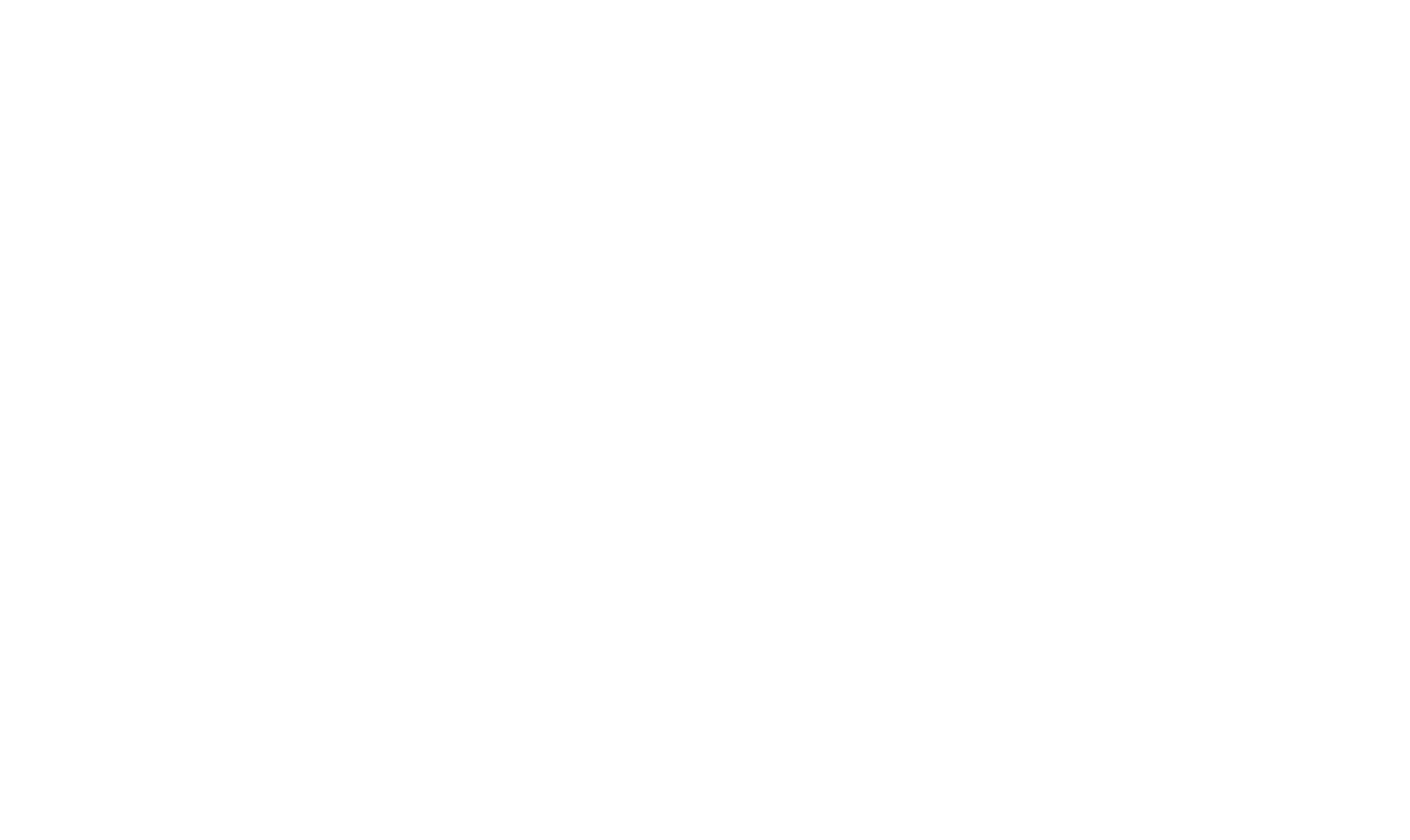 scroll, scrollTop: 0, scrollLeft: 0, axis: both 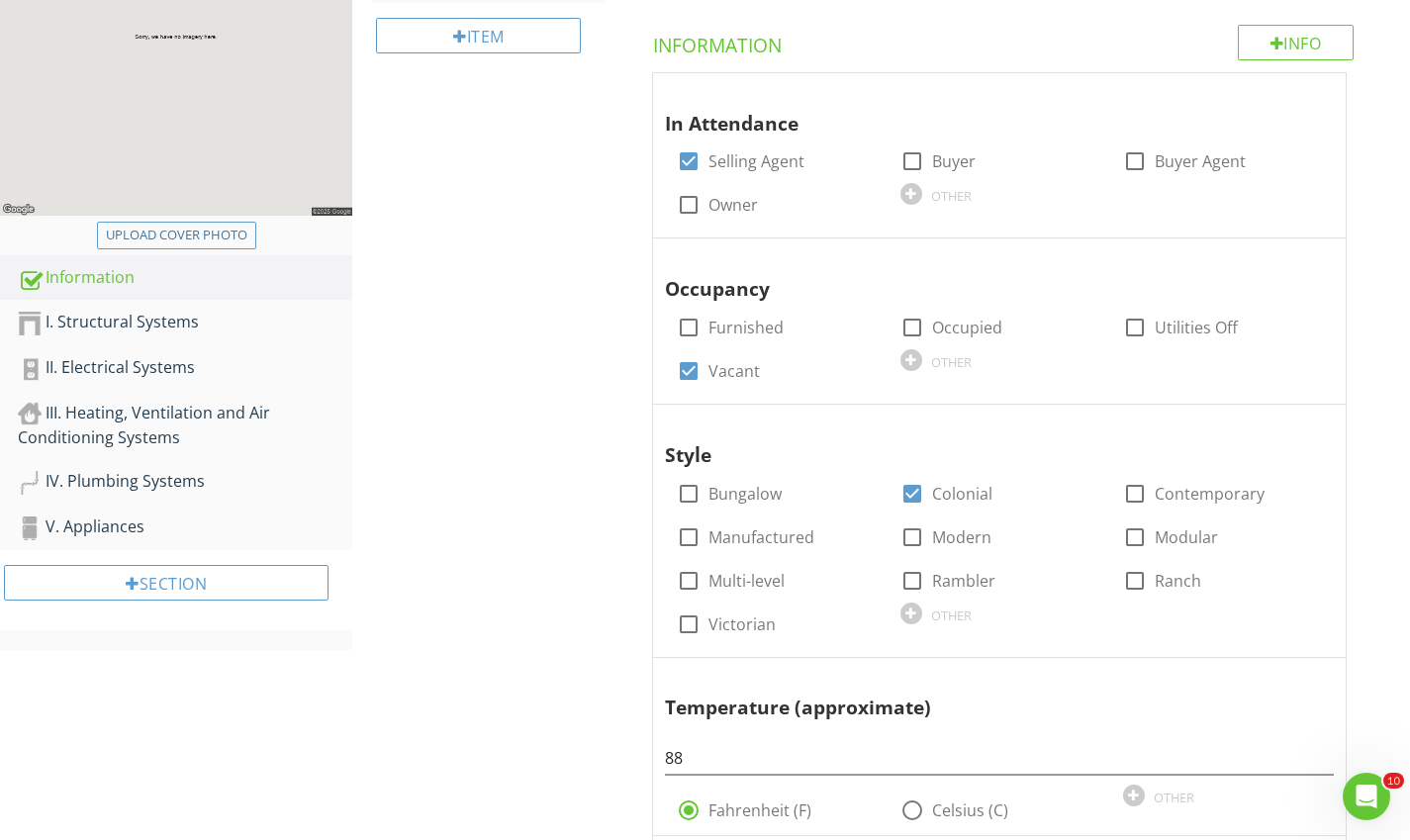 click on "I. Structural Systems" at bounding box center [185, 323] 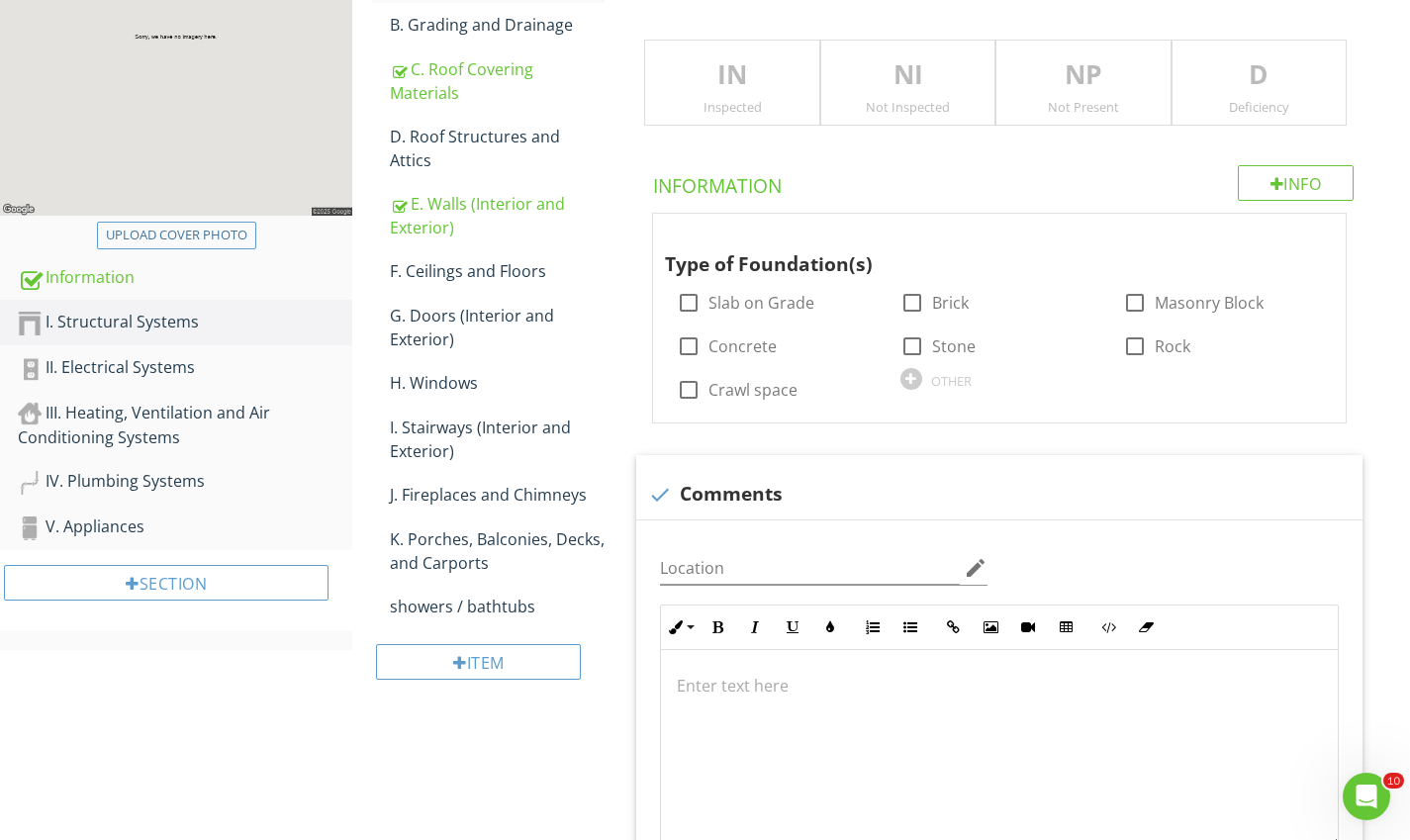 click on "I. Structural Systems" at bounding box center (185, 323) 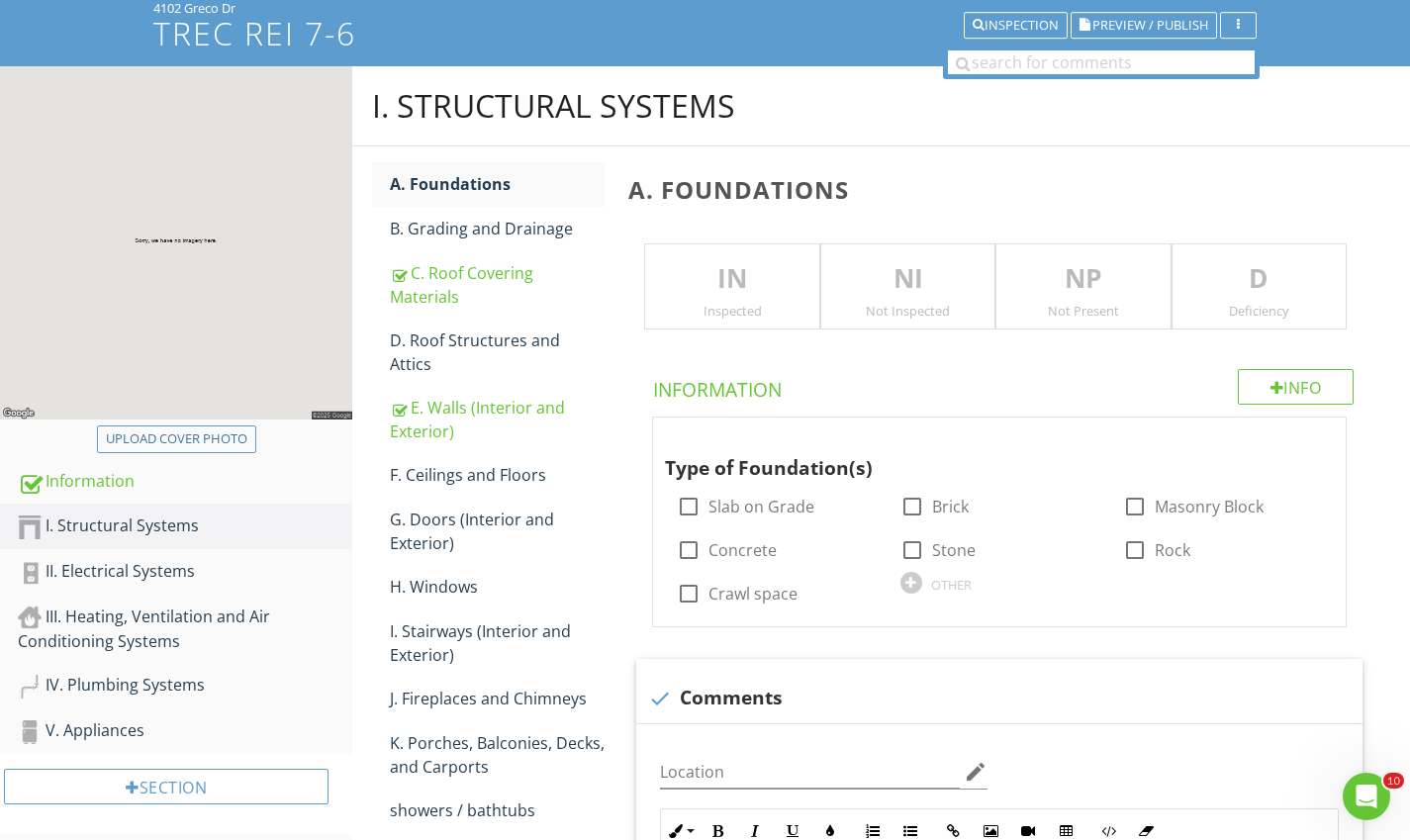 scroll, scrollTop: 132, scrollLeft: 0, axis: vertical 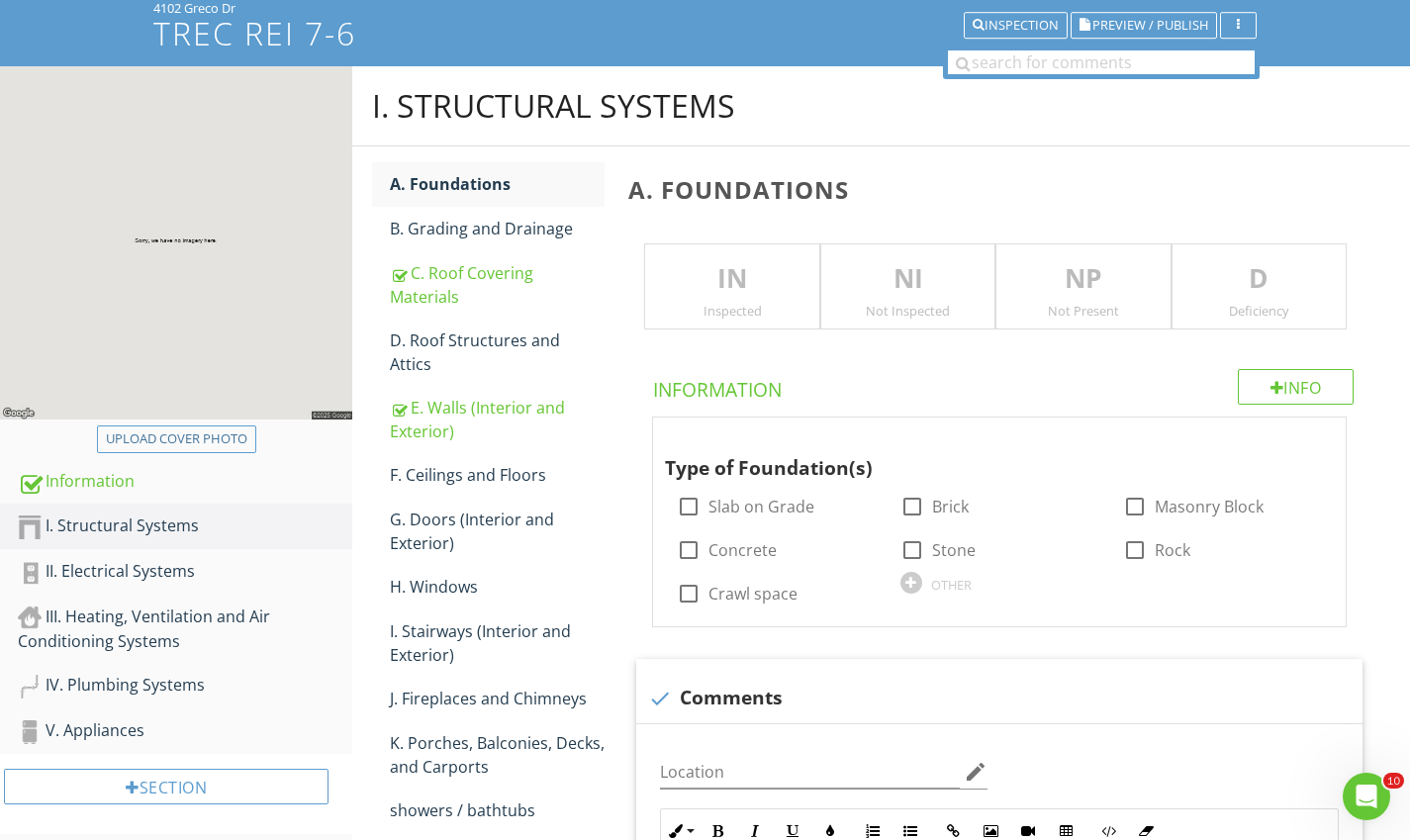 click on "E. Walls (Interior and Exterior)" at bounding box center [497, 420] 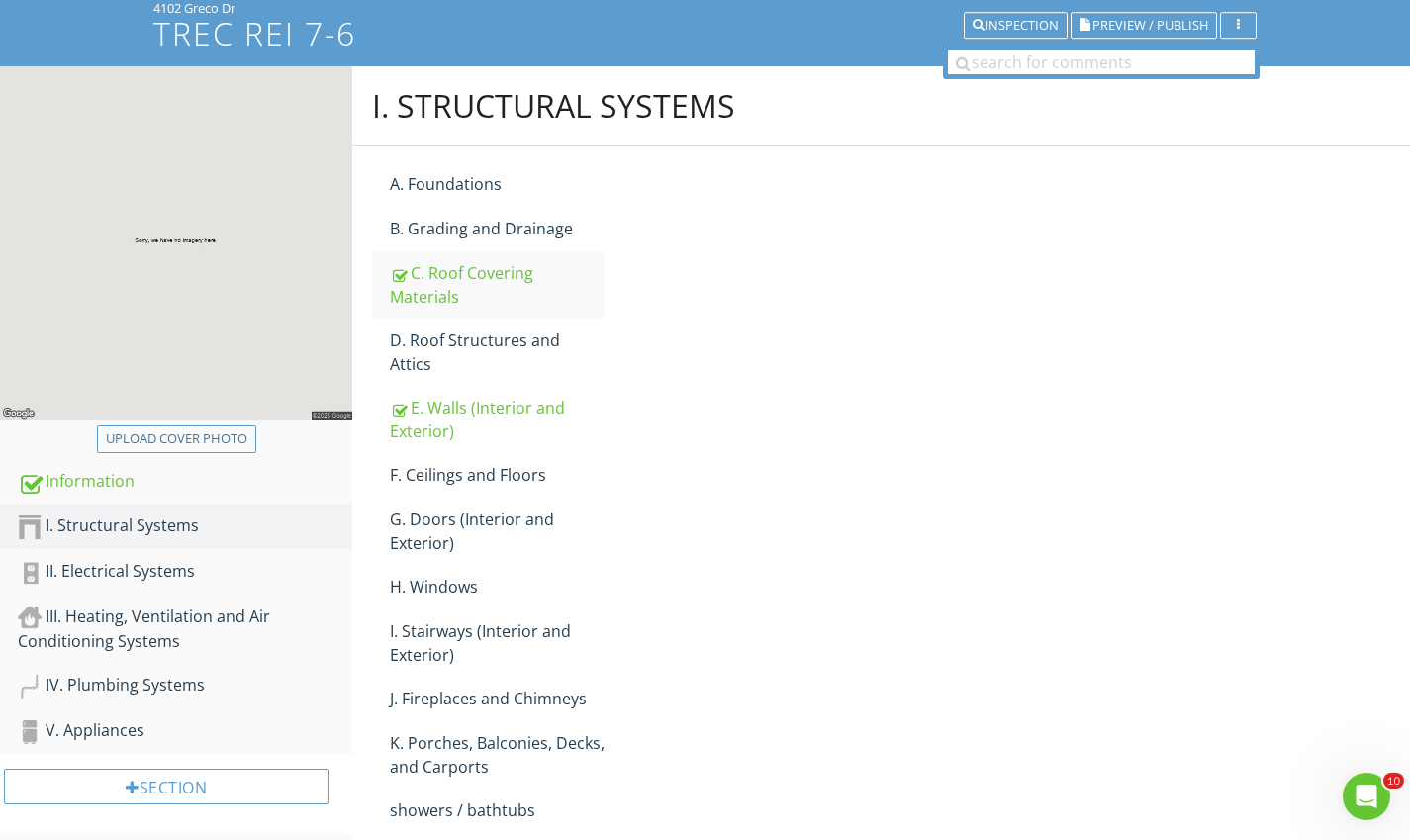 click on "E. Walls (Interior and Exterior)" at bounding box center [497, 420] 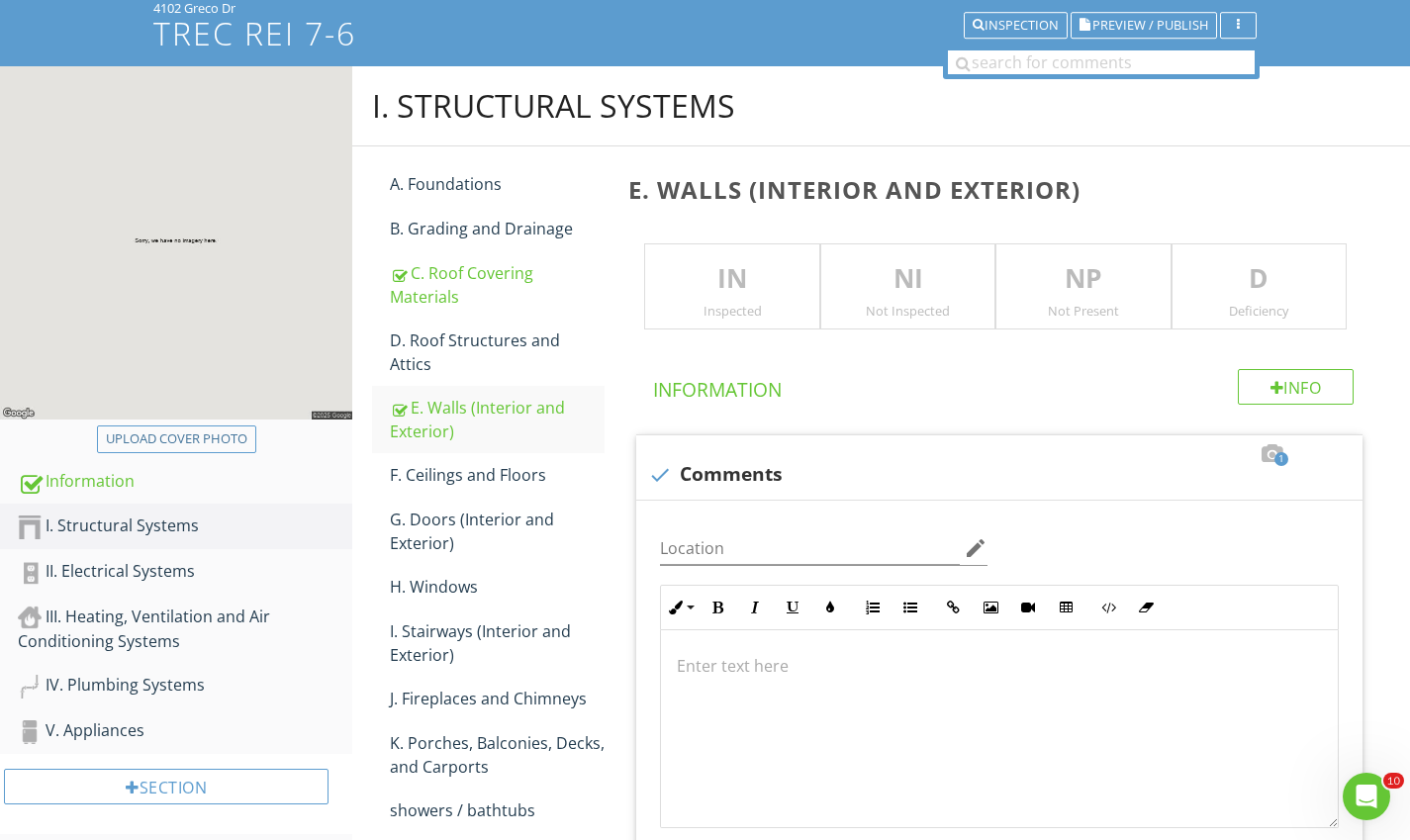 scroll, scrollTop: 1, scrollLeft: 0, axis: vertical 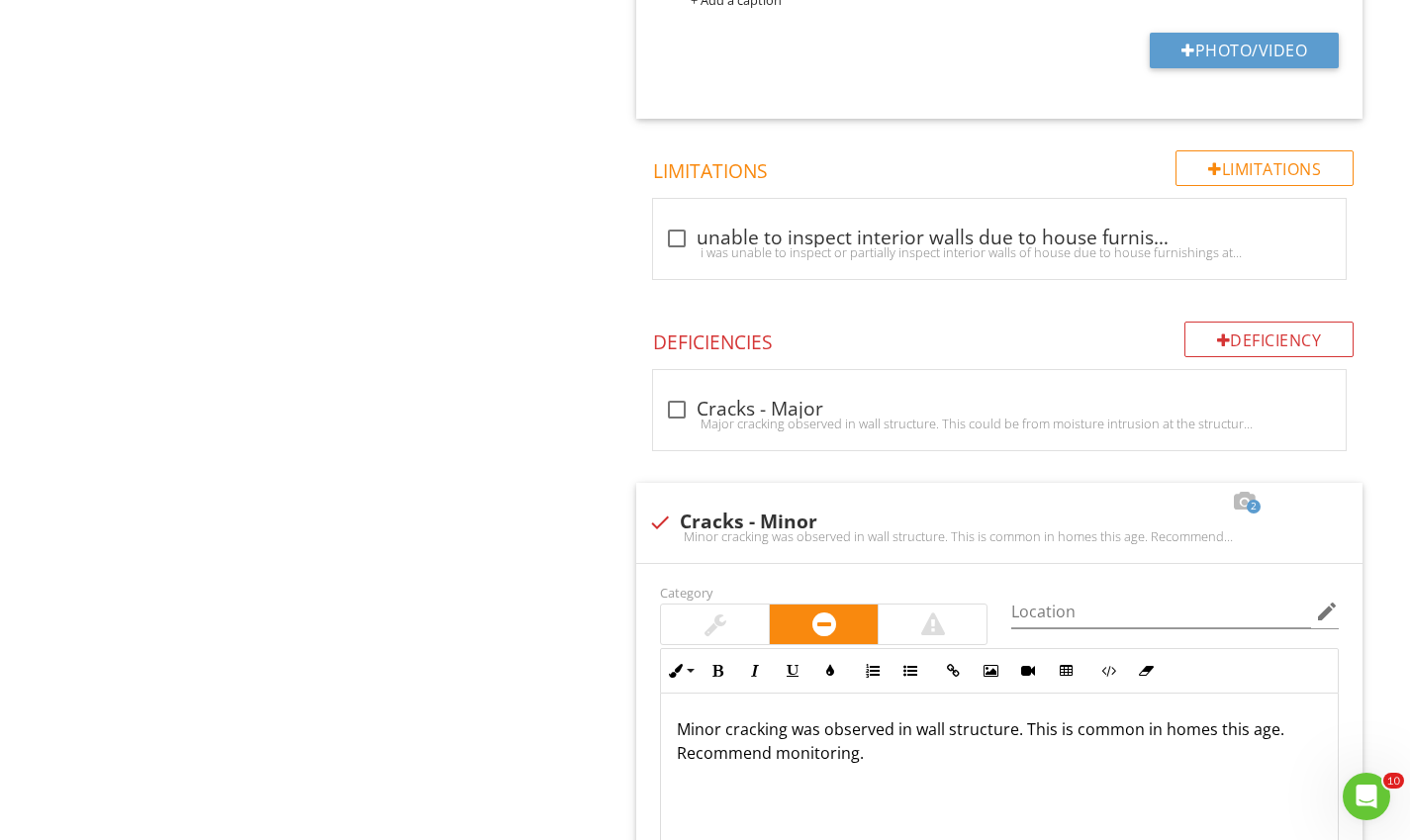 click at bounding box center (1244, 502) 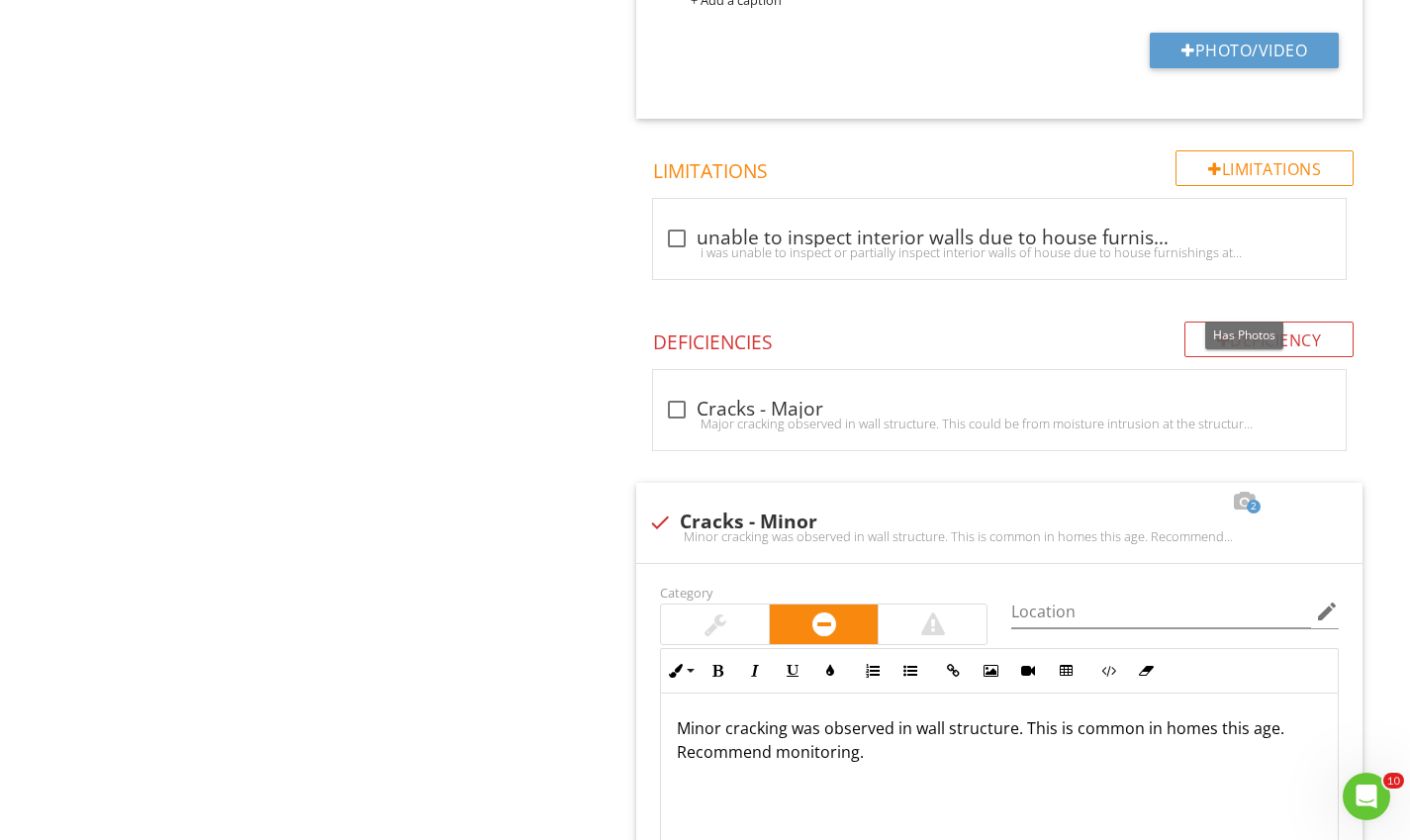 scroll, scrollTop: 0, scrollLeft: 0, axis: both 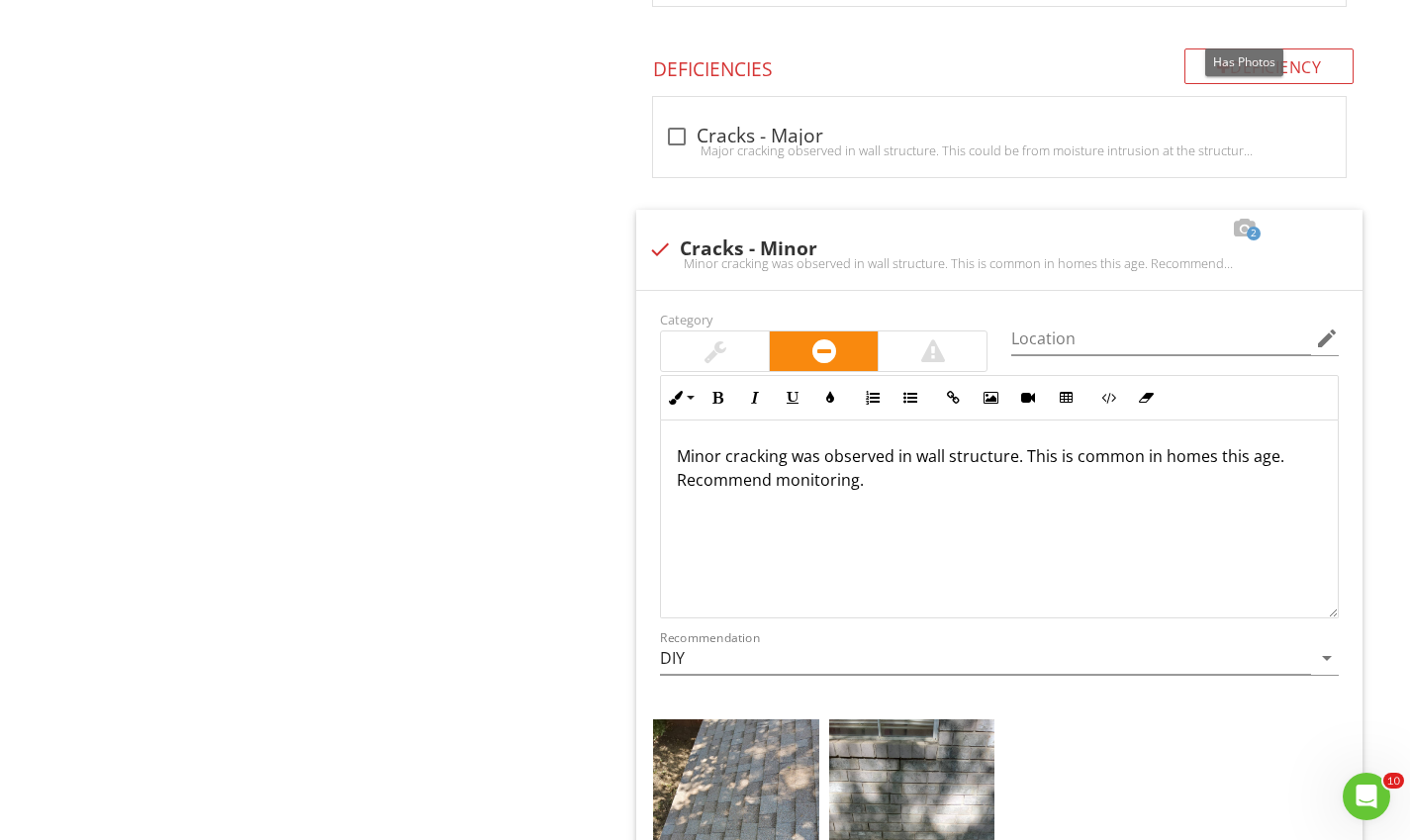 click at bounding box center [911, 832] 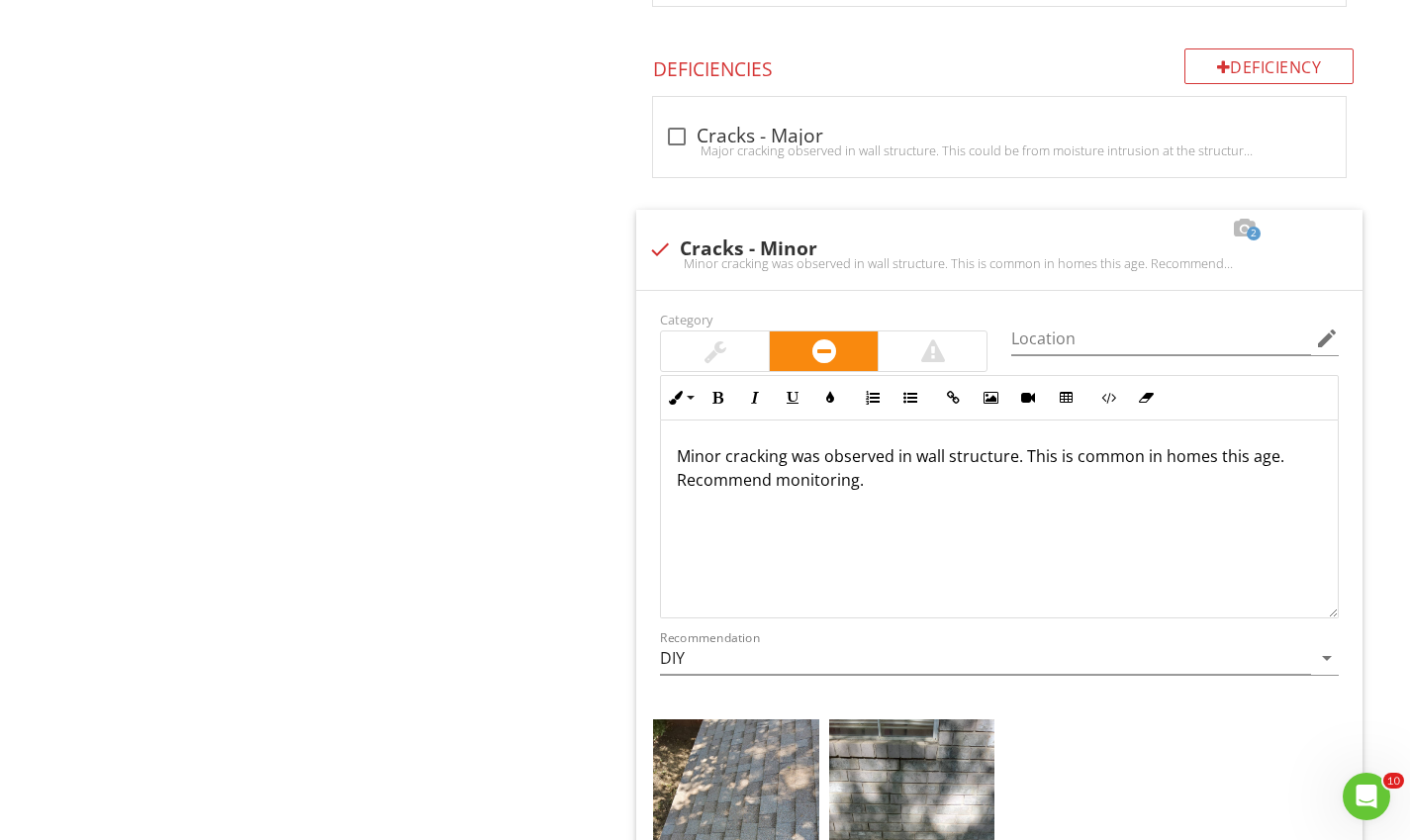 click at bounding box center [0, 0] 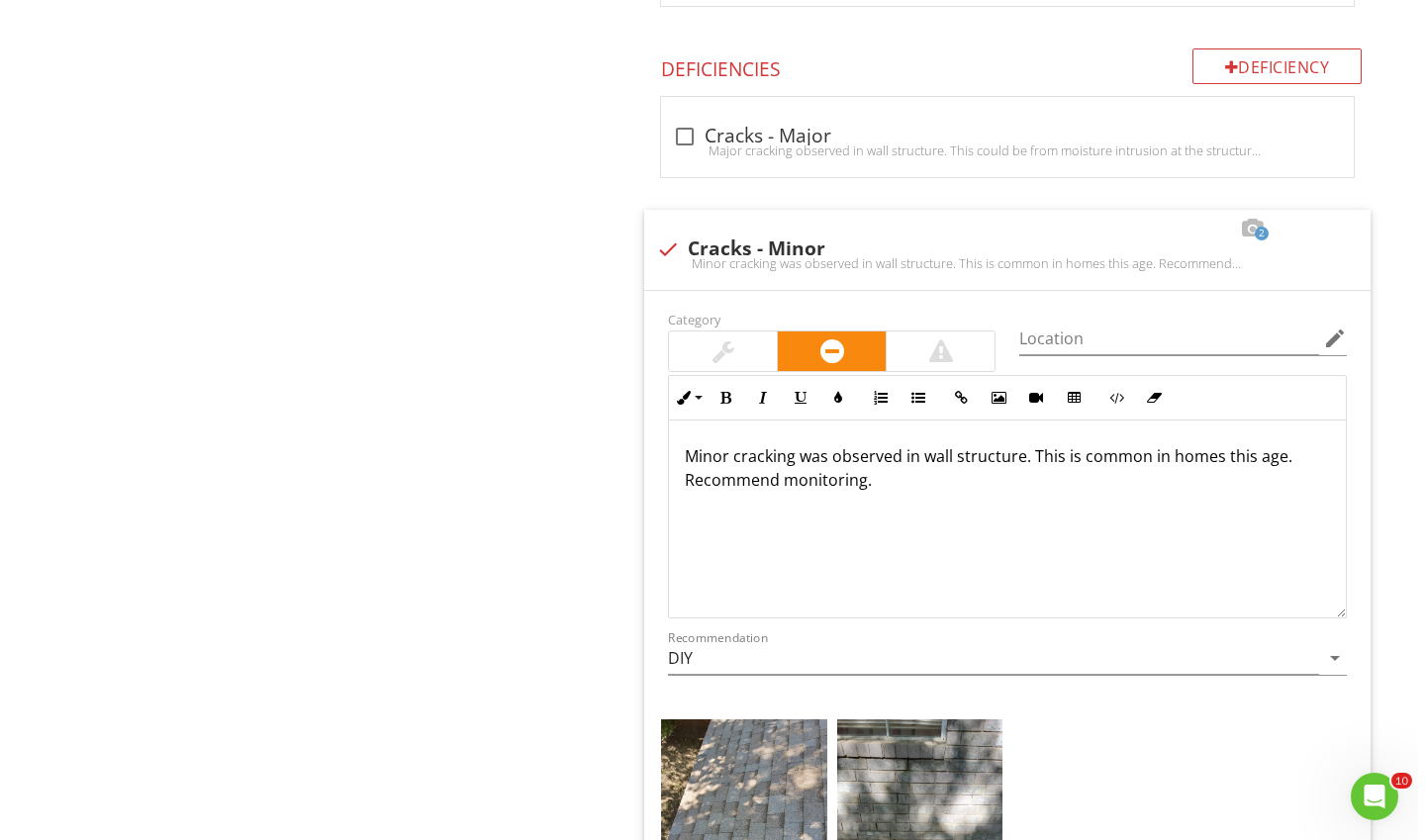 scroll, scrollTop: 1695, scrollLeft: 0, axis: vertical 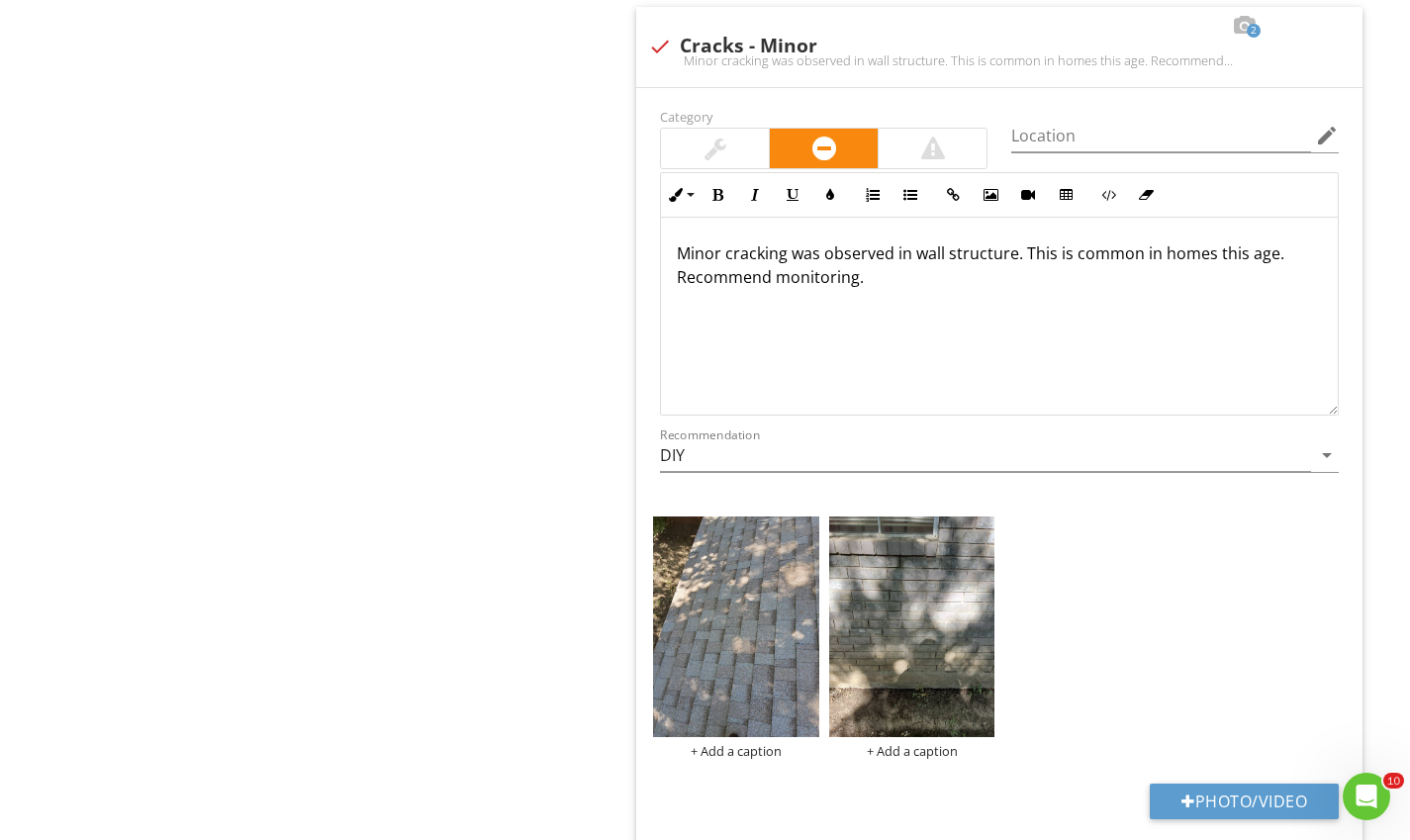 click at bounding box center (735, 626) 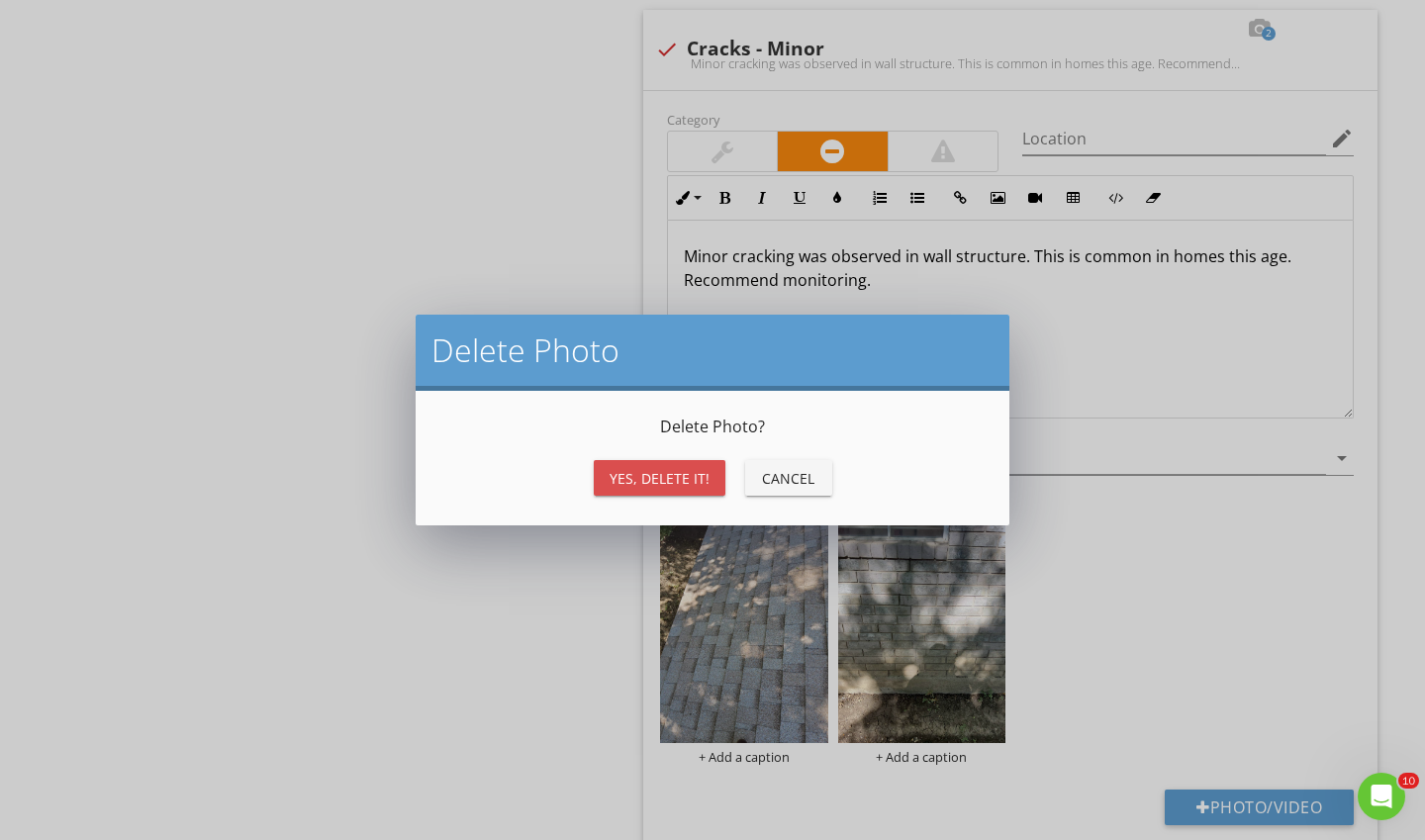 click on "Yes, Delete it!" at bounding box center (659, 478) 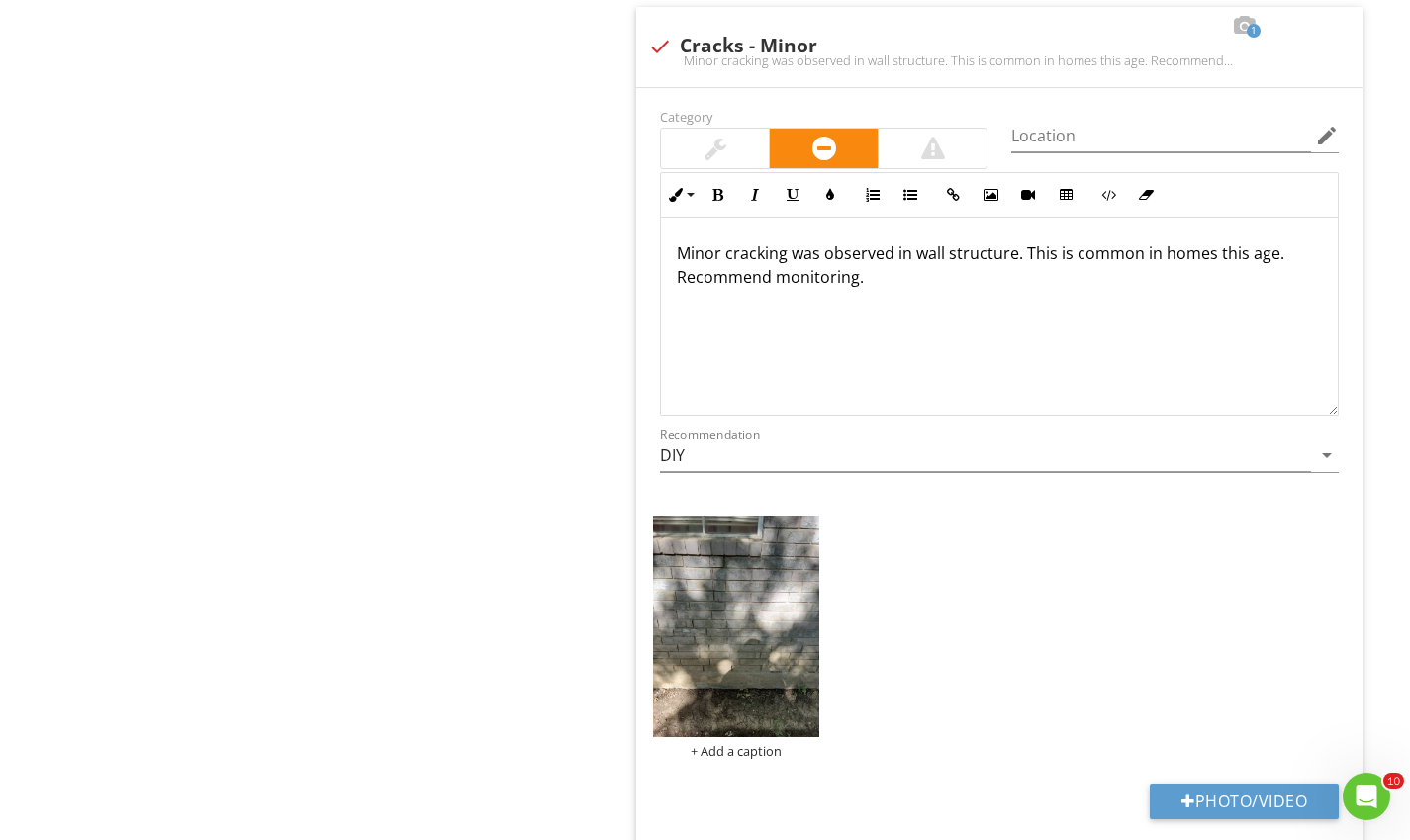click at bounding box center (735, 626) 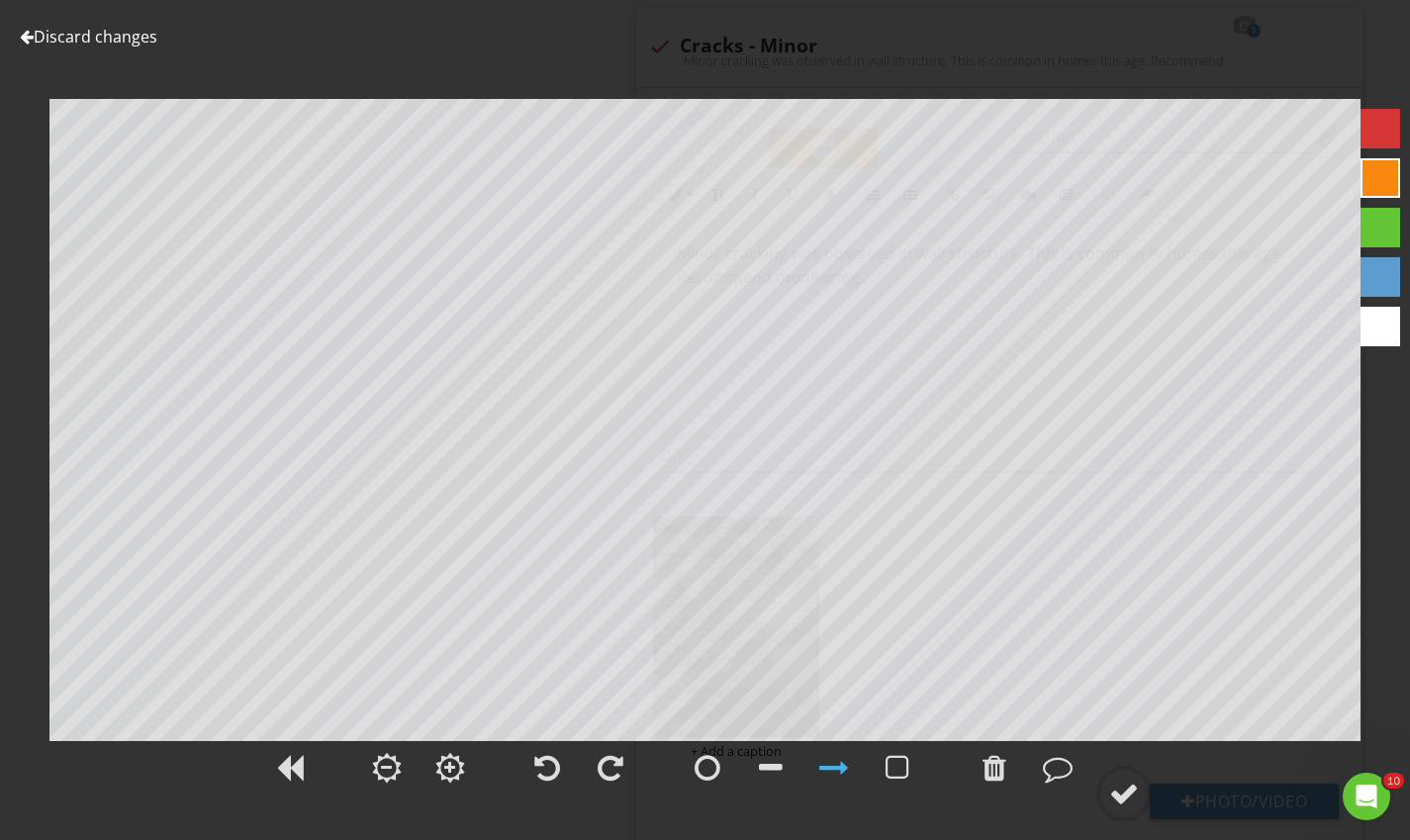 click at bounding box center (994, 768) 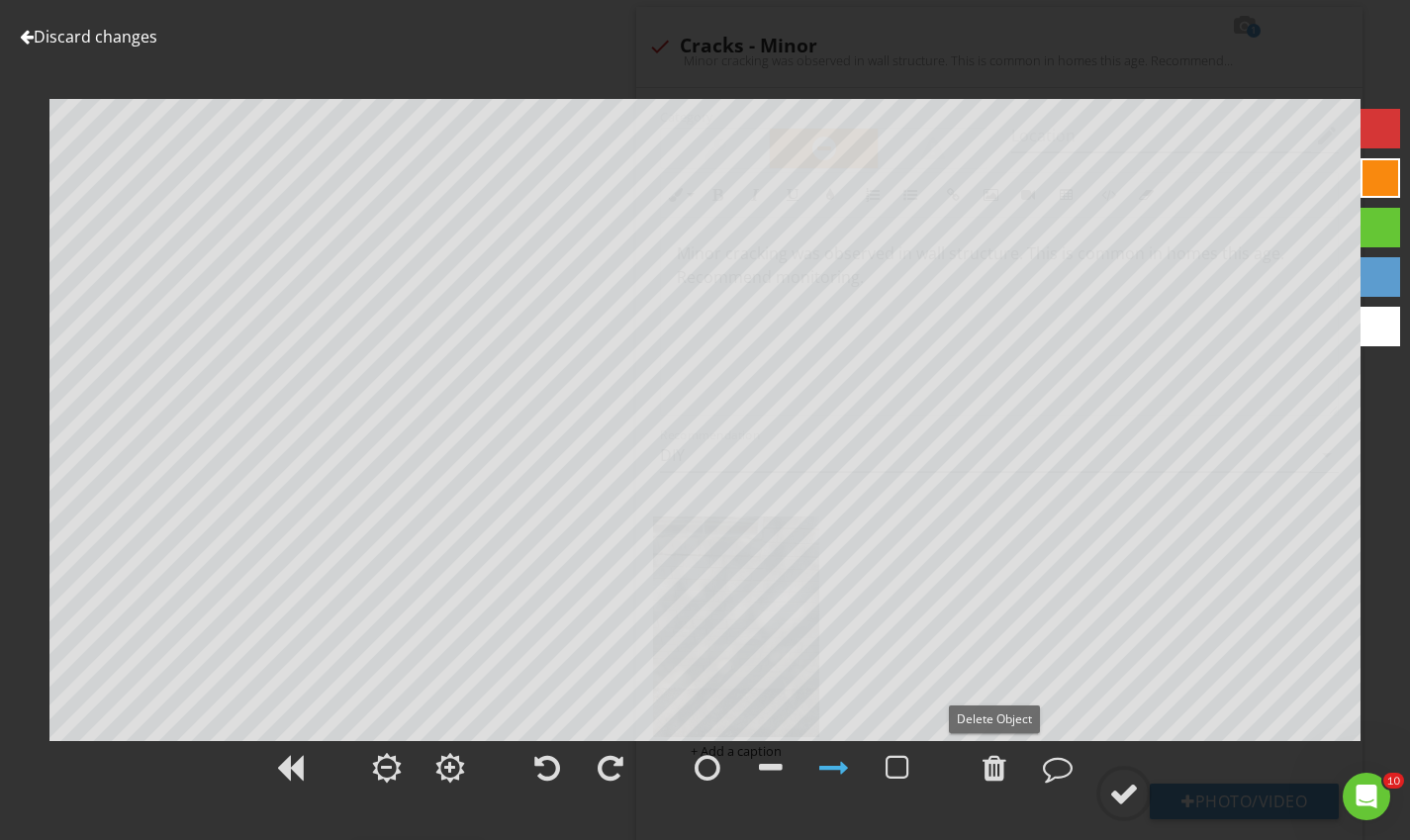 click at bounding box center [994, 768] 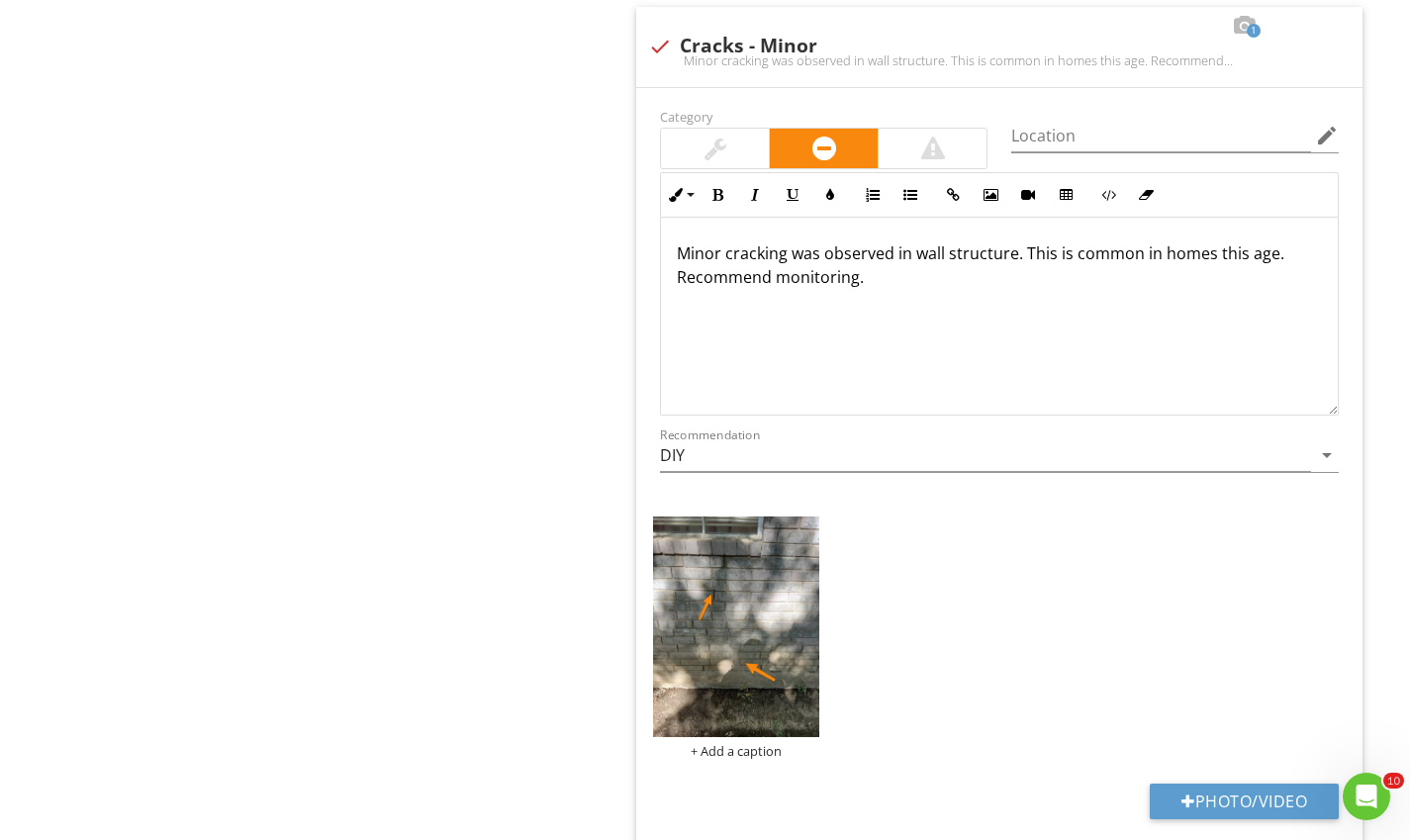 click at bounding box center (735, 626) 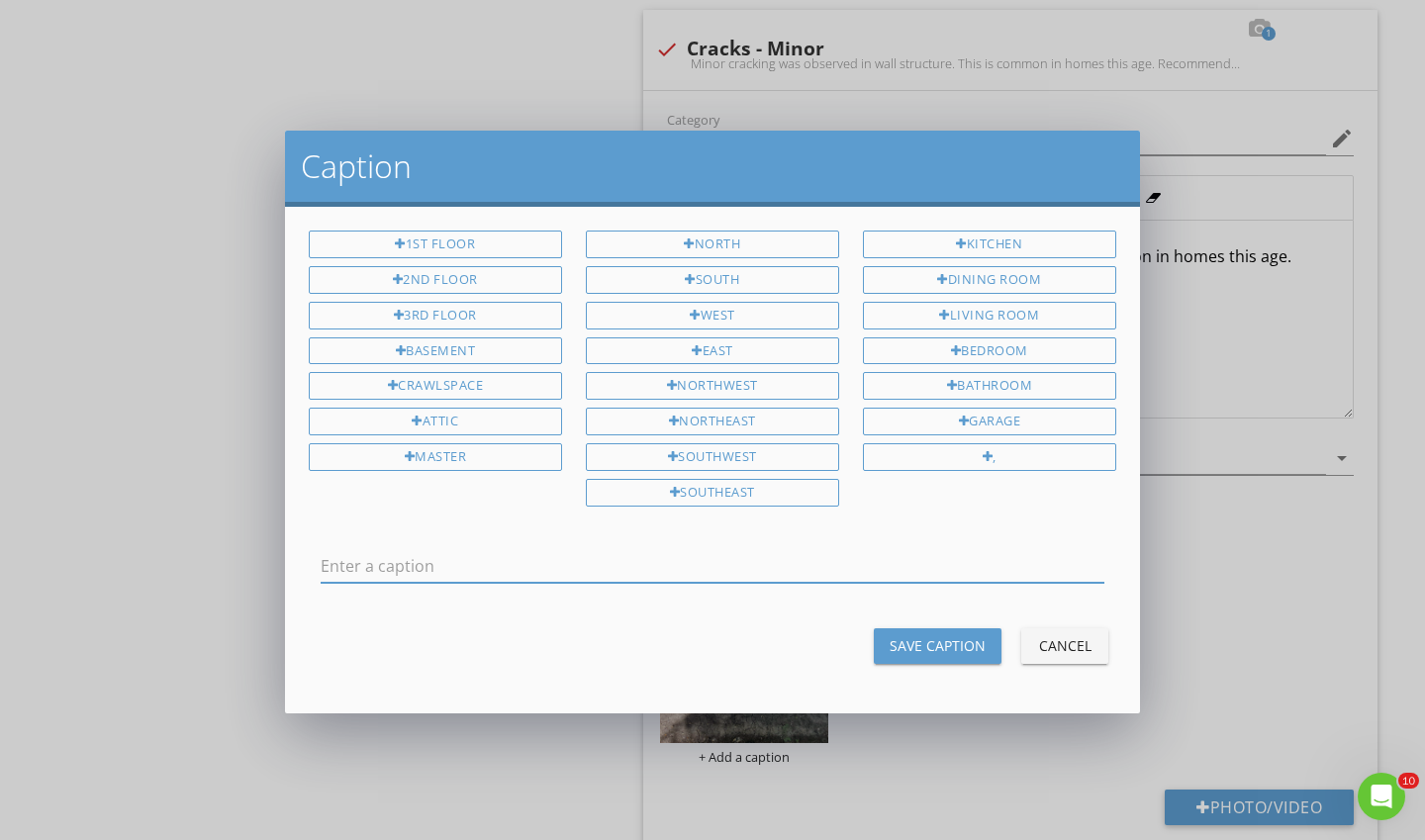 scroll, scrollTop: 0, scrollLeft: 0, axis: both 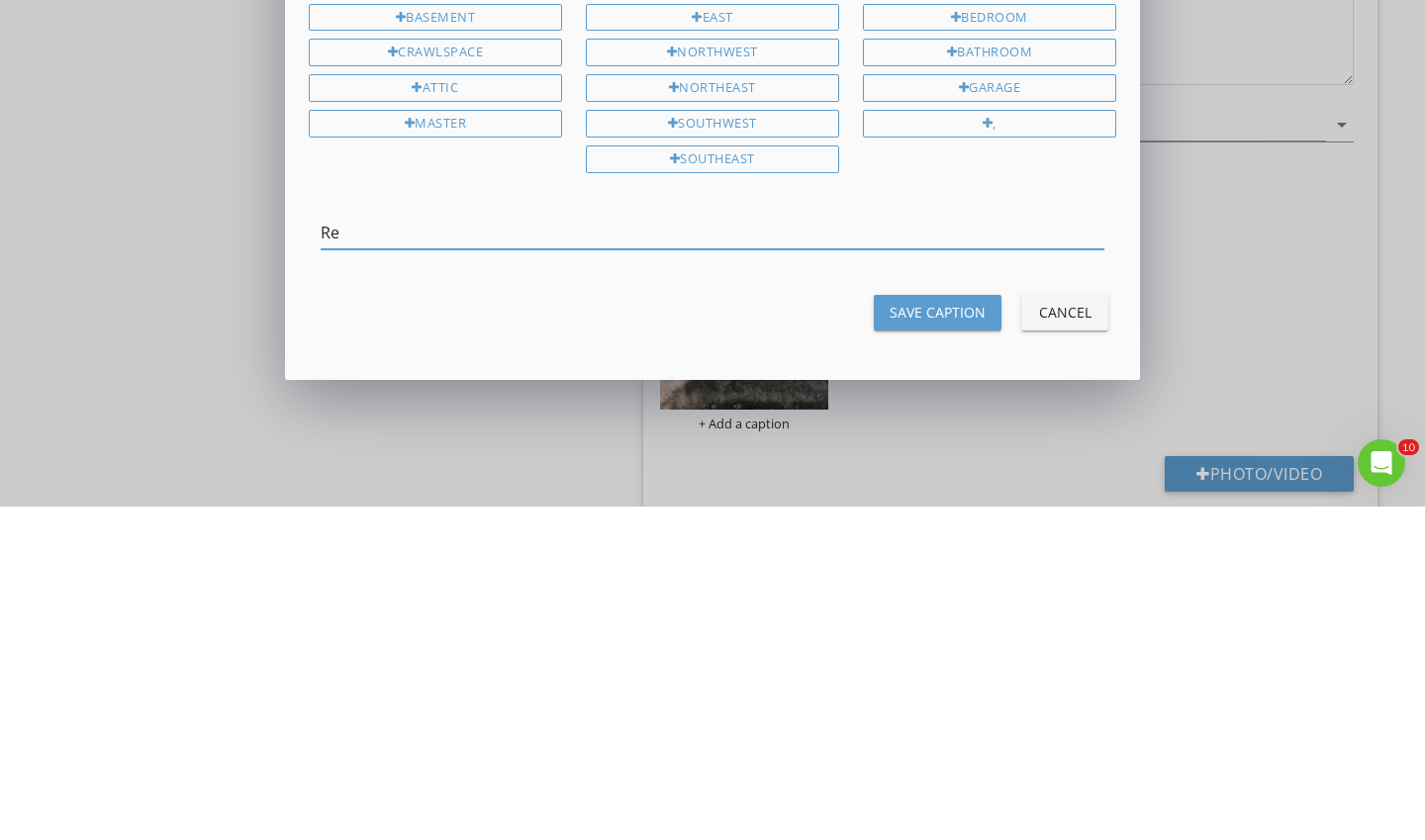 type on "R" 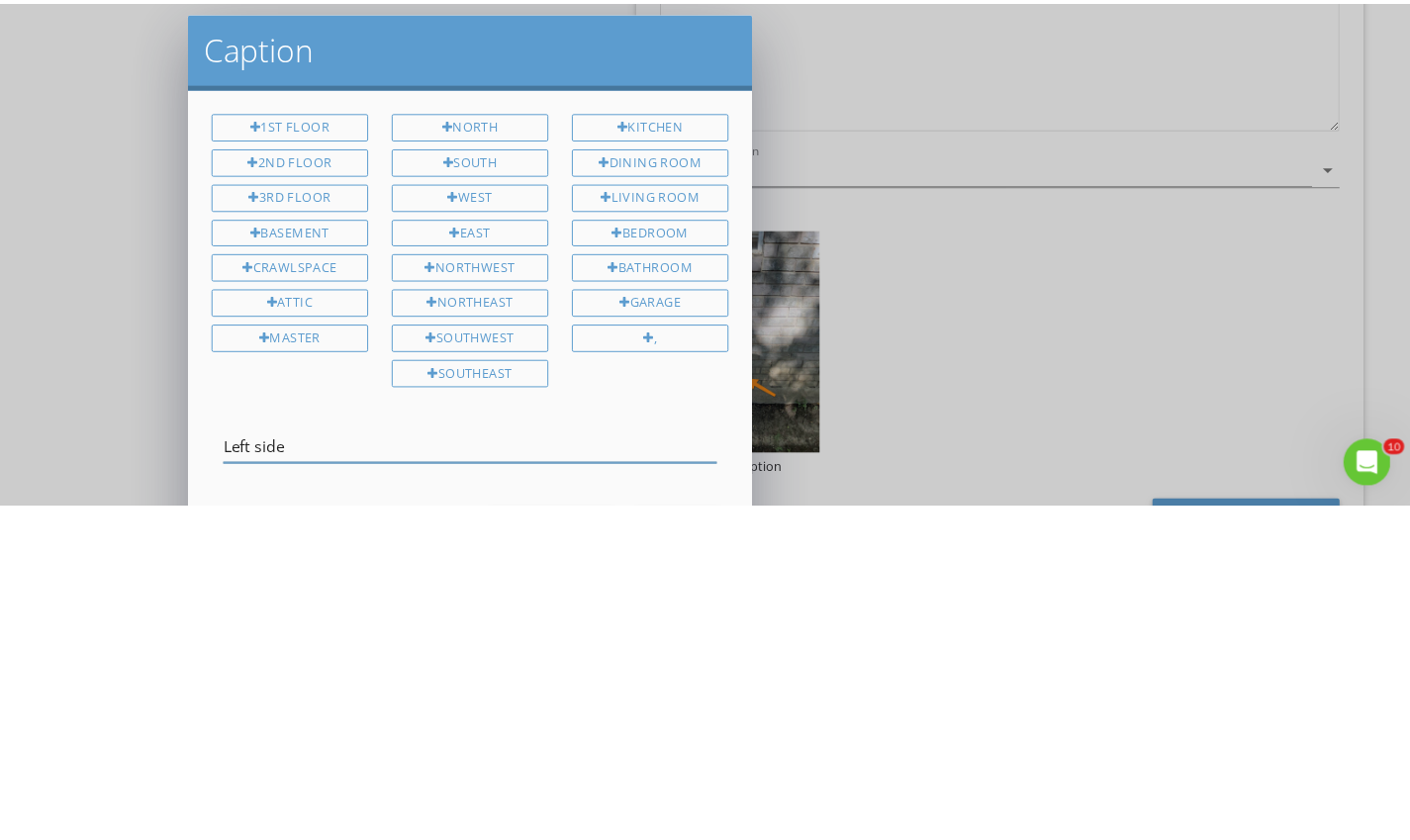 scroll, scrollTop: 1608, scrollLeft: 0, axis: vertical 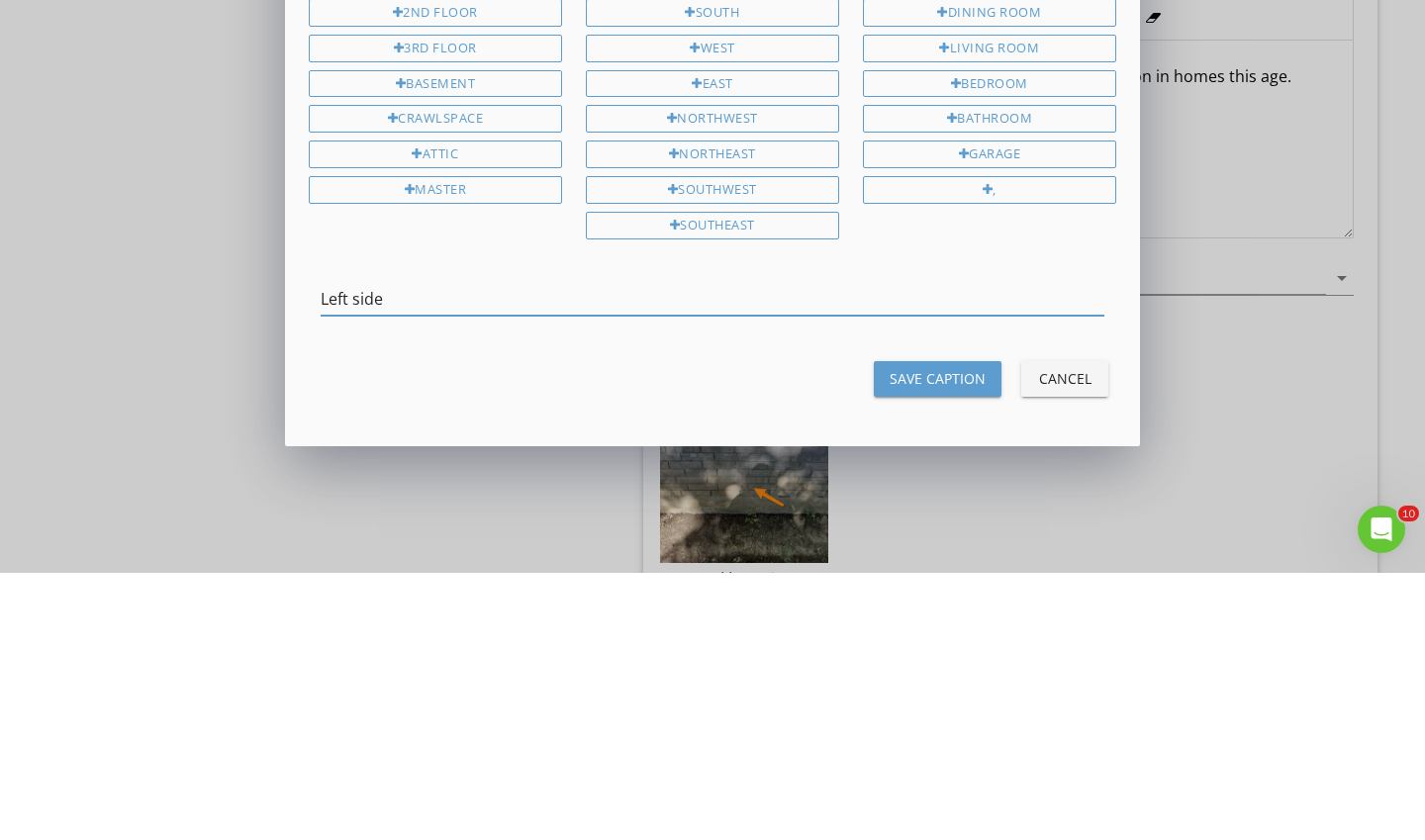 click on "Left side" at bounding box center (712, 566) 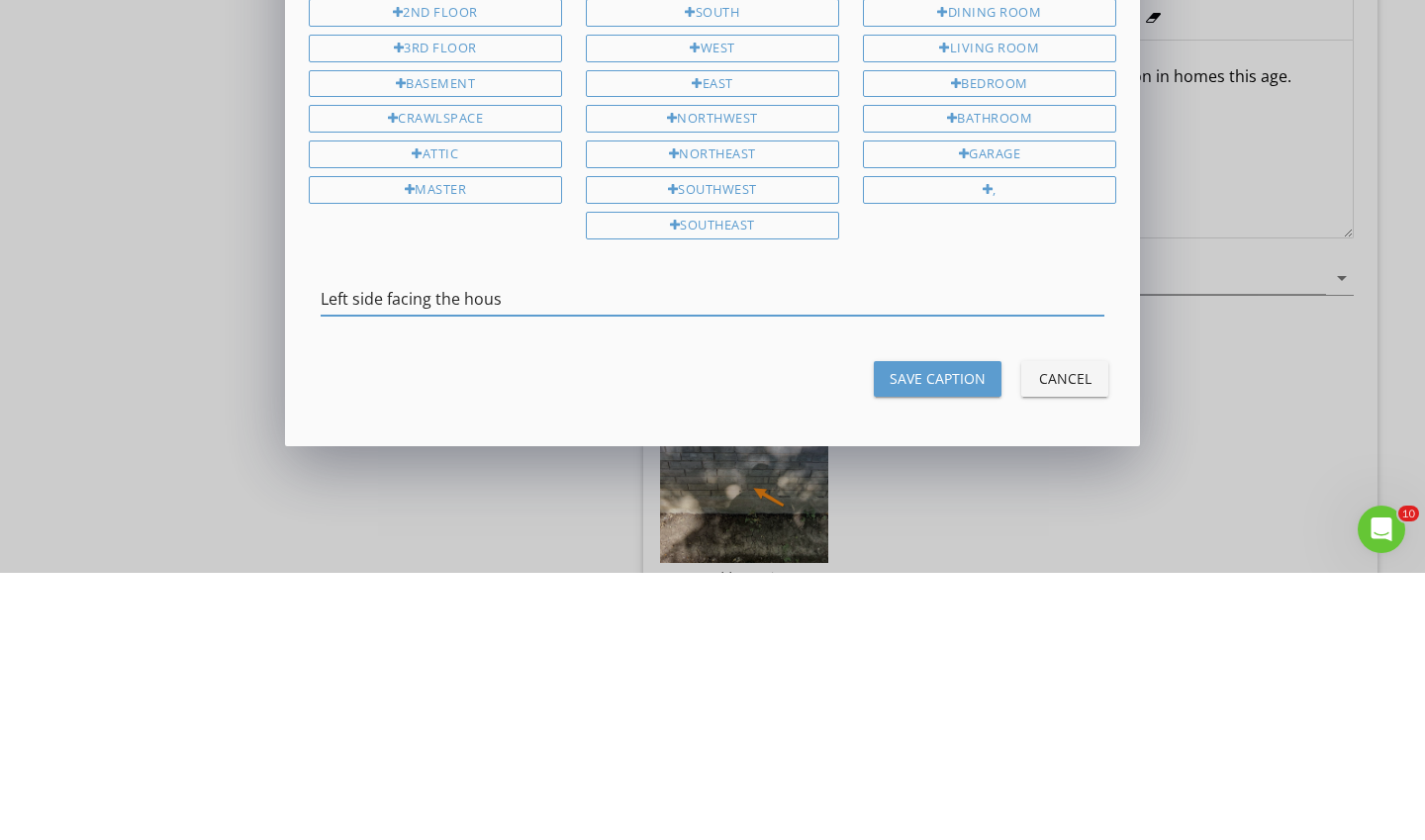 type on "Left side facing the house" 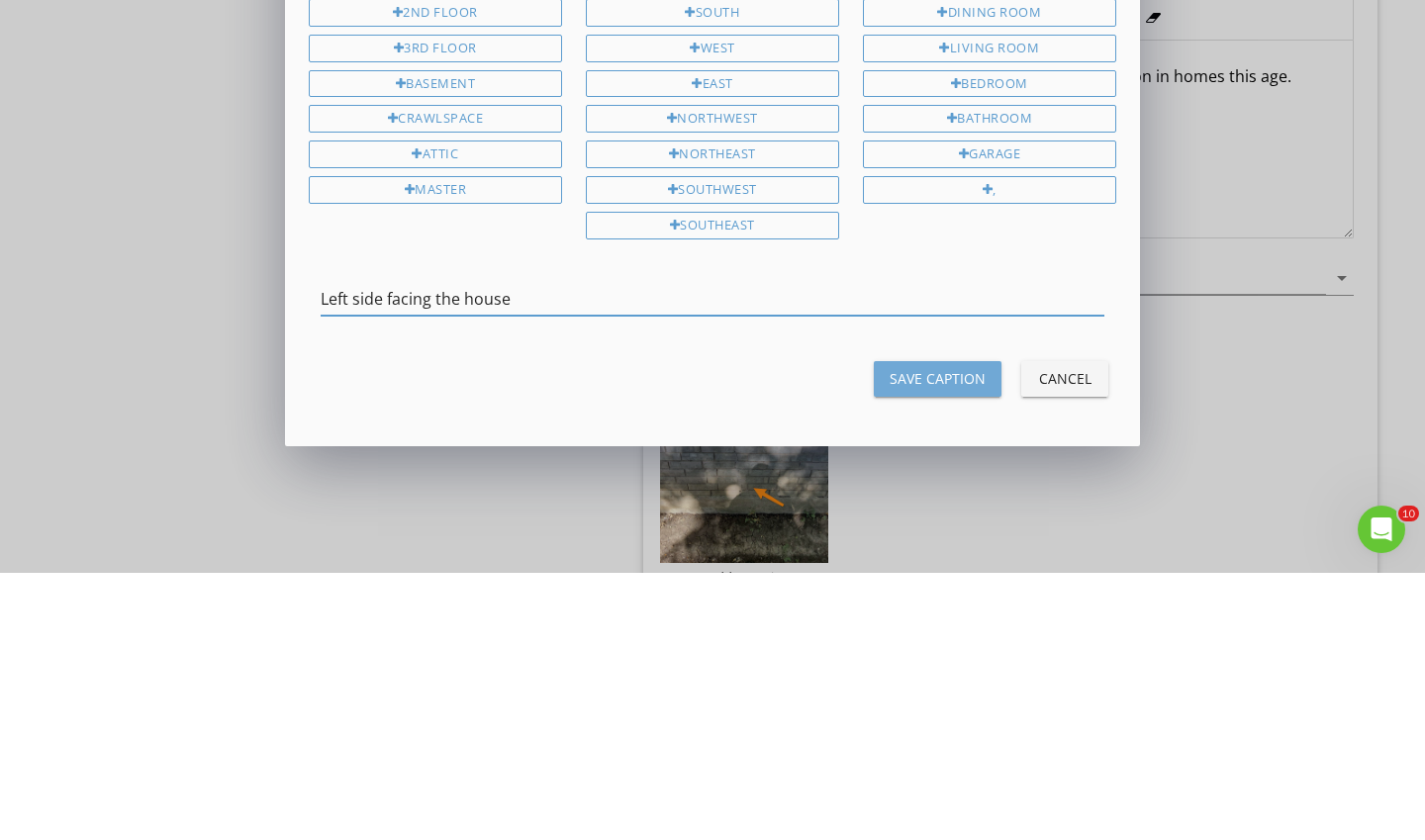 click on "Save Caption" at bounding box center (937, 645) 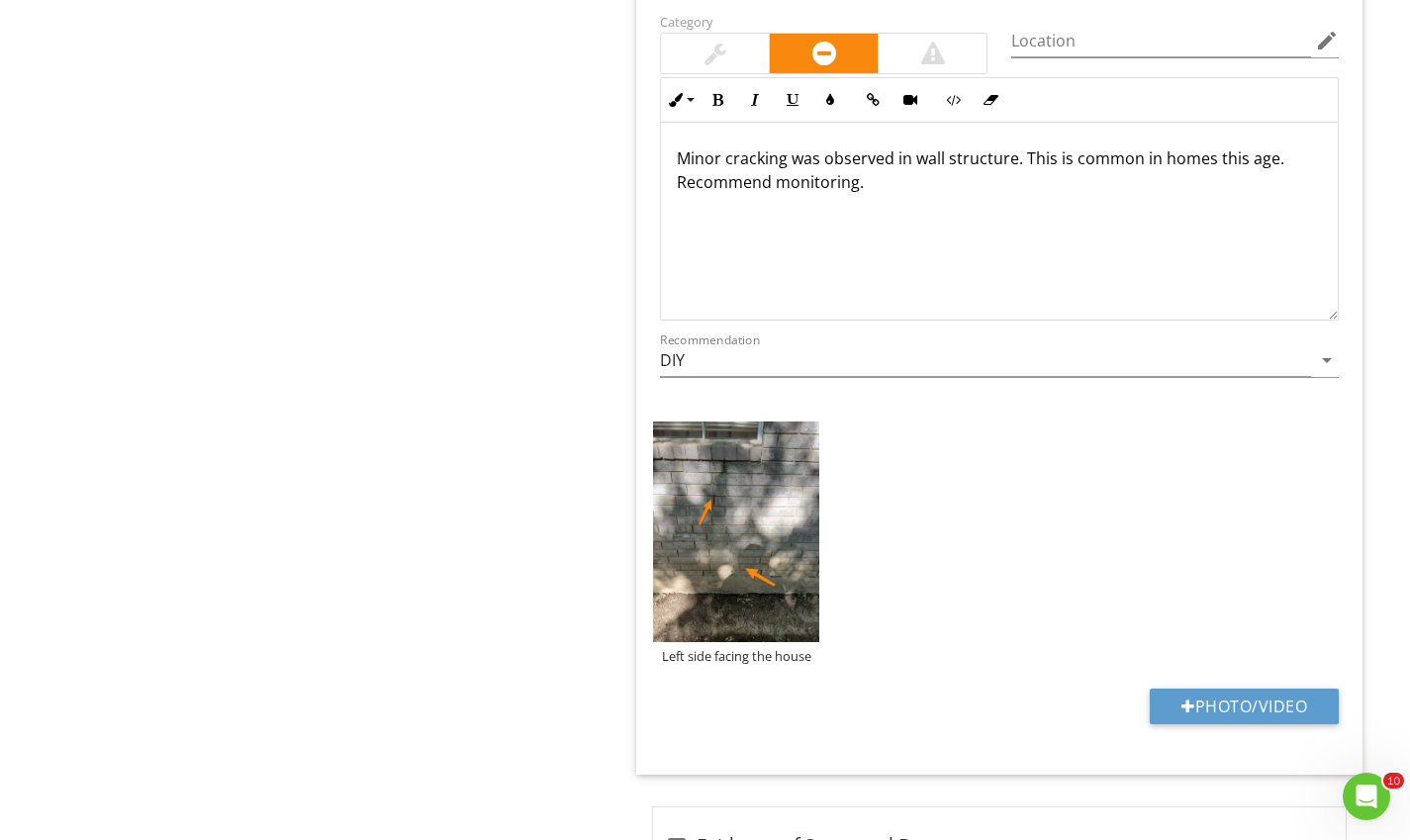 scroll, scrollTop: 1746, scrollLeft: 0, axis: vertical 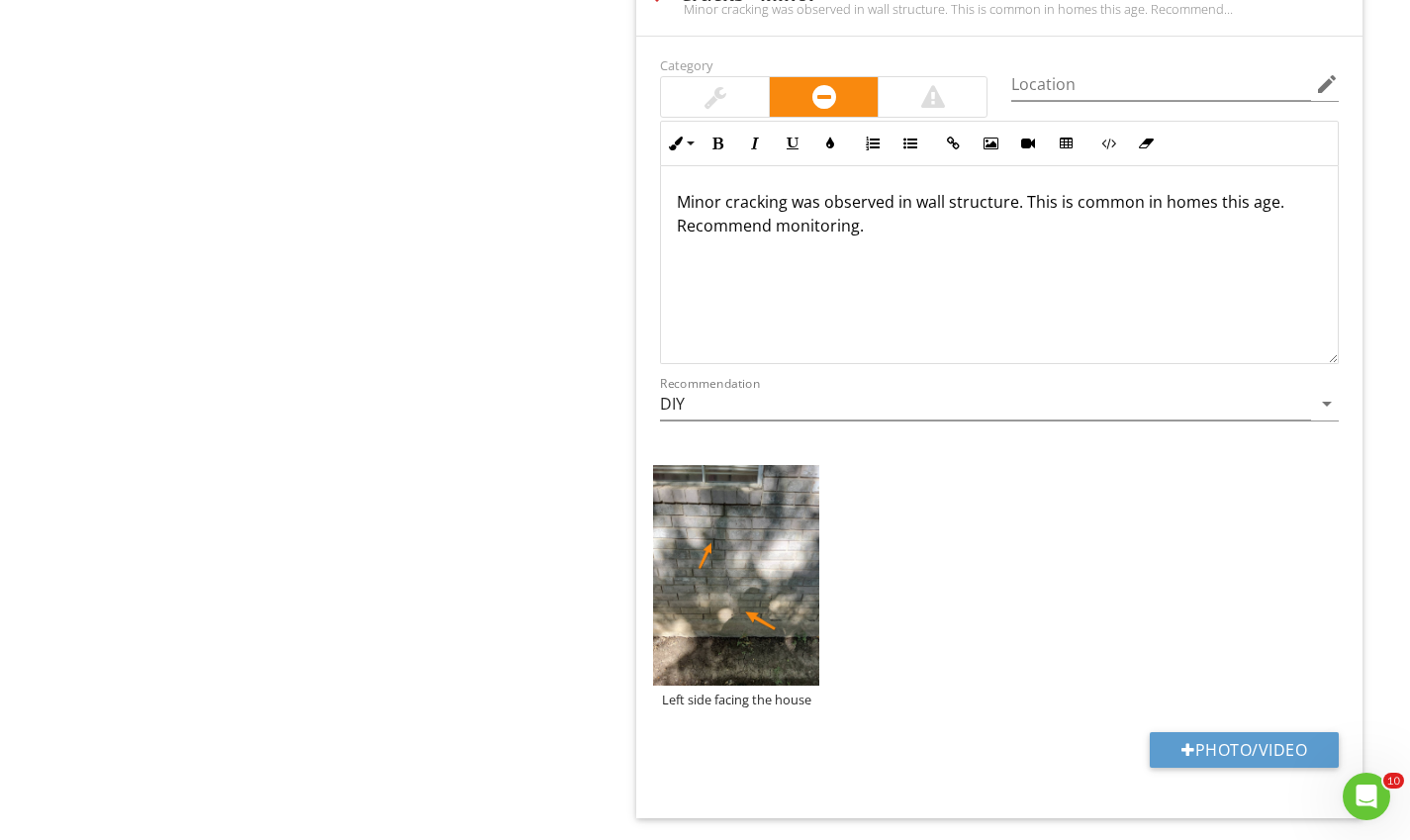 click on "Photo/Video" at bounding box center [1244, 750] 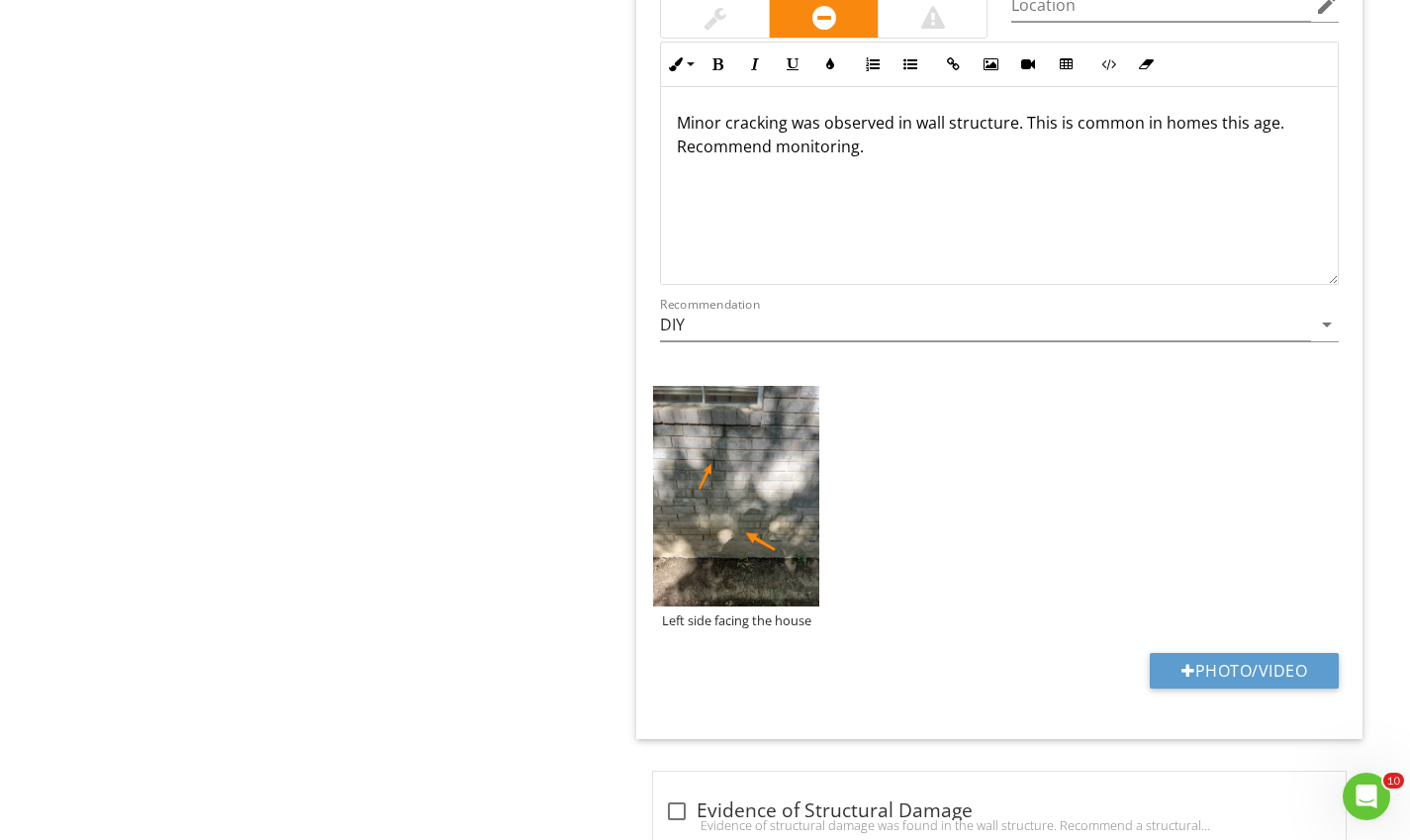 scroll, scrollTop: 1836, scrollLeft: 0, axis: vertical 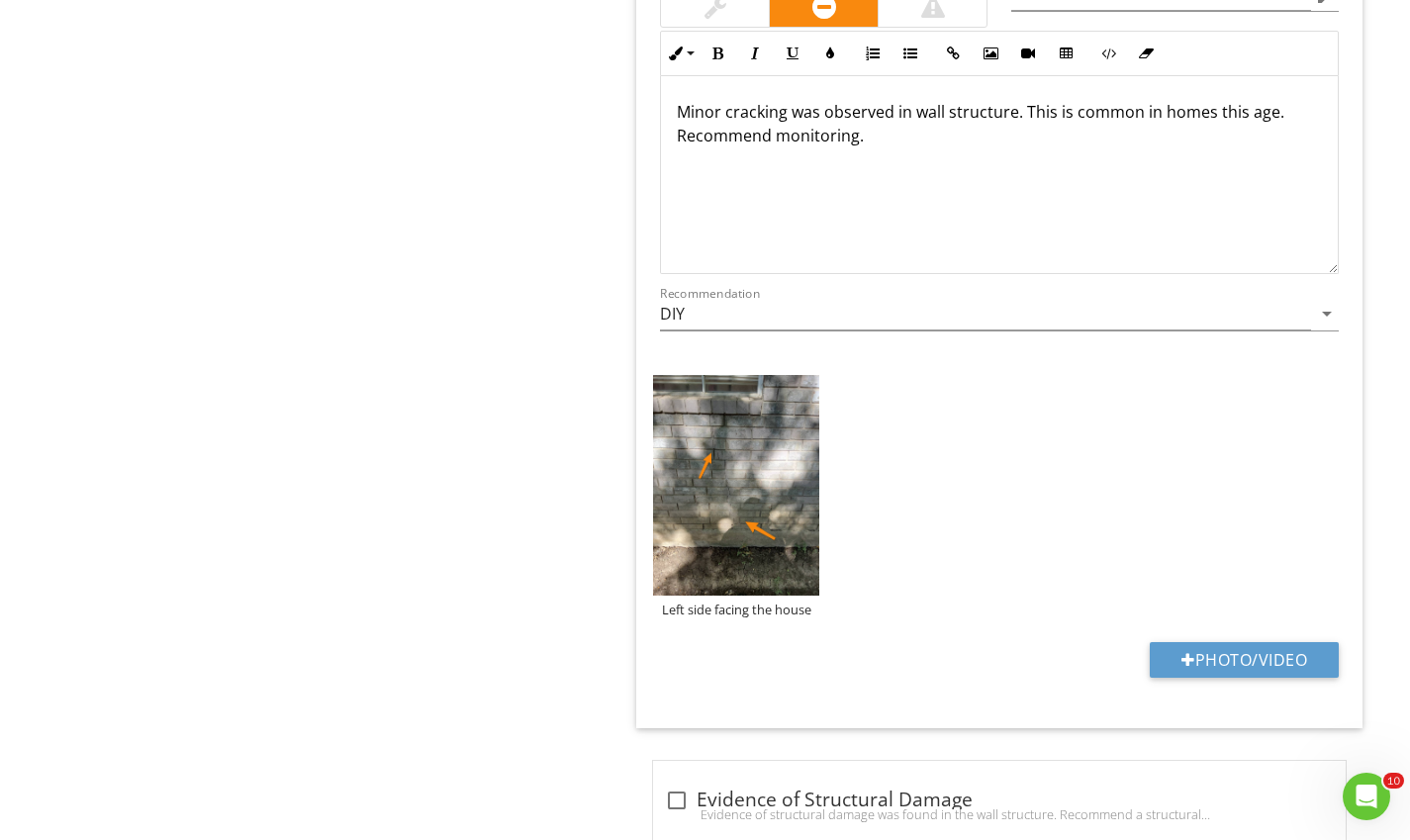 click on "Photo/Video" at bounding box center (1244, 660) 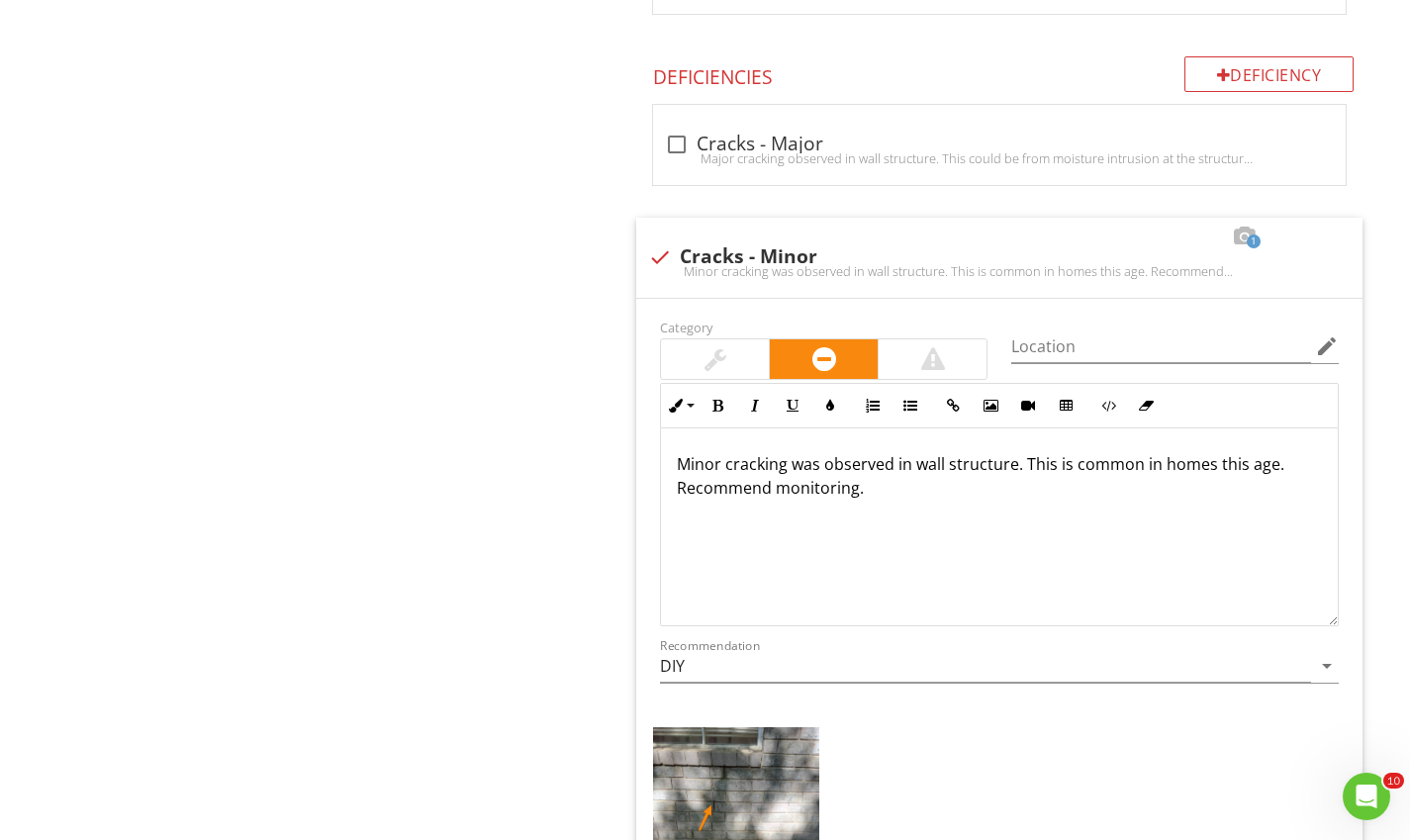 scroll, scrollTop: 1484, scrollLeft: 0, axis: vertical 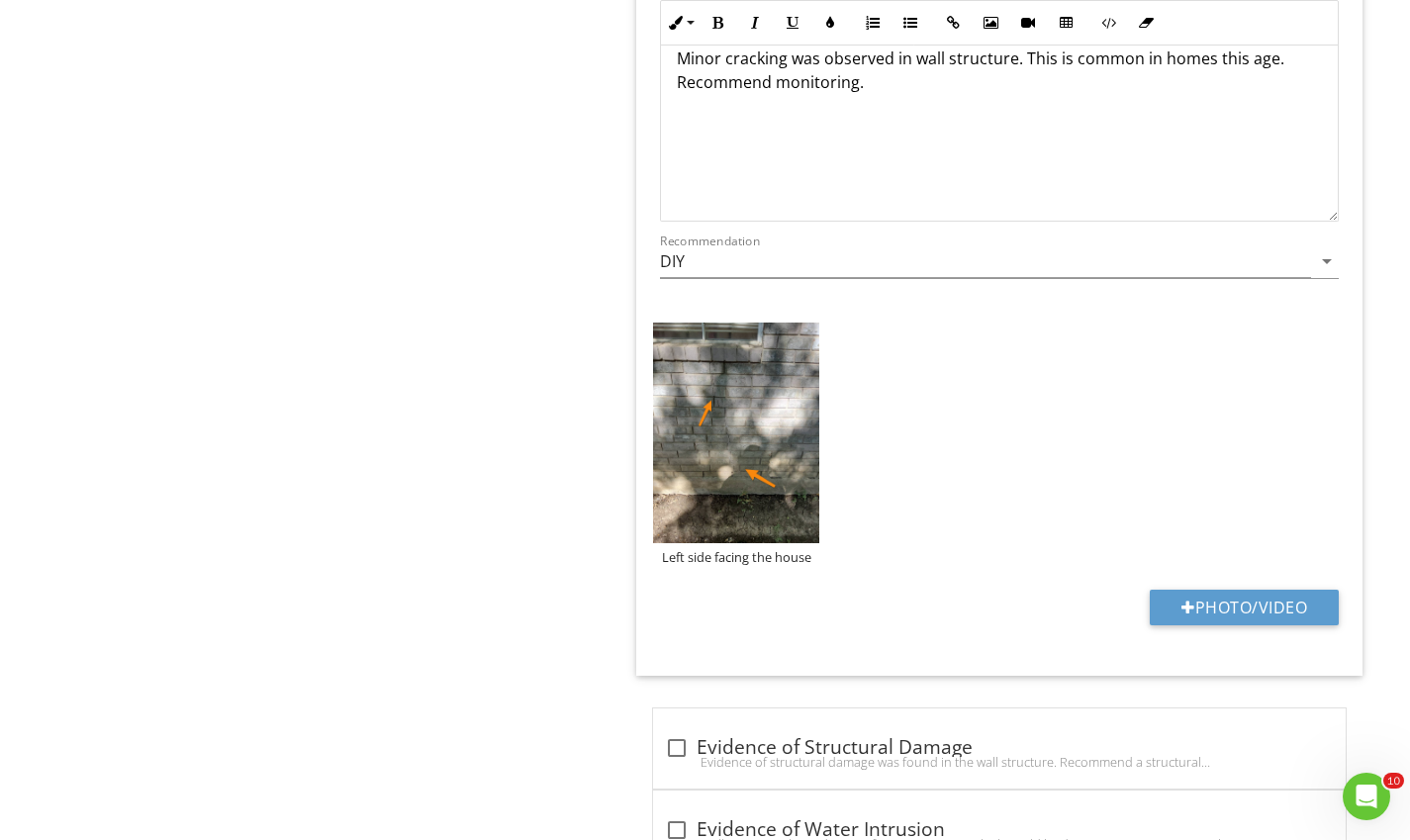 type 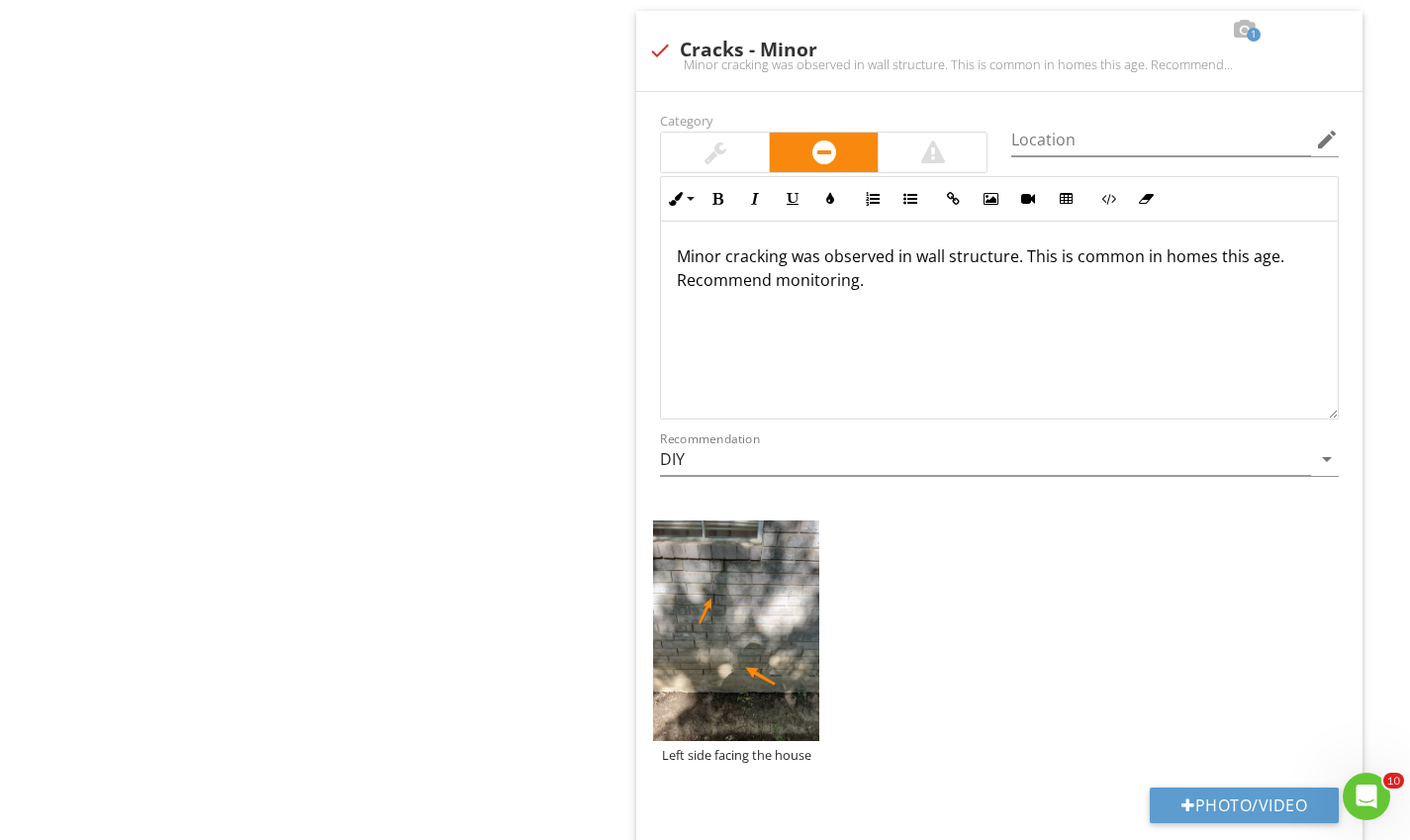 scroll, scrollTop: 1684, scrollLeft: 0, axis: vertical 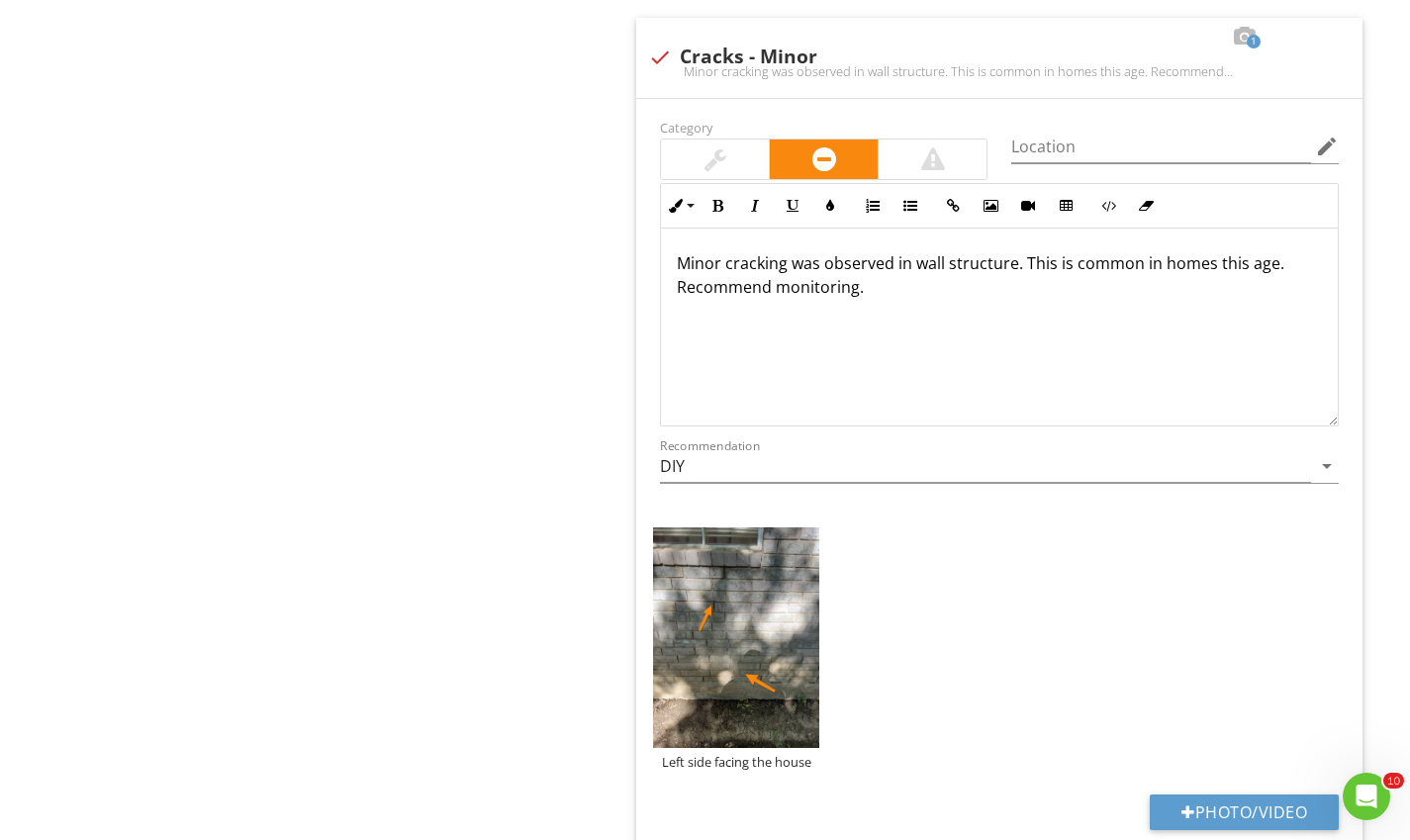 click on "Upload cover photo
Information
I. Structural Systems
II. Electrical Systems
III. Heating, Ventilation and Air Conditioning Systems
IV. Plumbing Systems
V. Appliances
Section
I. Structural Systems
A. Foundations
B. Grading and Drainage
C. Roof Covering Materials
D. Roof Structures and Attics
E. Walls (Interior and Exterior)
F. Ceilings and Floors
G. Doors (Interior and Exterior)
H. Windows
I. Stairways (Interior and Exterior)
J. Fireplaces and Chimneys
K. Porches, Balconies, Decks, and Carports" at bounding box center (705, 231) 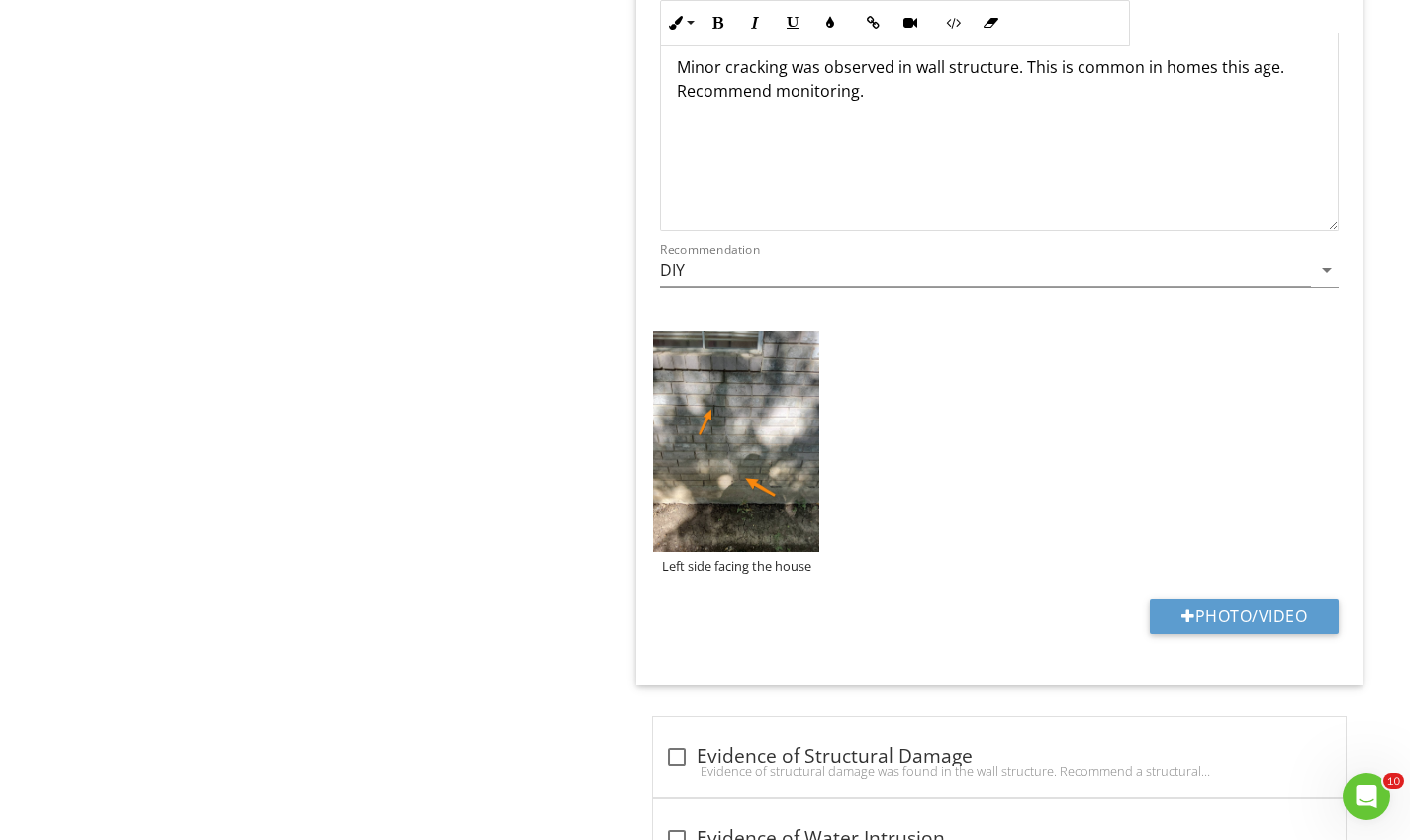 scroll, scrollTop: 1836, scrollLeft: 0, axis: vertical 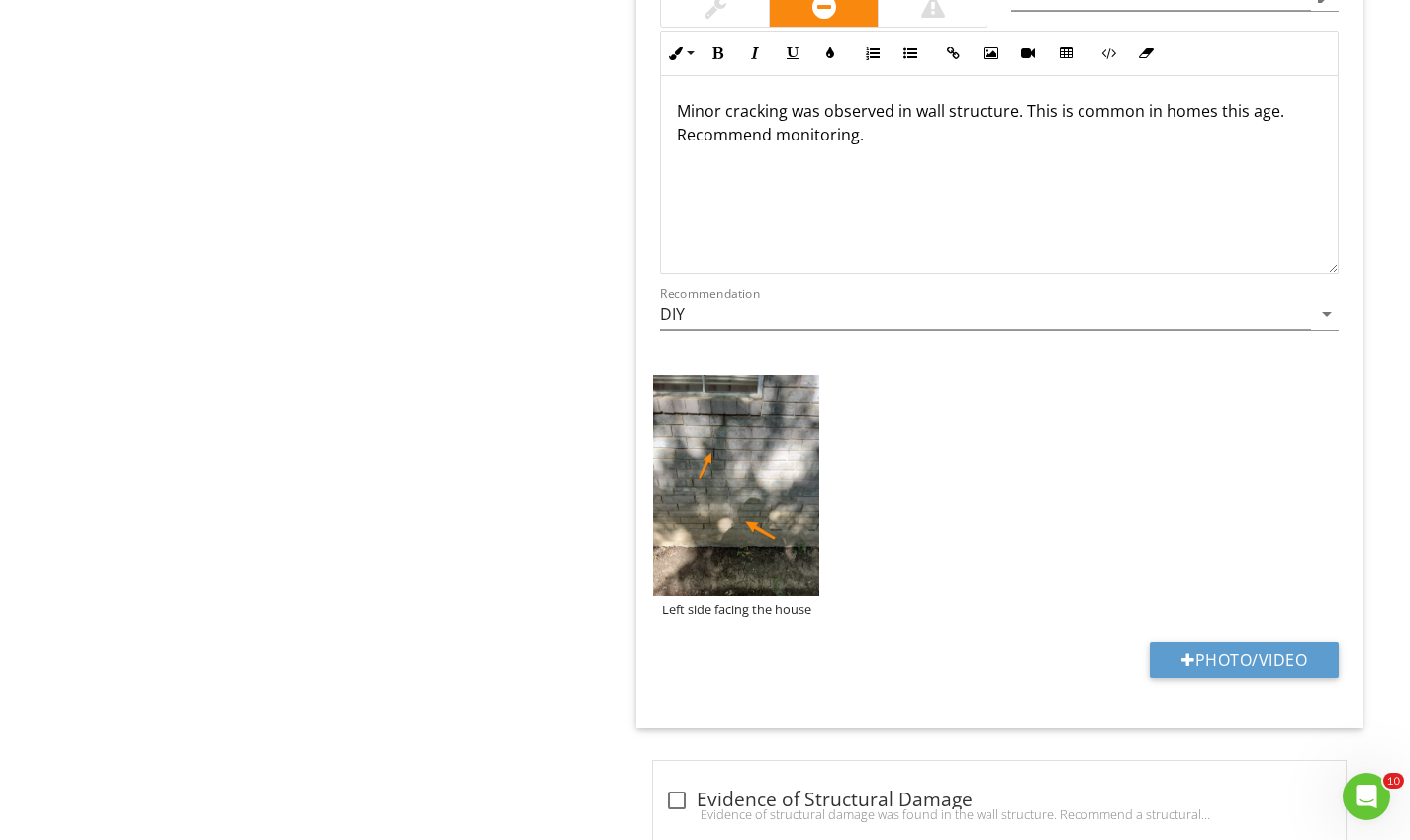 click on "Photo/Video" at bounding box center [1244, 660] 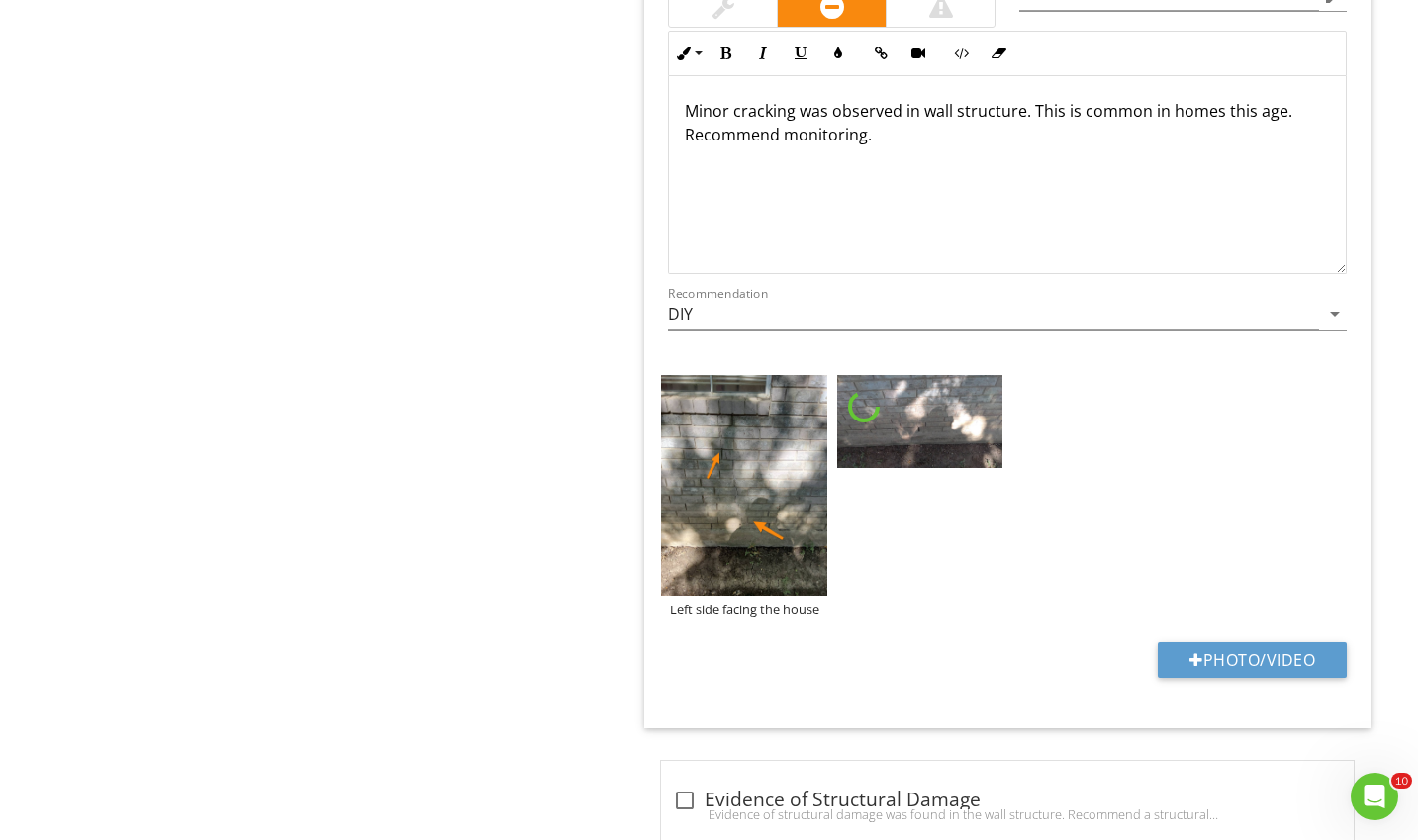 scroll, scrollTop: 1793, scrollLeft: 0, axis: vertical 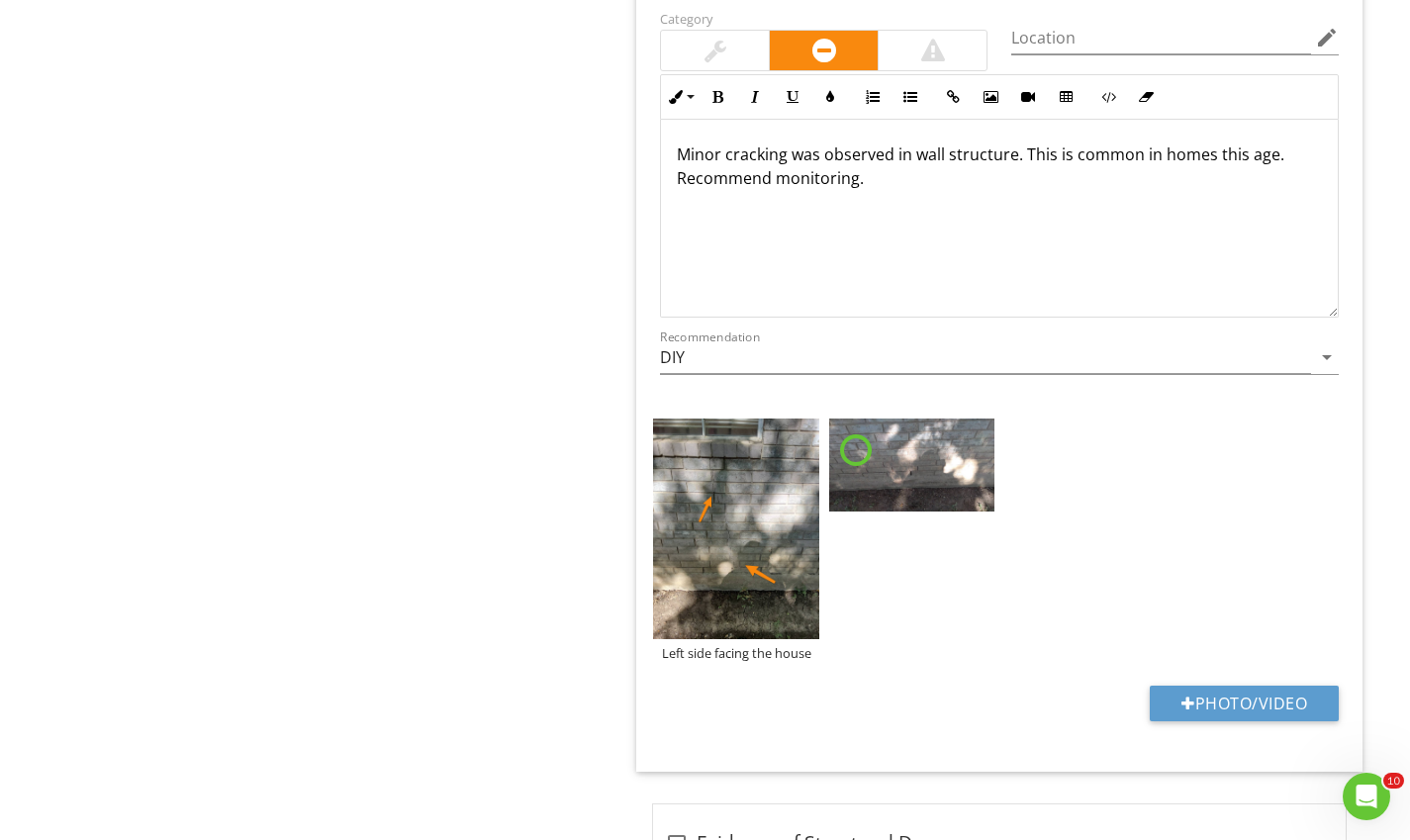 click at bounding box center (911, 465) 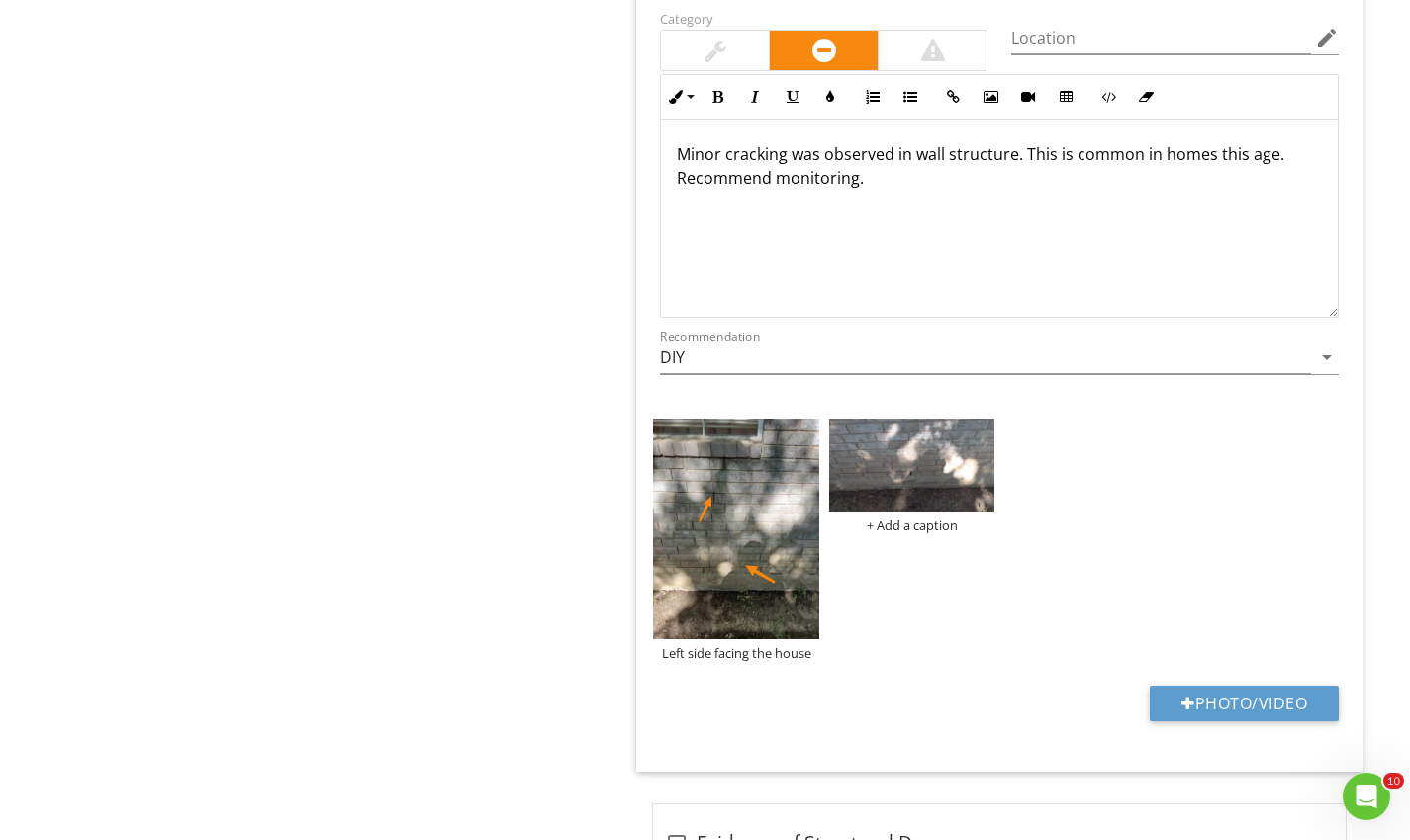 click at bounding box center [911, 465] 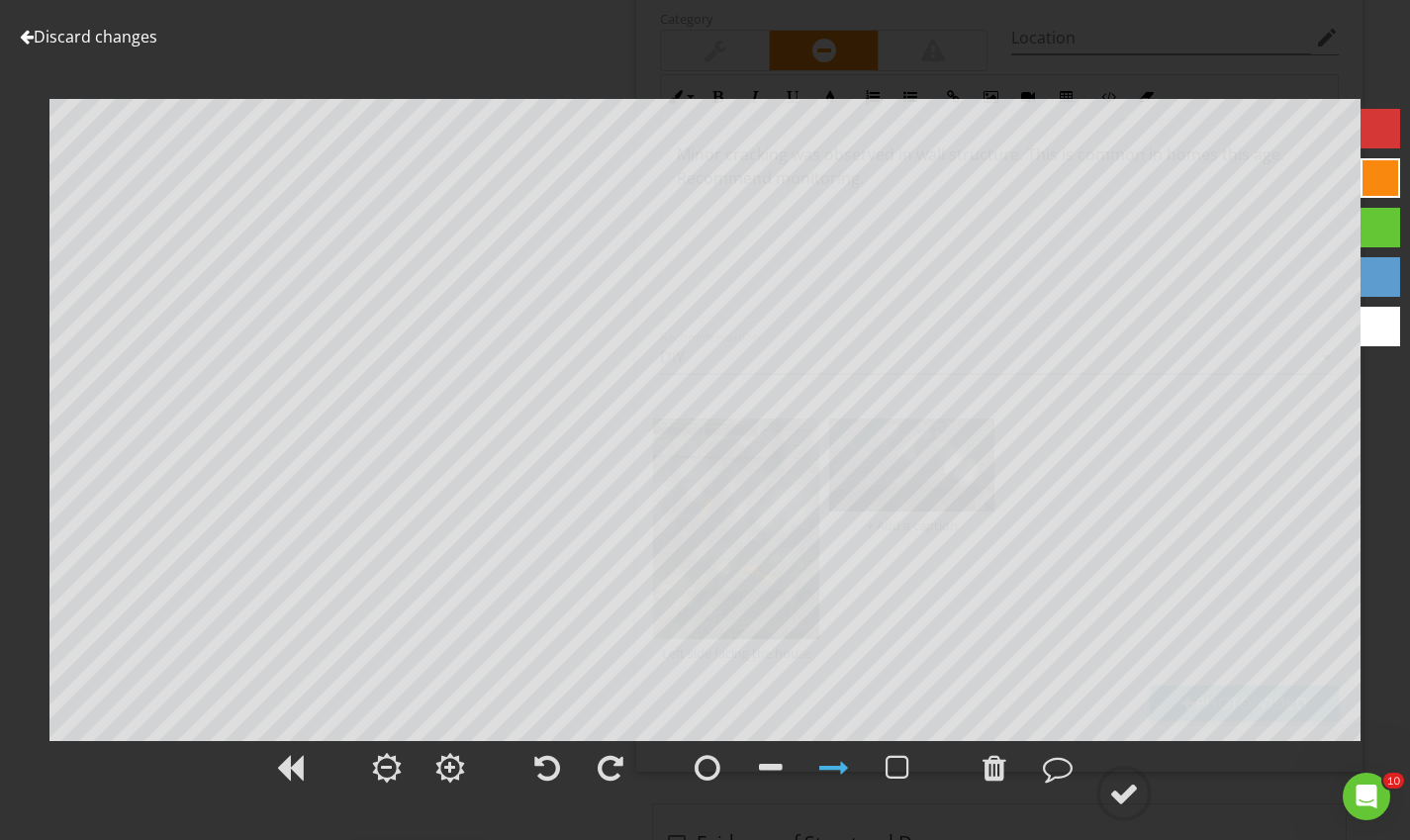 click at bounding box center (1124, 793) 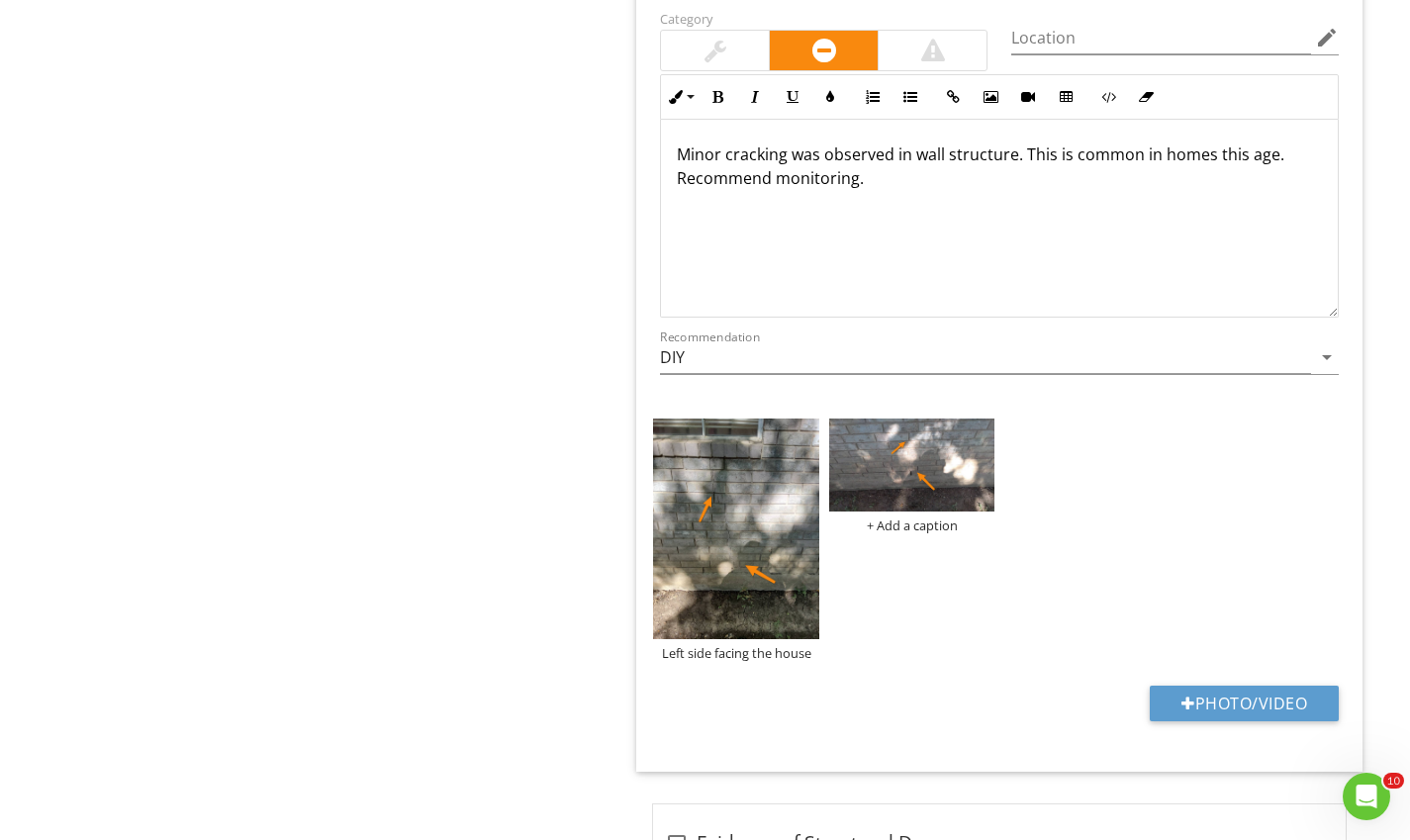 click on "+ Add a caption" at bounding box center (911, 525) 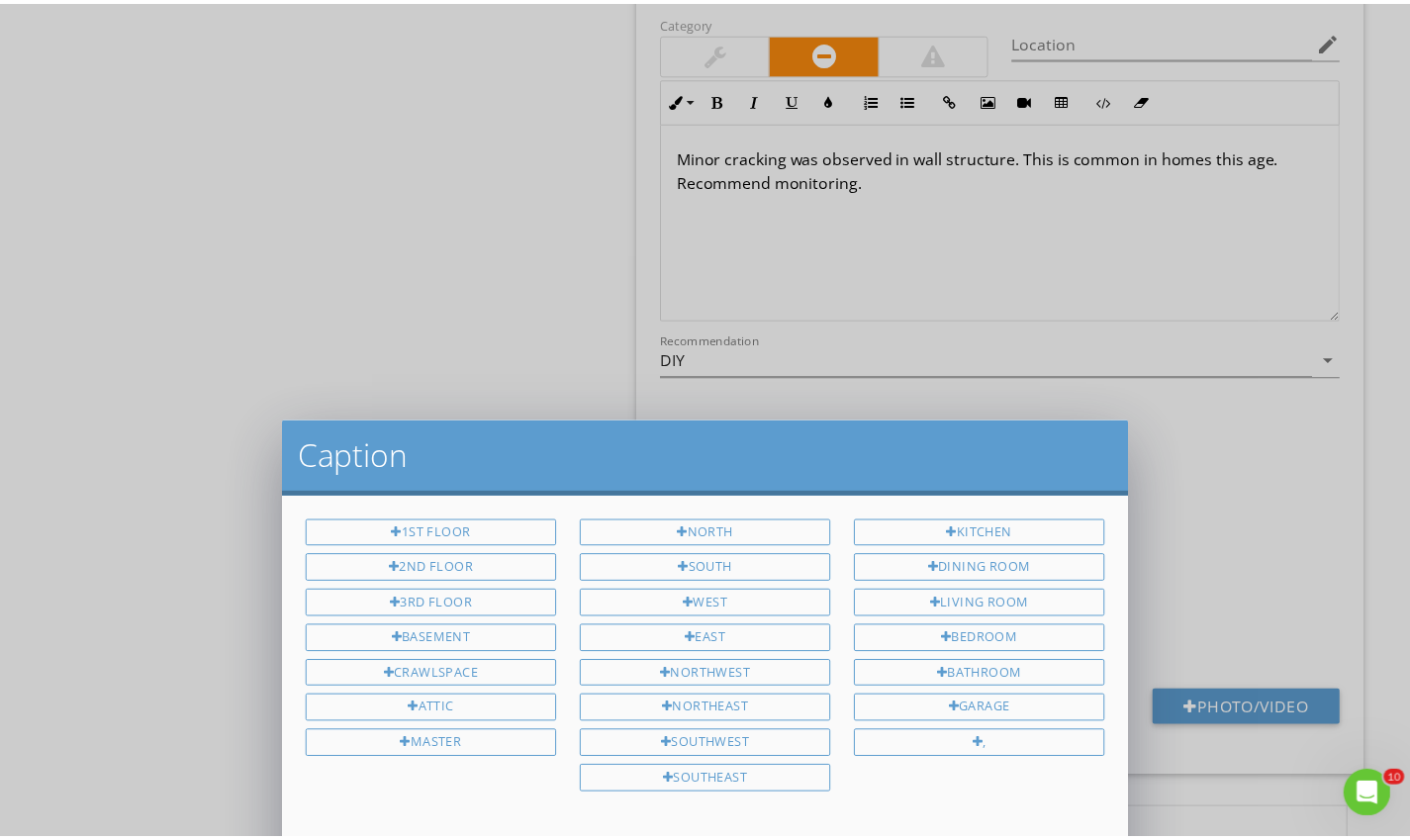 scroll, scrollTop: 0, scrollLeft: 0, axis: both 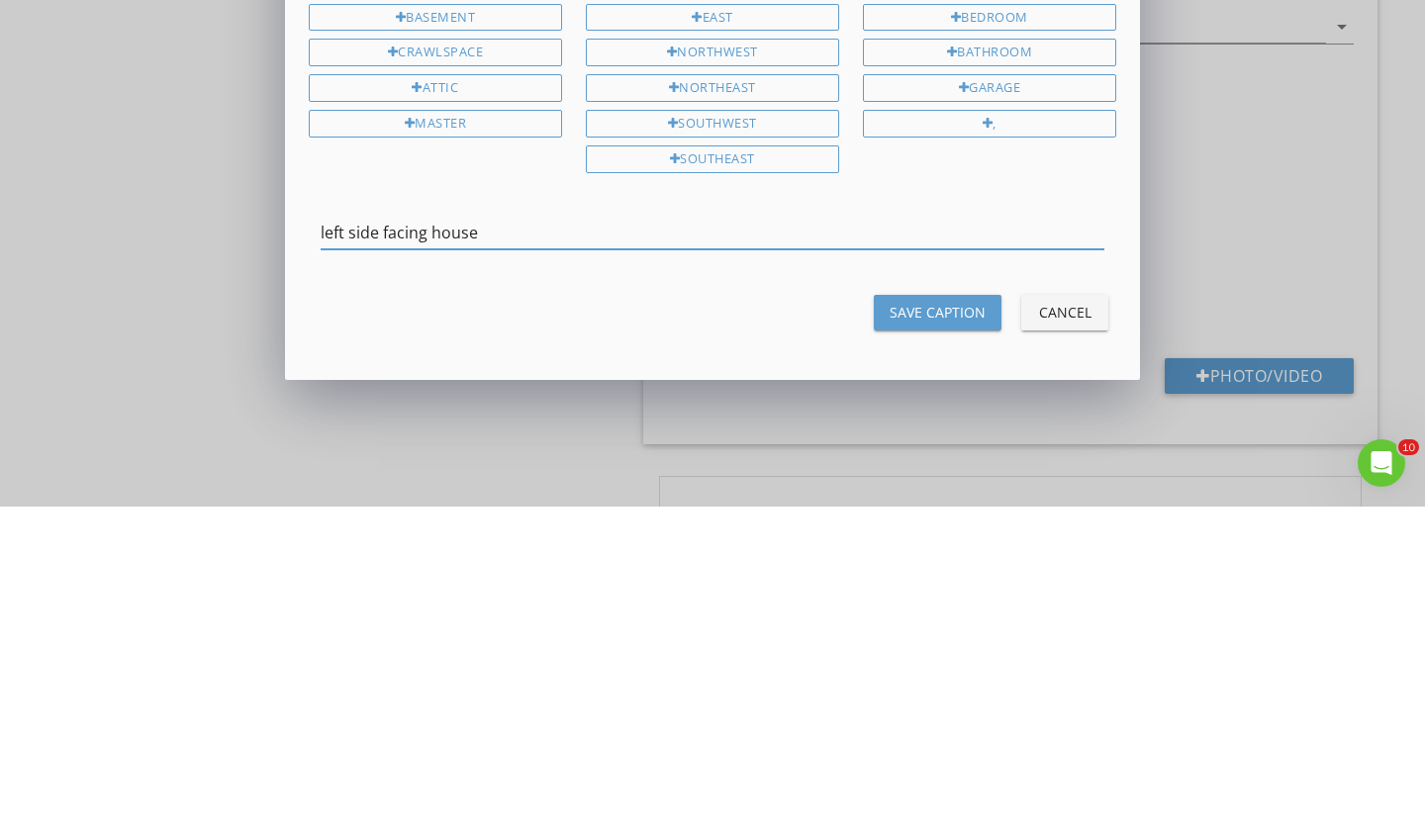 type on "left side facing house" 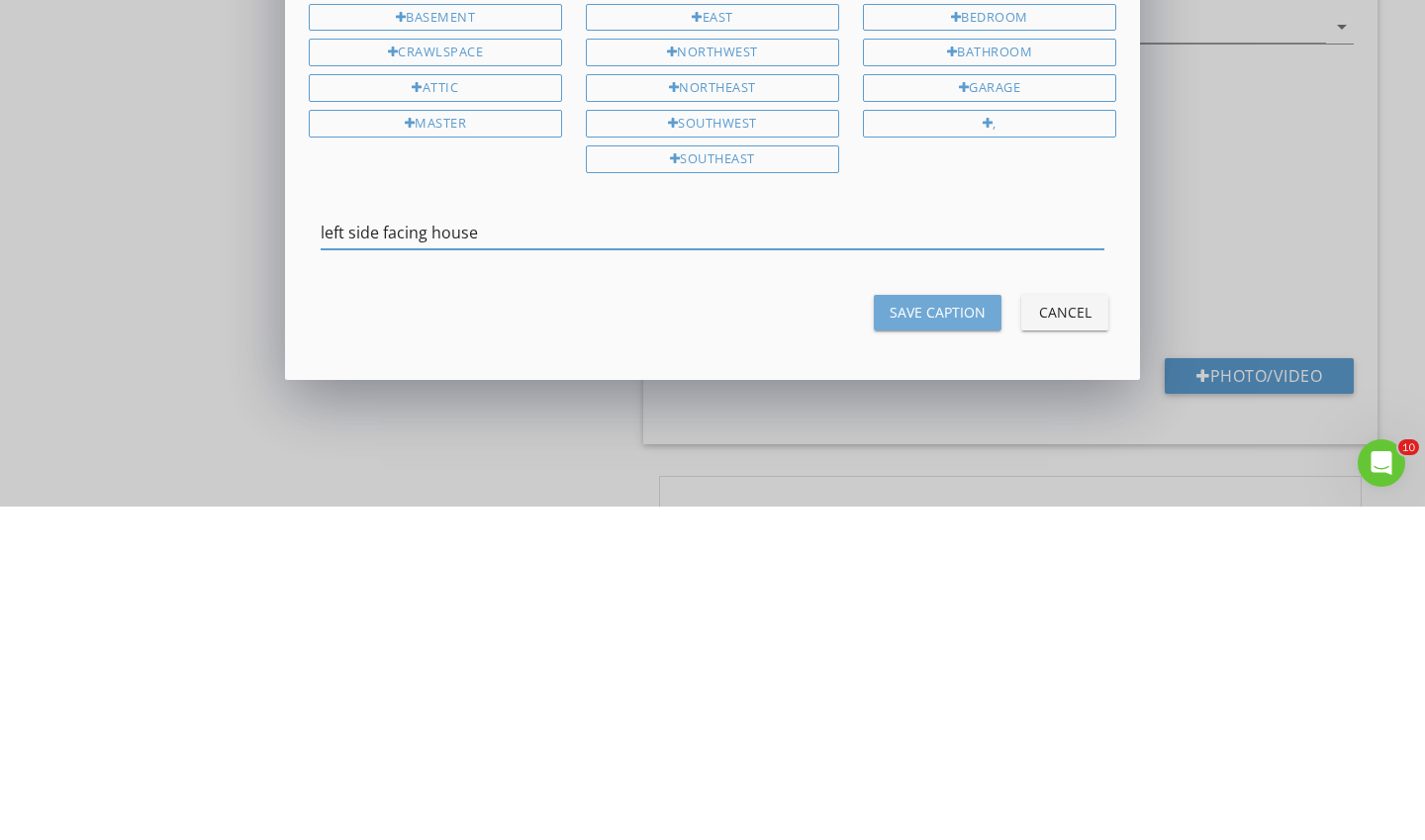 click on "Save Caption" at bounding box center [937, 645] 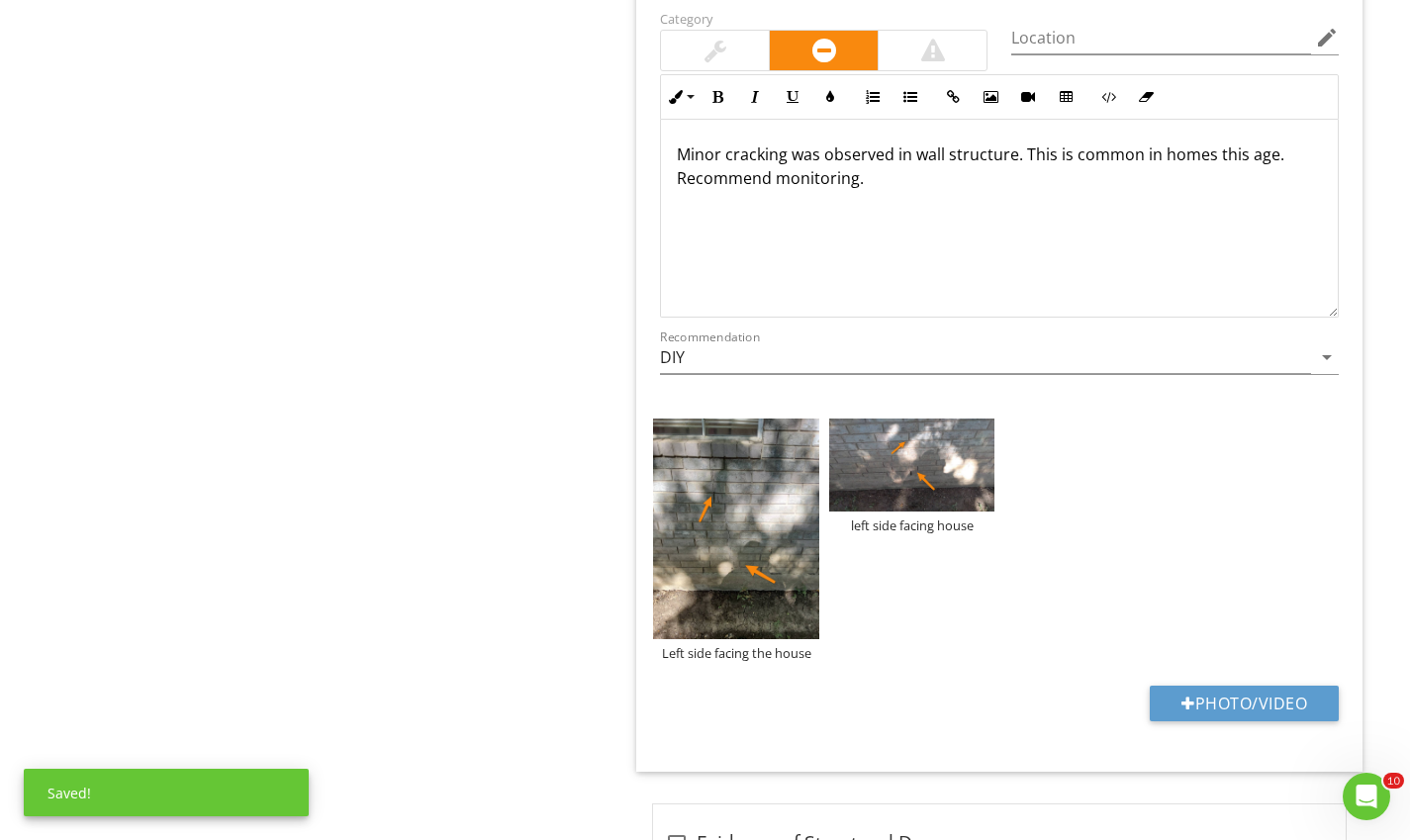click at bounding box center (911, 465) 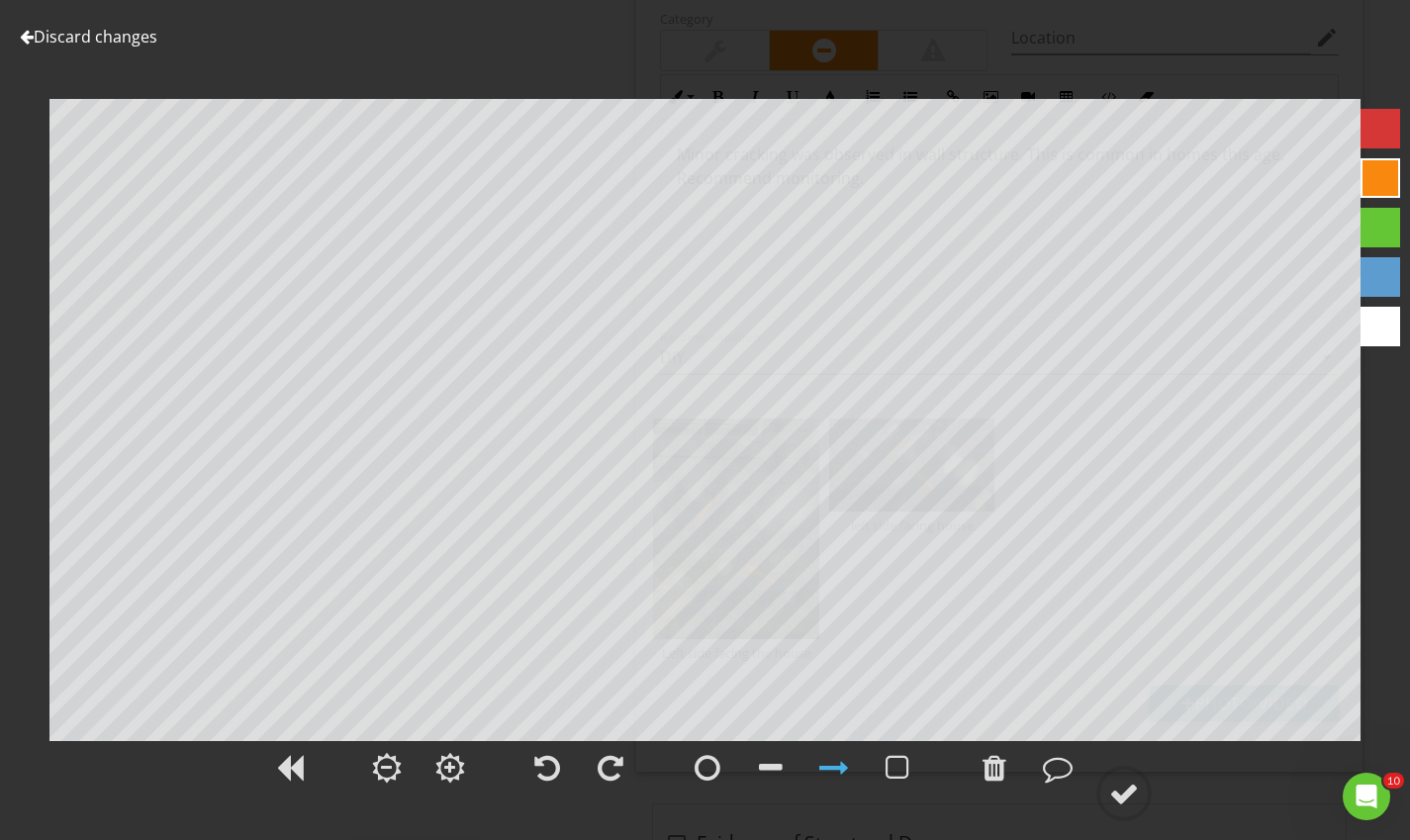 click on "Discard changes
Add Location
left side facing house" at bounding box center (705, 420) 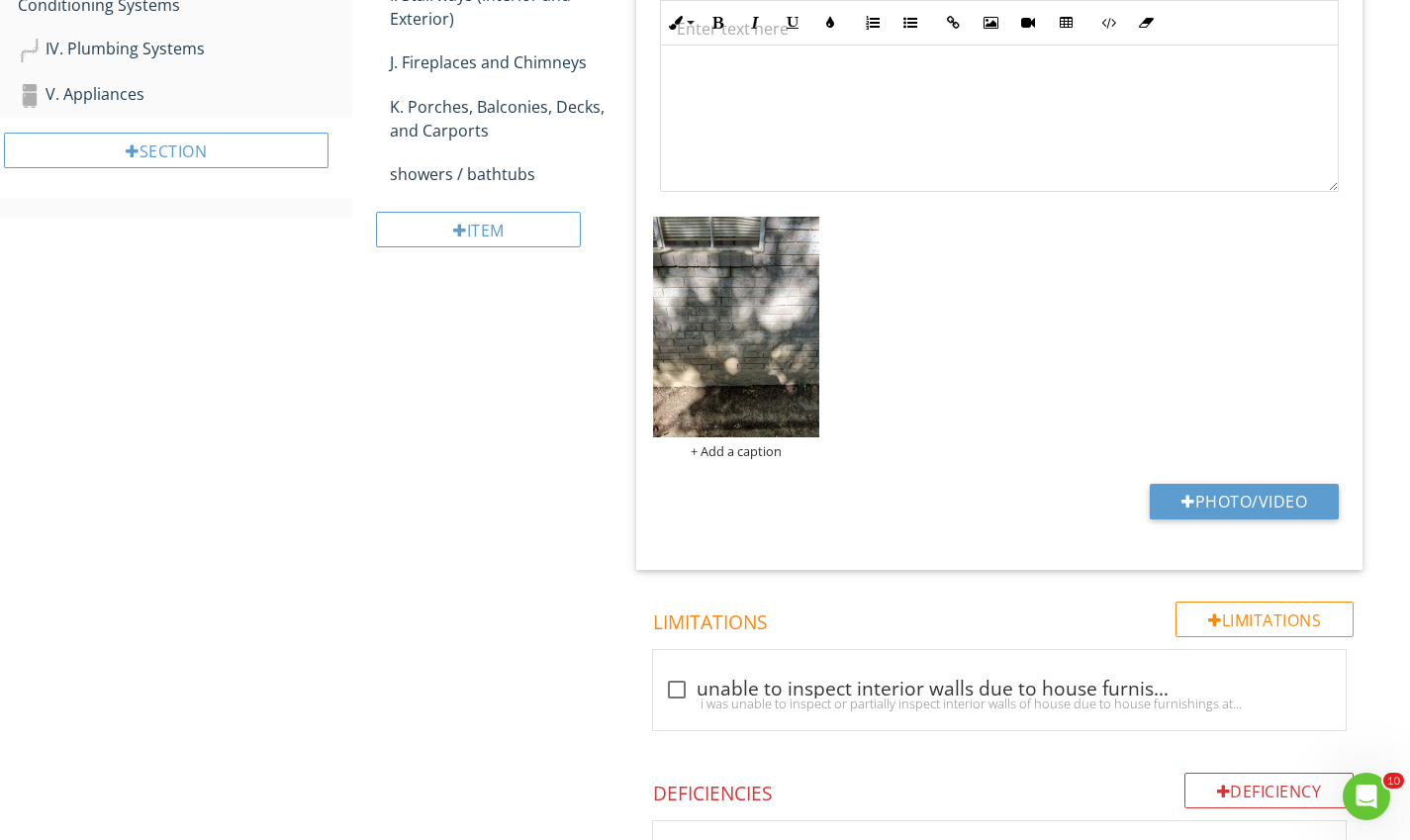 scroll, scrollTop: 765, scrollLeft: 0, axis: vertical 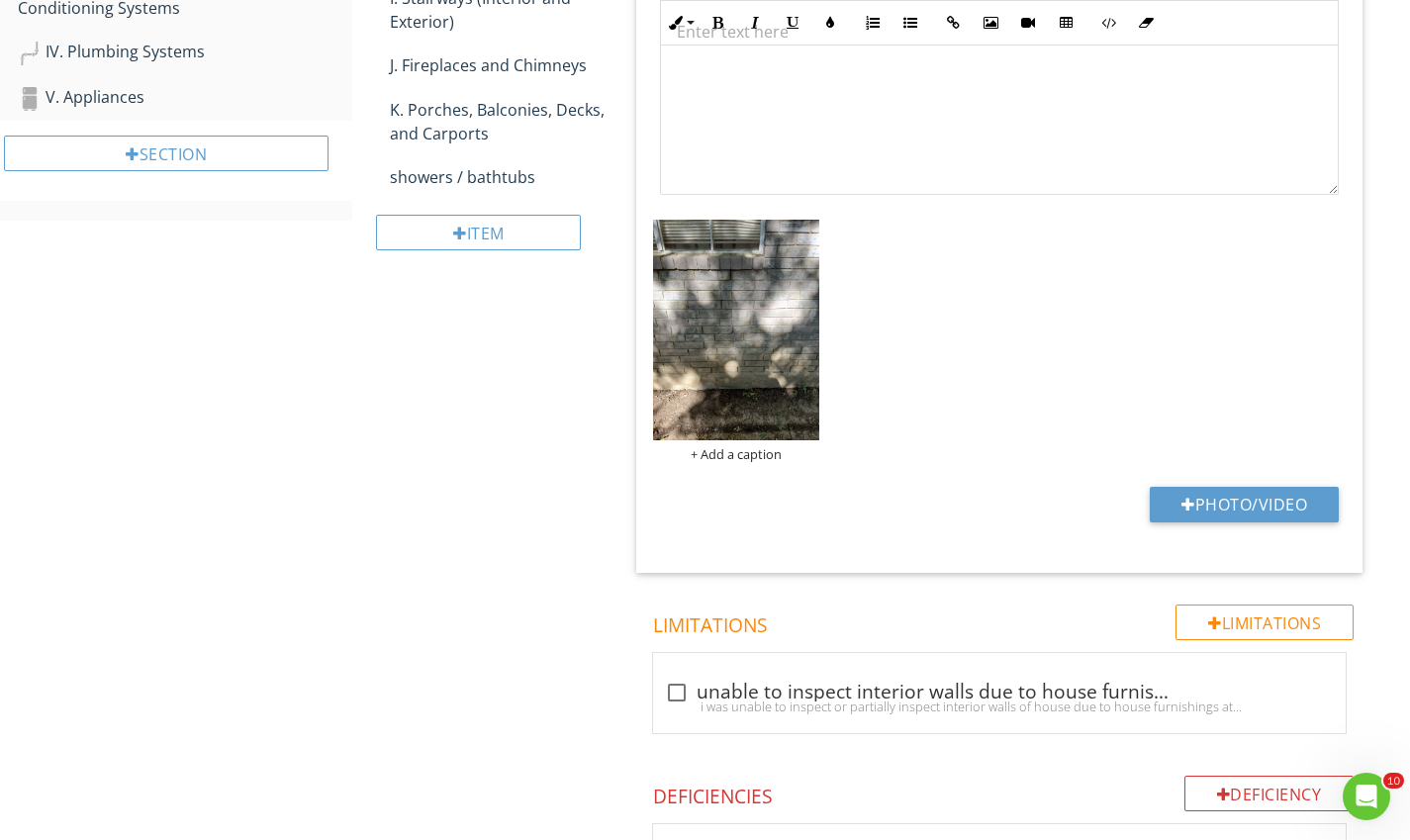 click at bounding box center [735, 329] 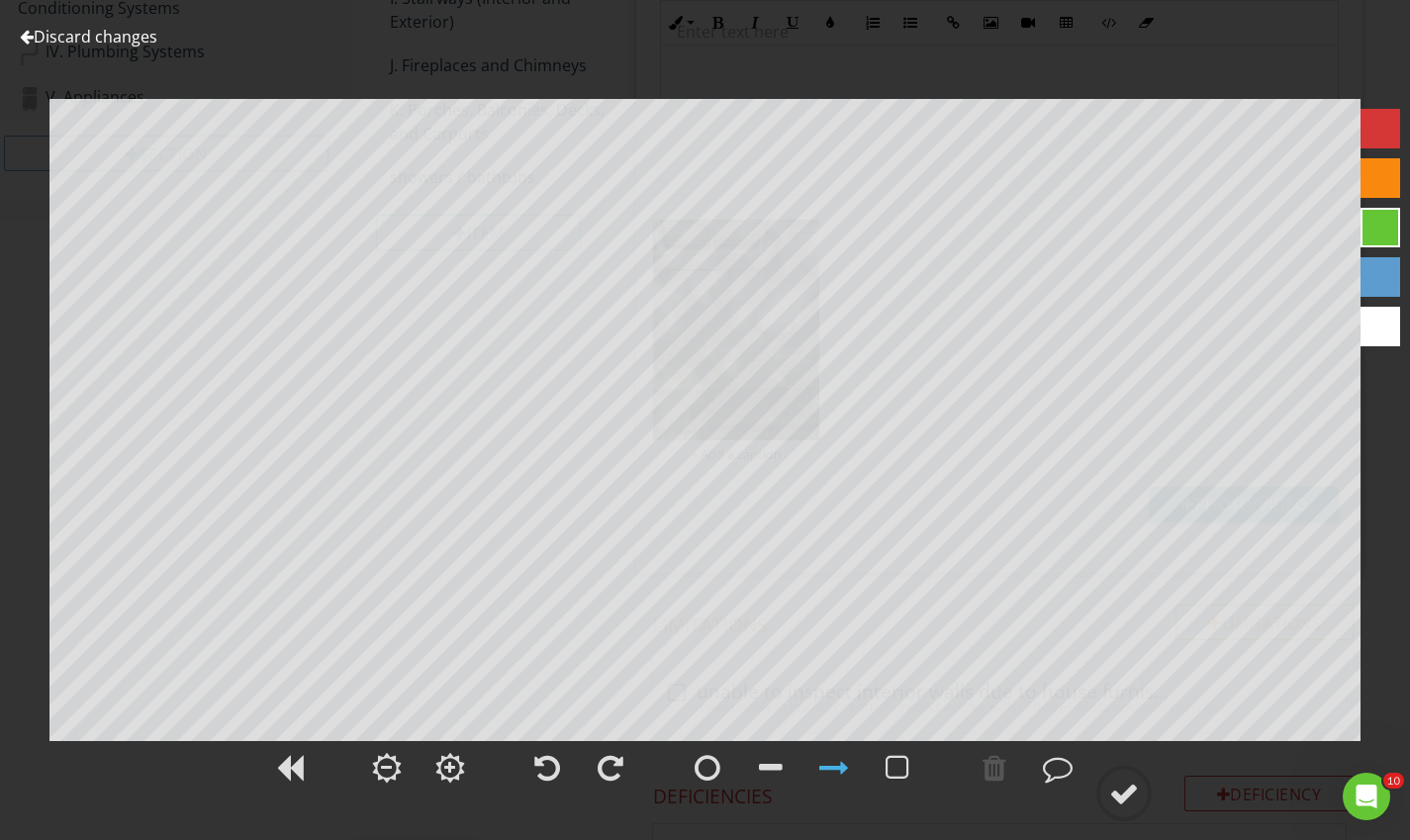 click at bounding box center [994, 768] 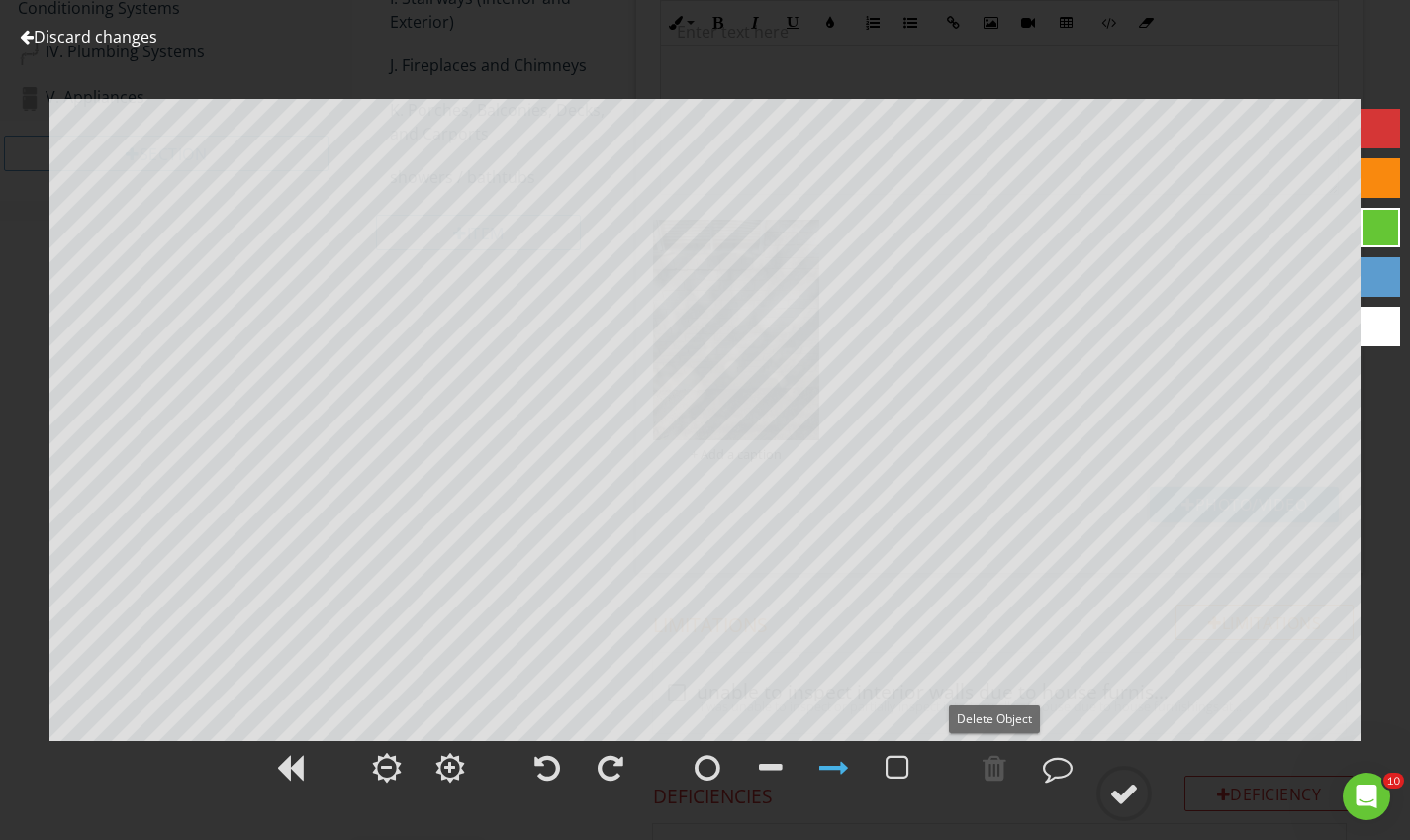 click at bounding box center (994, 768) 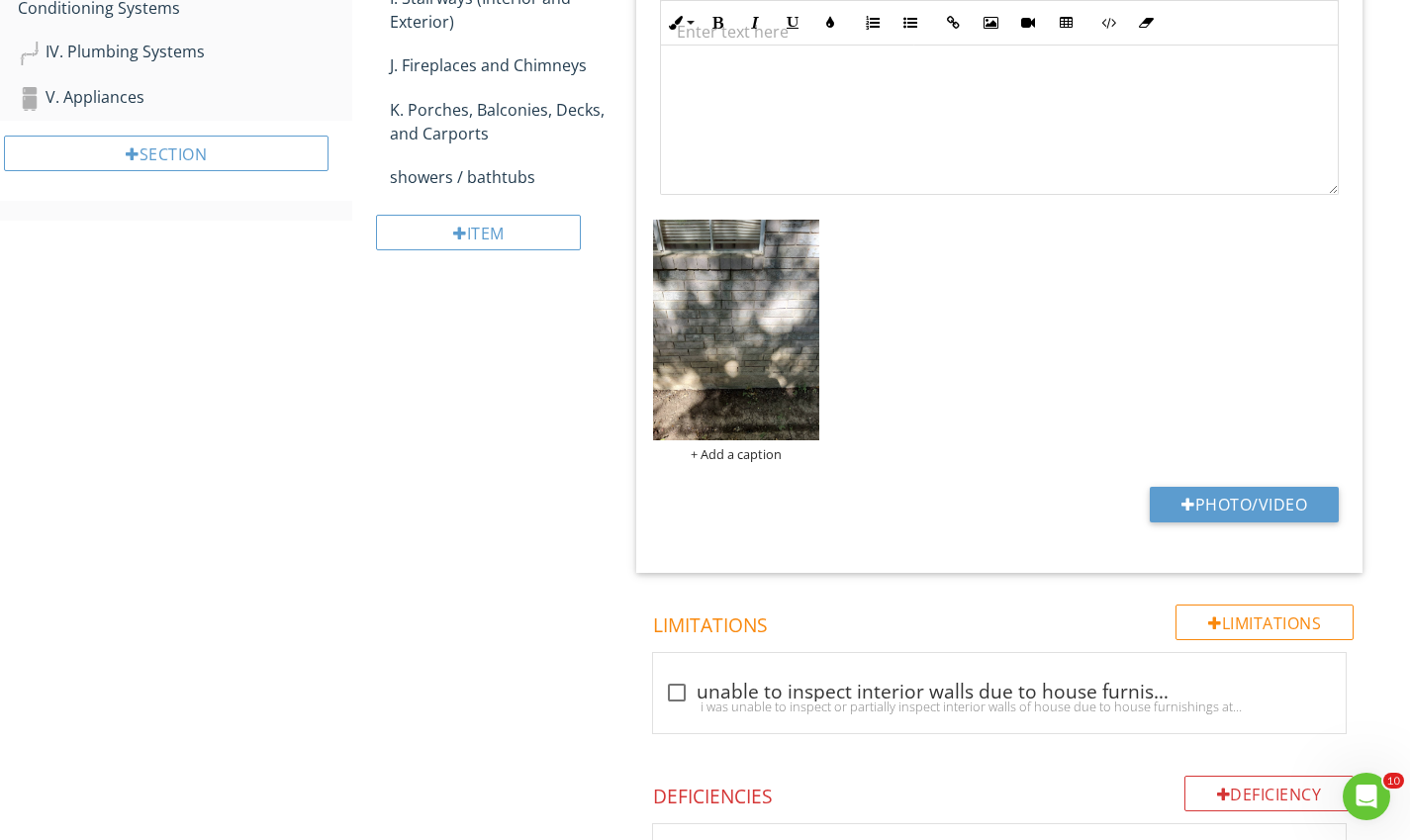 click at bounding box center (0, 0) 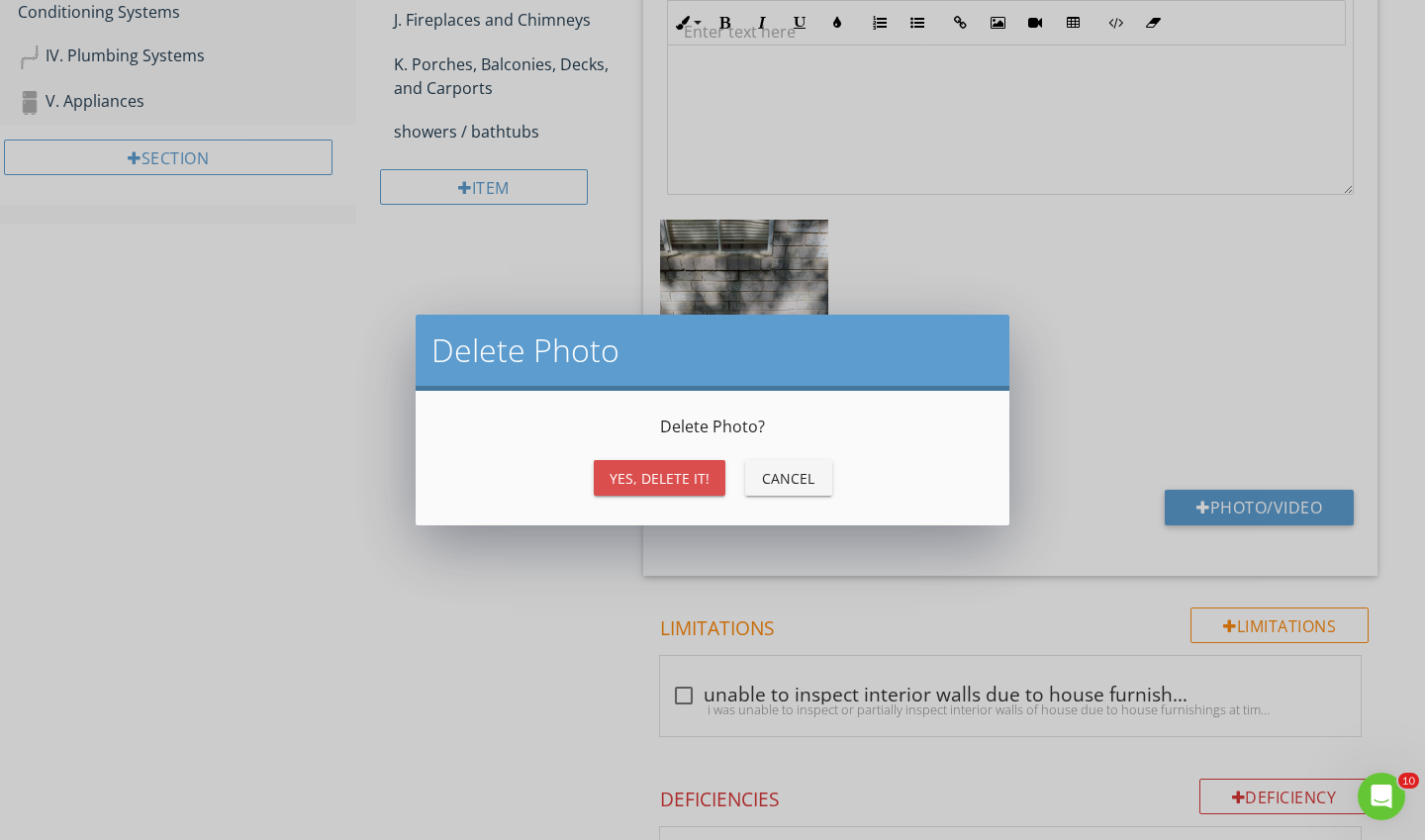 click on "Yes, Delete it!" at bounding box center [659, 478] 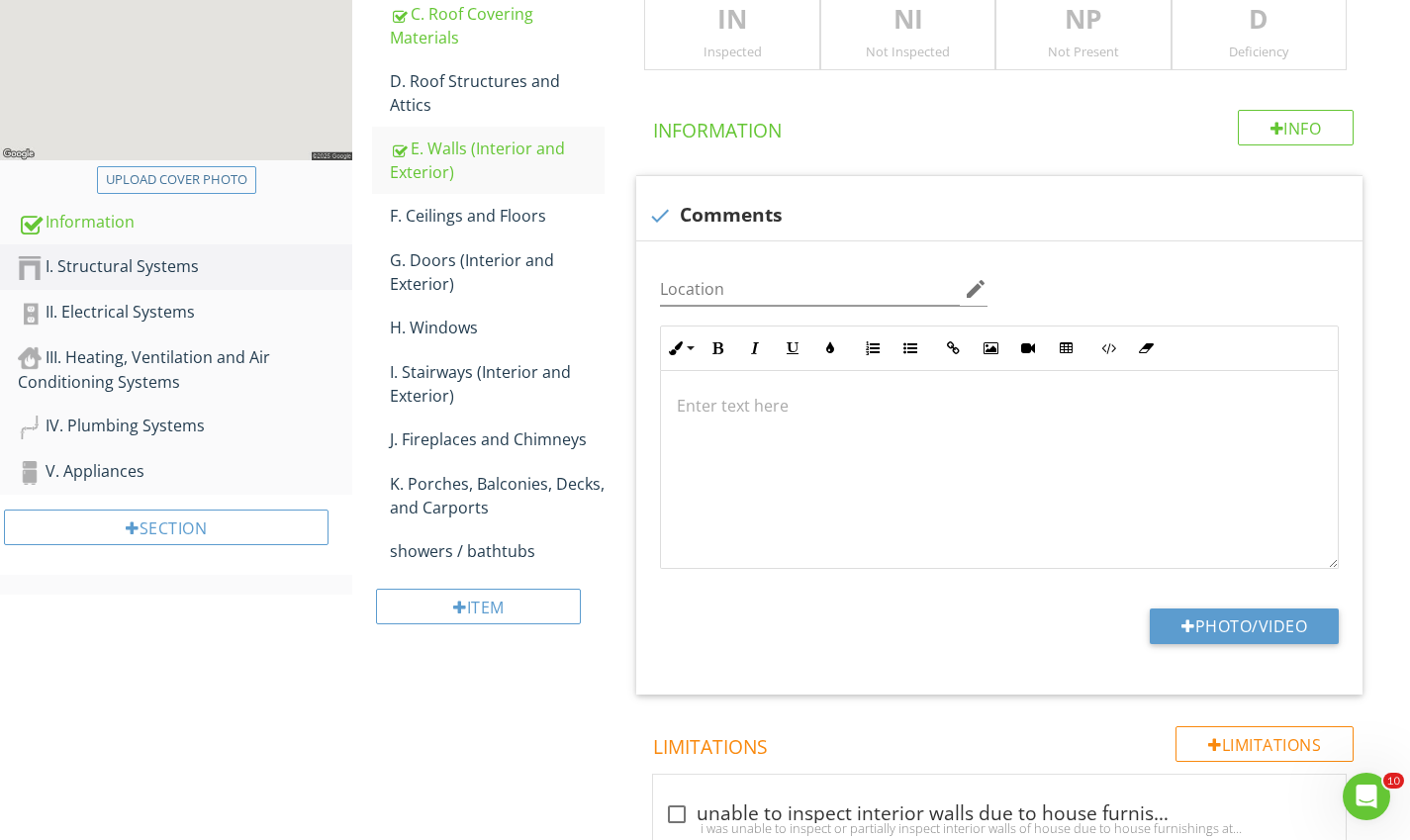 scroll, scrollTop: 390, scrollLeft: 0, axis: vertical 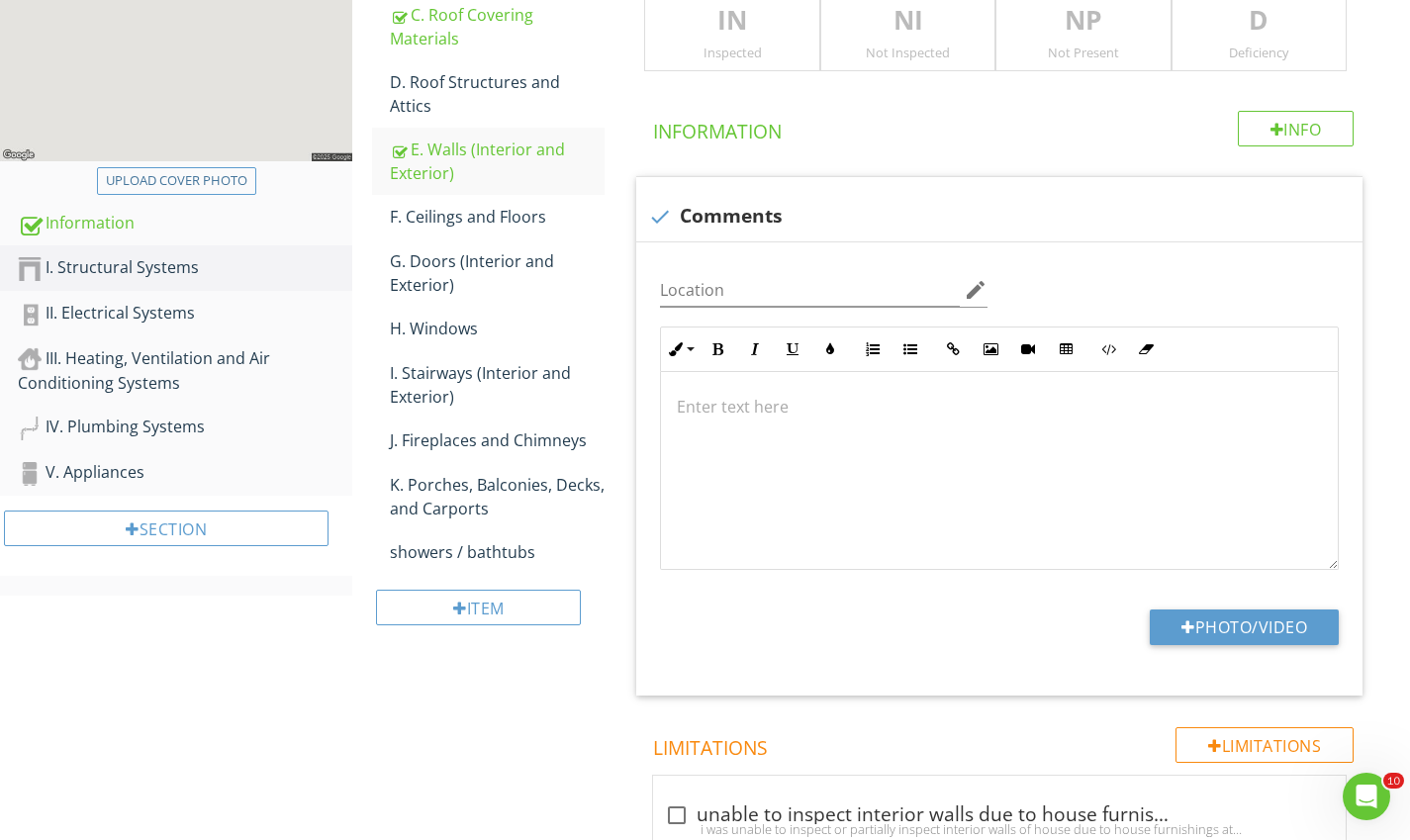 click on "D. Roof Structures and Attics" at bounding box center [497, 94] 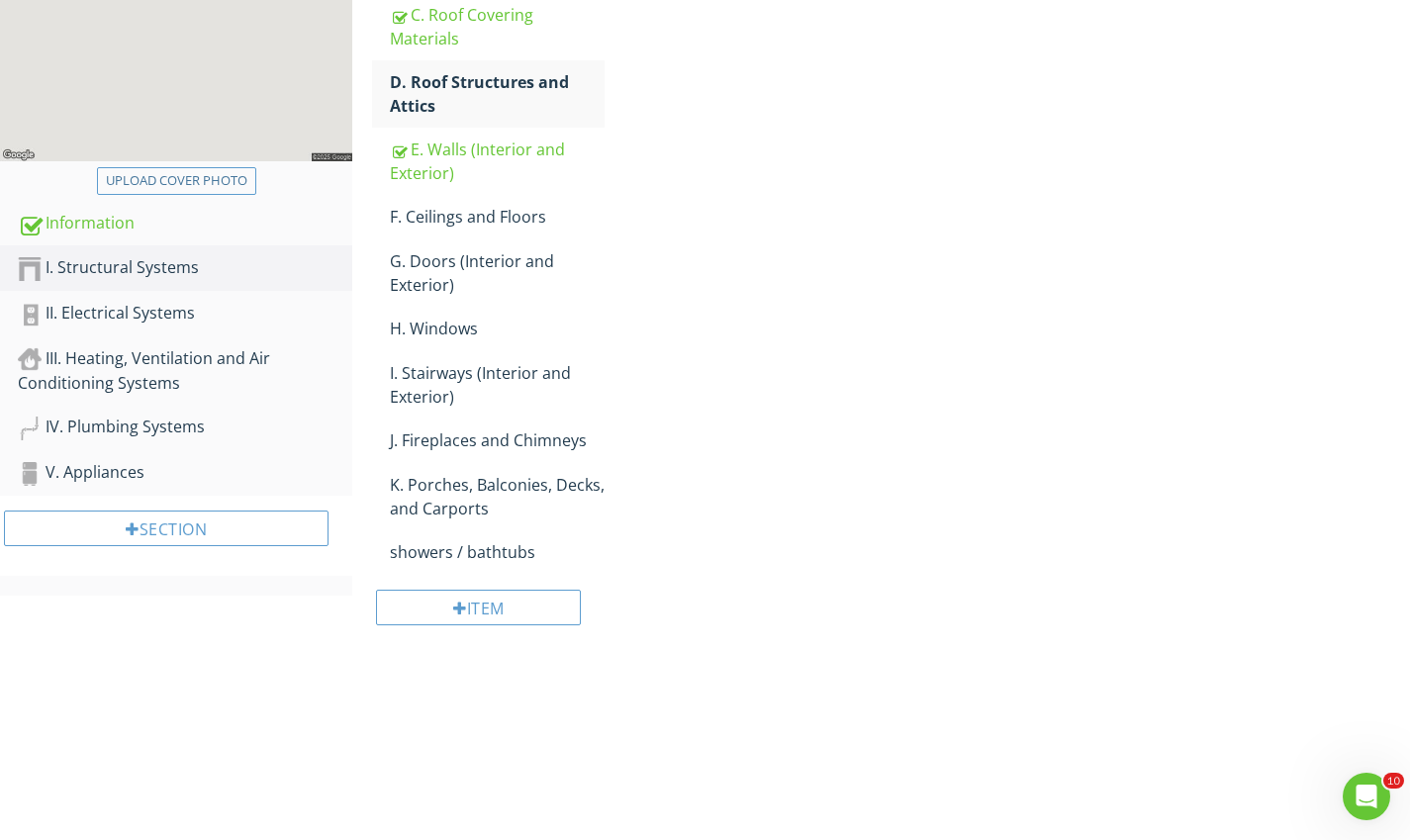 click on "D. Roof Structures and Attics" at bounding box center (497, 94) 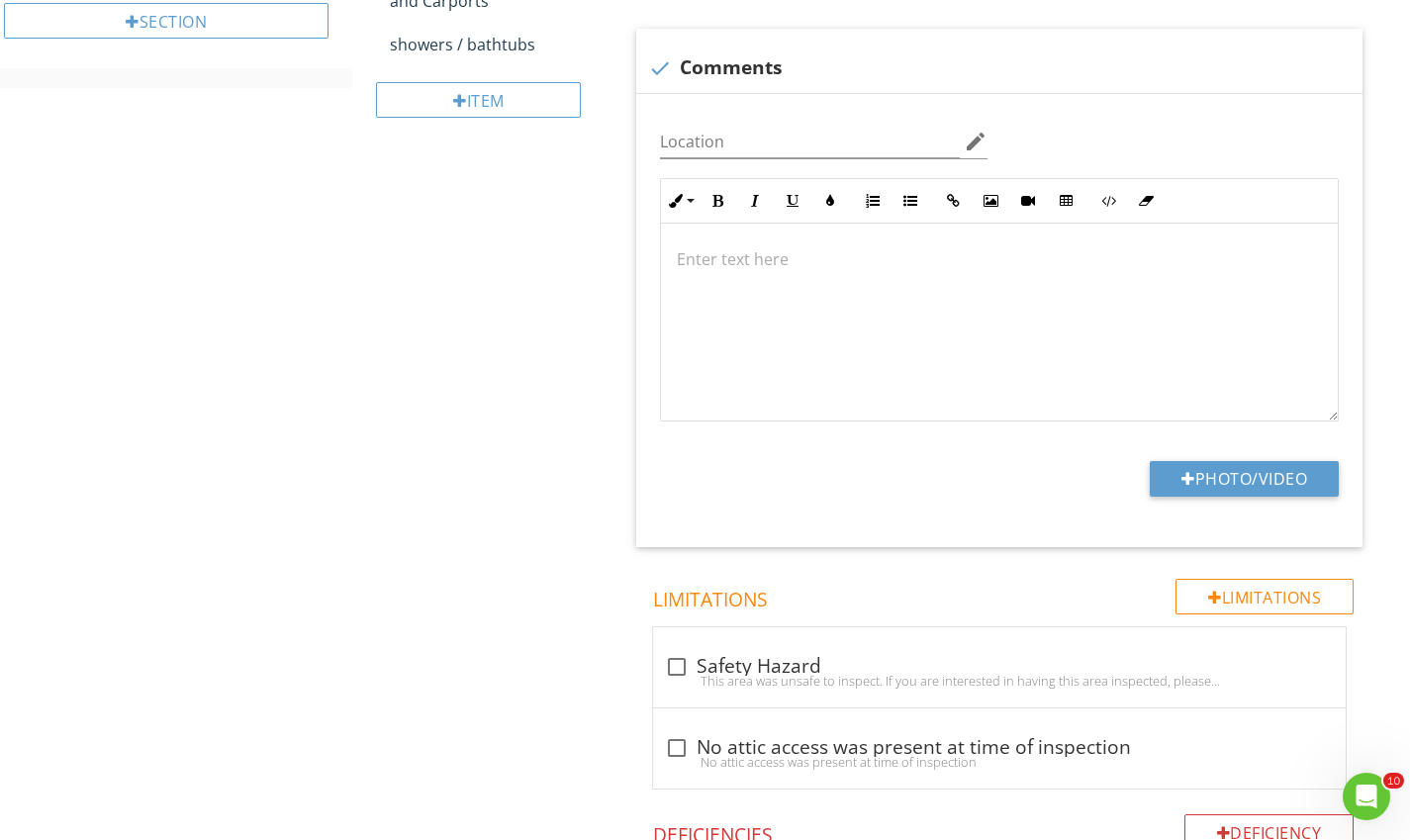 scroll, scrollTop: 899, scrollLeft: 0, axis: vertical 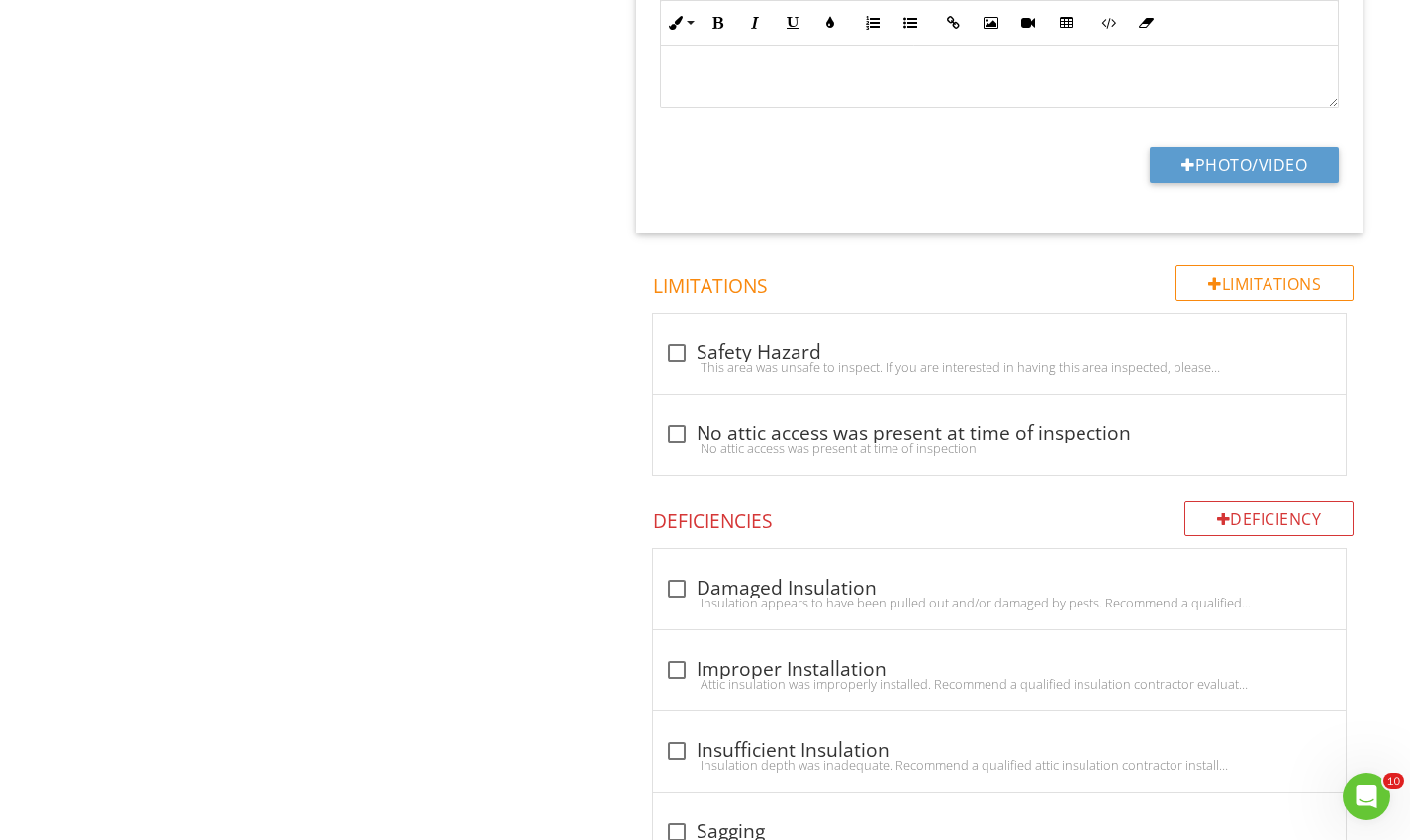 click on "Deficiency" at bounding box center (1269, 518) 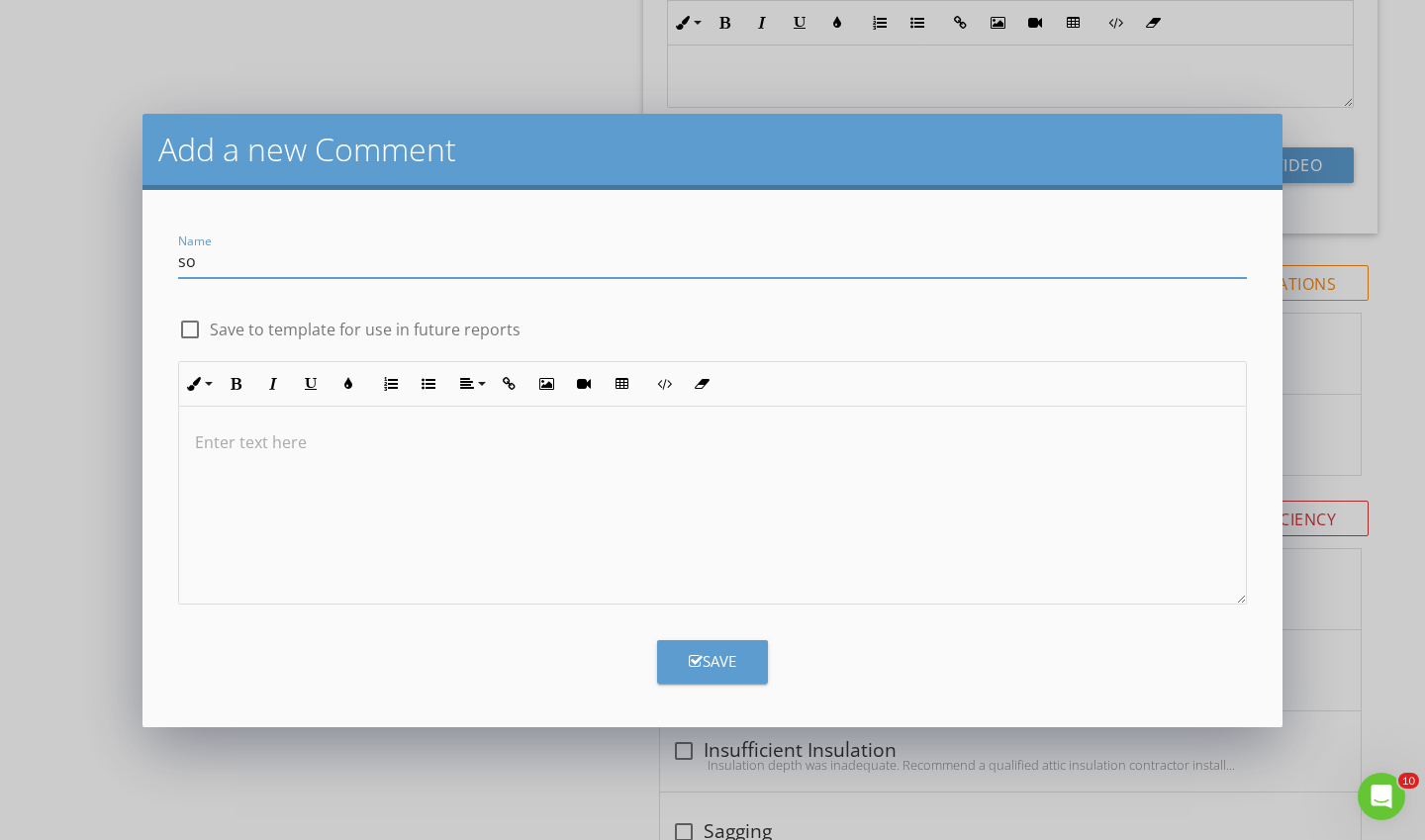 type on "s" 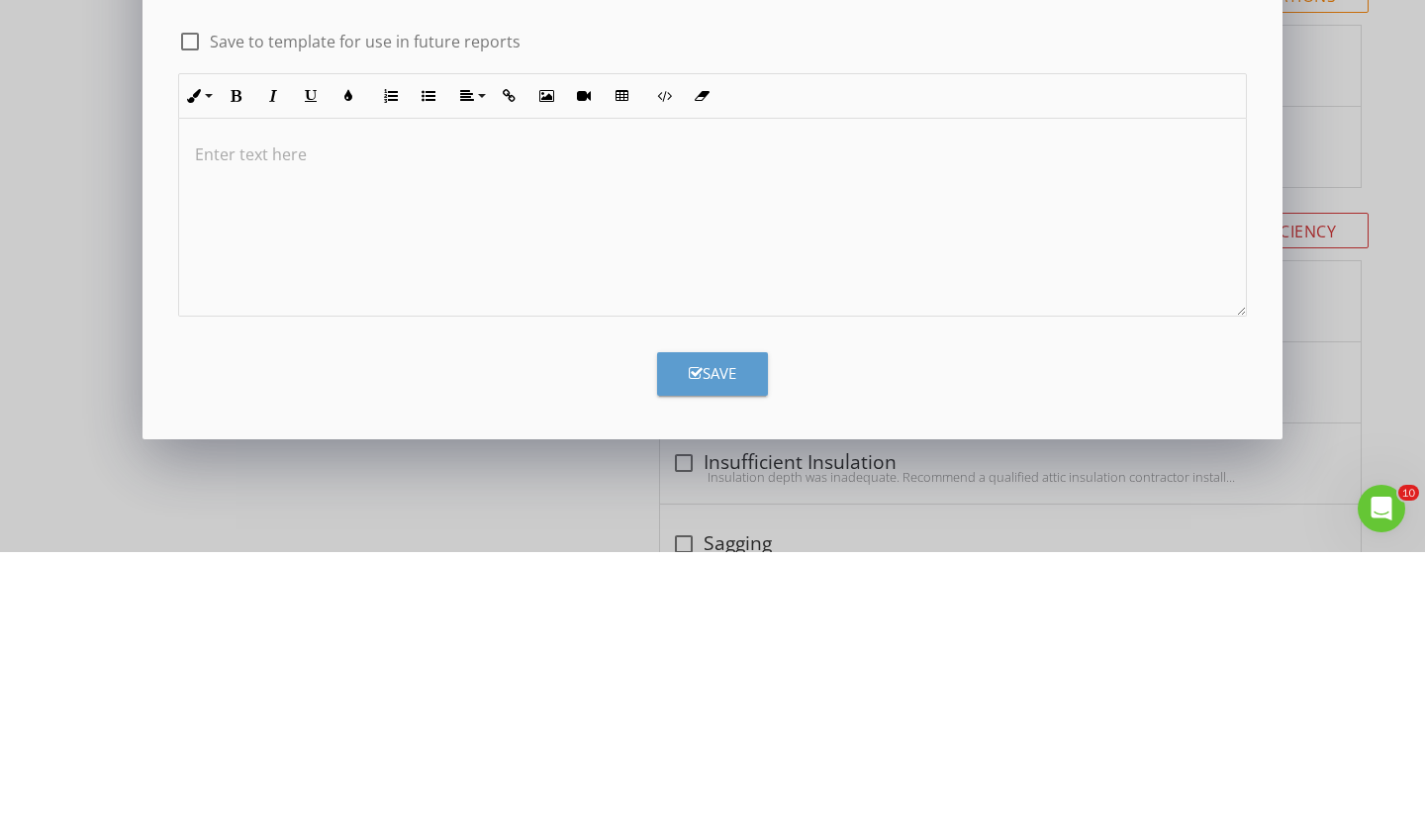 type on "Damaged sofit" 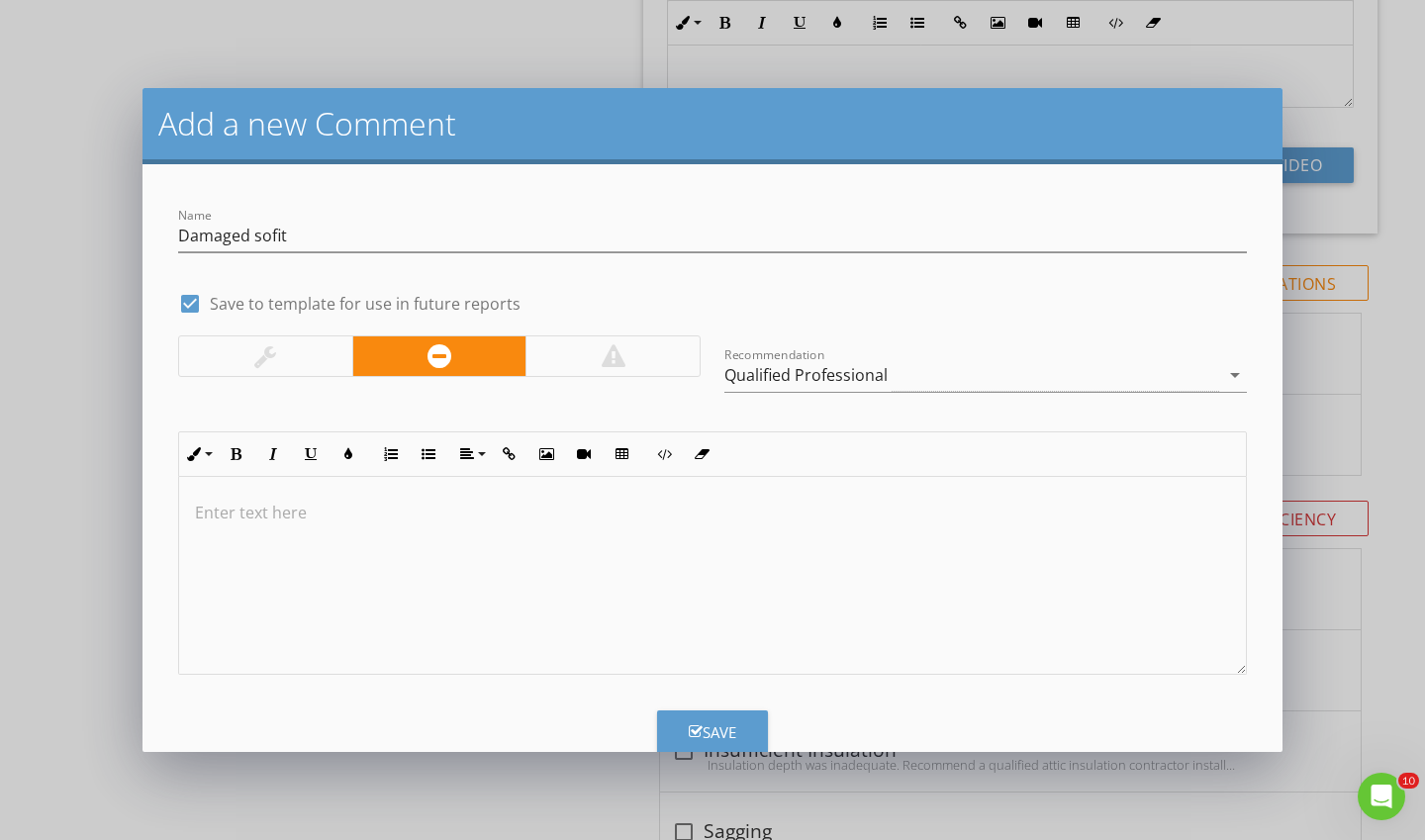 click at bounding box center [712, 576] 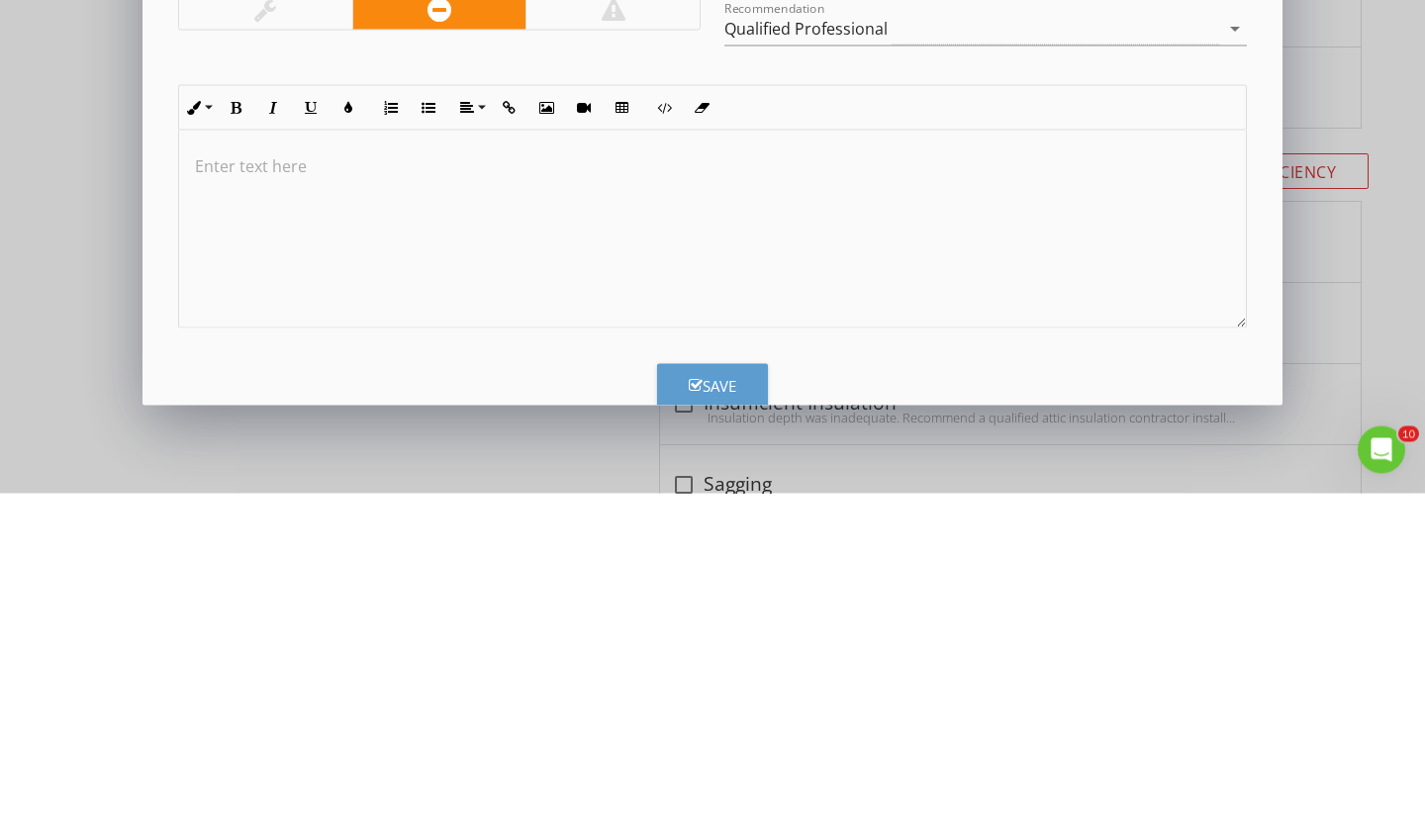 type 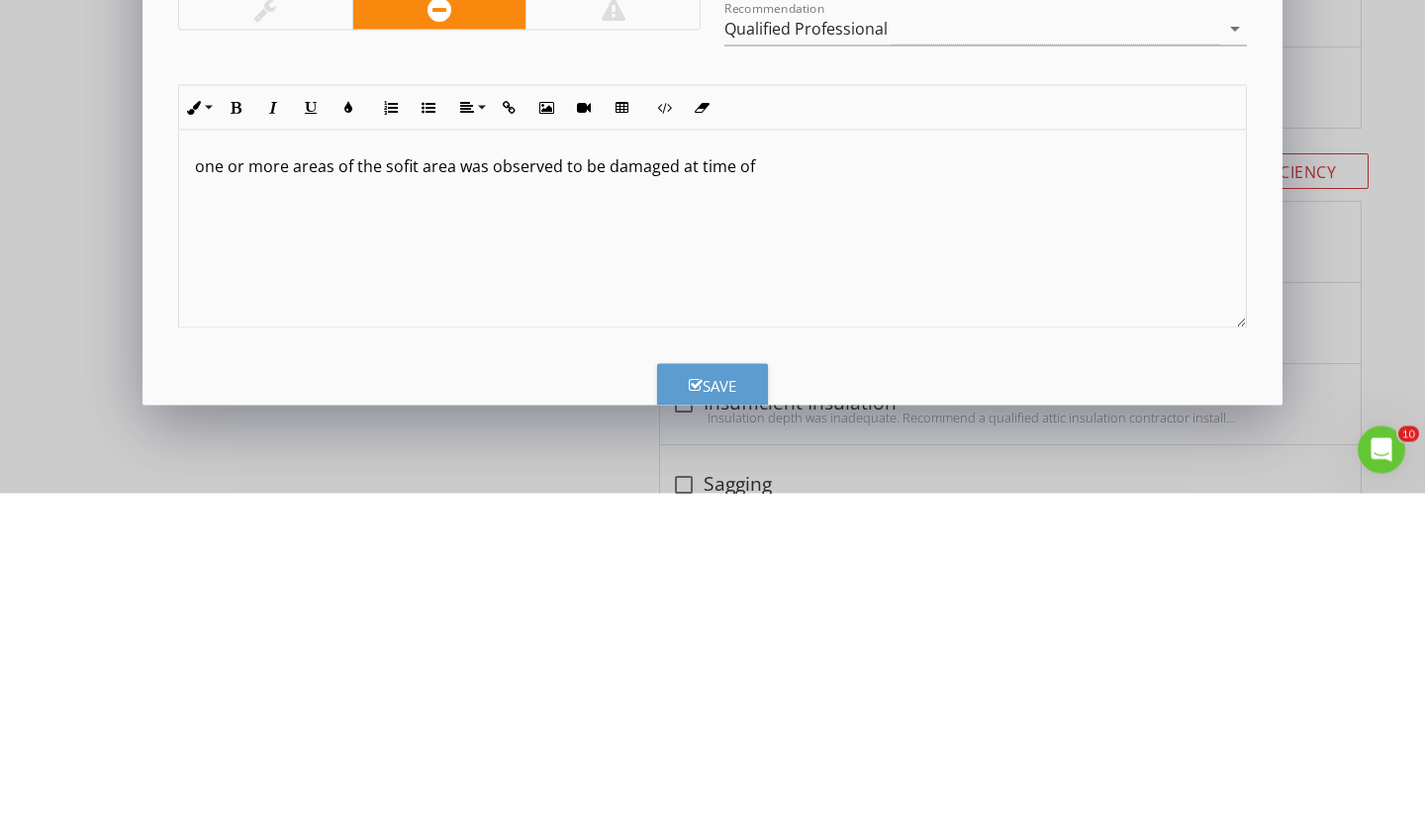 click on "one or more areas of the sofit area was observed to be damaged at time of" at bounding box center (712, 513) 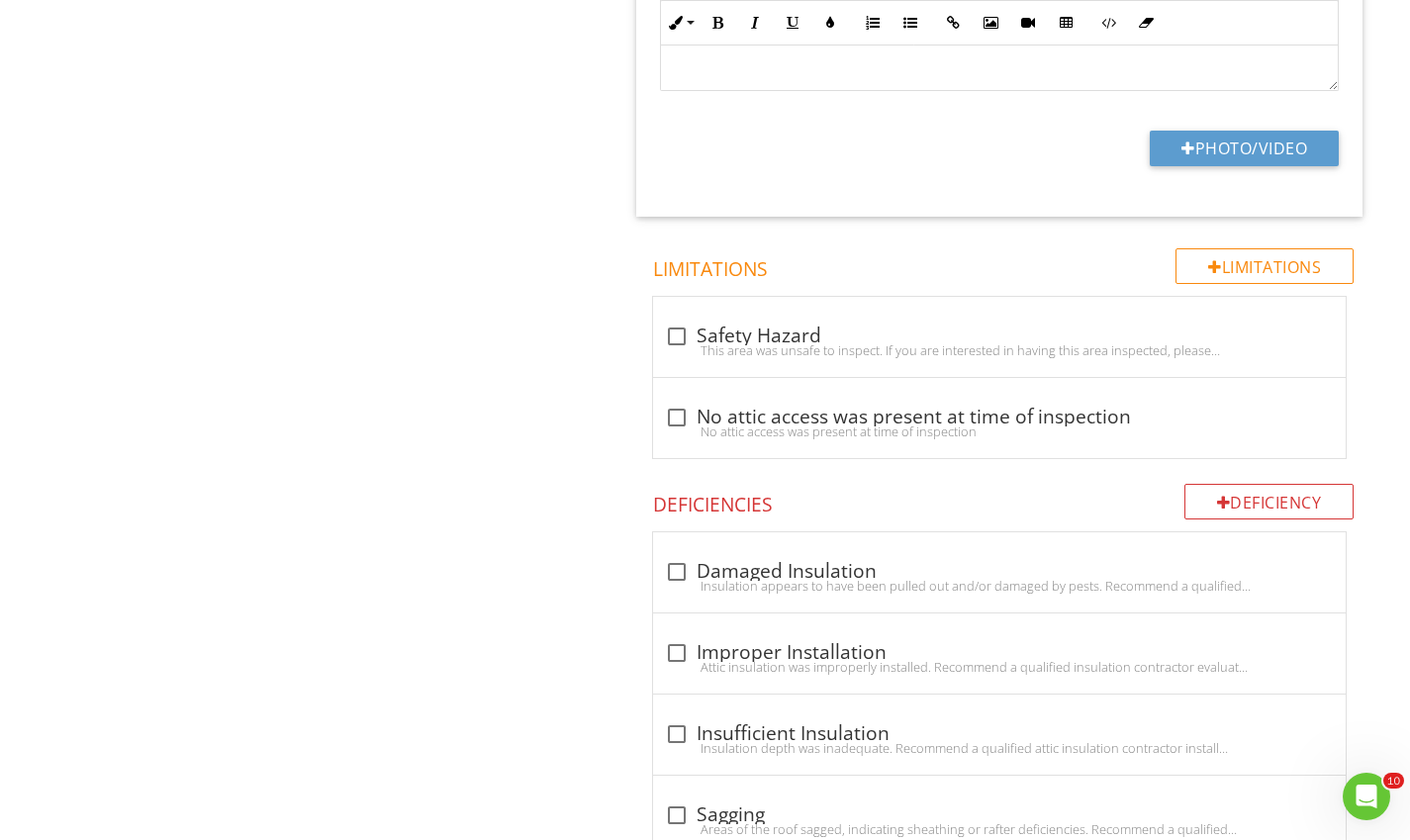 scroll, scrollTop: 1234, scrollLeft: 0, axis: vertical 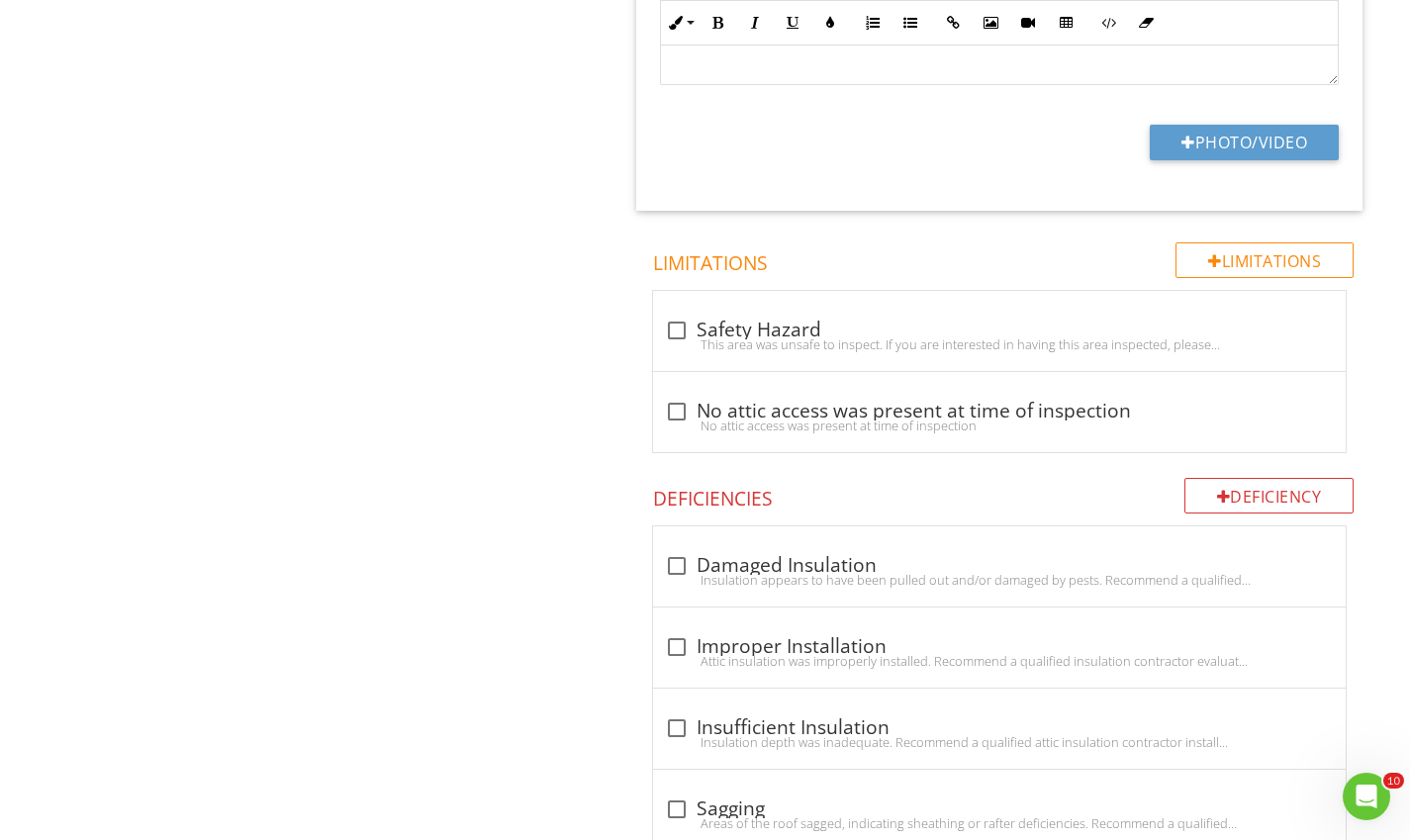 click on "Deficiency" at bounding box center [1269, 496] 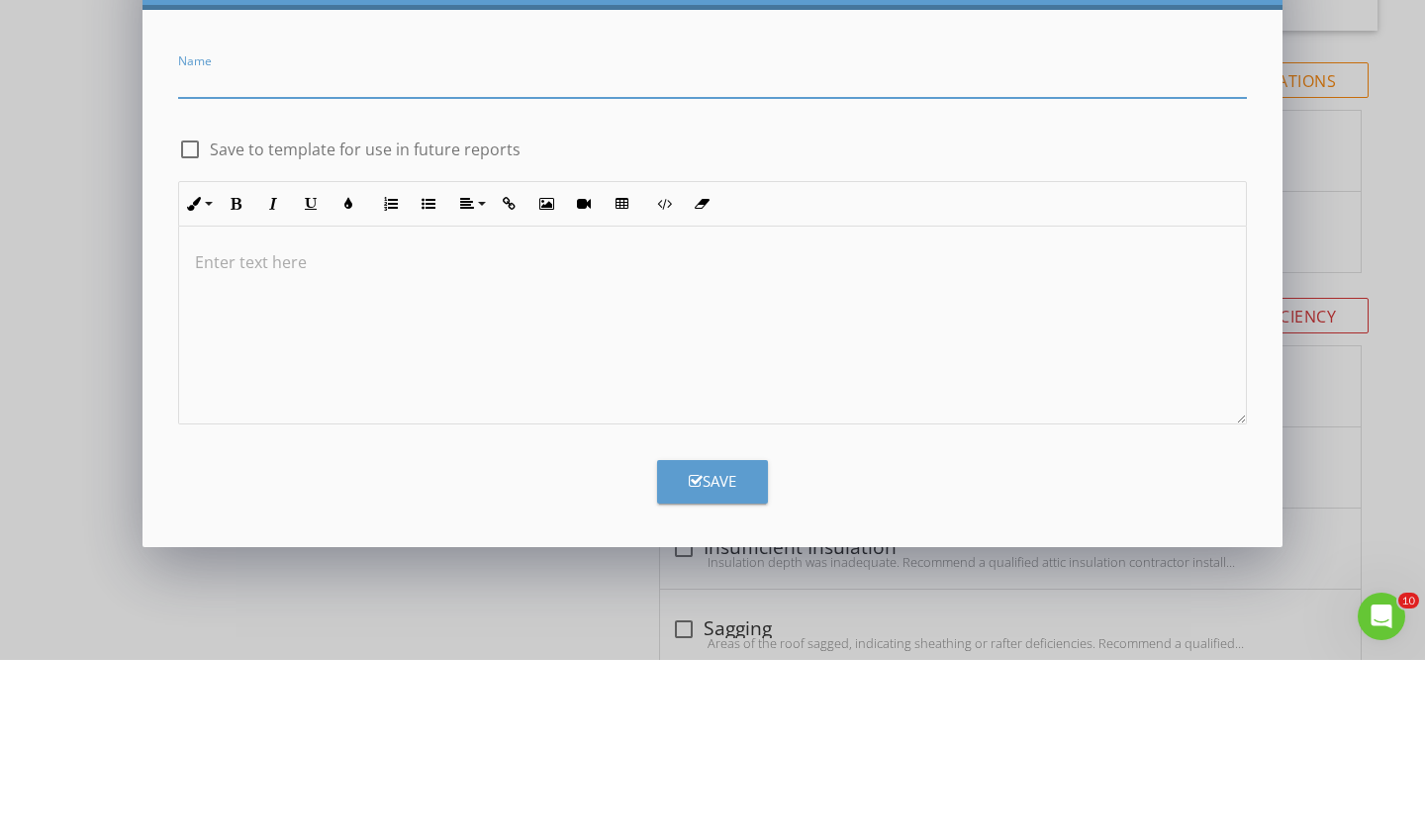 click at bounding box center [712, 442] 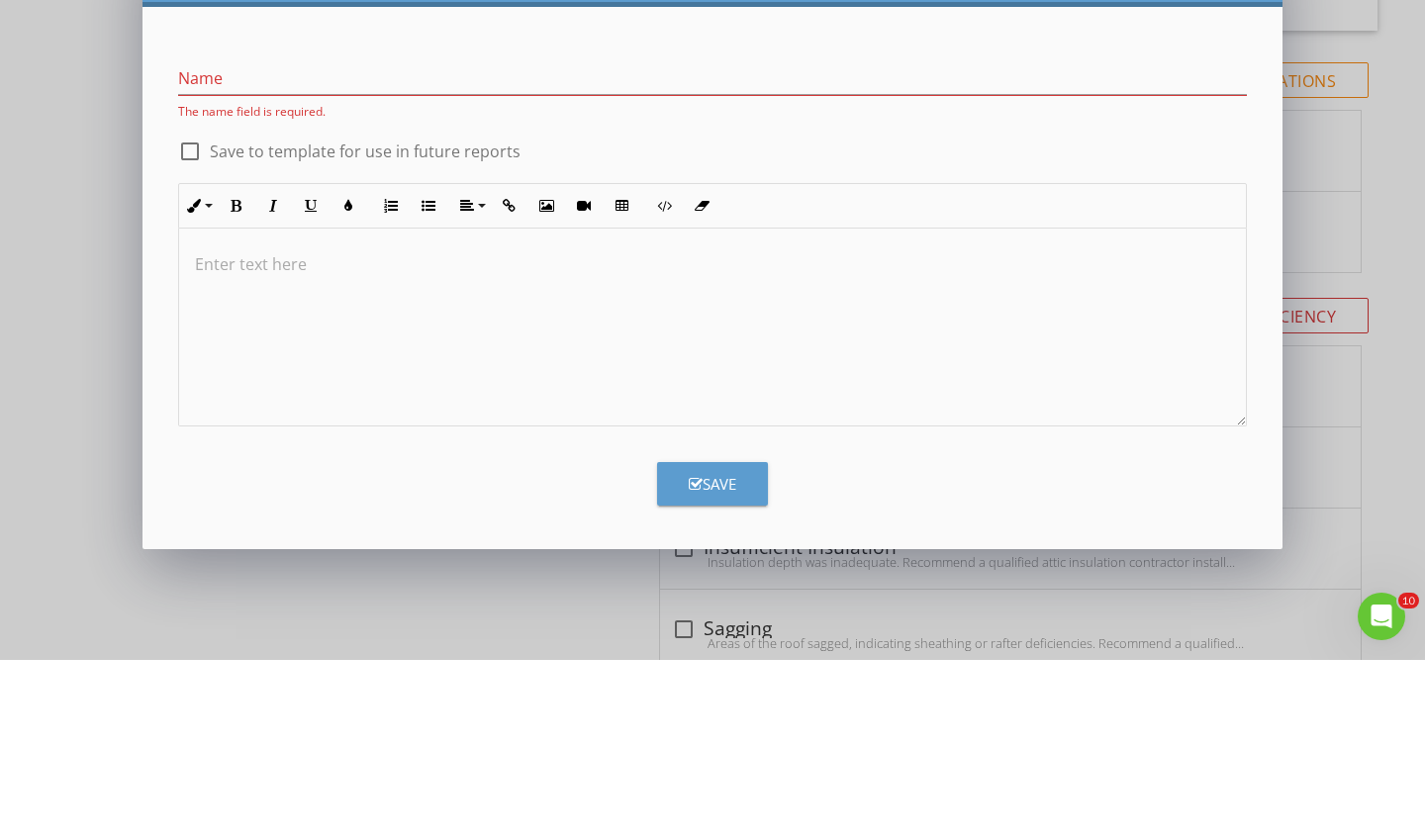 type 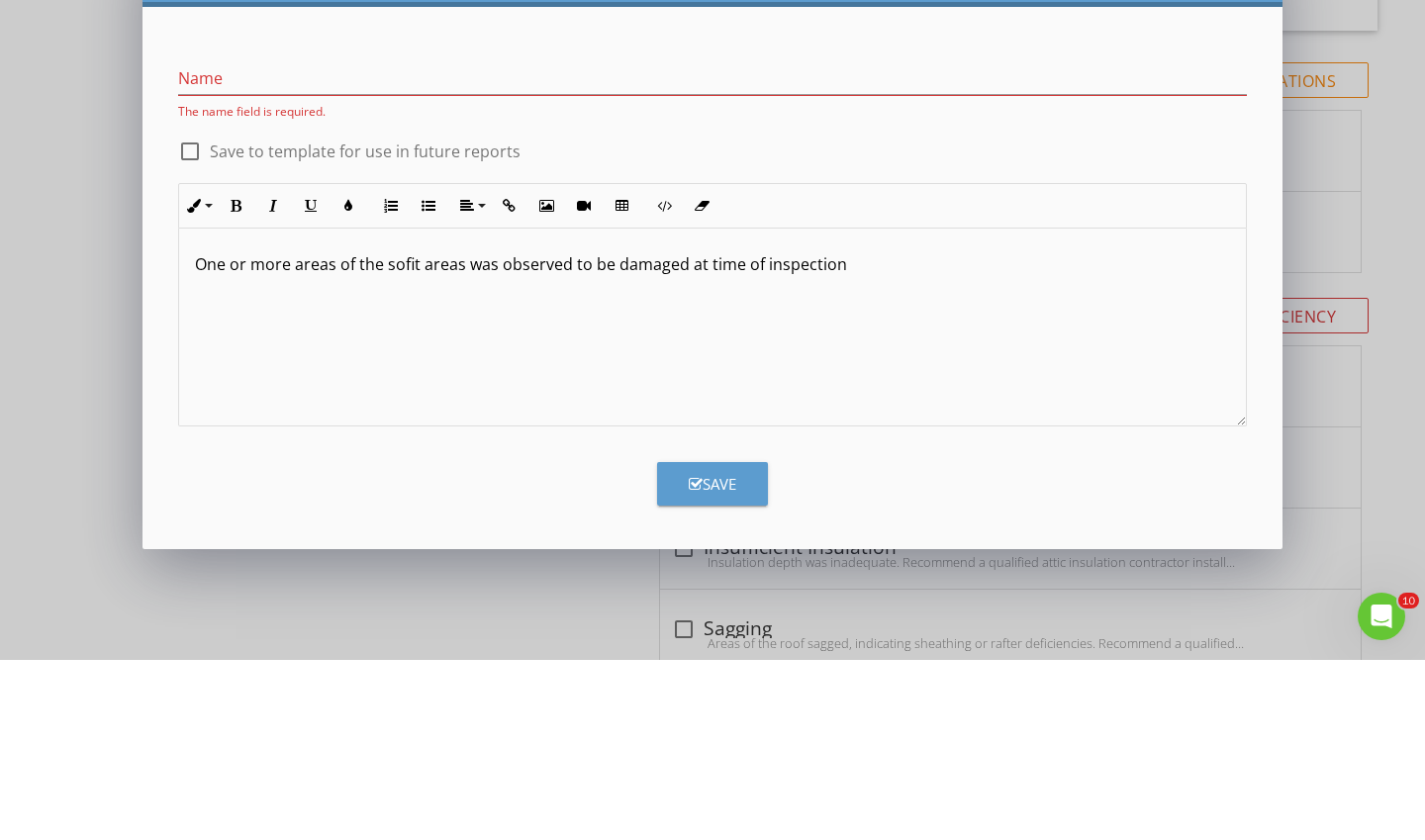 click on "One or more areas of the sofit areas was observed to be damaged at time of inspection" at bounding box center [712, 444] 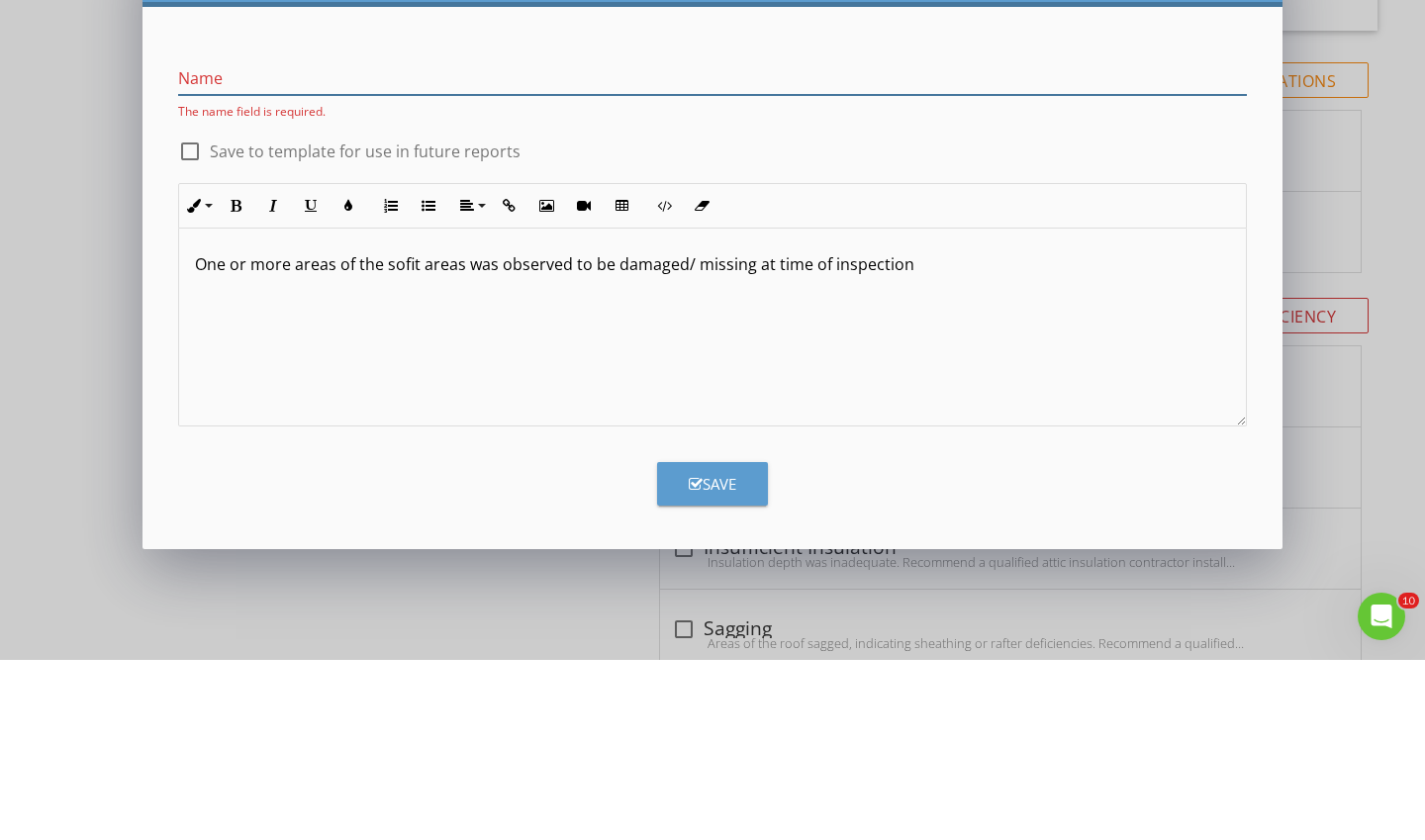 click at bounding box center (712, 258) 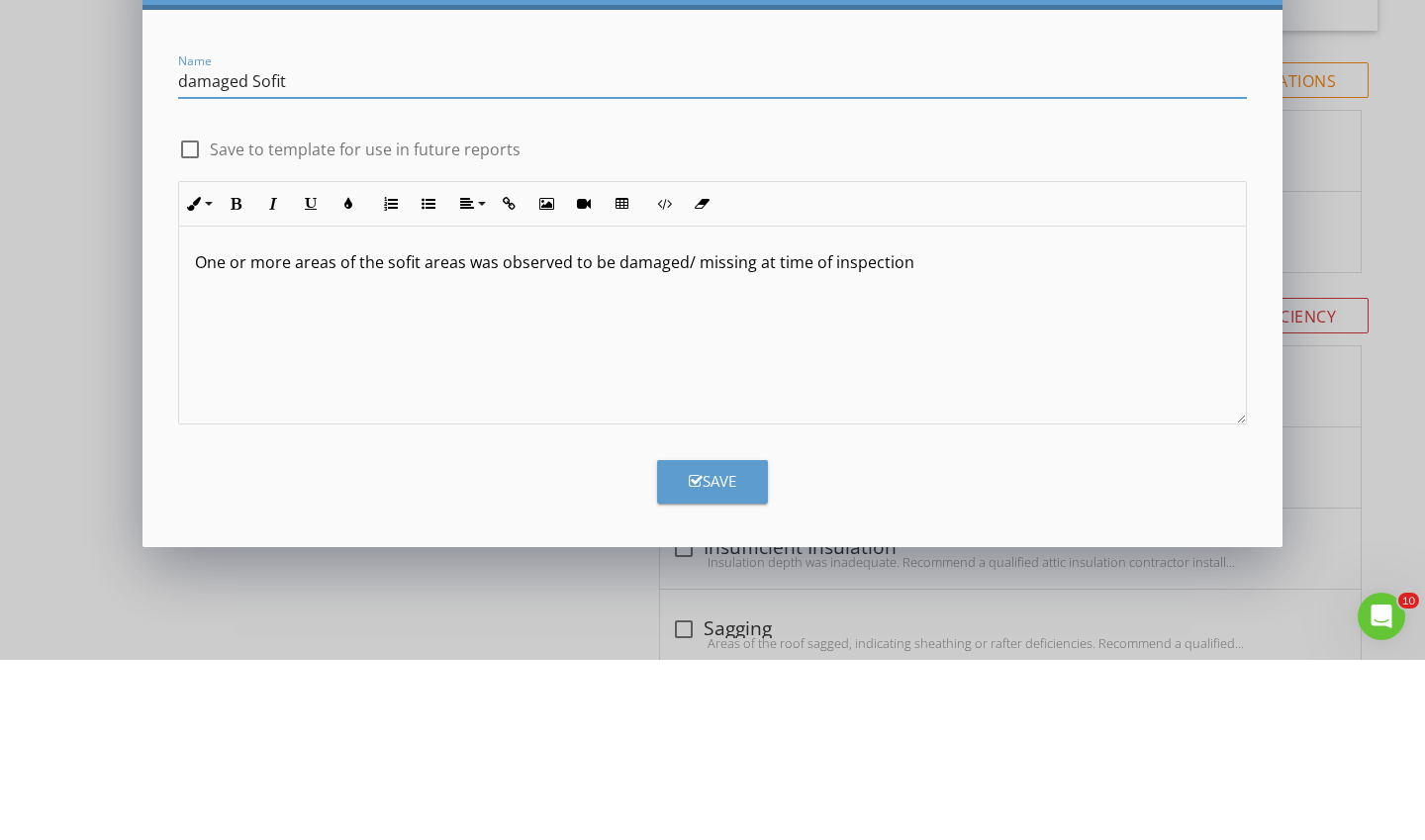 type on "Damaged sofit" 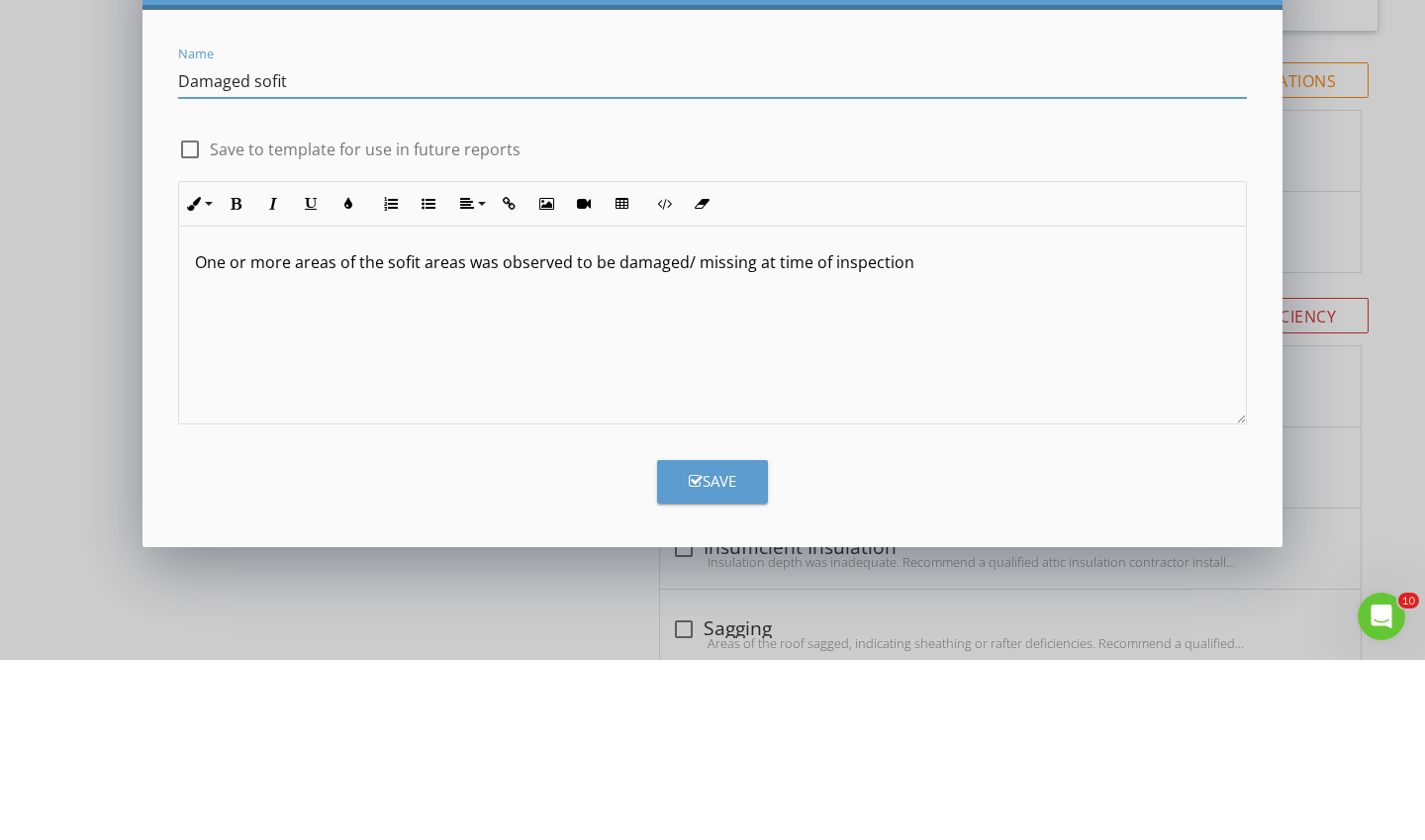 click on "One or more areas of the sofit areas was observed to be damaged/ missing at time of inspection" at bounding box center [712, 442] 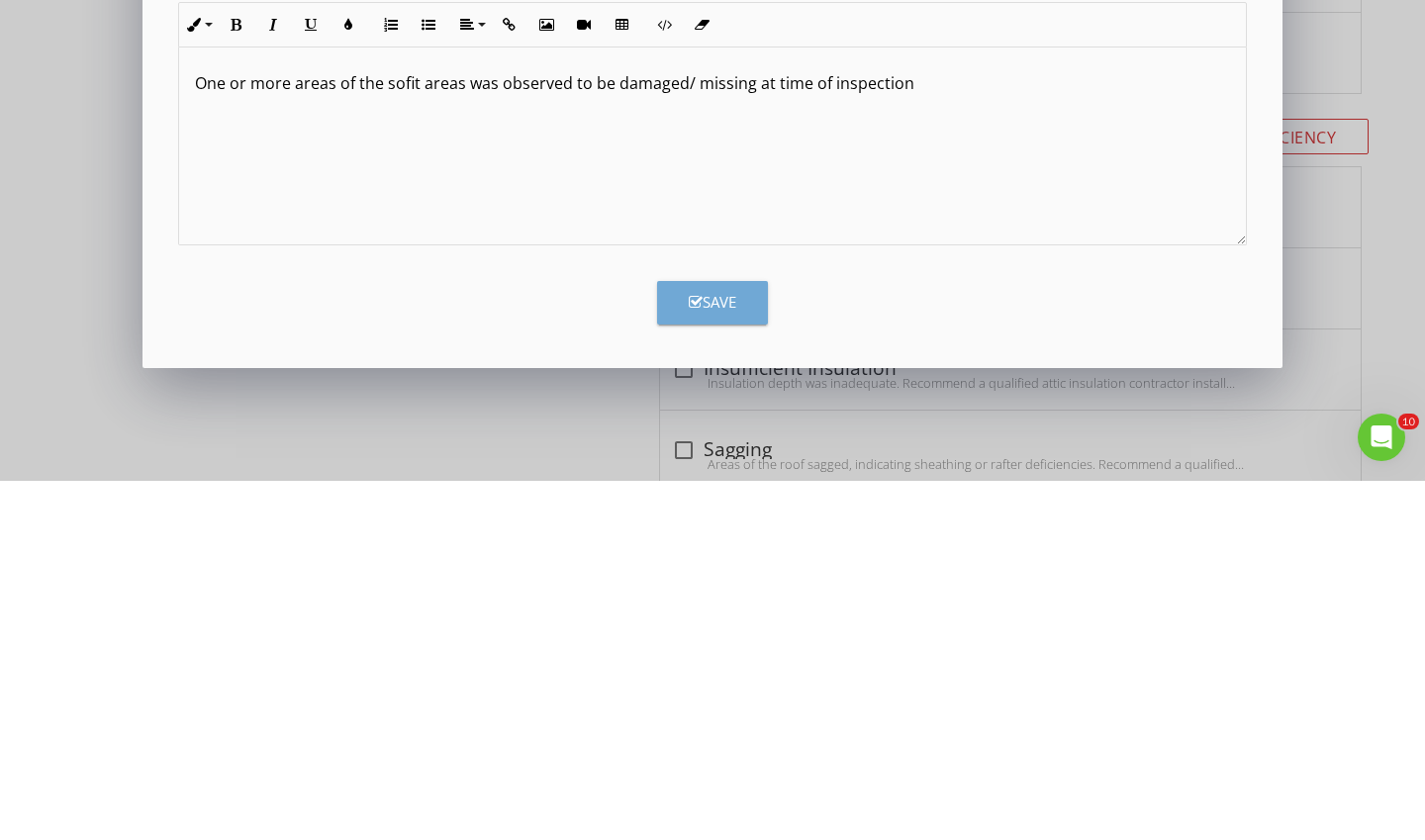 click on "Save" at bounding box center [712, 661] 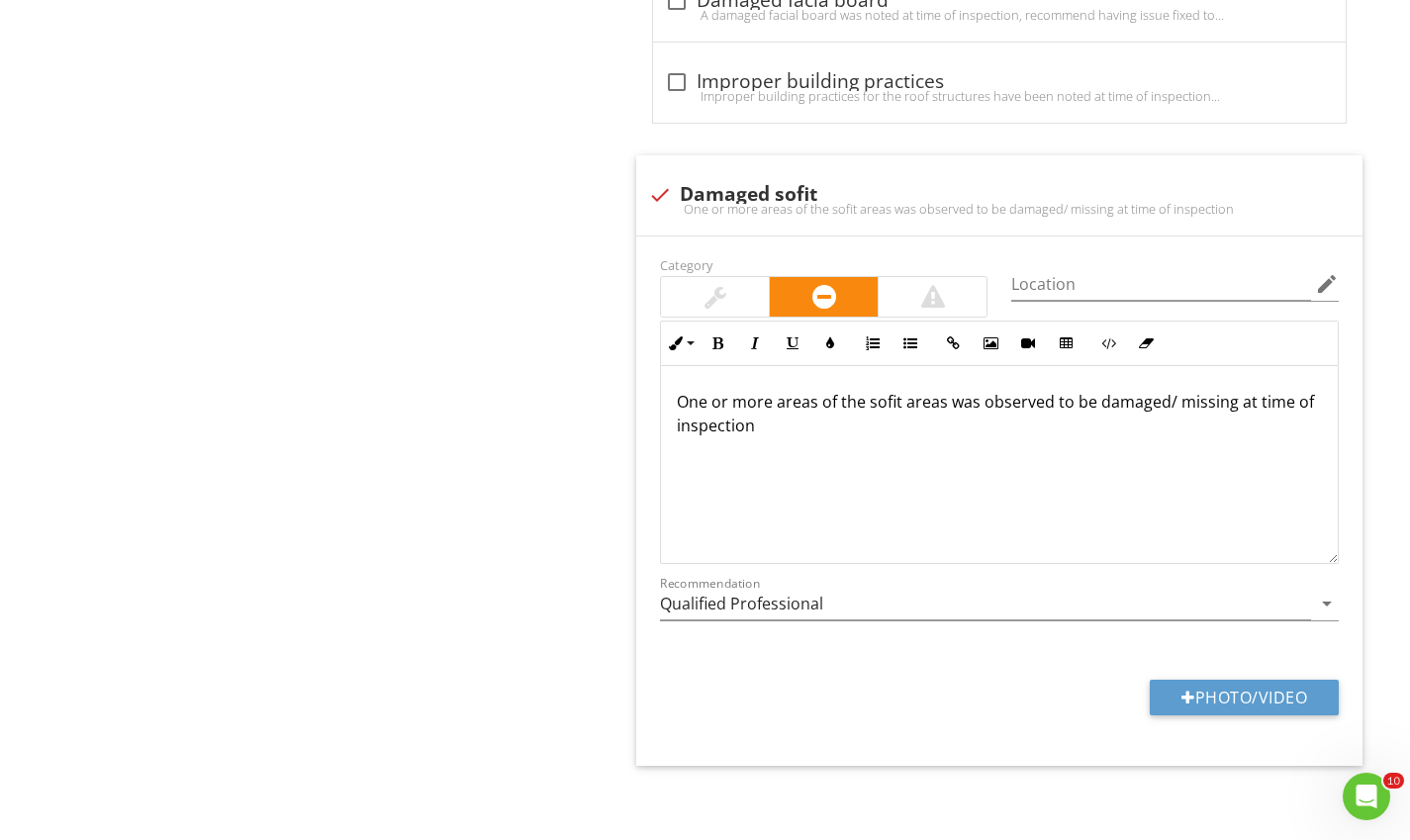 scroll, scrollTop: 2602, scrollLeft: 0, axis: vertical 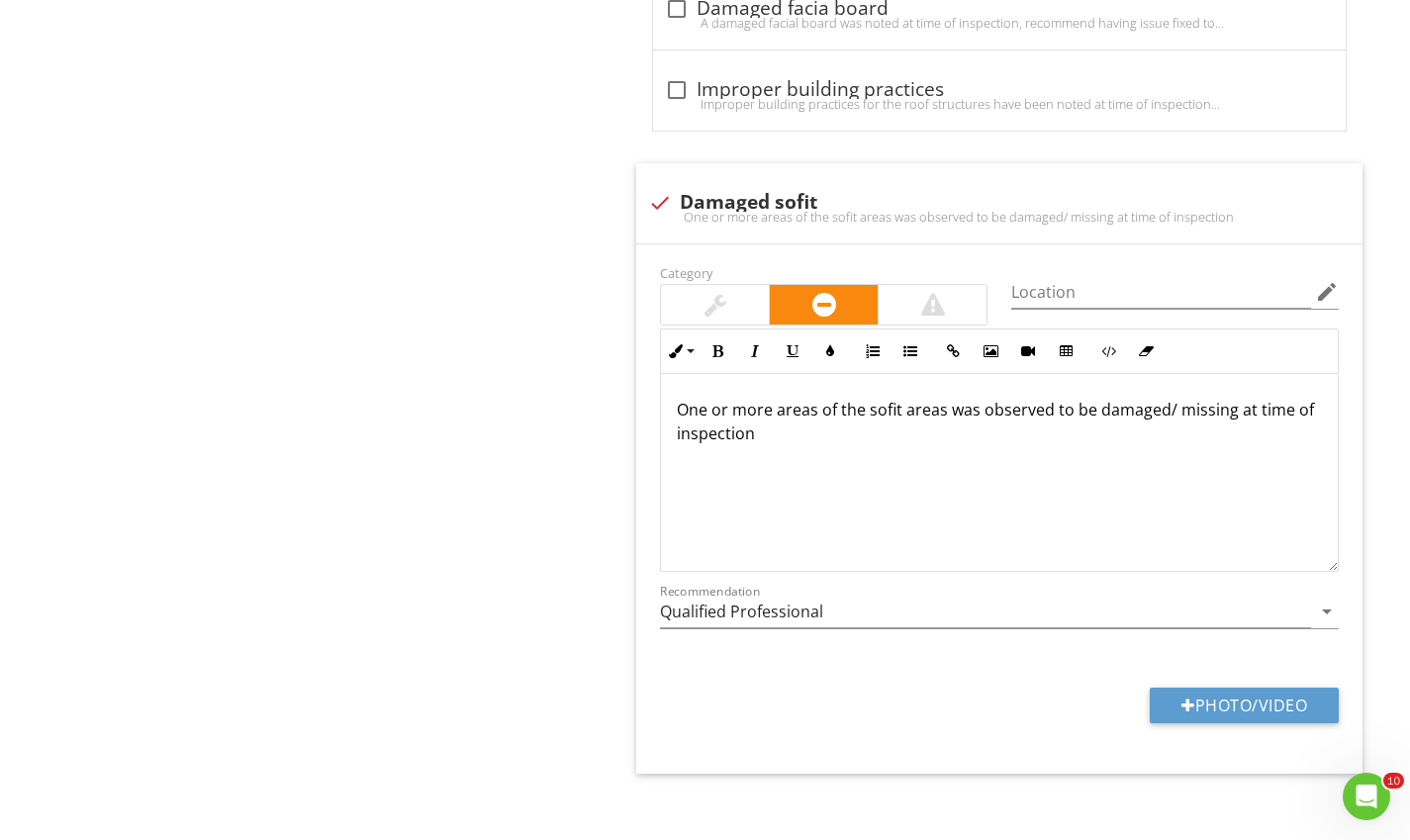 click on "Photo/Video" at bounding box center (1244, 705) 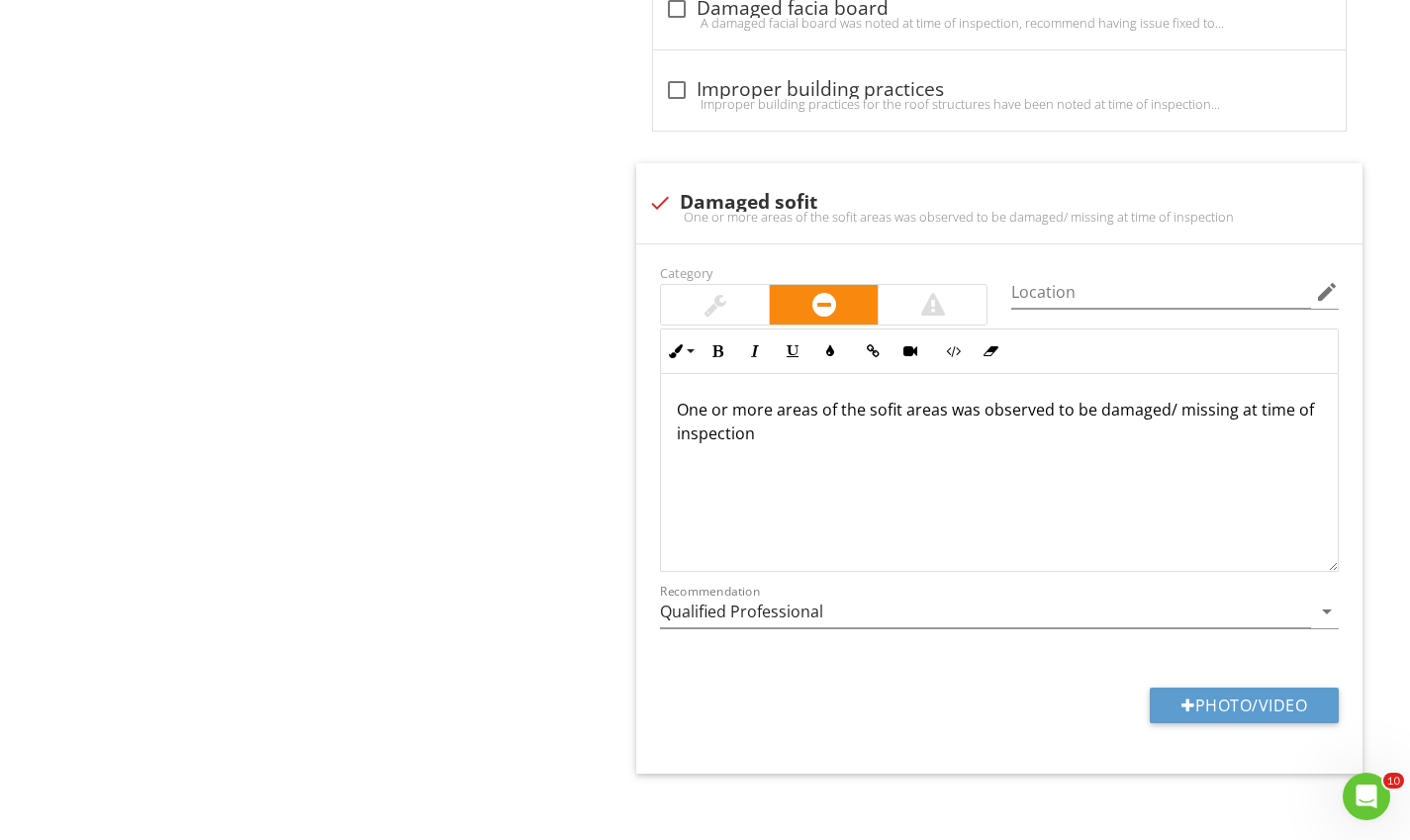 scroll, scrollTop: 2205, scrollLeft: 0, axis: vertical 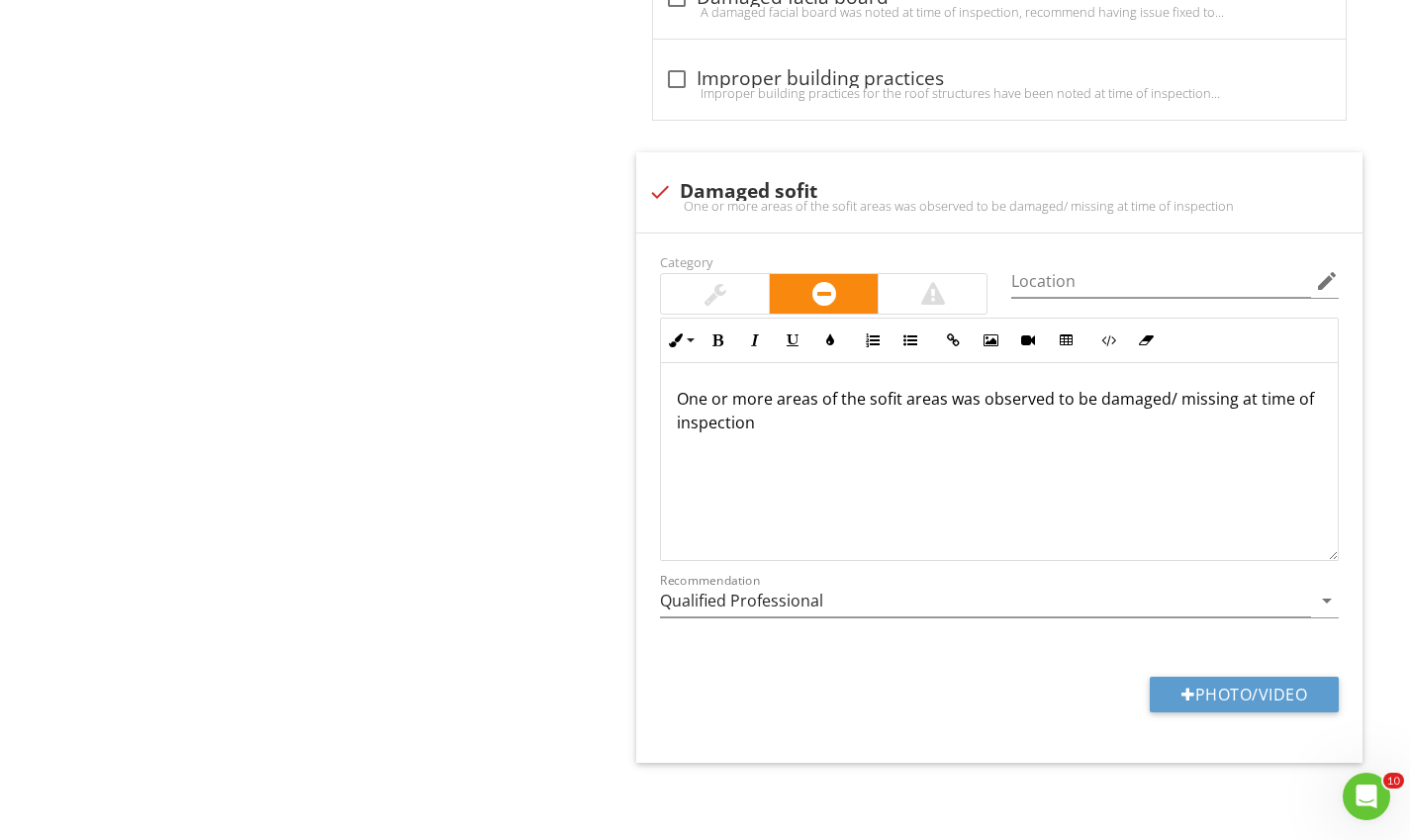 click on "Photo/Video" at bounding box center [1244, 695] 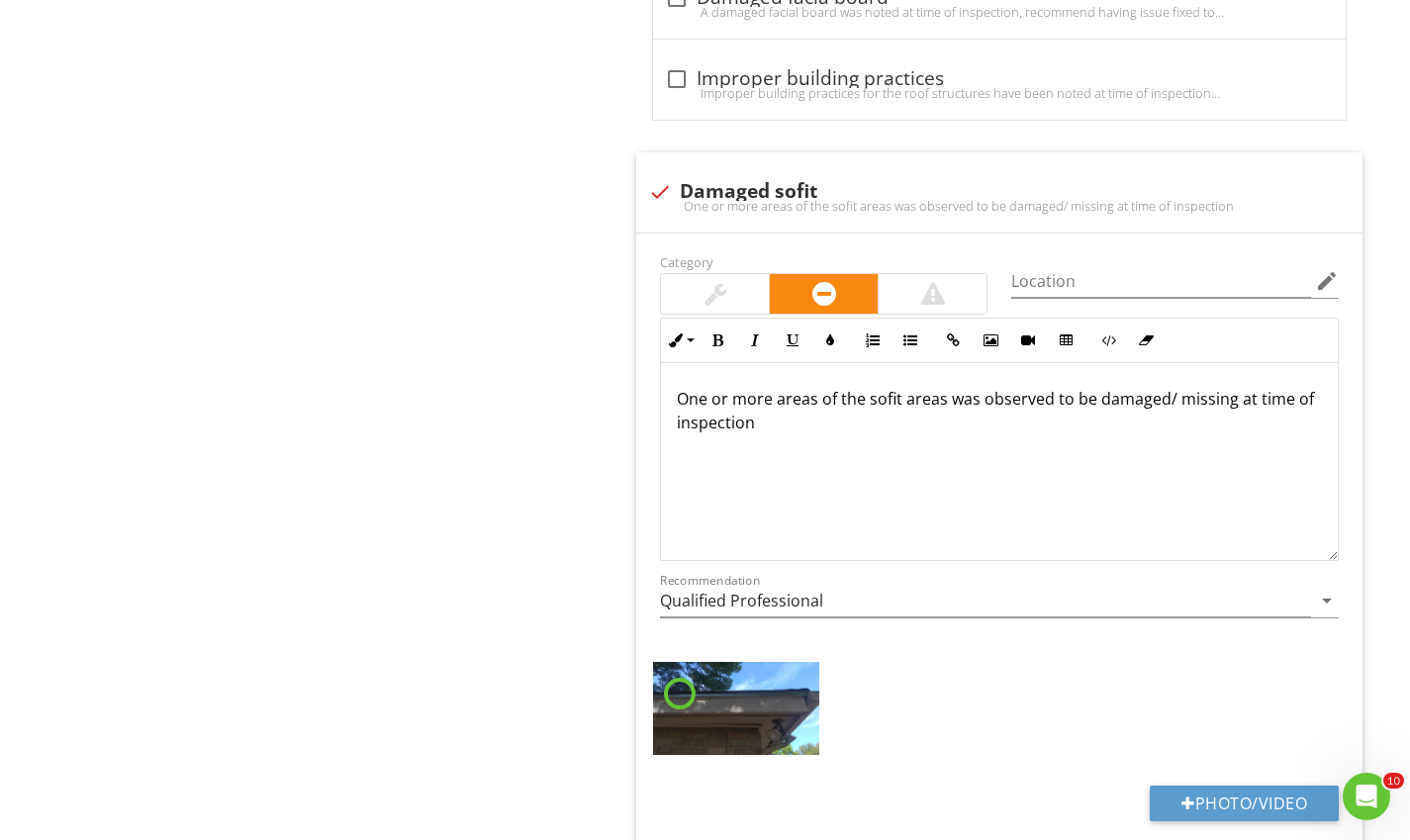 click at bounding box center (735, 708) 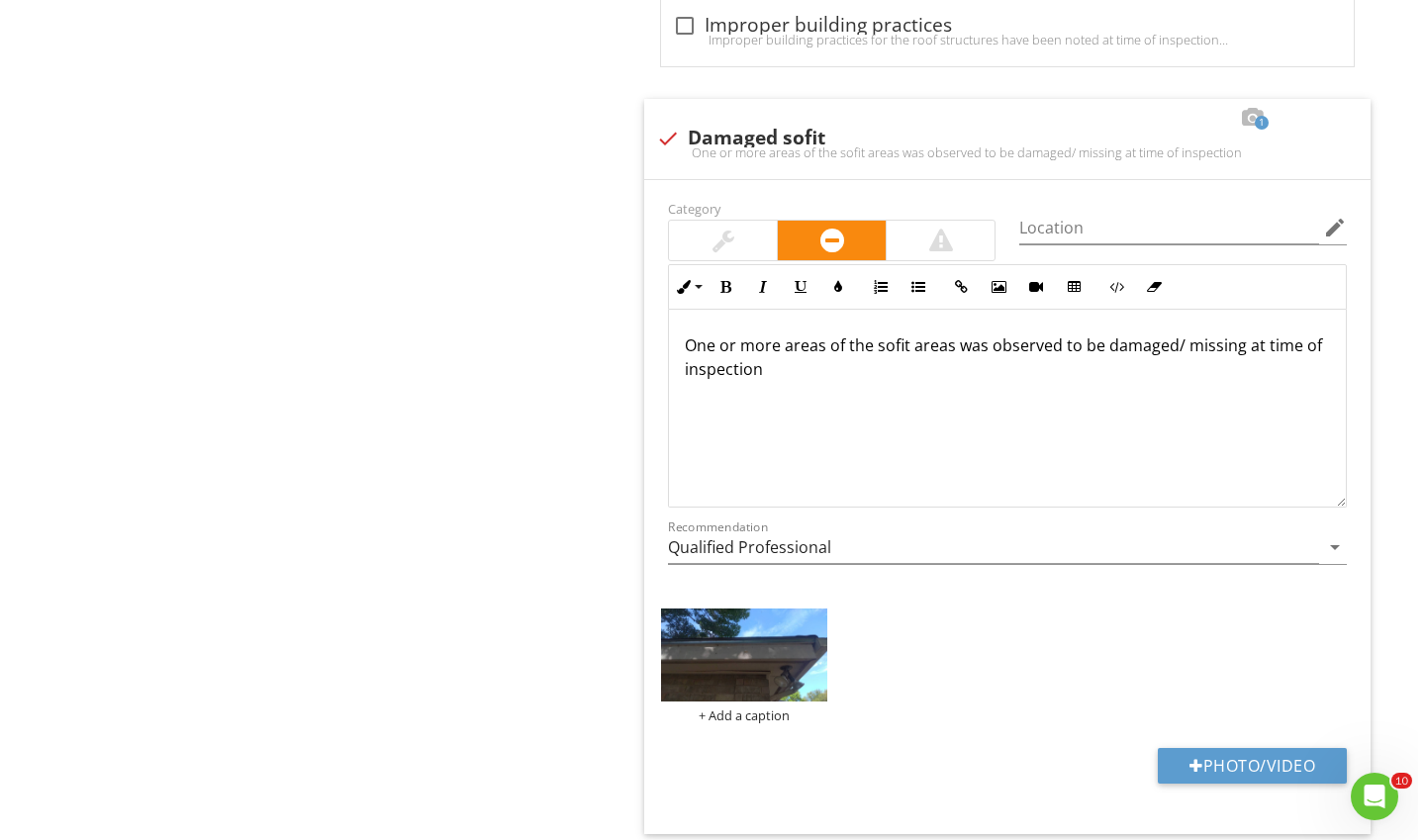 scroll, scrollTop: 2720, scrollLeft: 0, axis: vertical 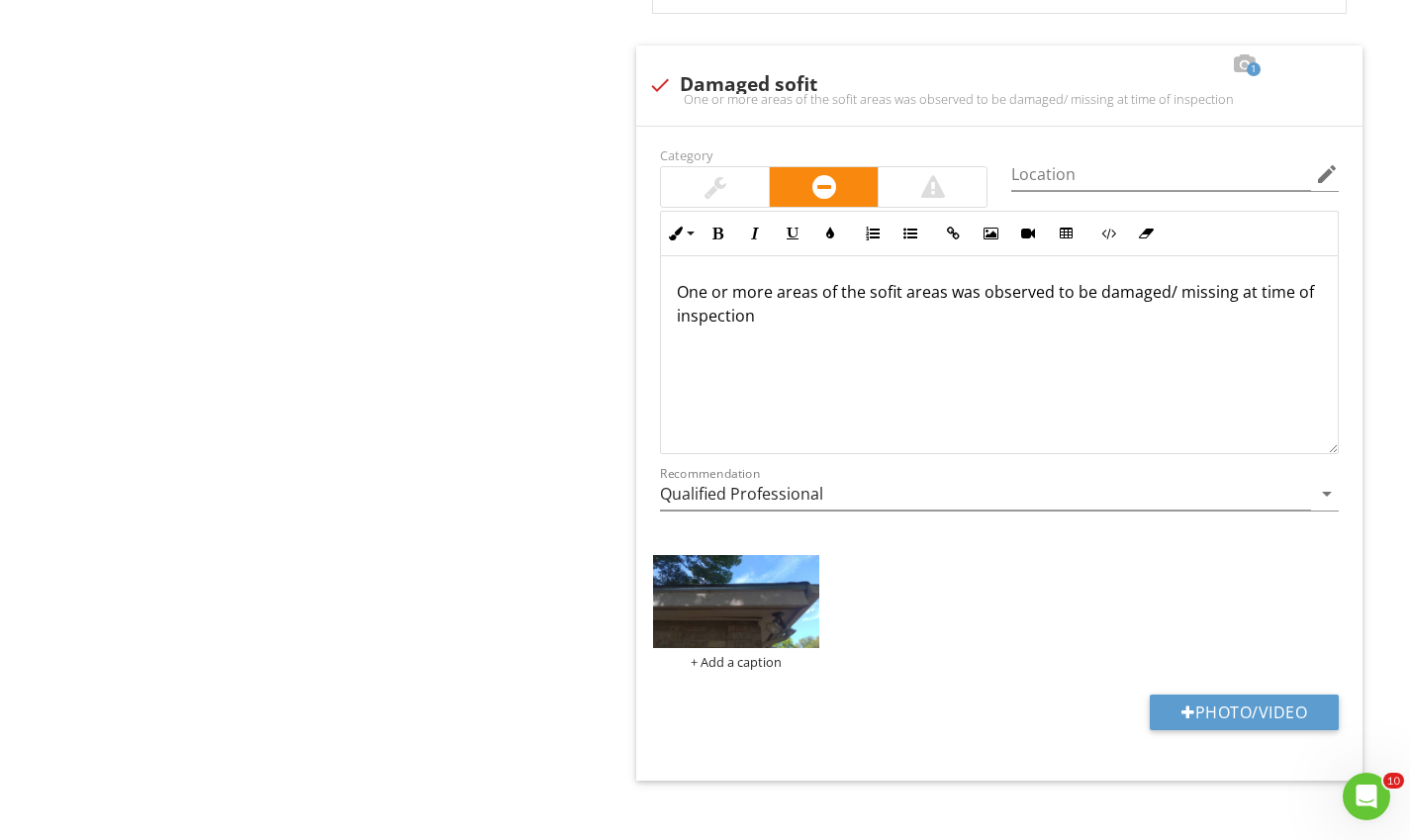 click at bounding box center [735, 602] 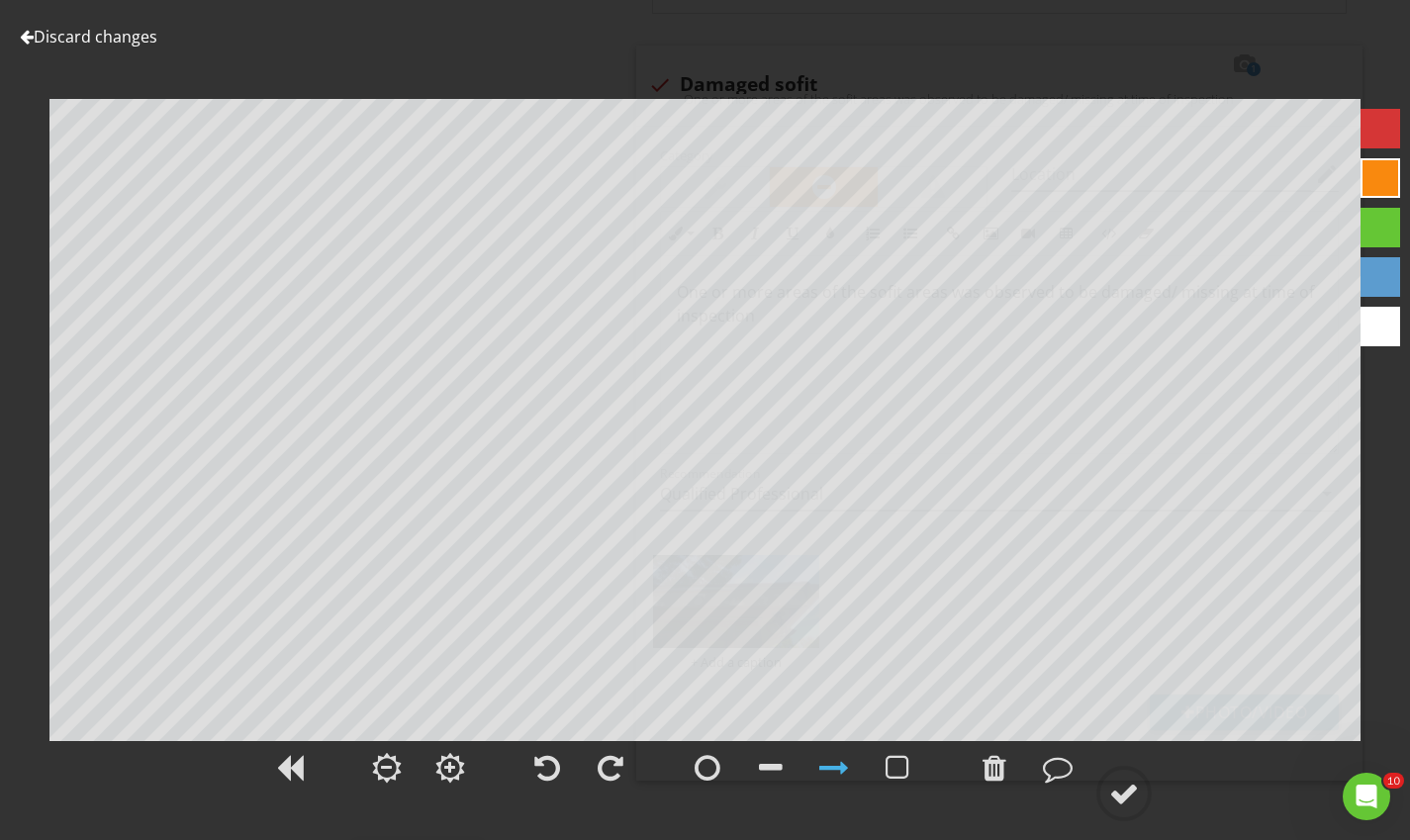 click at bounding box center (1124, 793) 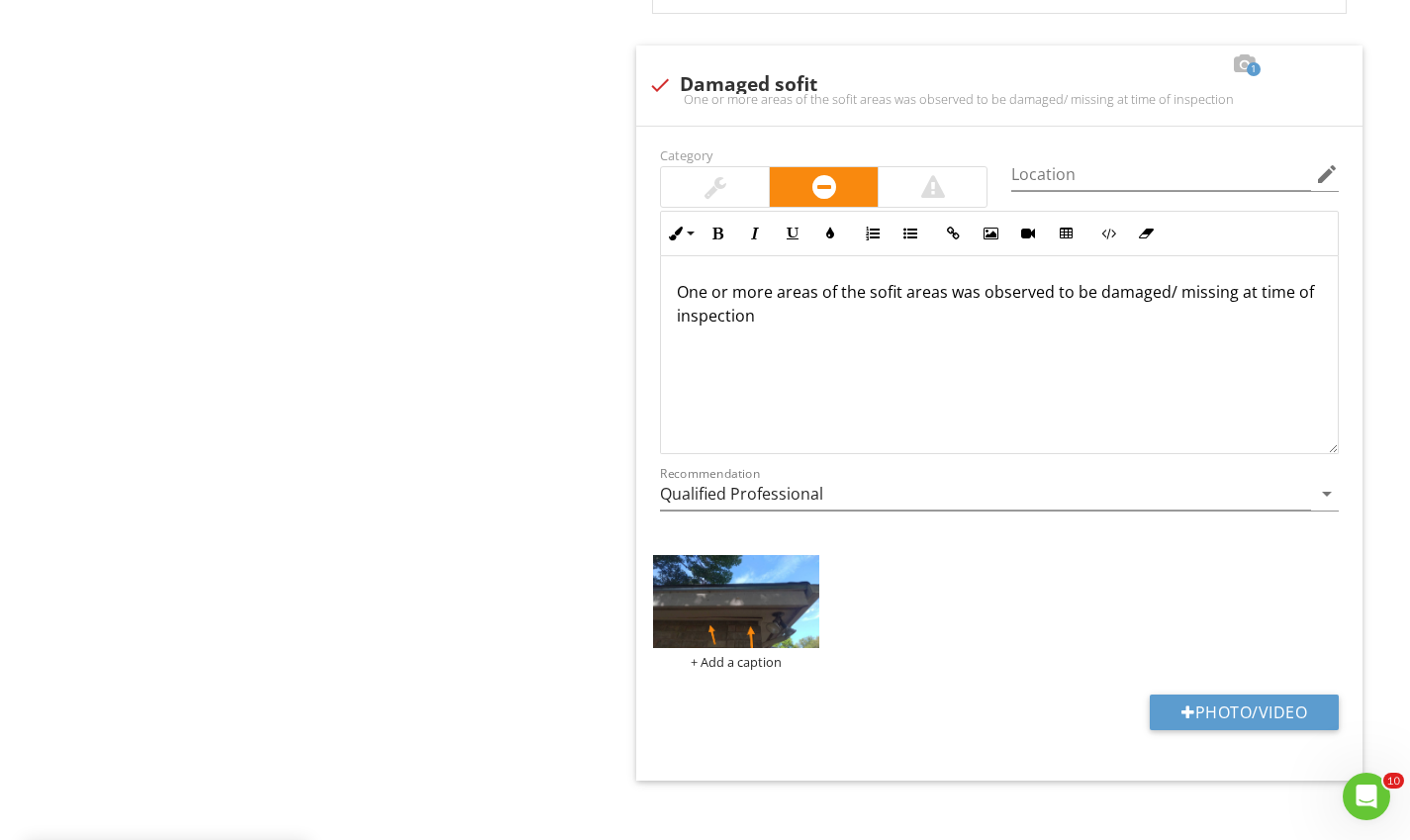 click on "+ Add a caption" at bounding box center (735, 662) 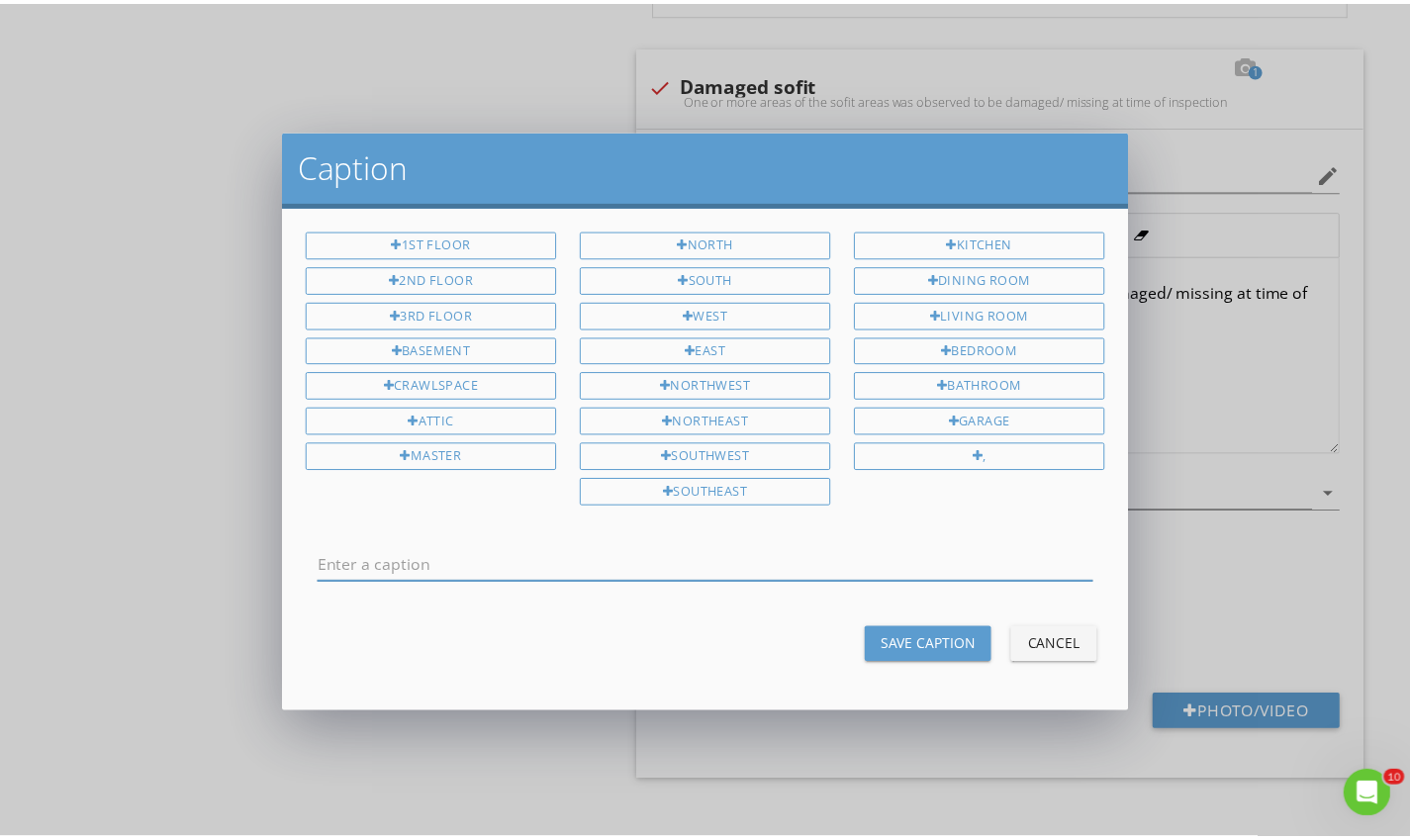 scroll, scrollTop: 0, scrollLeft: 0, axis: both 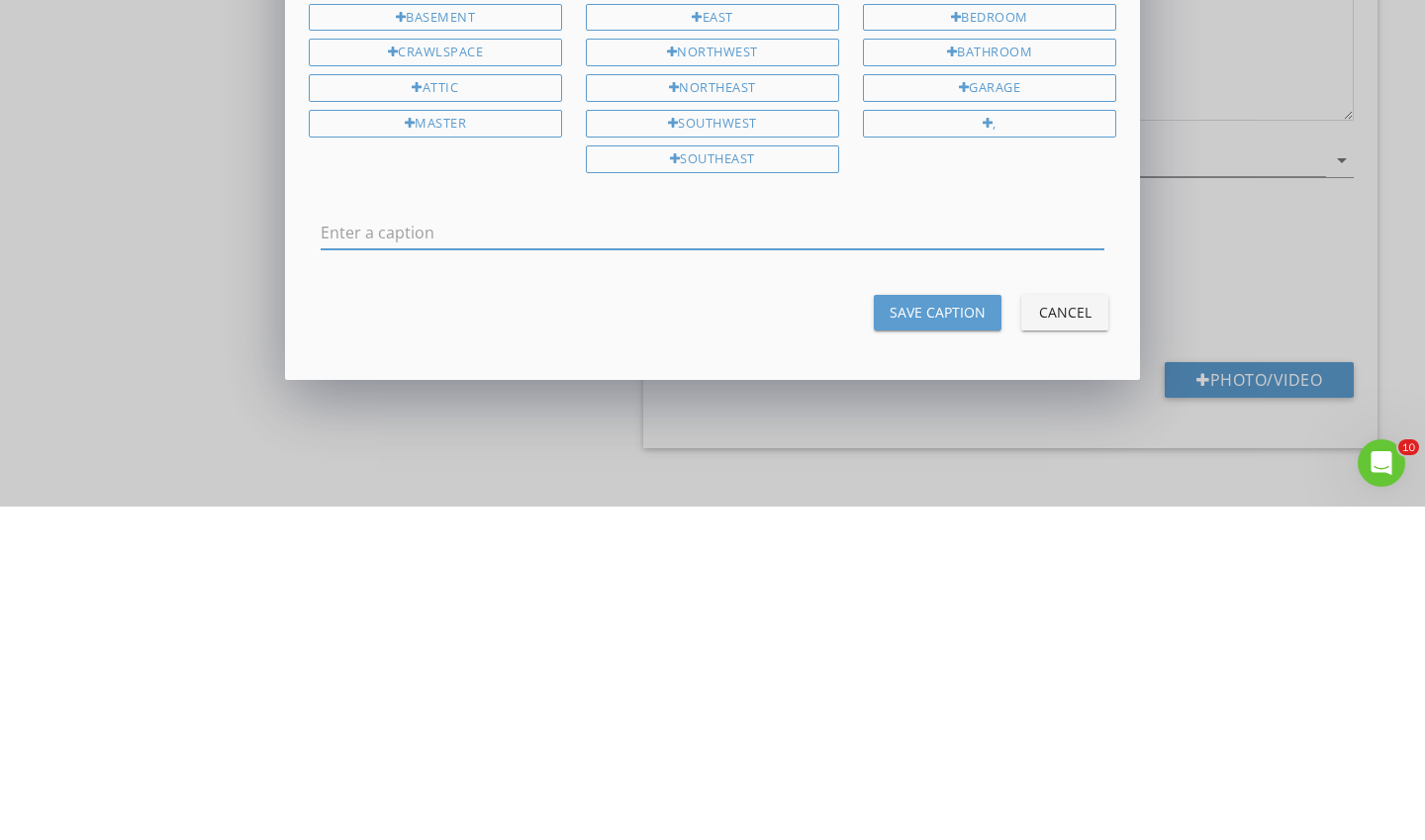 type on "f" 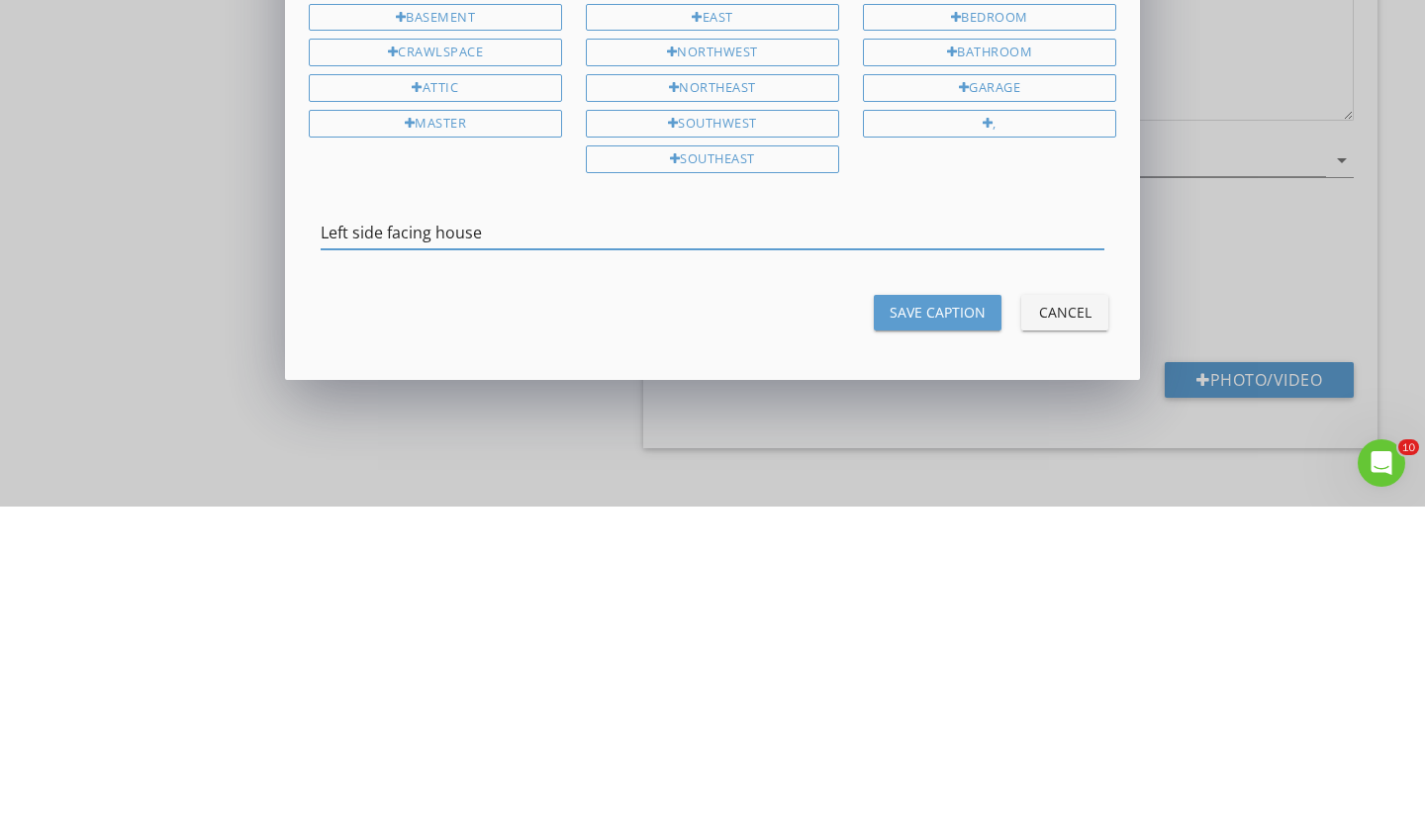 type on "Left side facing house" 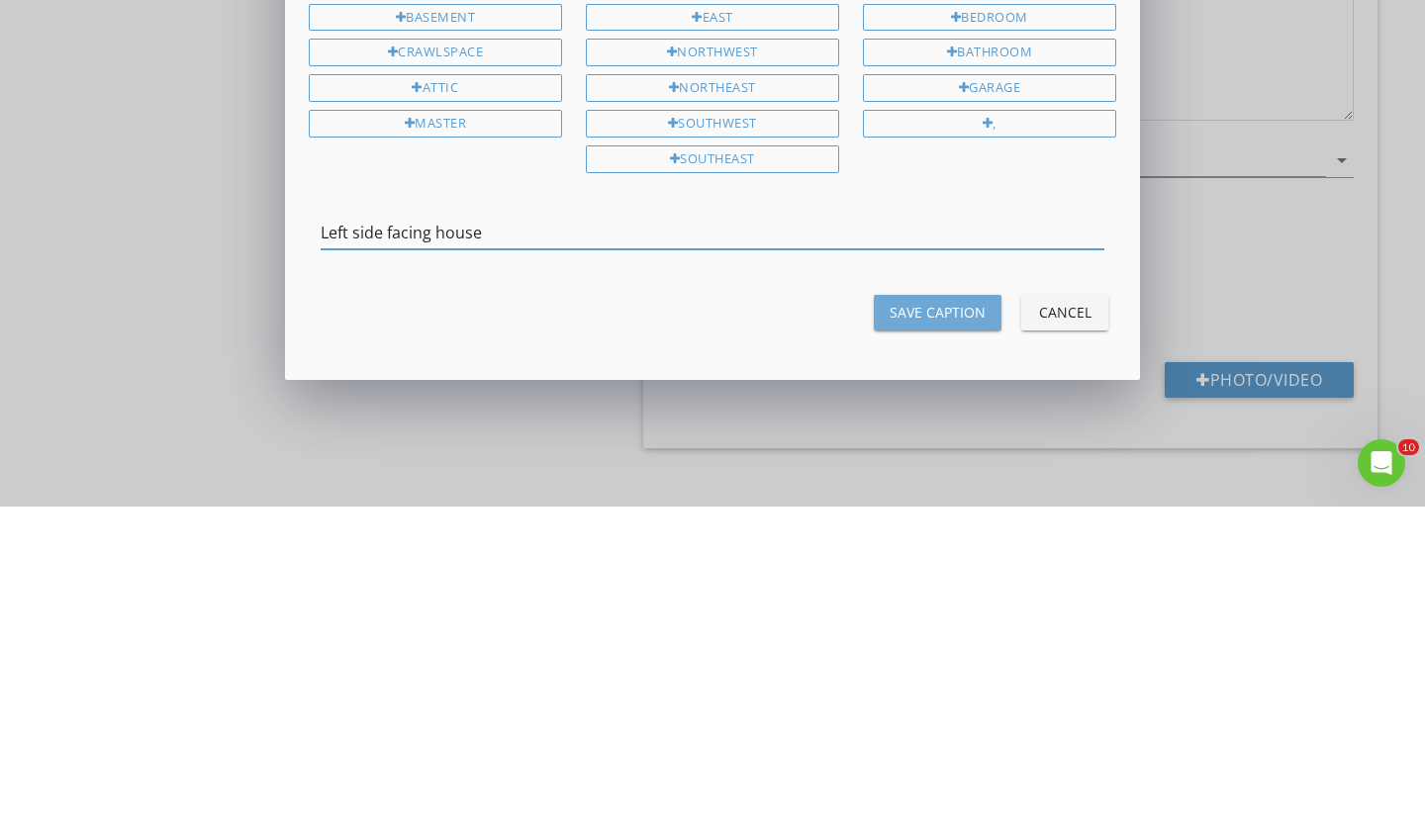 click on "Save Caption" at bounding box center [937, 645] 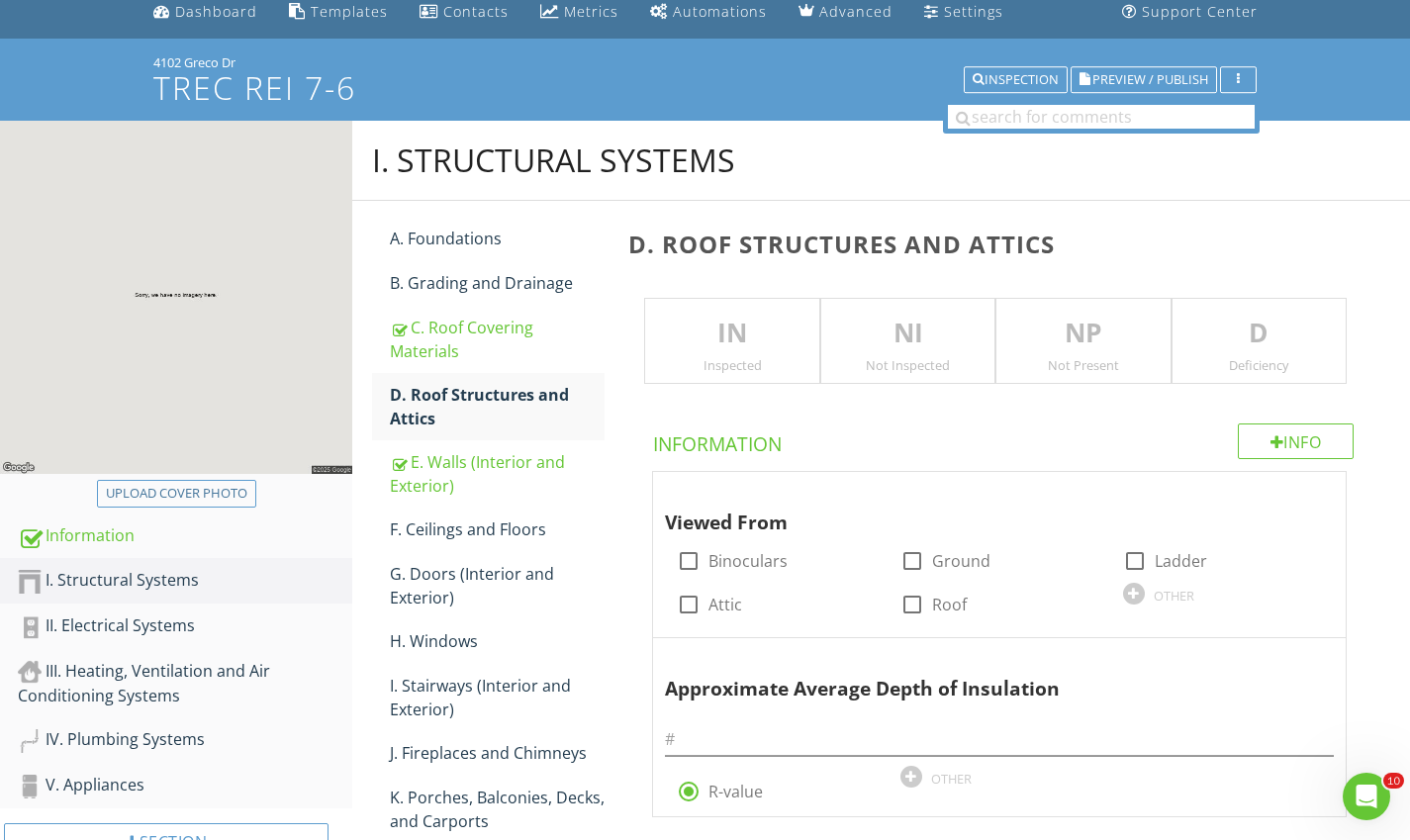 scroll, scrollTop: 0, scrollLeft: 0, axis: both 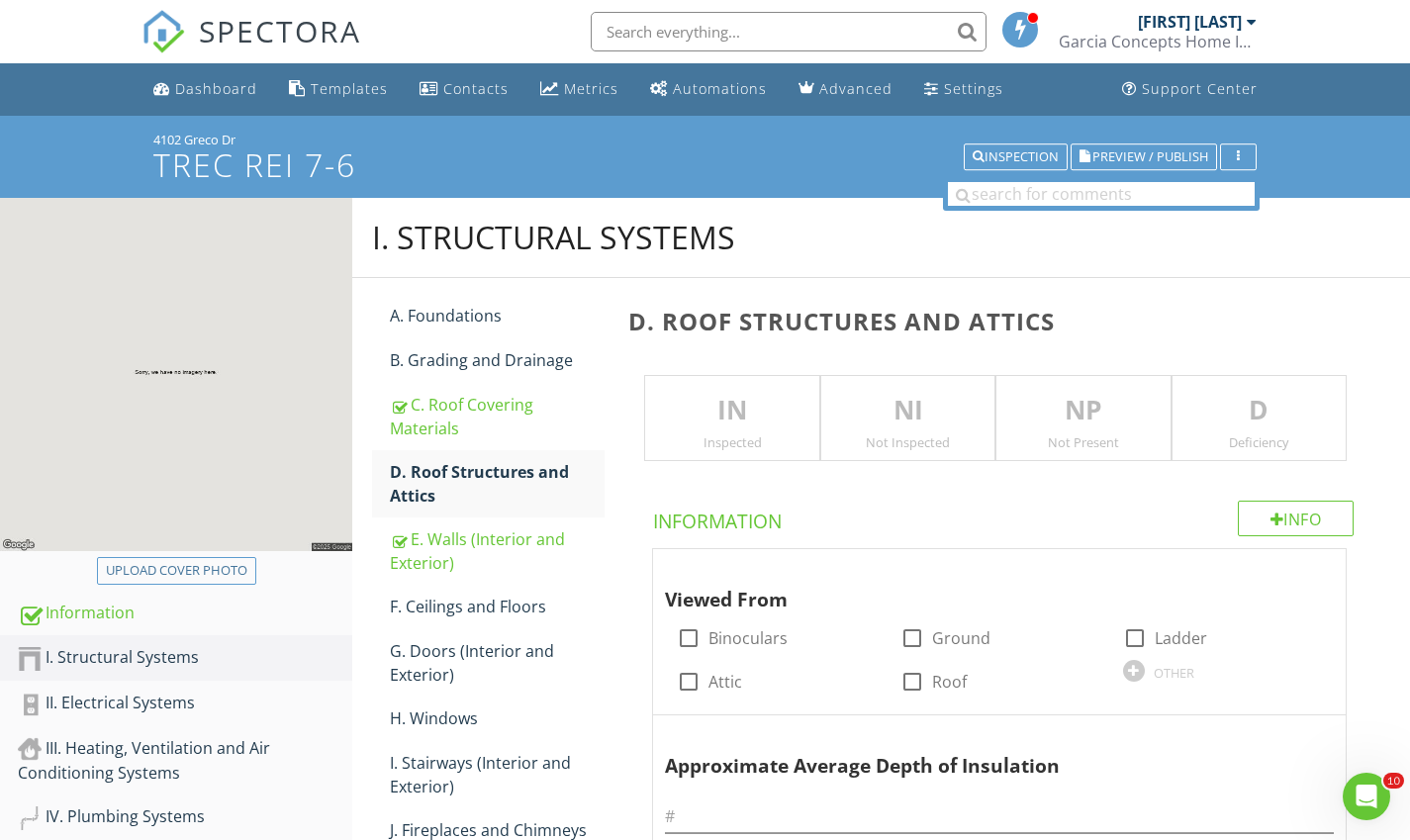 click on "E. Walls (Interior and Exterior)" at bounding box center [497, 551] 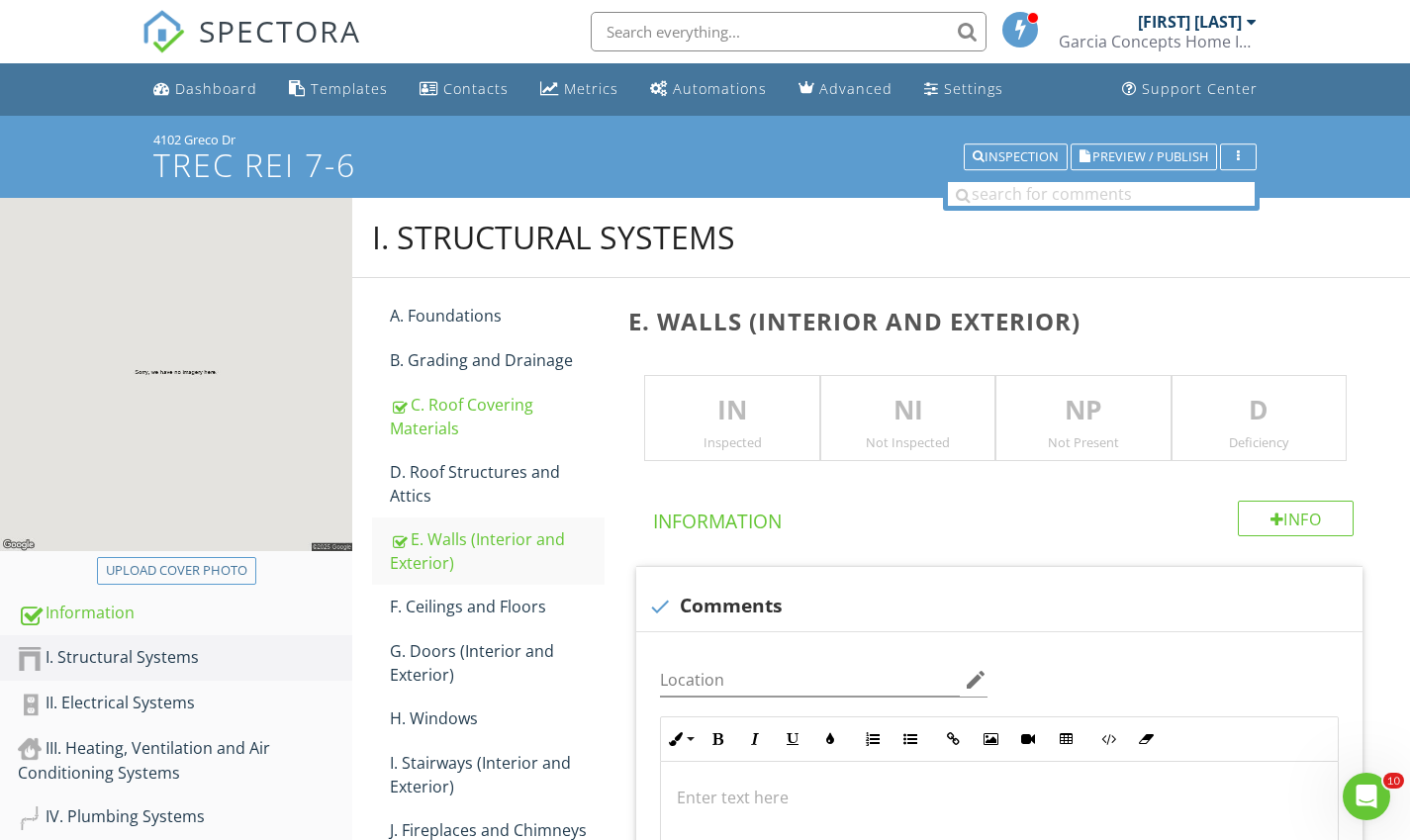 click on "NI" at bounding box center (907, 411) 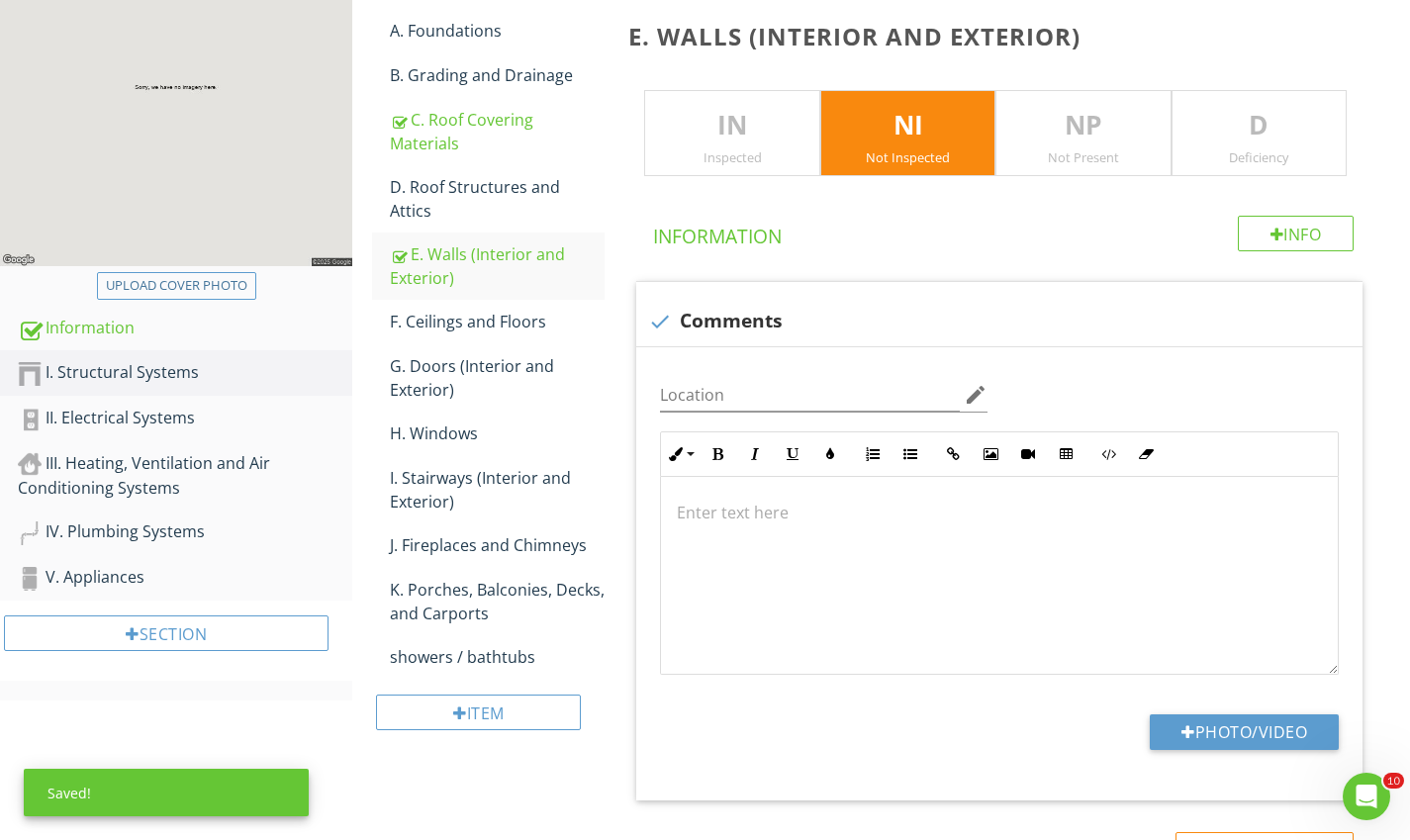 scroll, scrollTop: 283, scrollLeft: 0, axis: vertical 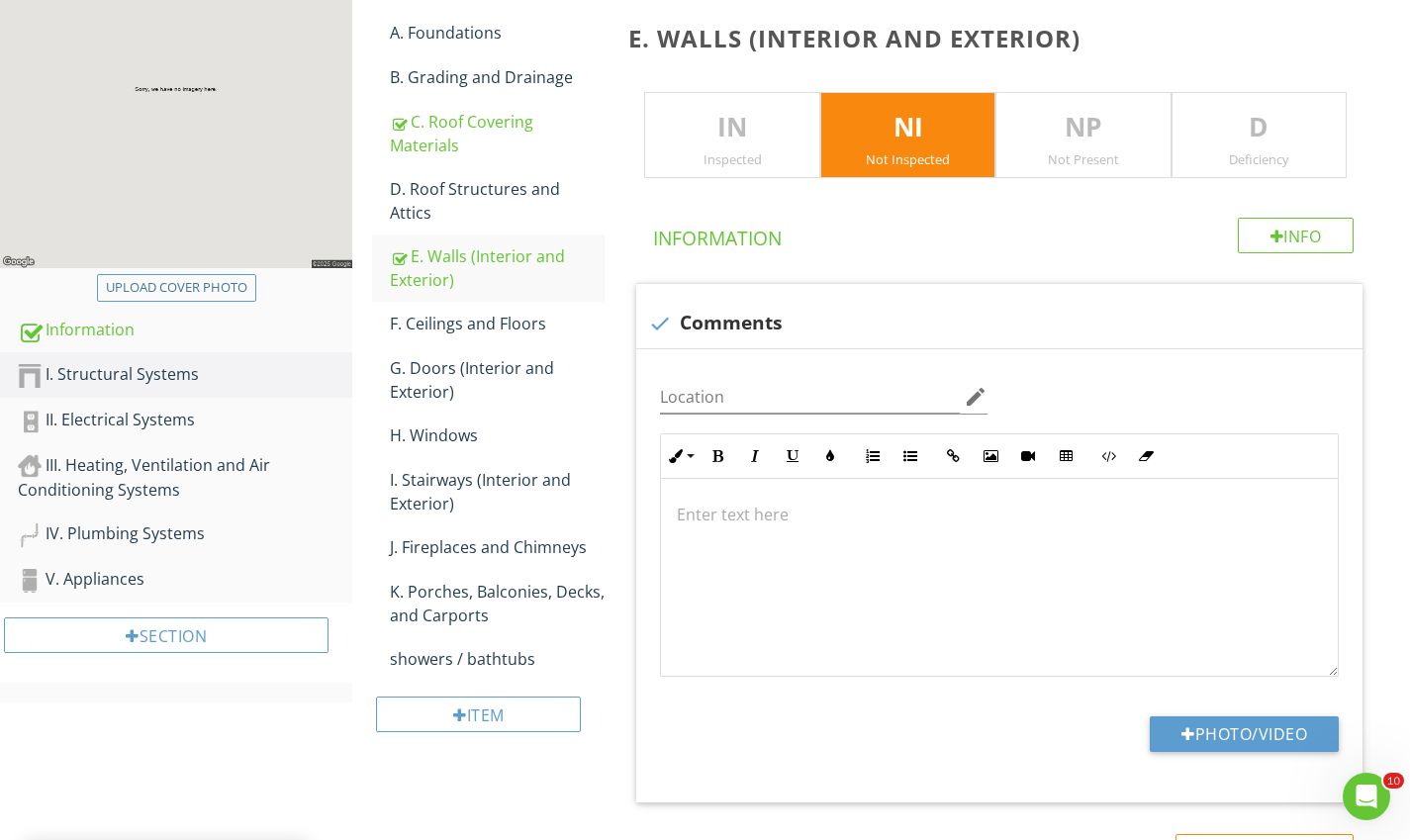 click on "NI   Not Inspected" at bounding box center (907, 136) 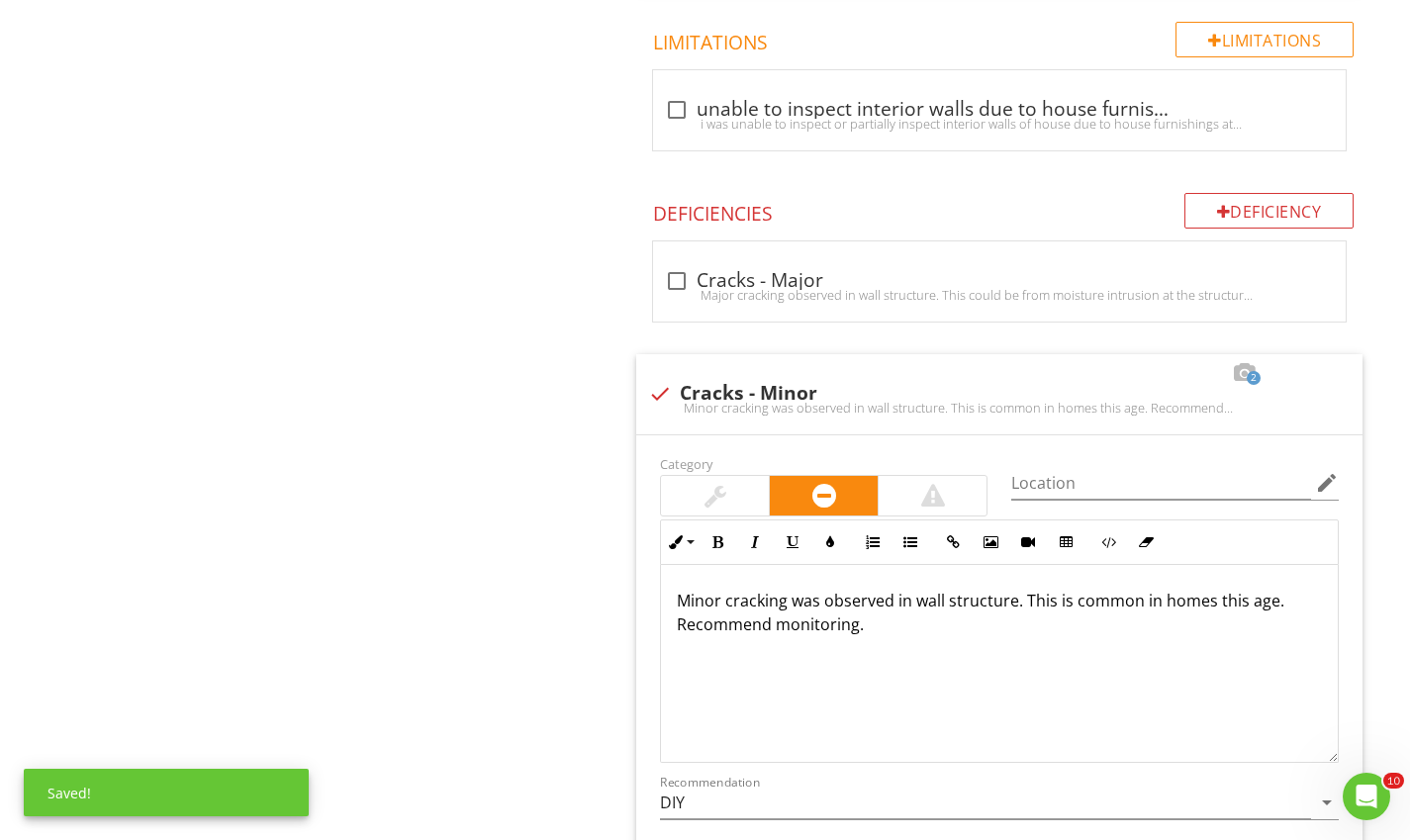 scroll, scrollTop: 1099, scrollLeft: 0, axis: vertical 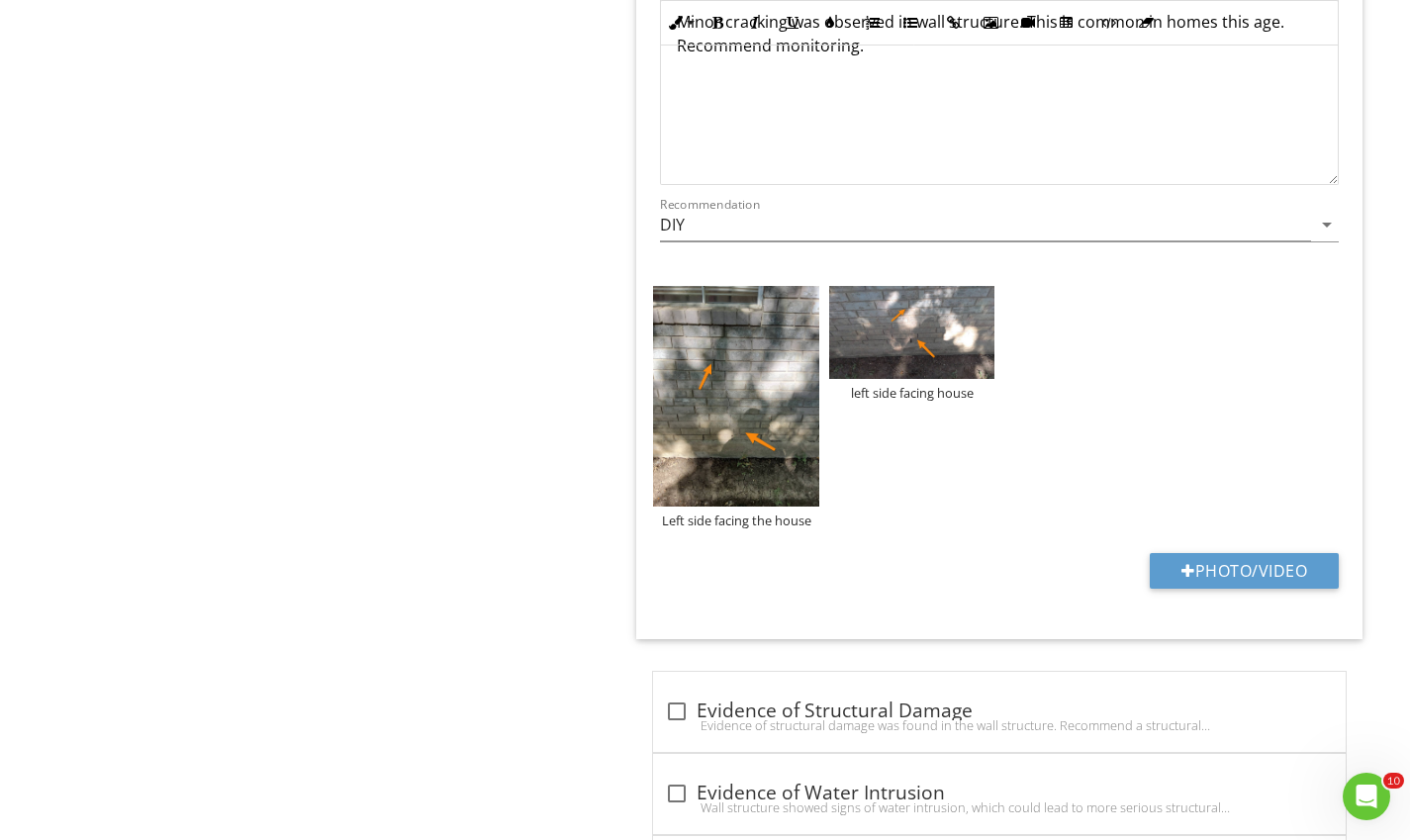 click on "Photo/Video" at bounding box center (1244, 571) 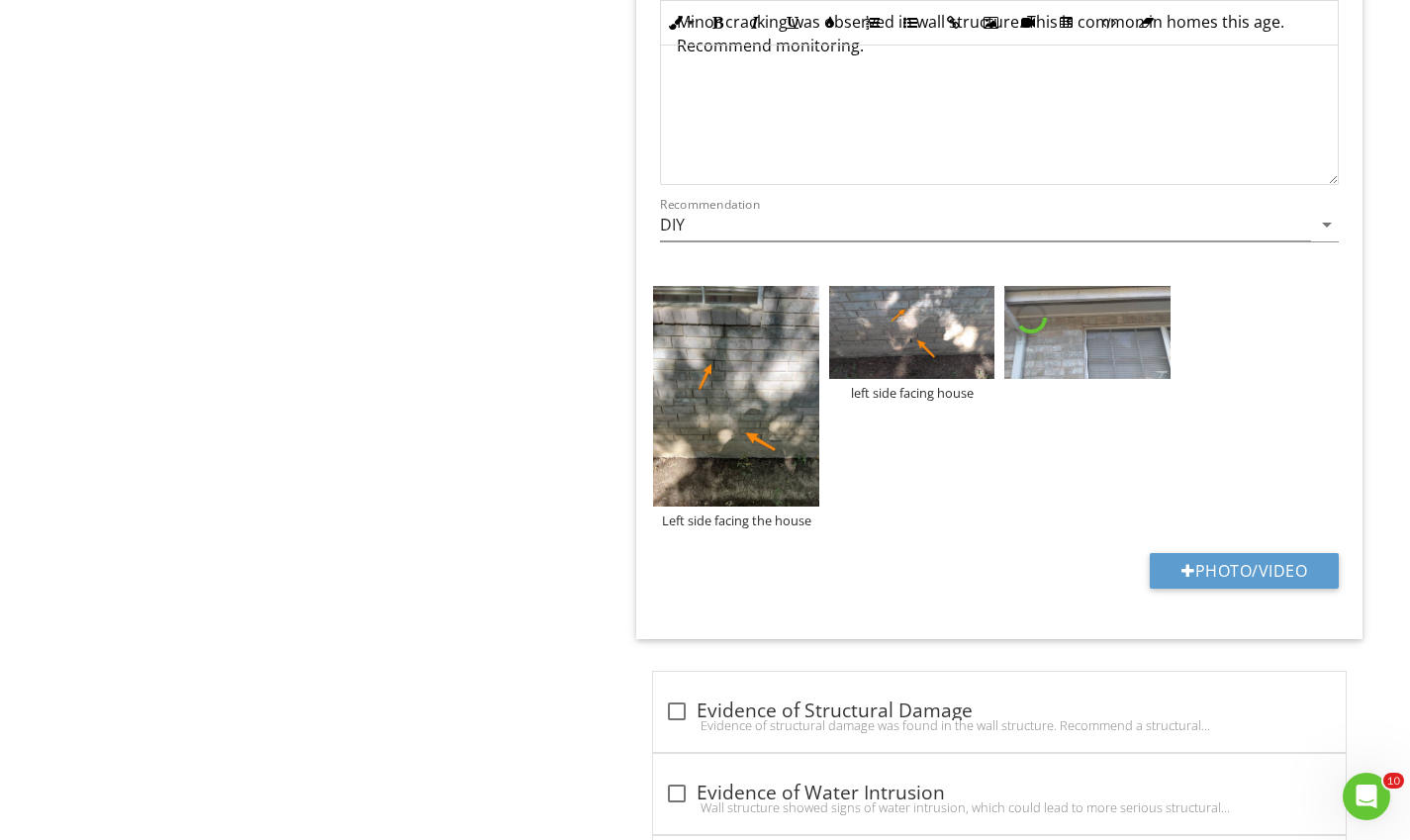 click on "Photo/Video" at bounding box center [1244, 571] 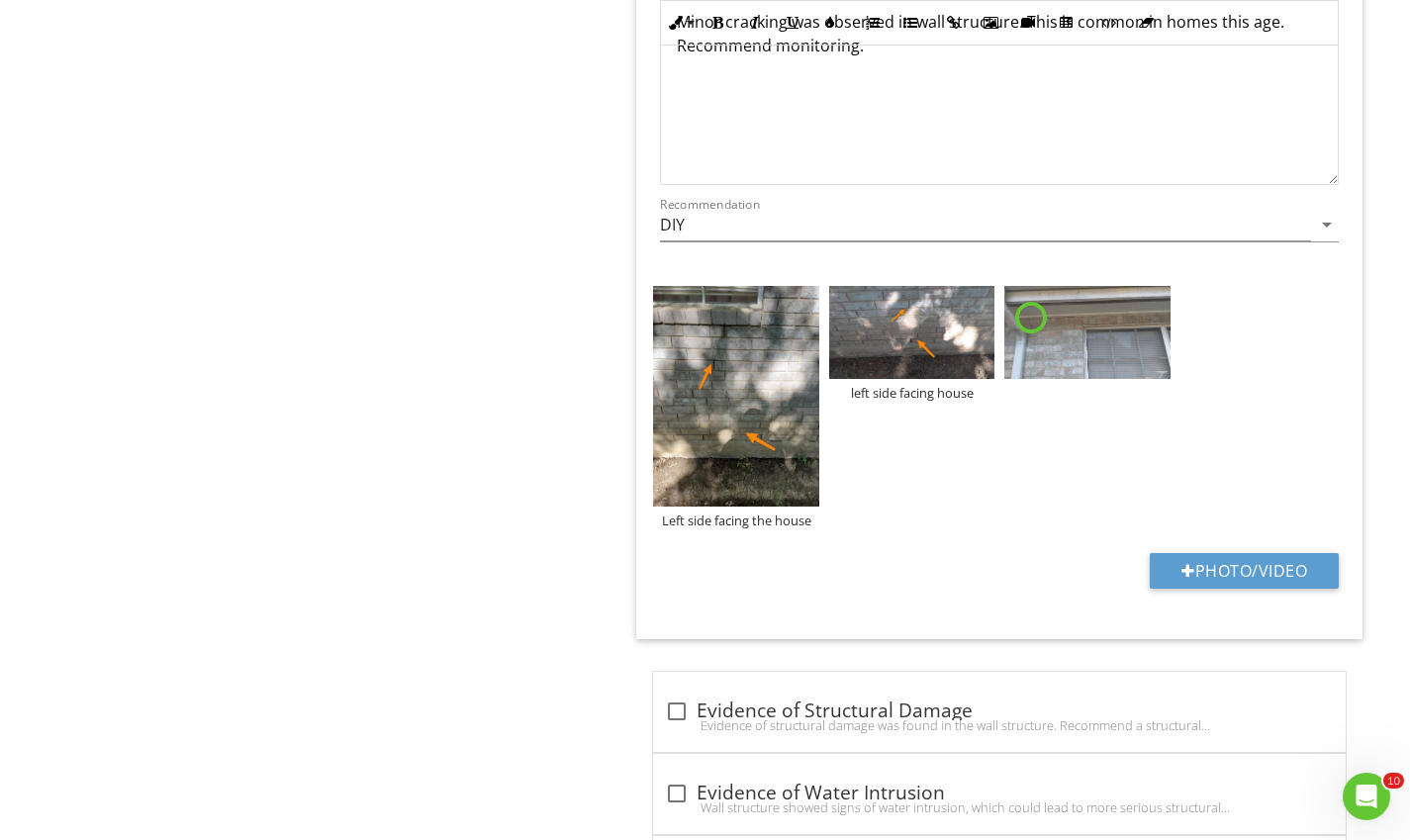 type on "C:\fakepath\WIN_20250802_10_41_11_Pro.jpg" 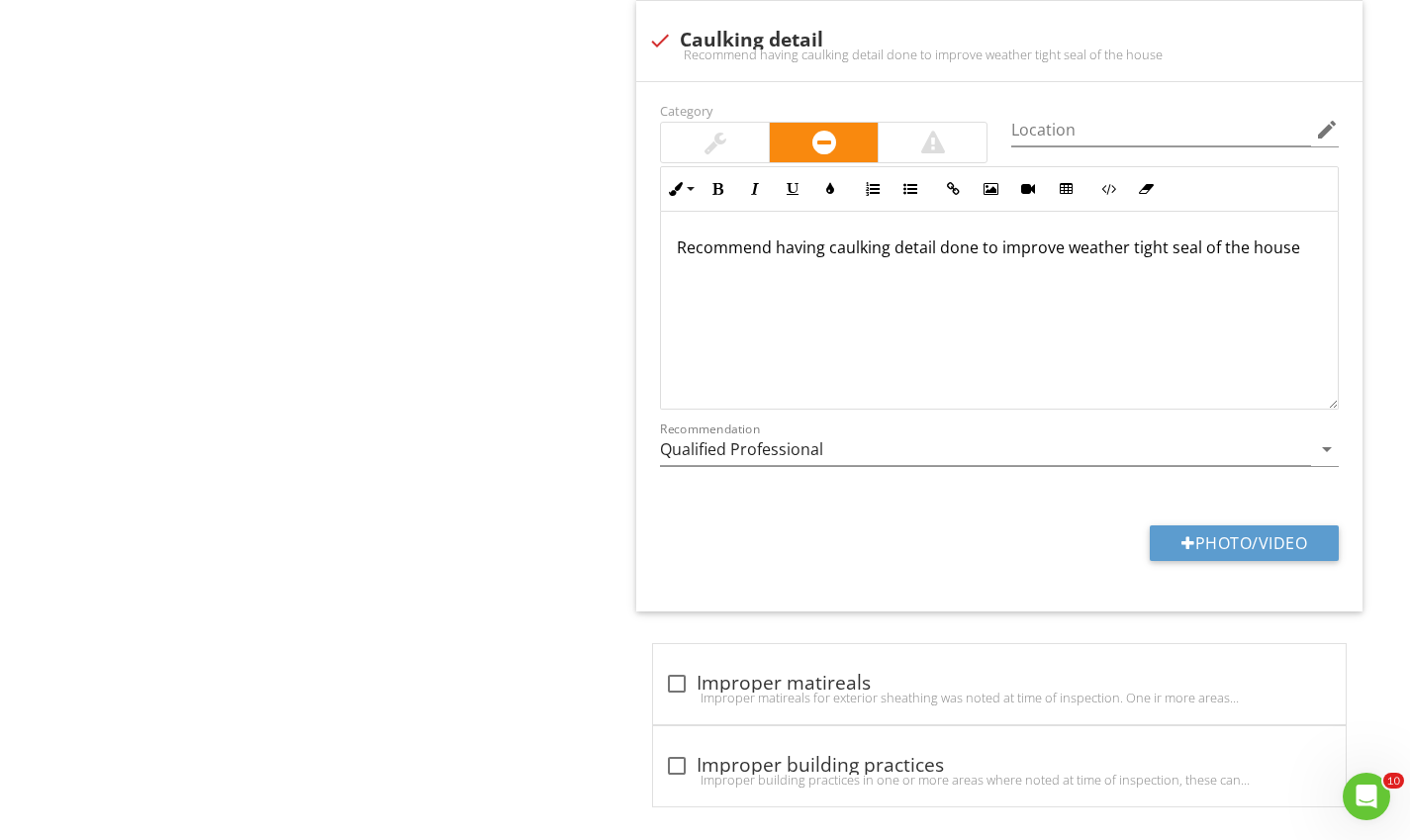 scroll, scrollTop: 3204, scrollLeft: 0, axis: vertical 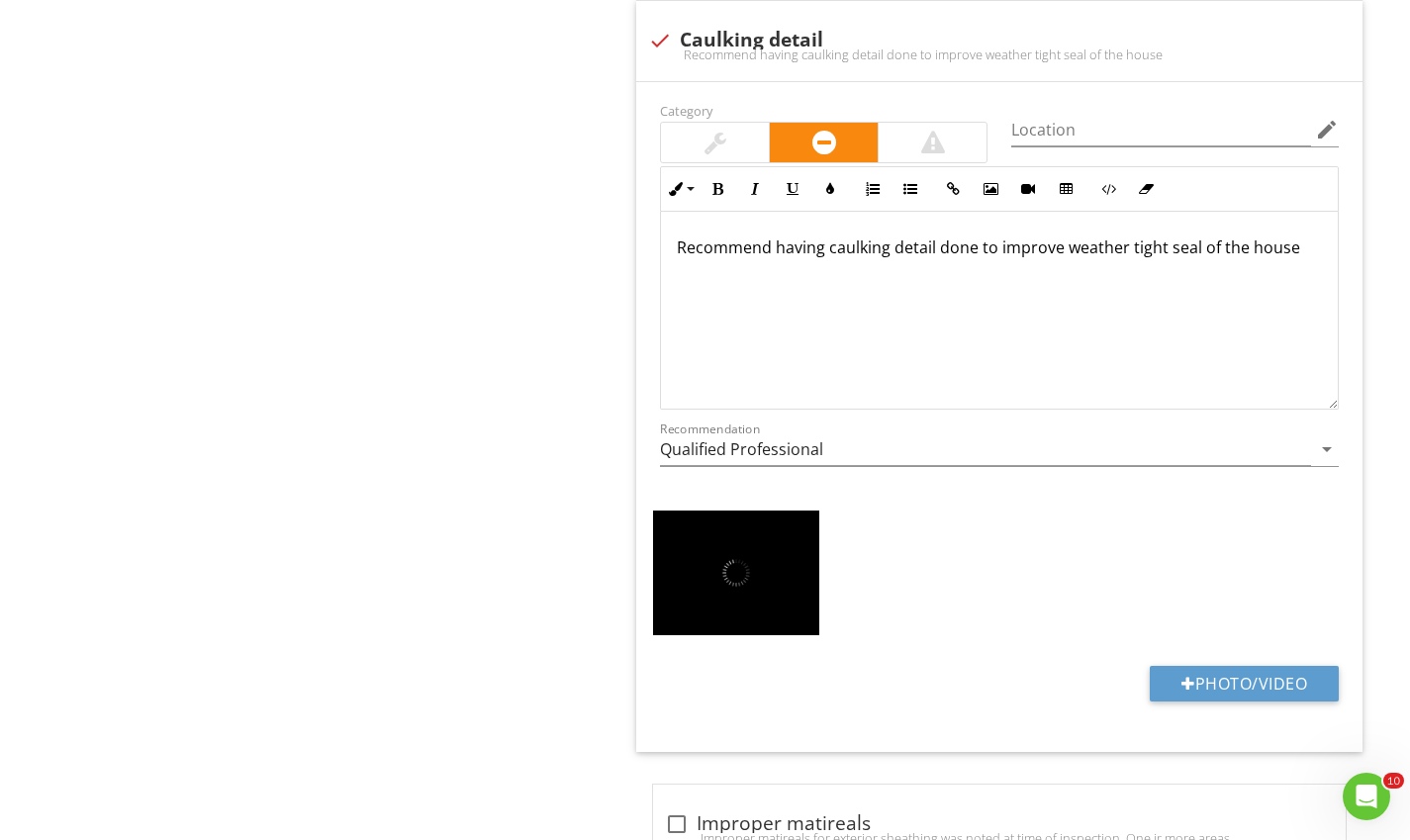 click on "Category                 Location edit       Inline Style XLarge Large Normal Small Light Small/Light Bold Italic Underline Colors Ordered List Unordered List Insert Link Insert Image Insert Video Insert Table Code View Clear Formatting Recommend having caulking detail done to improve weather tight seal of the house  Enter text here <p>Recommend having caulking detail done to improve weather tight seal of the house&nbsp;</p><p><br></p><p><br></p>   Recommendation Qualified Professional arrow_drop_down
Photo/Video" at bounding box center (999, 417) 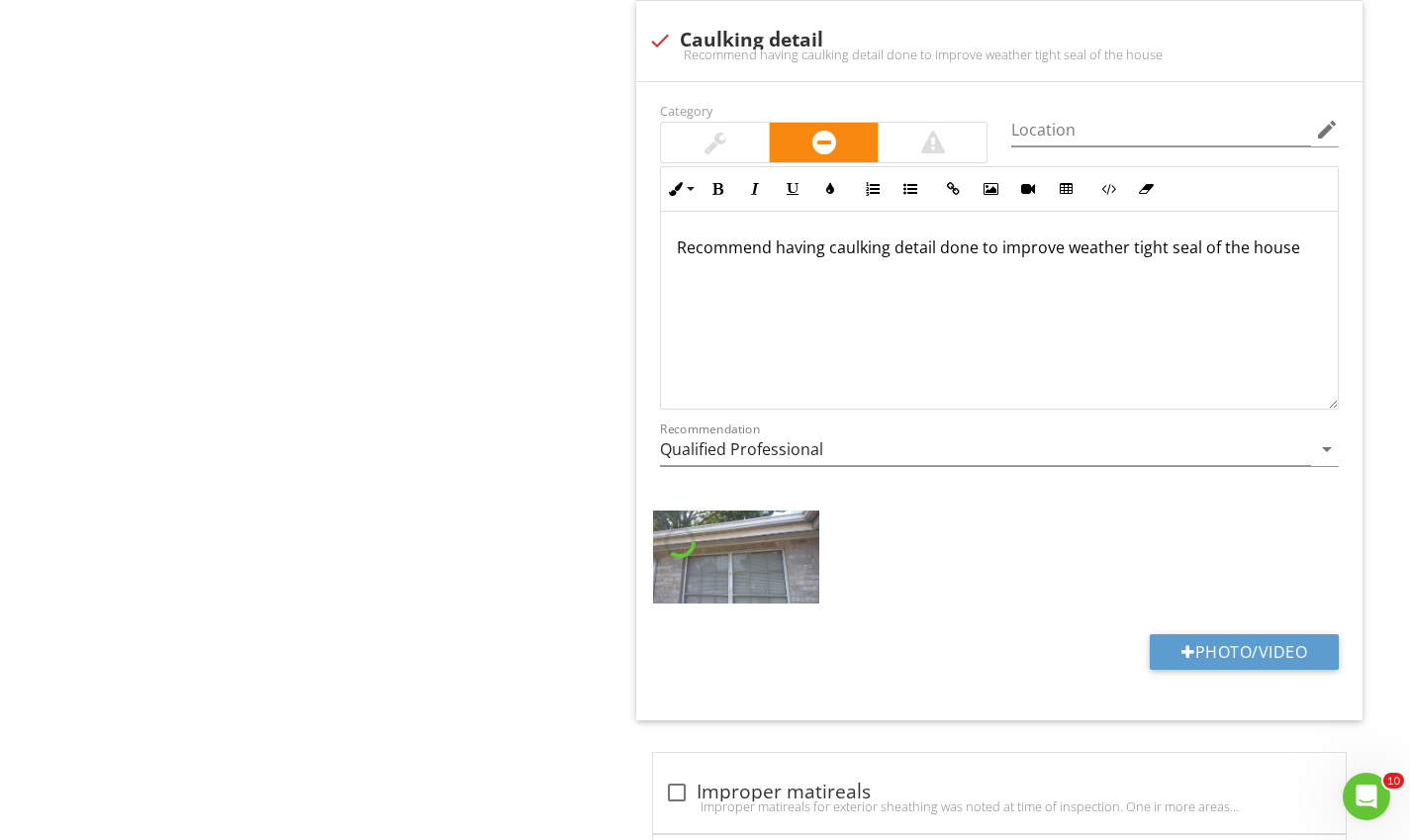 click at bounding box center (1188, 652) 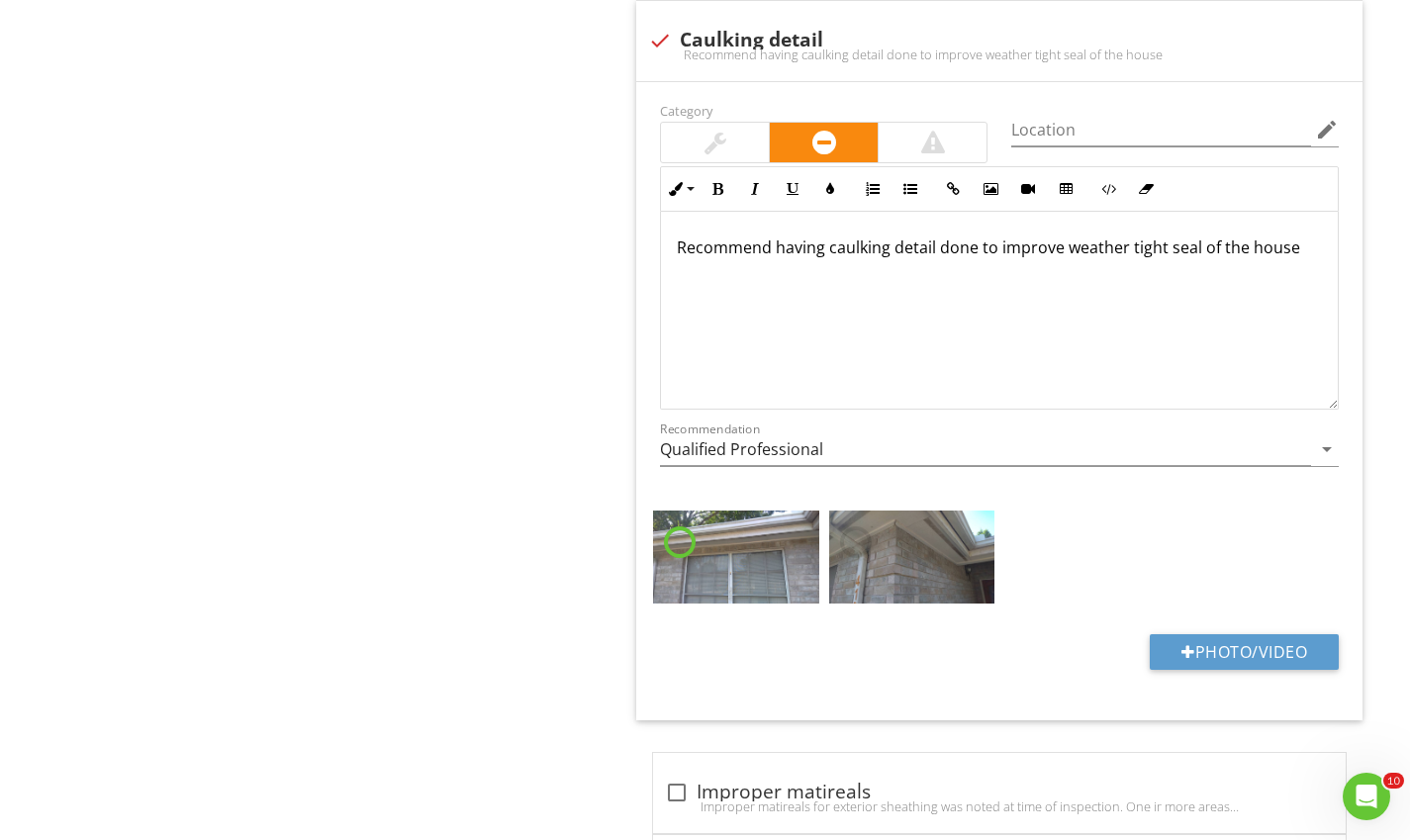 click on "Category                 Location edit       Inline Style XLarge Large Normal Small Light Small/Light Bold Italic Underline Colors Ordered List Unordered List Insert Link Insert Image Insert Video Insert Table Code View Clear Formatting Recommend having caulking detail done to improve weather tight seal of the house  Enter text here <p>Recommend having caulking detail done to improve weather tight seal of the house&nbsp;</p><p><br></p><p><br></p>   Recommendation Qualified Professional arrow_drop_down
Photo/Video" at bounding box center [999, 401] 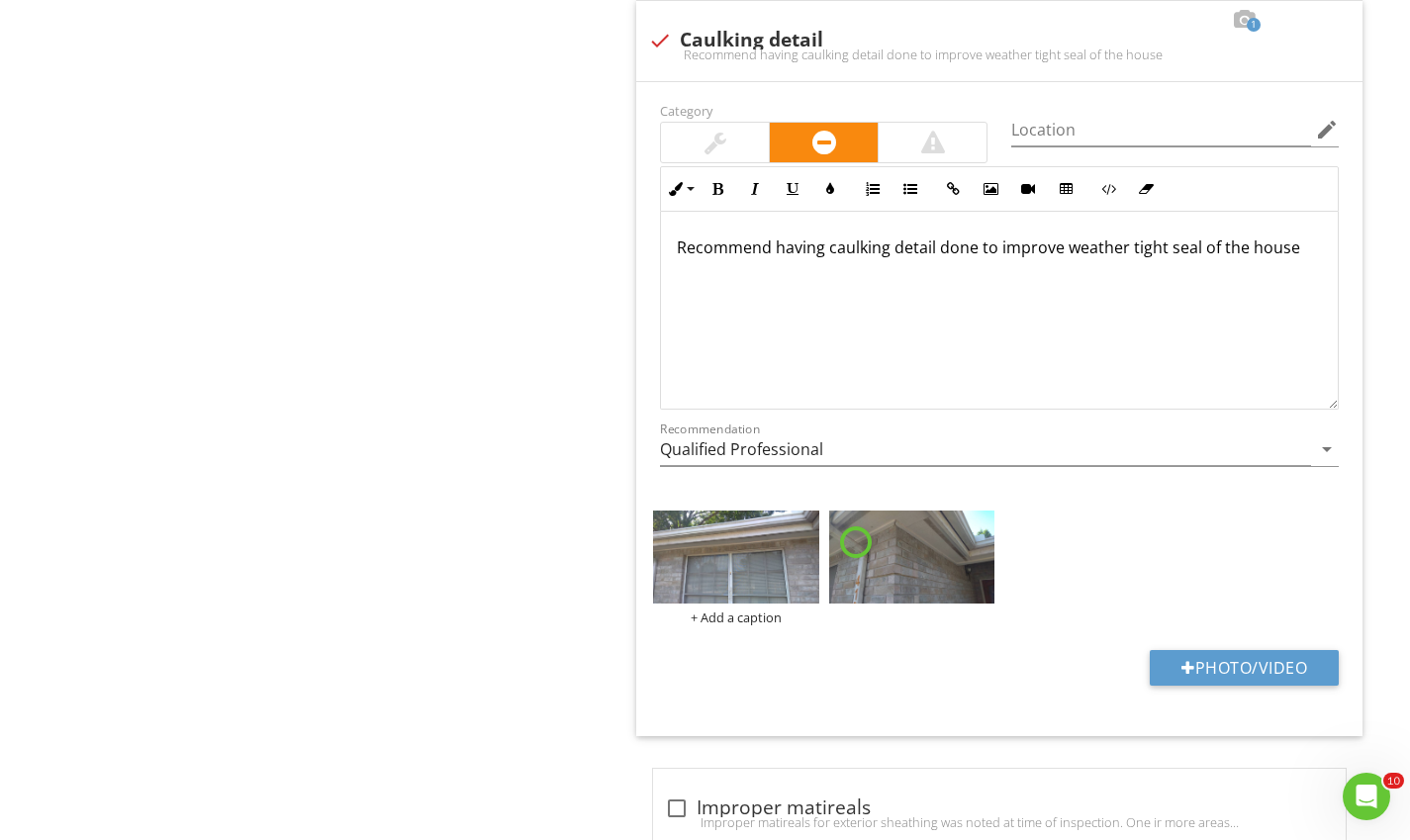 click on "Photo/Video" at bounding box center (1244, 668) 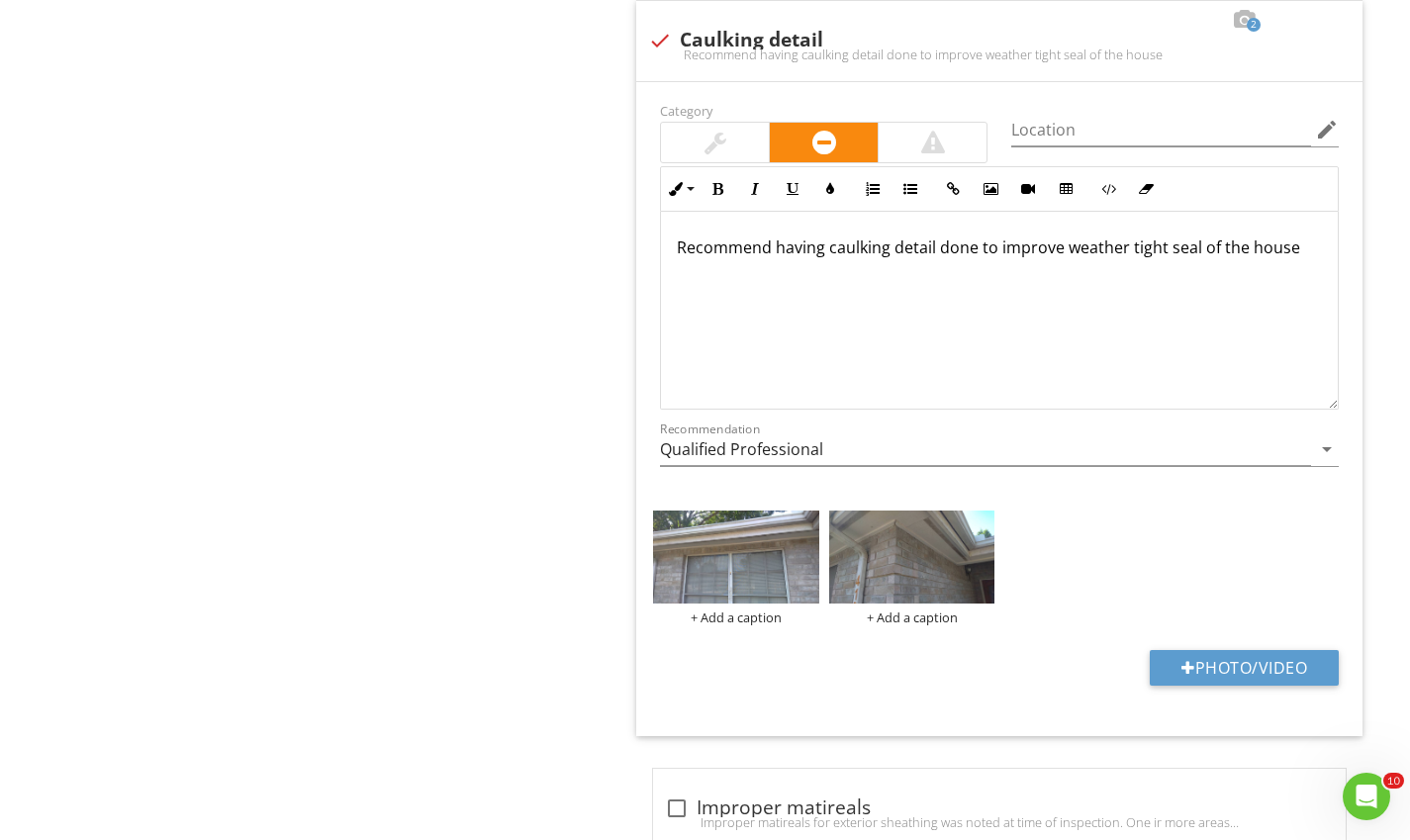type on "C:\fakepath\WIN_20250802_10_46_18_Pro.jpg" 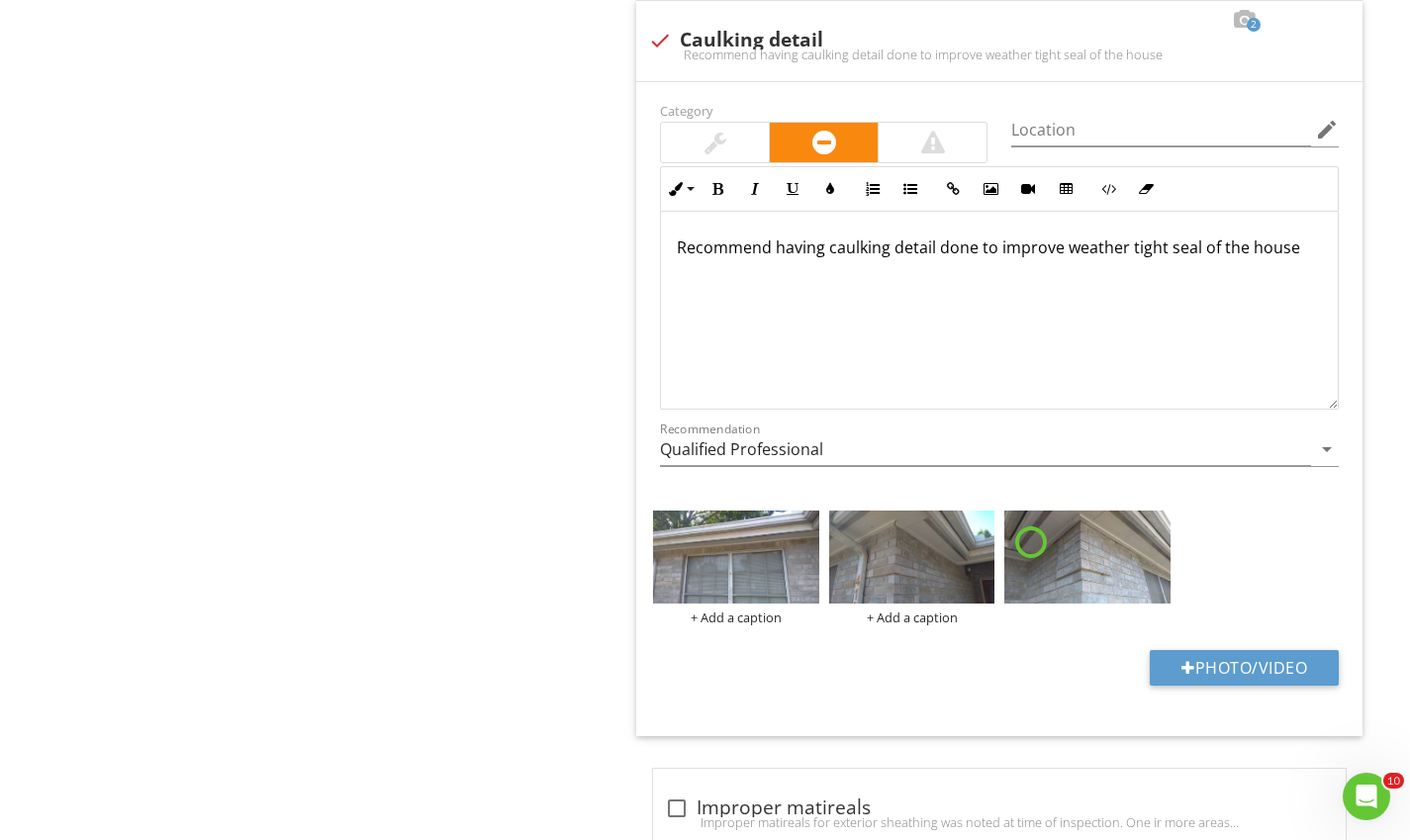 click at bounding box center (735, 557) 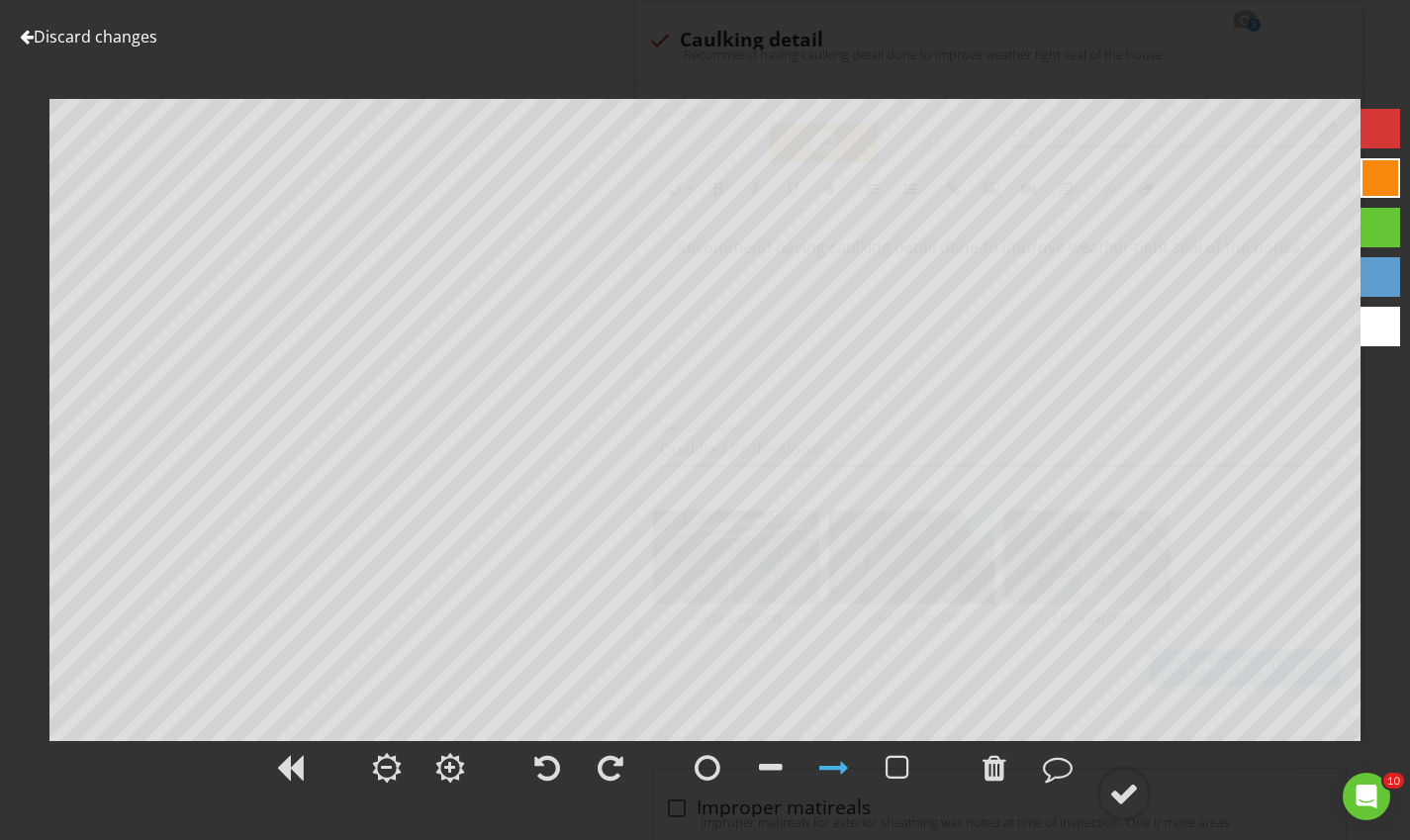 click at bounding box center (994, 768) 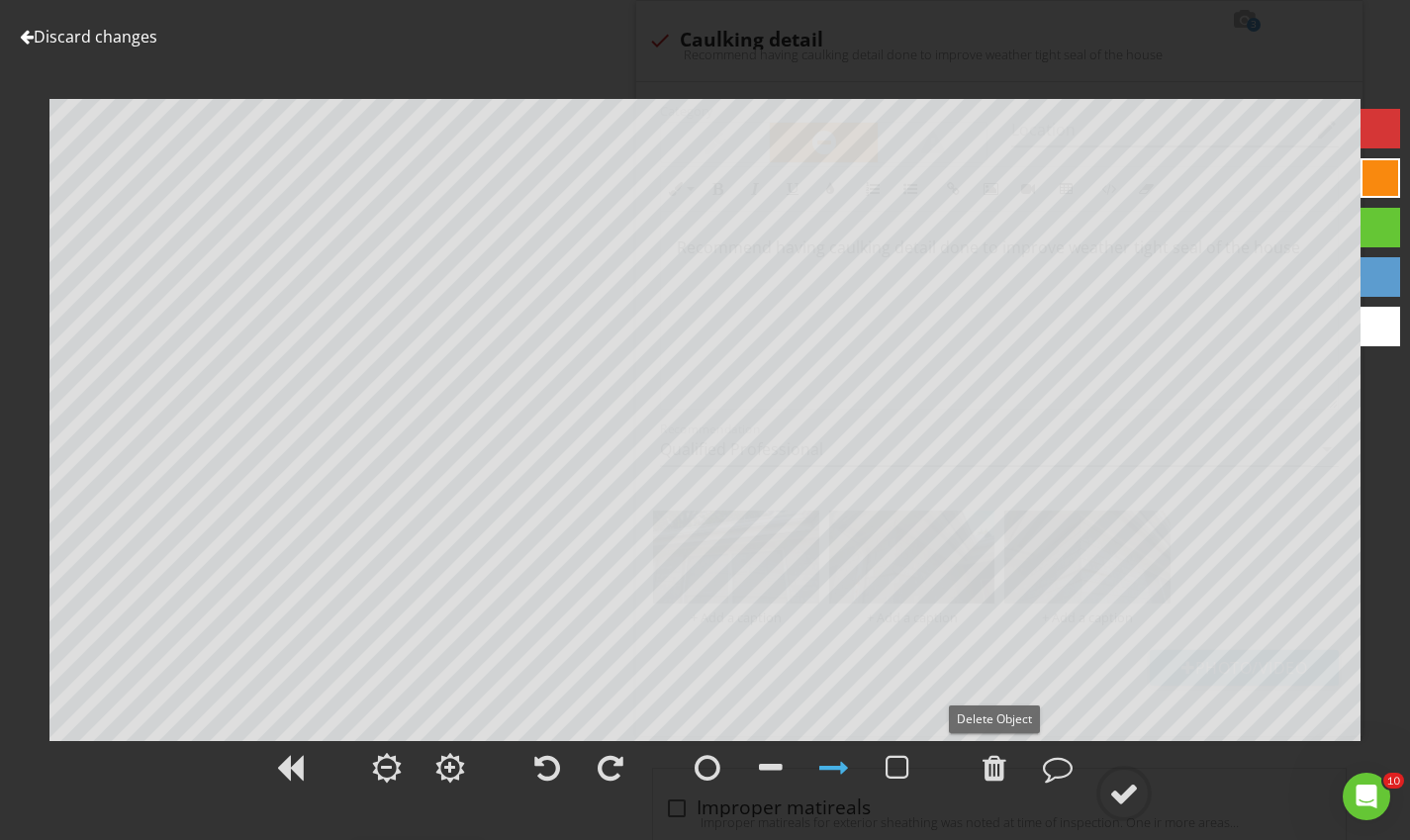 click at bounding box center (1124, 793) 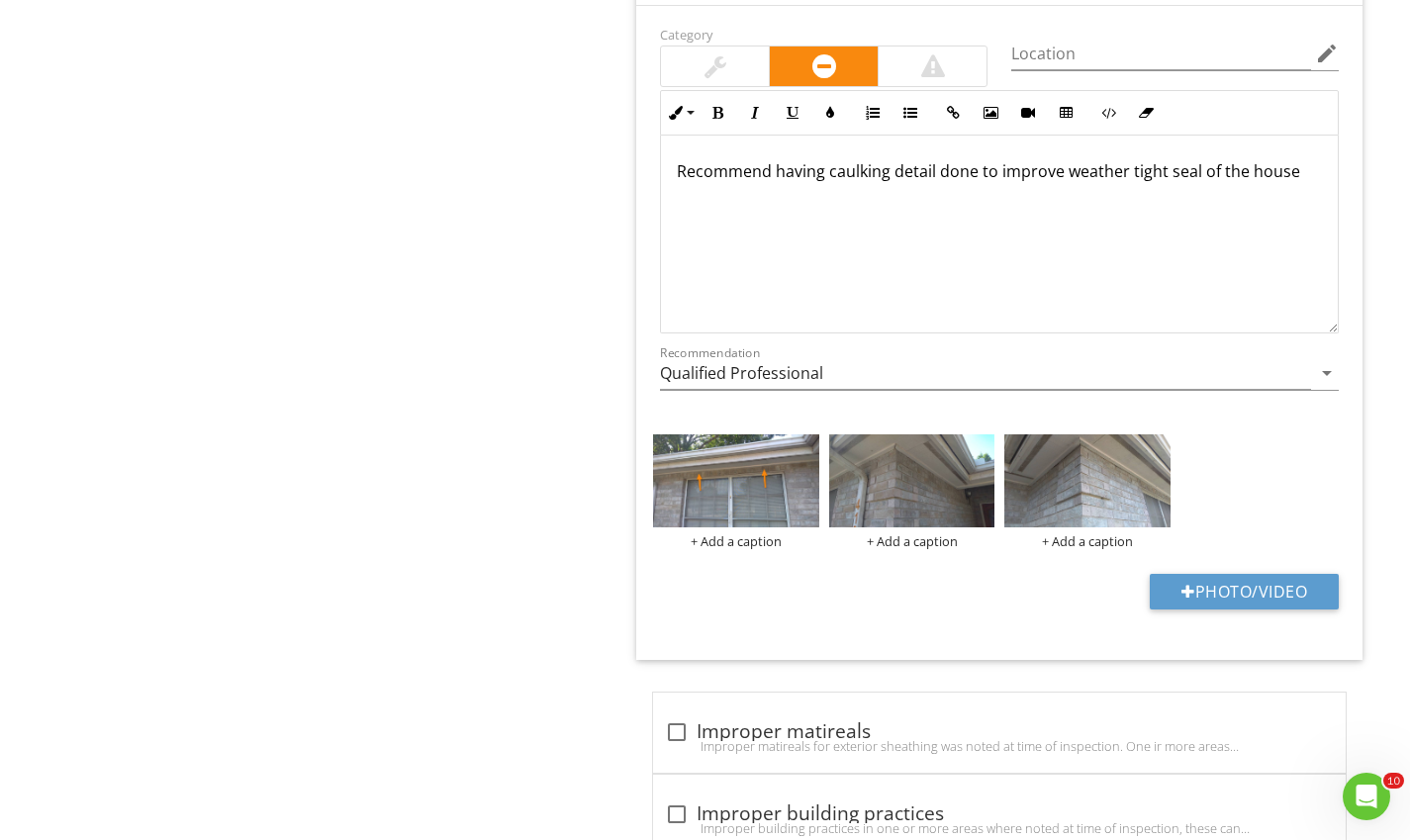 scroll, scrollTop: 3273, scrollLeft: 0, axis: vertical 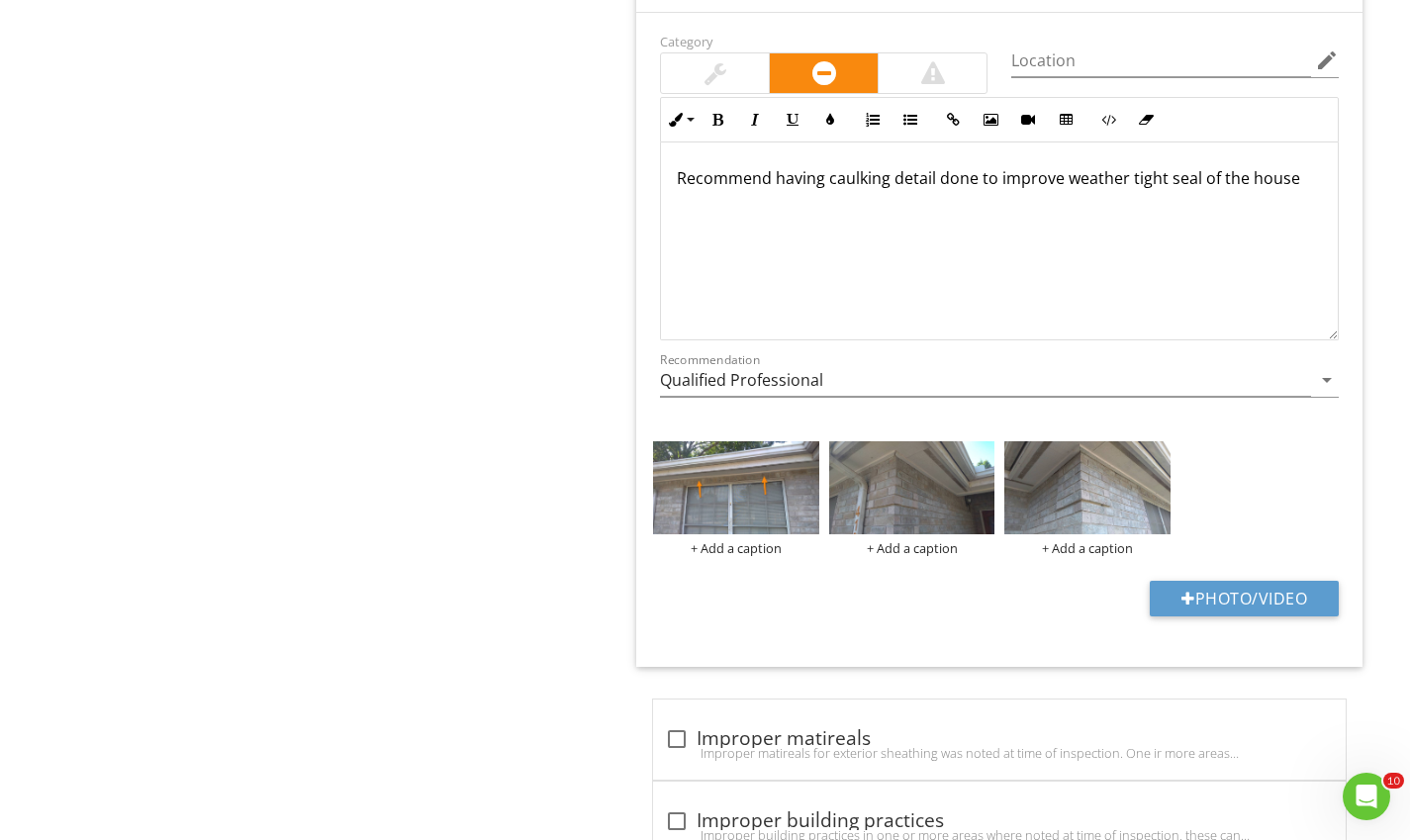 click at bounding box center (911, 488) 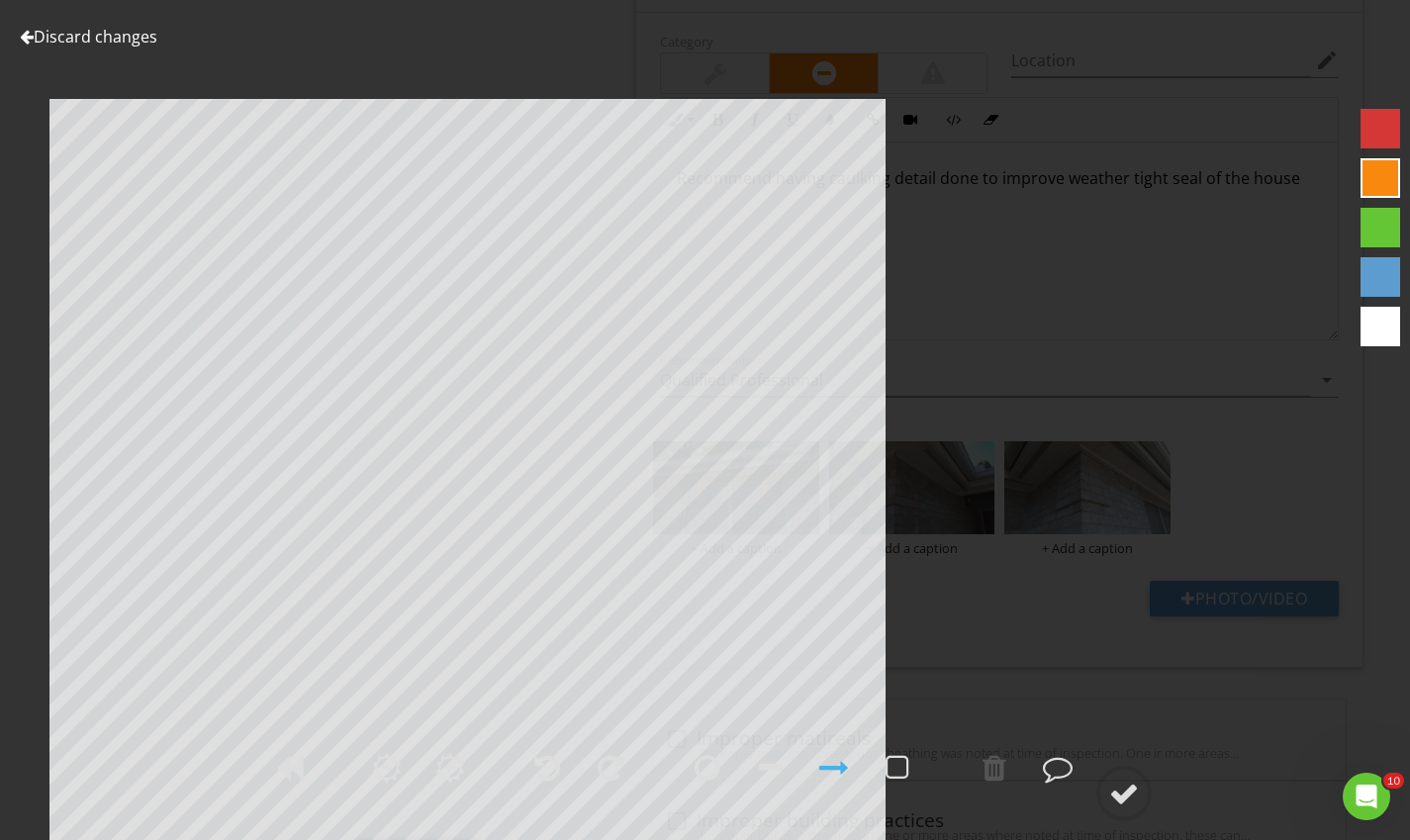 scroll, scrollTop: 2807, scrollLeft: 0, axis: vertical 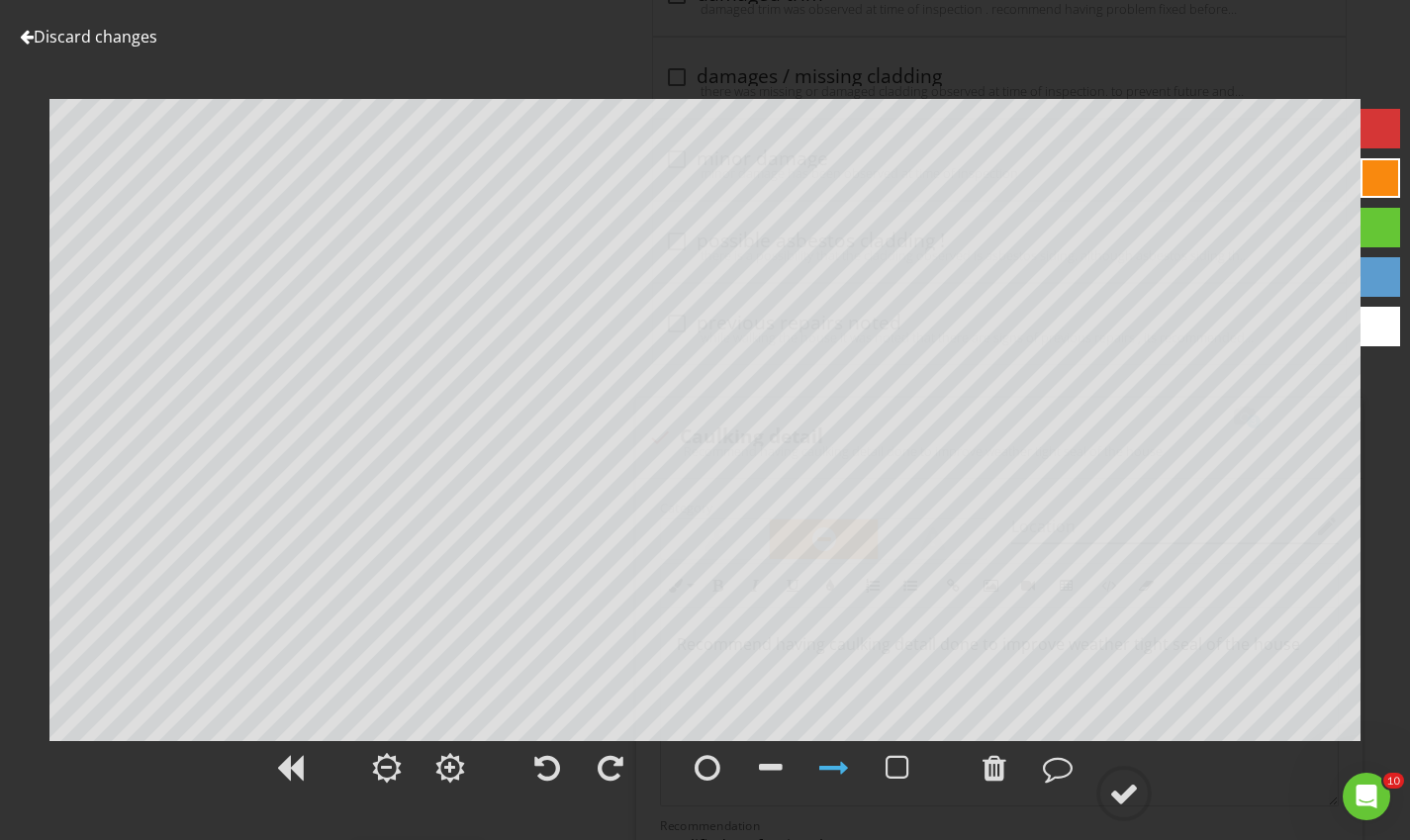 click at bounding box center (1124, 793) 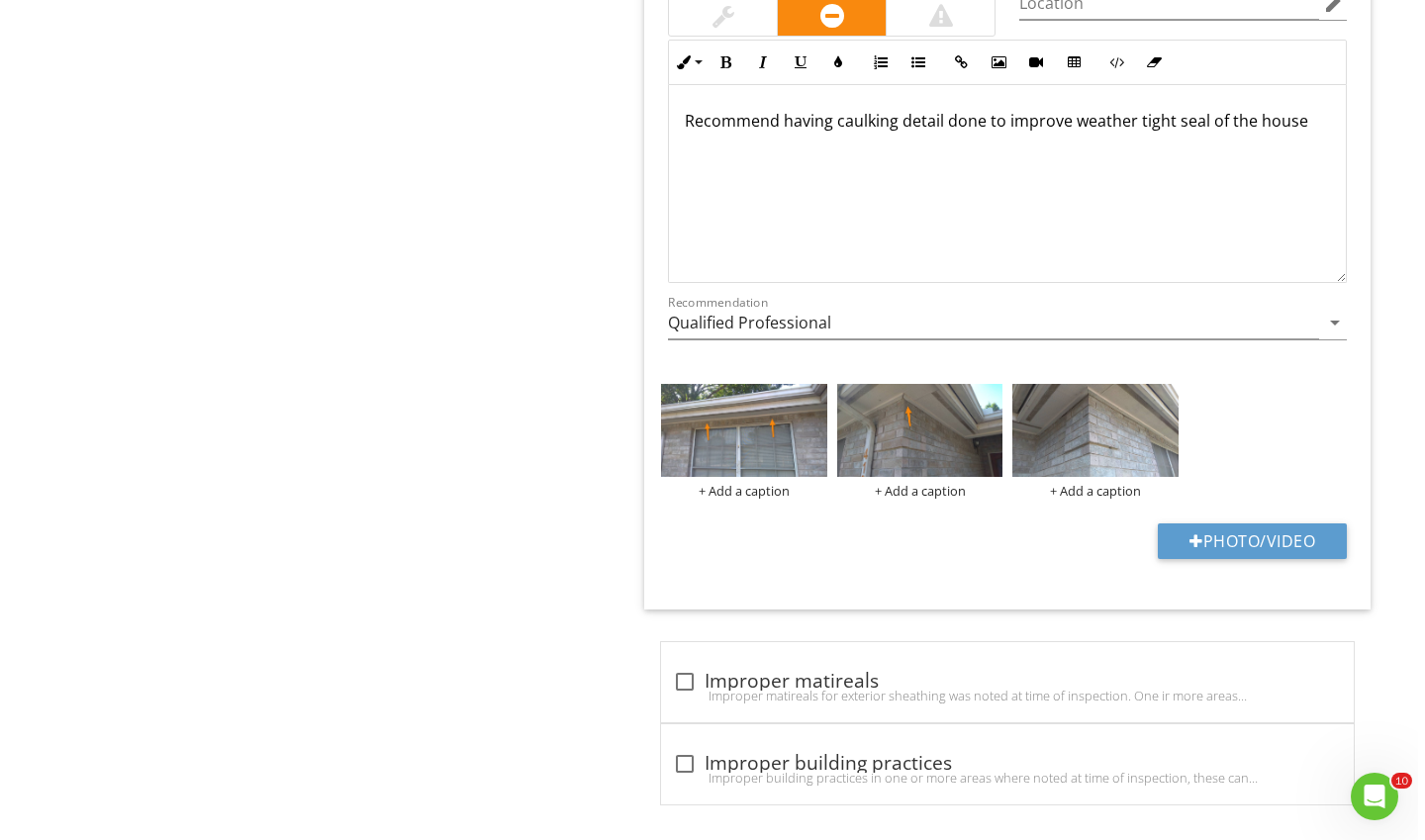 scroll, scrollTop: 3333, scrollLeft: 0, axis: vertical 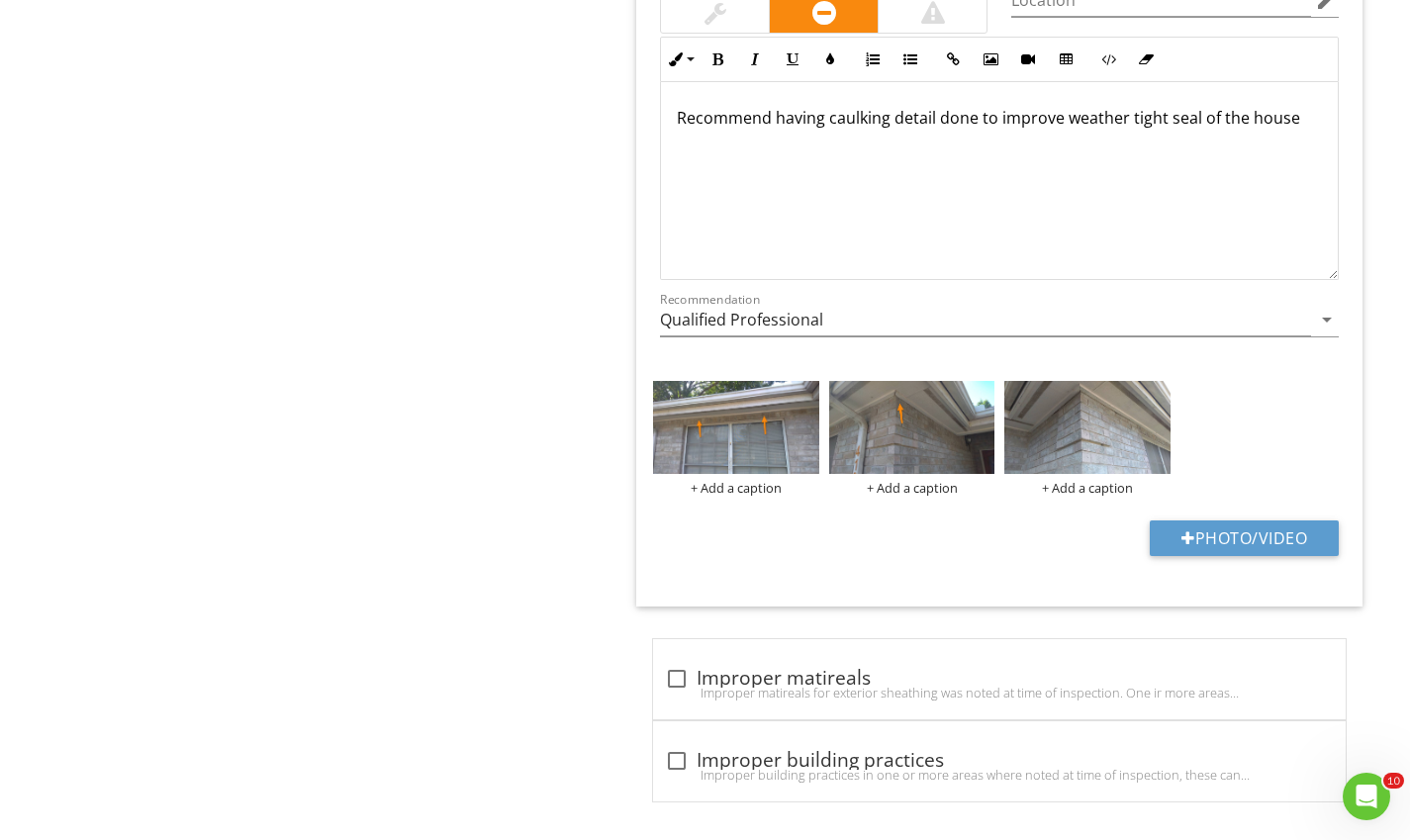 click at bounding box center (1086, 427) 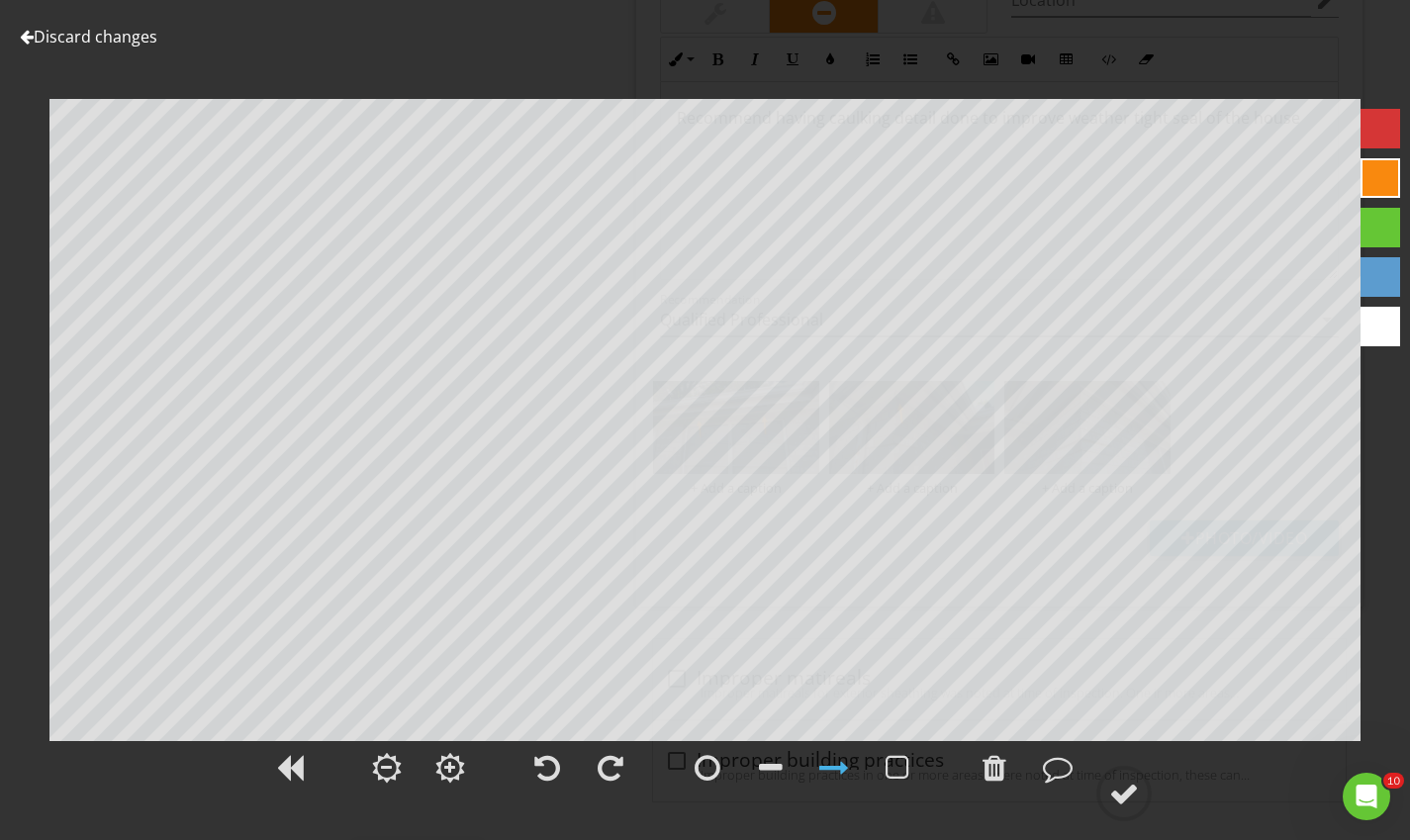 click at bounding box center [1124, 793] 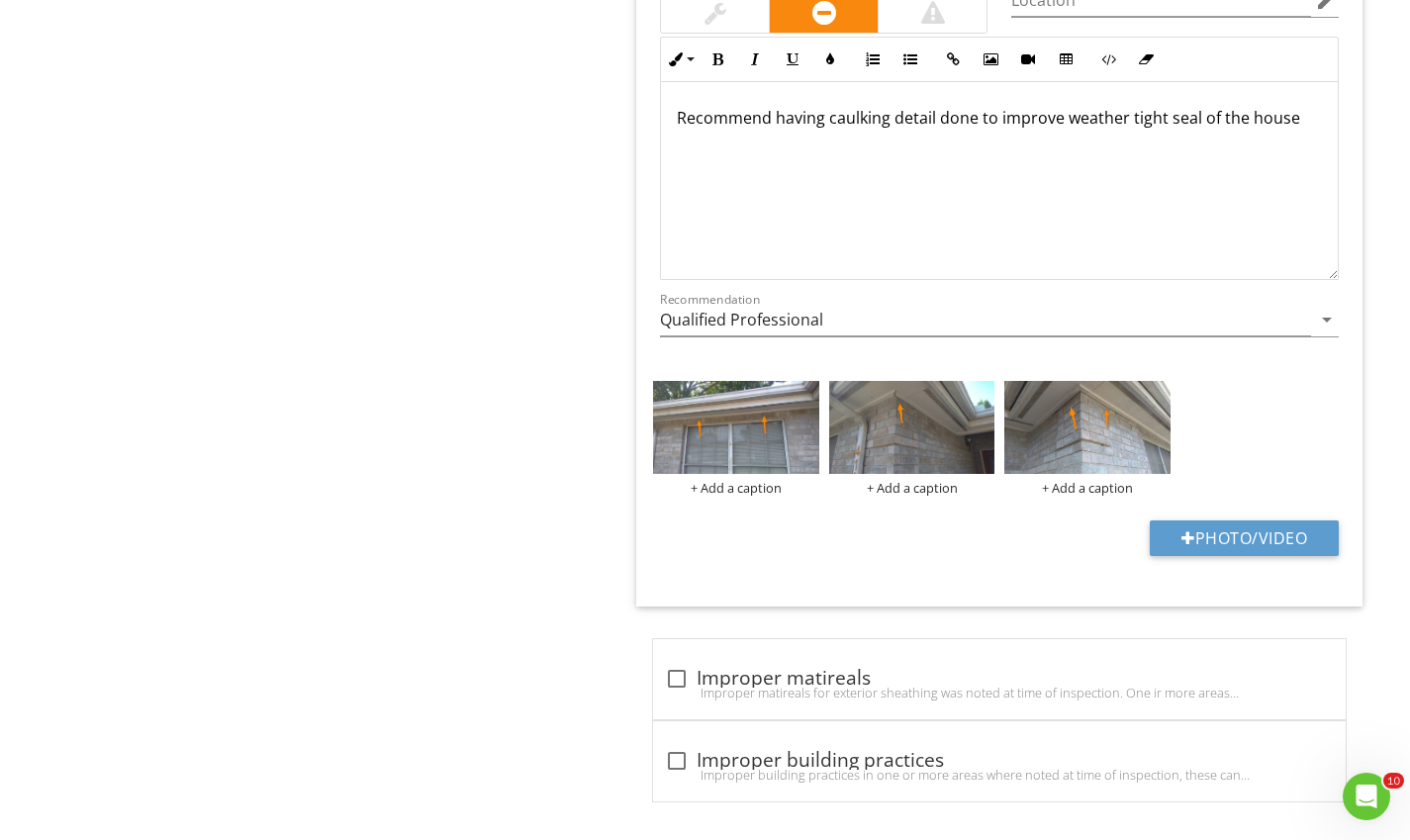 click on "+ Add a caption" at bounding box center [735, 488] 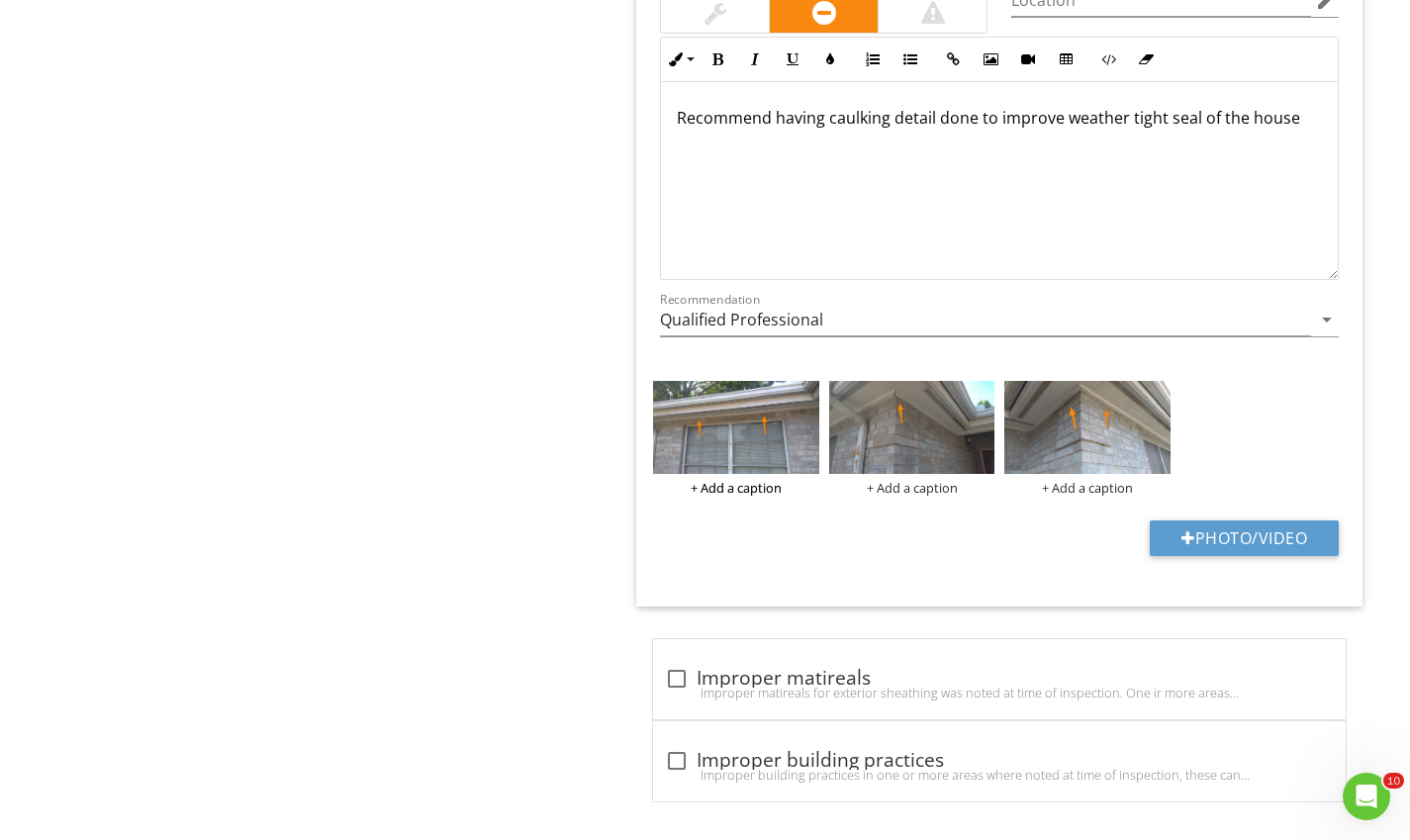 click on "+ Add a caption" at bounding box center [735, 488] 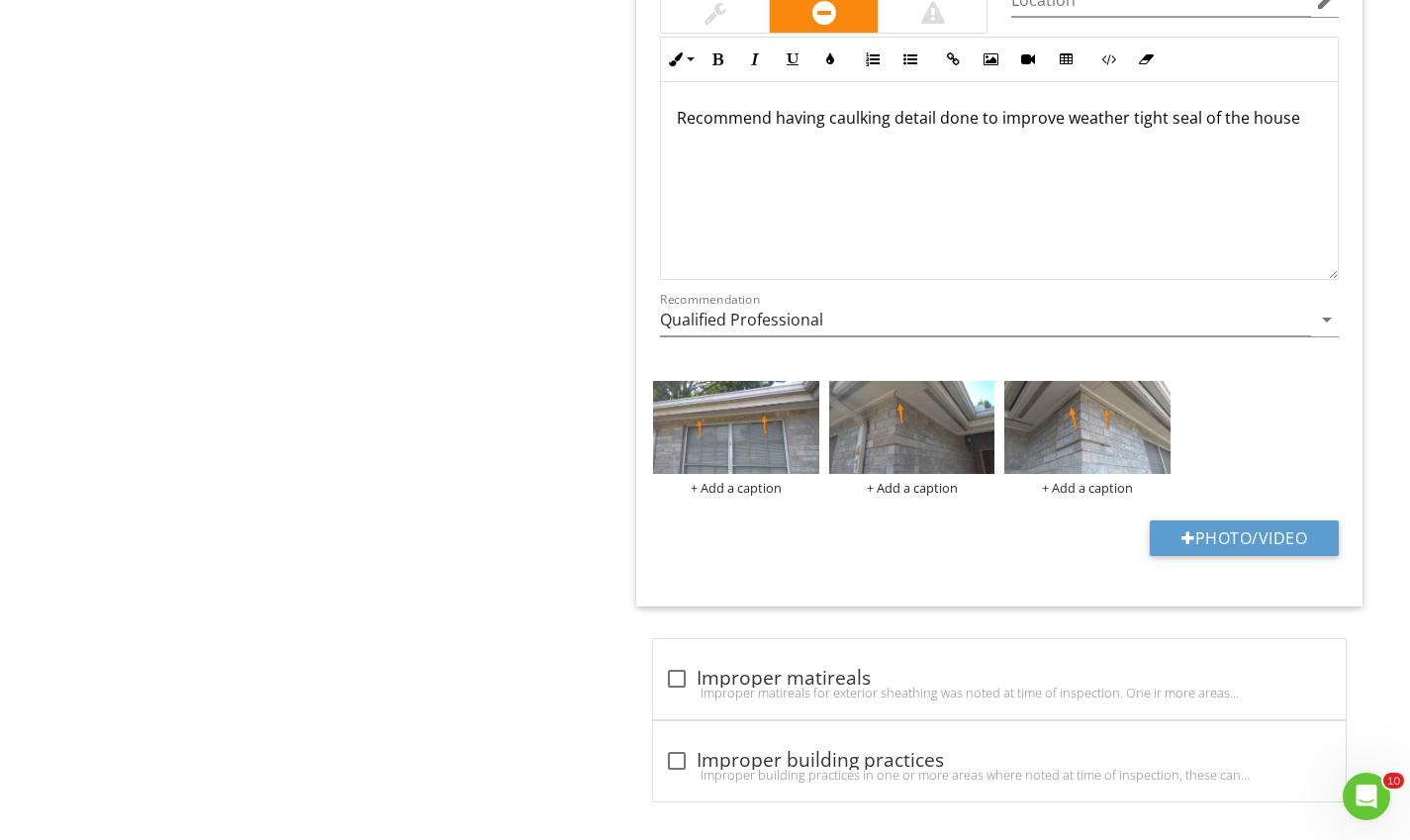 click on "+ Add a caption" at bounding box center (735, 488) 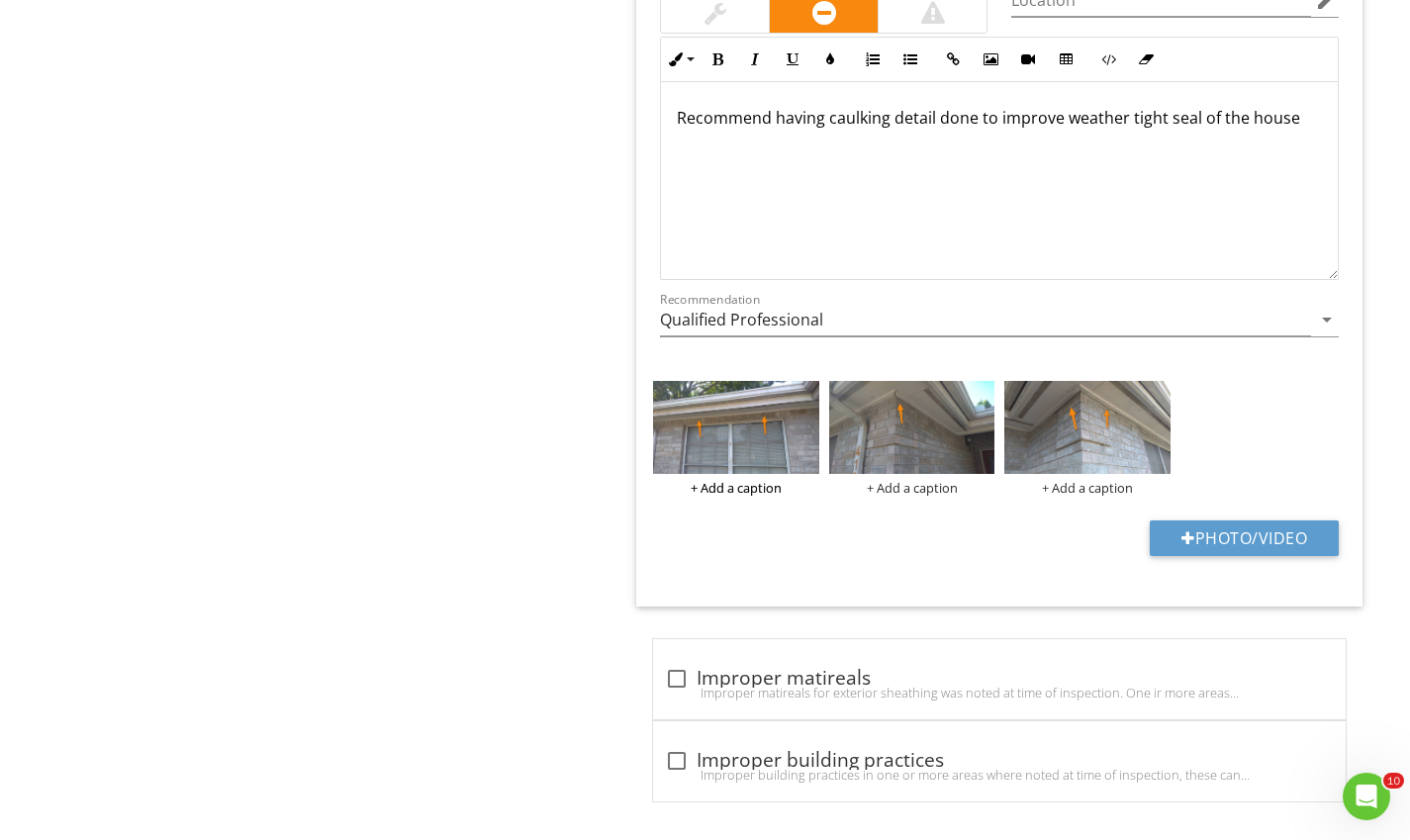 click on "+ Add a caption" at bounding box center [735, 488] 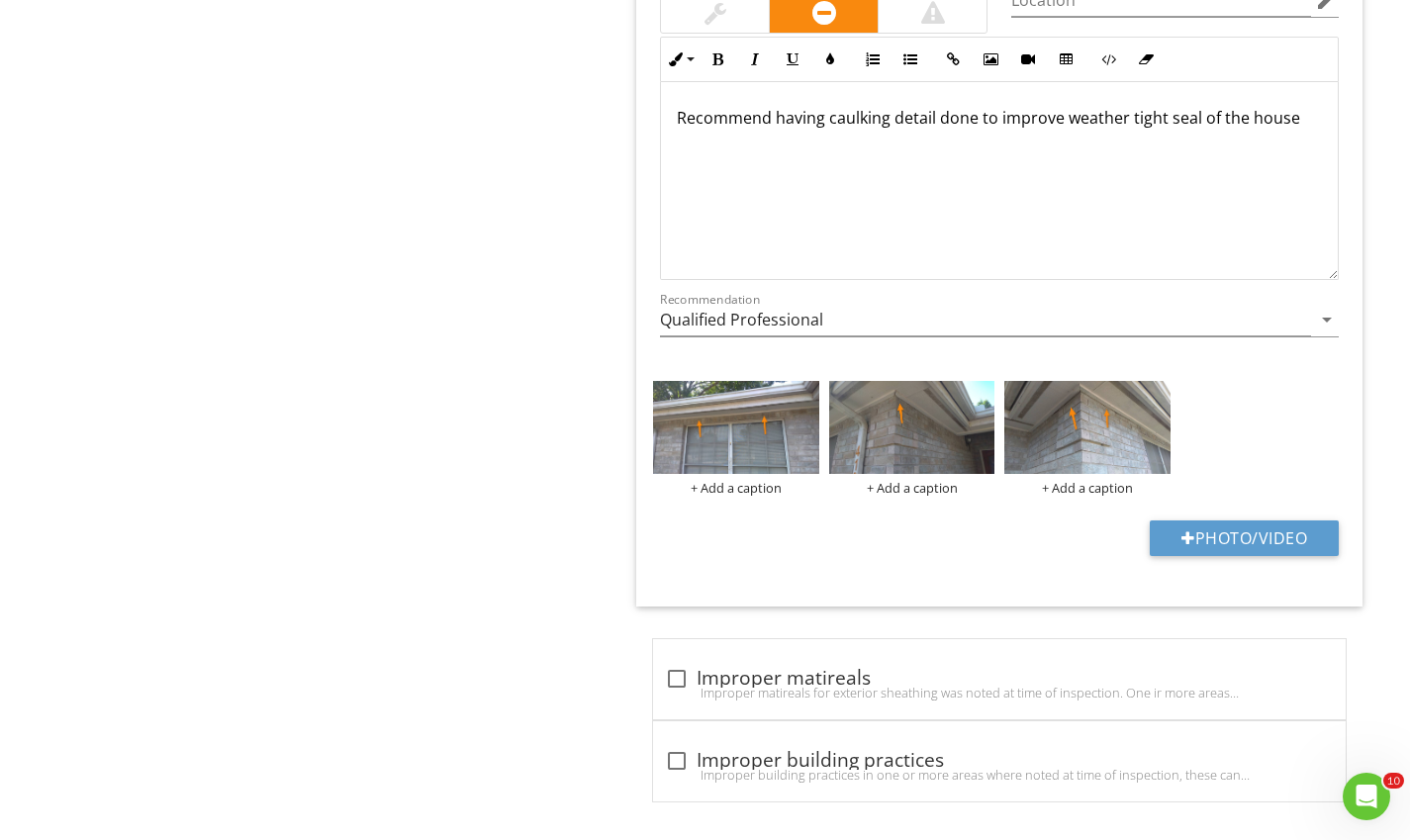 click on "+ Add a caption" at bounding box center (735, 488) 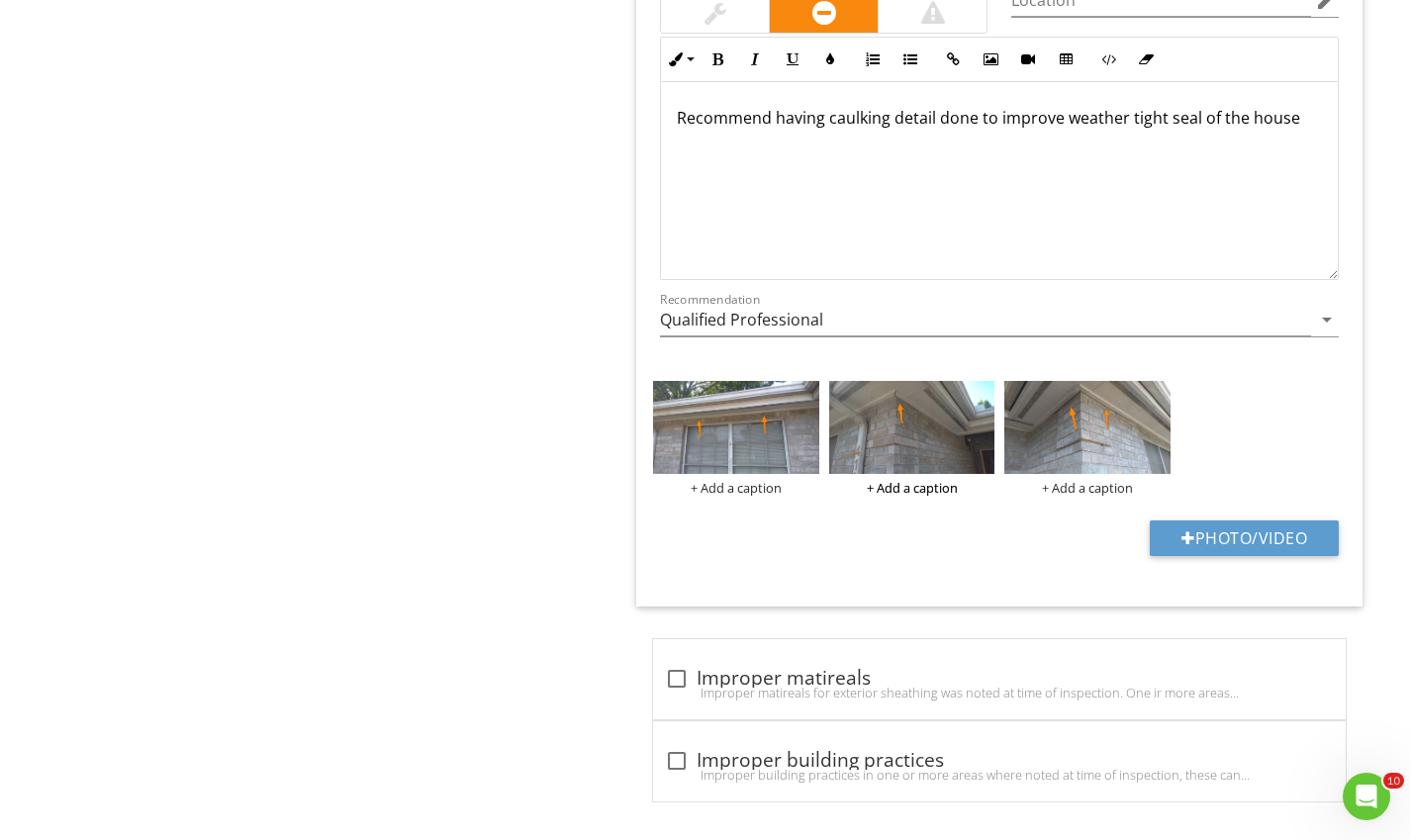 click on "+ Add a caption" at bounding box center [911, 488] 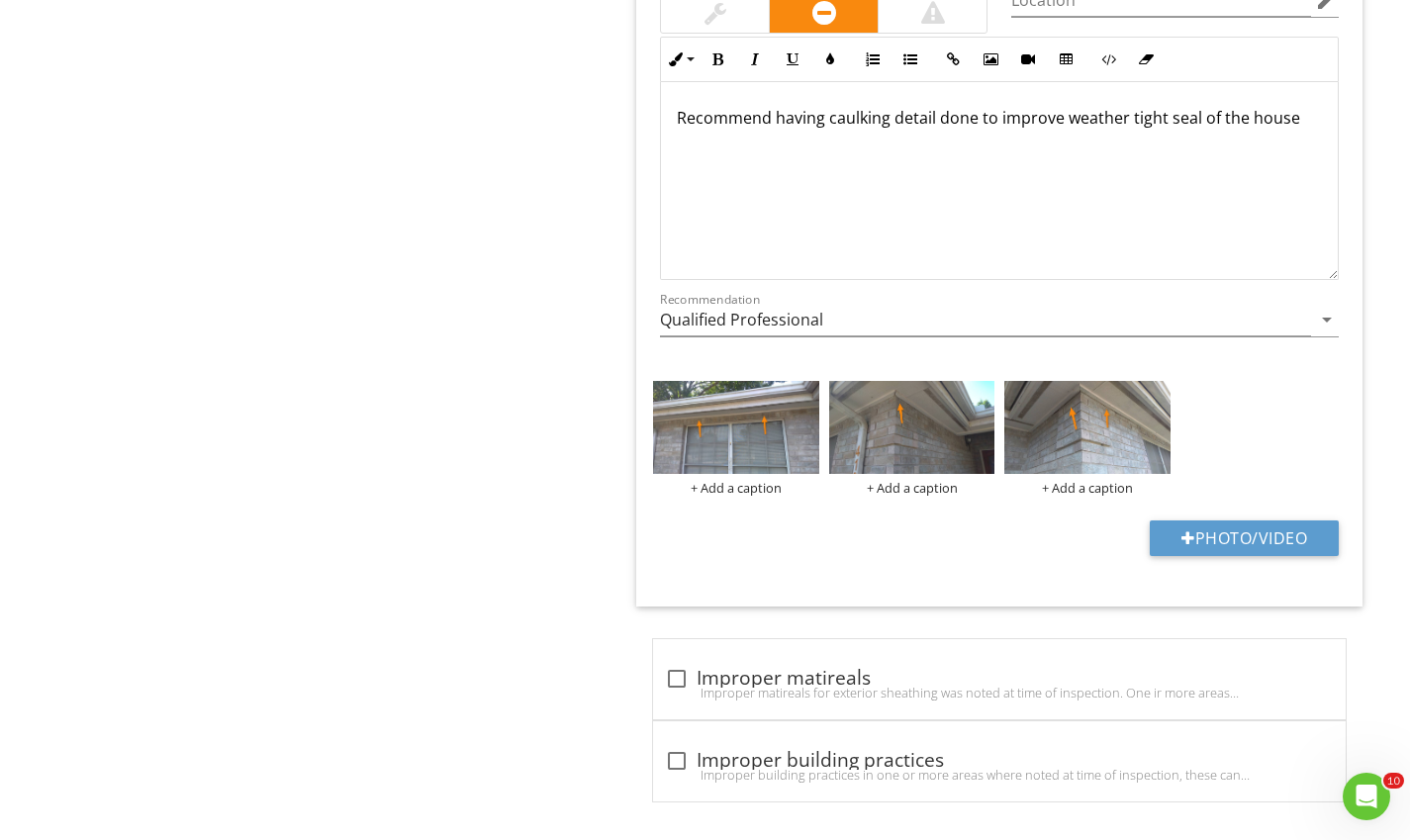 click on "+ Add a caption" at bounding box center [911, 488] 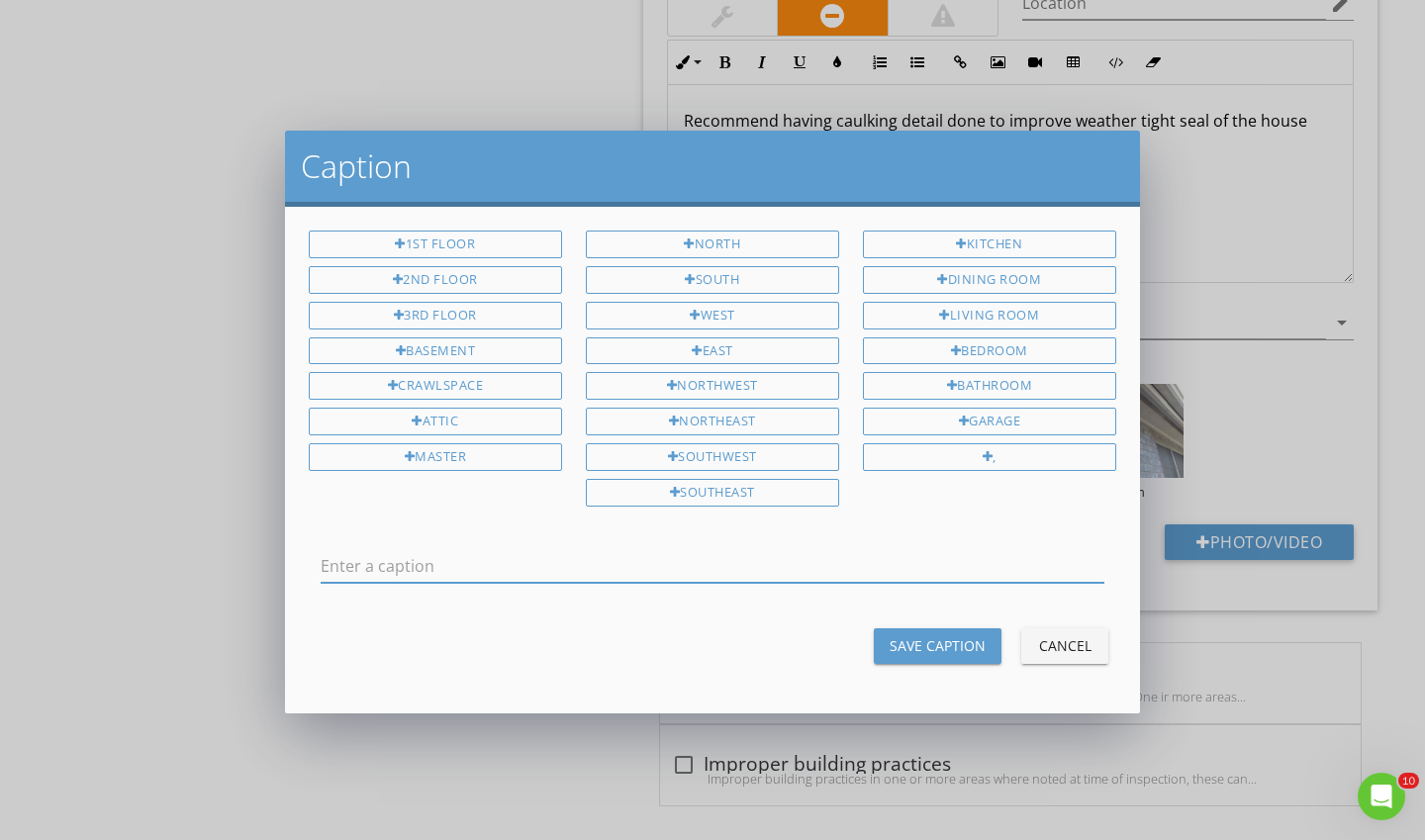 scroll, scrollTop: 0, scrollLeft: 0, axis: both 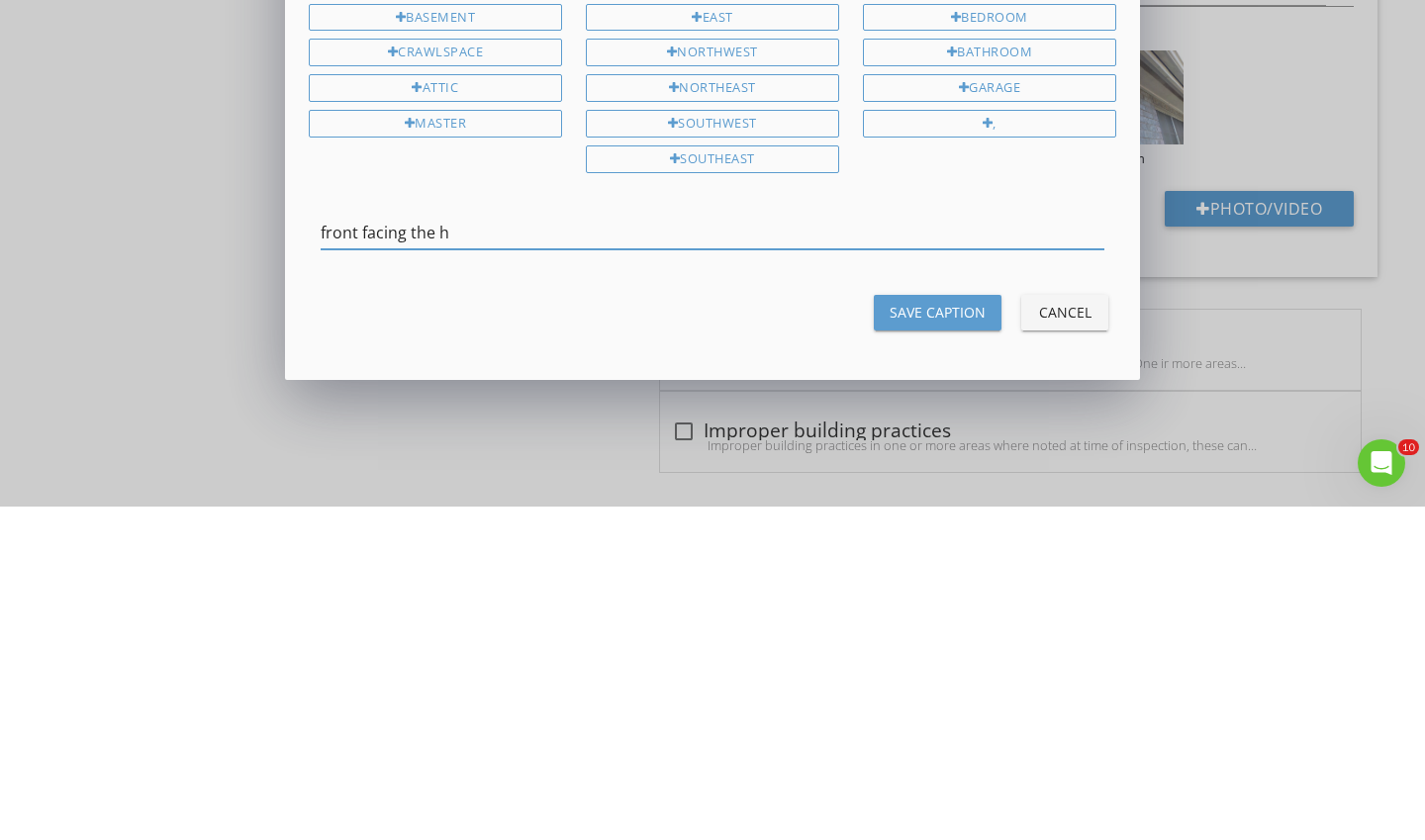 type on "front facing the house" 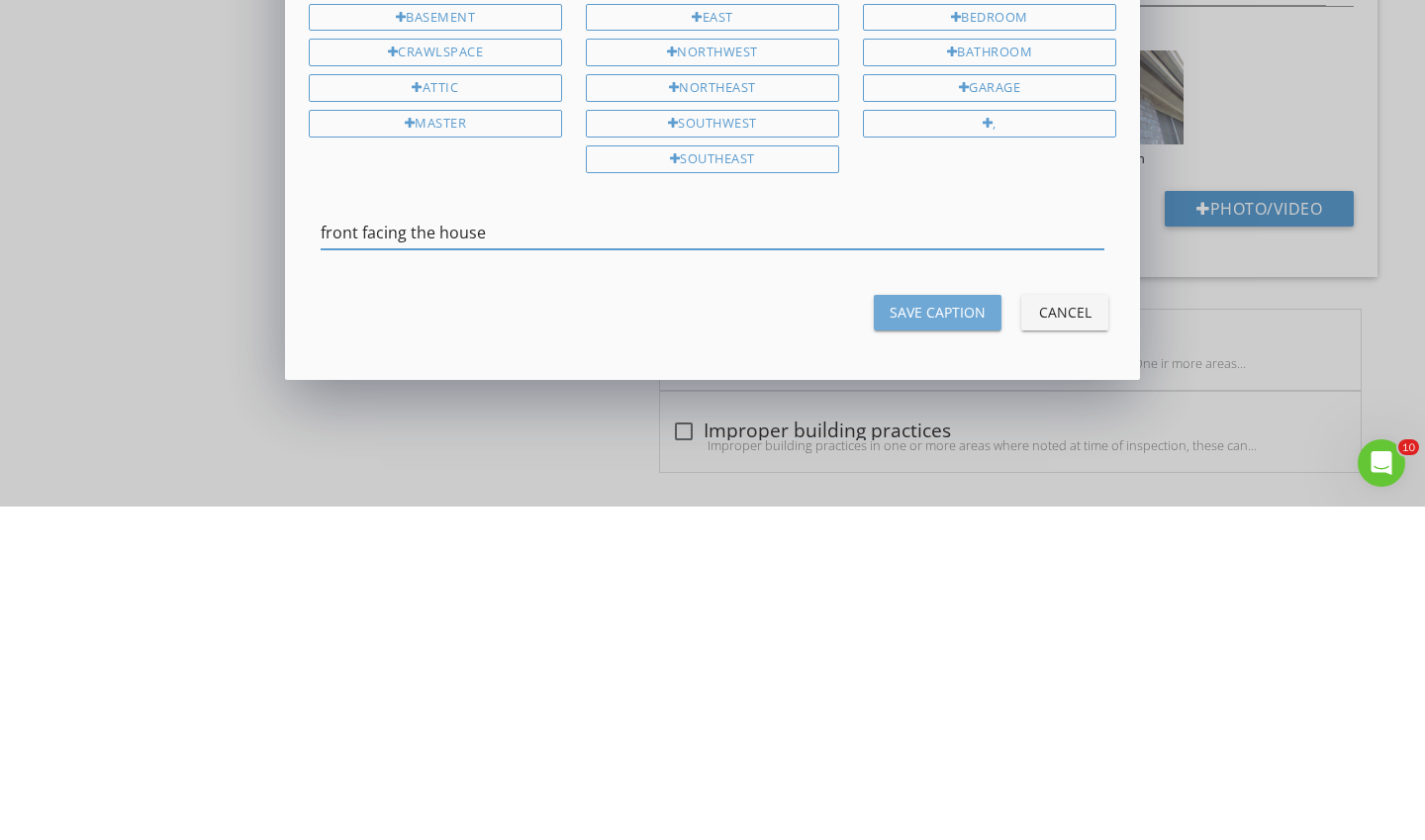 click on "Save Caption" at bounding box center (937, 645) 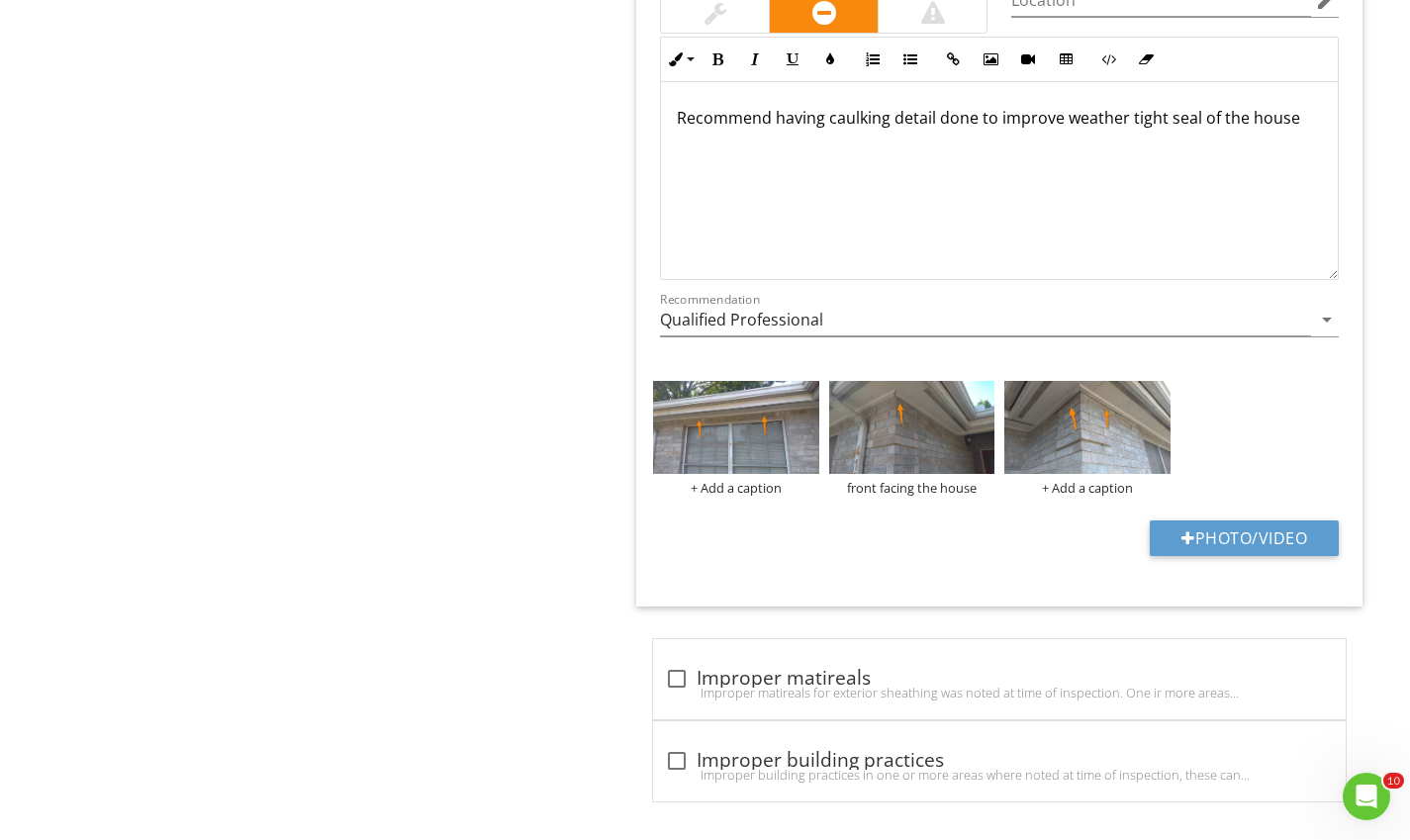 click on "+ Add a caption" at bounding box center (735, 488) 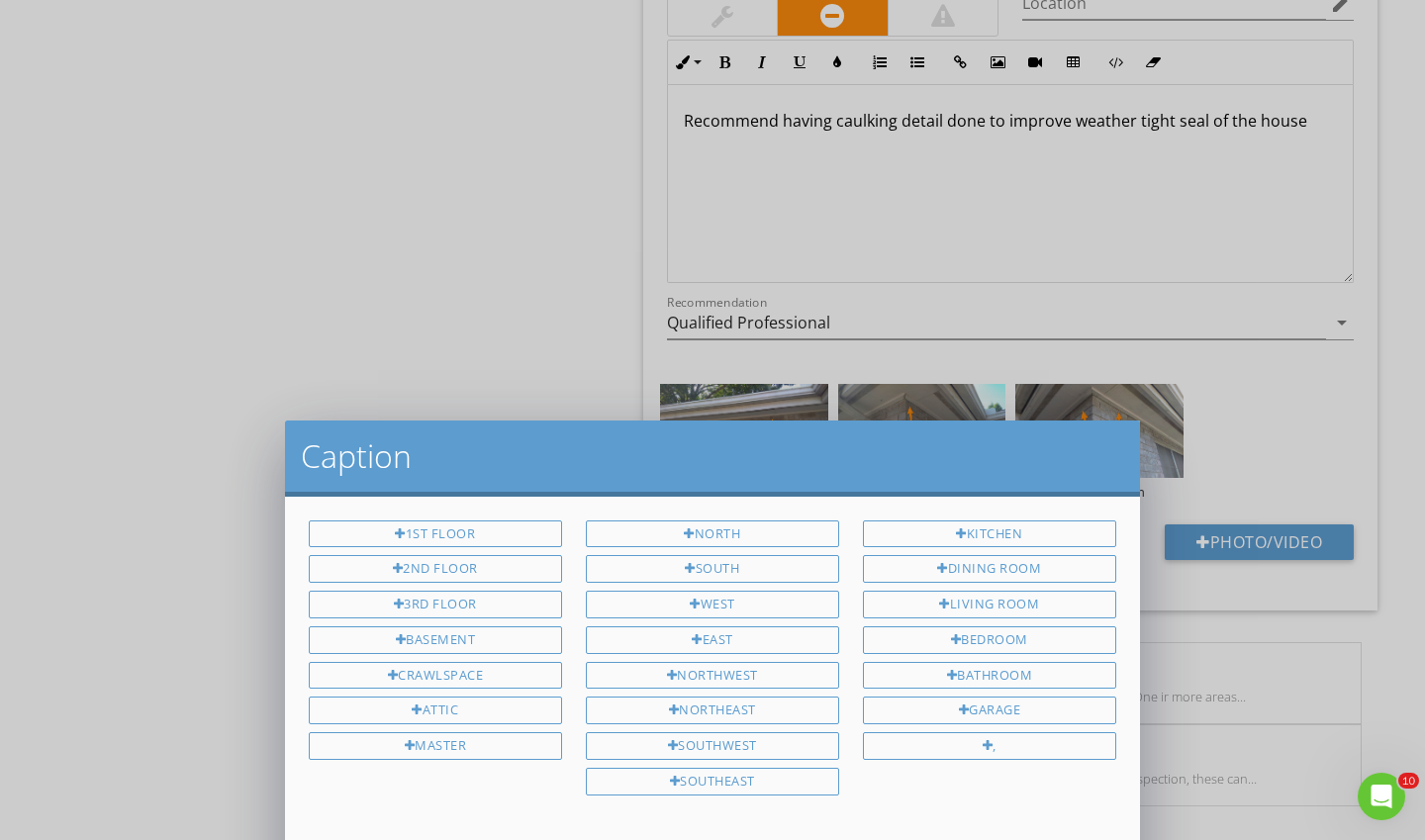 scroll, scrollTop: 0, scrollLeft: 0, axis: both 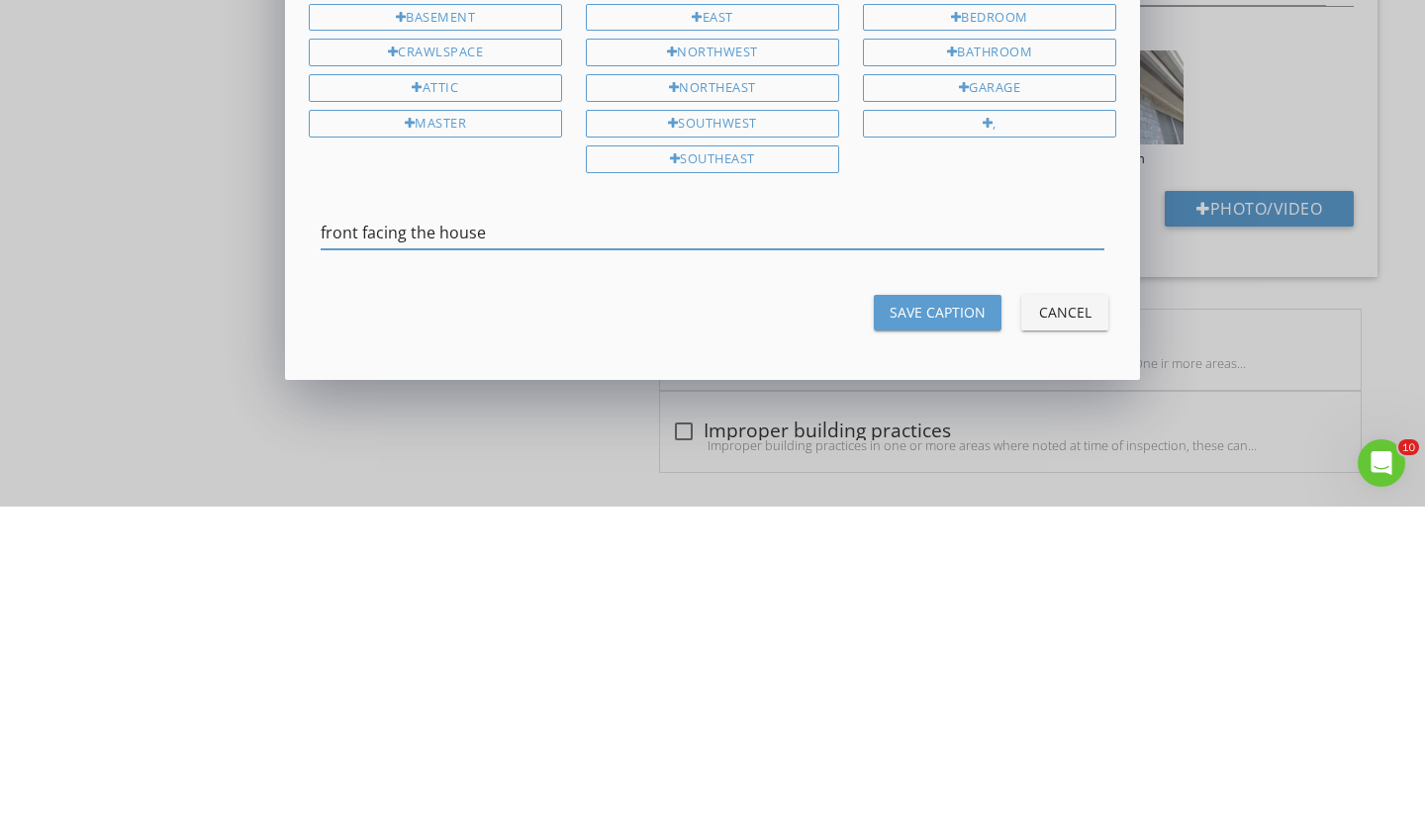 click on "front facing the house" at bounding box center (712, 566) 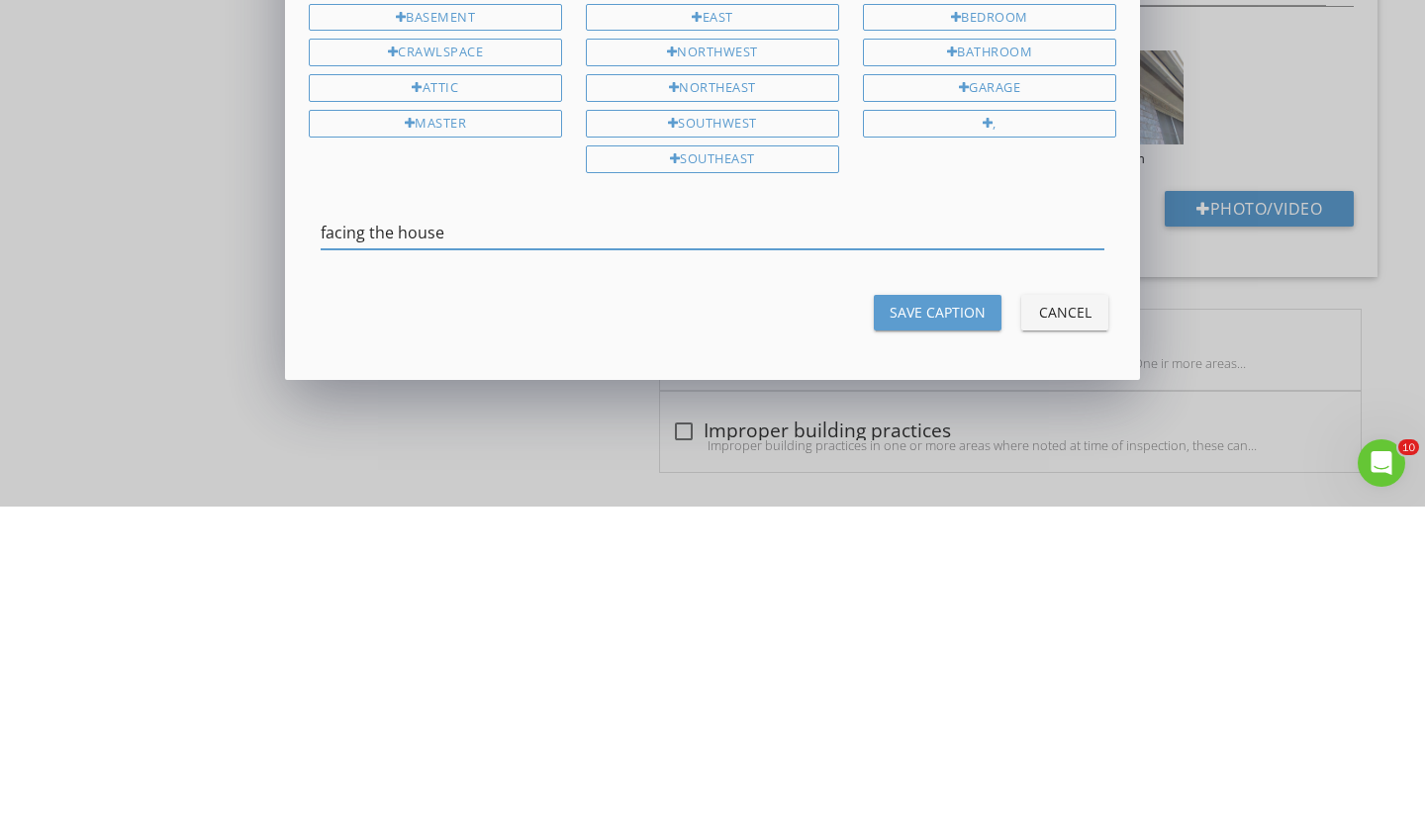 click on "facing the house" at bounding box center (712, 566) 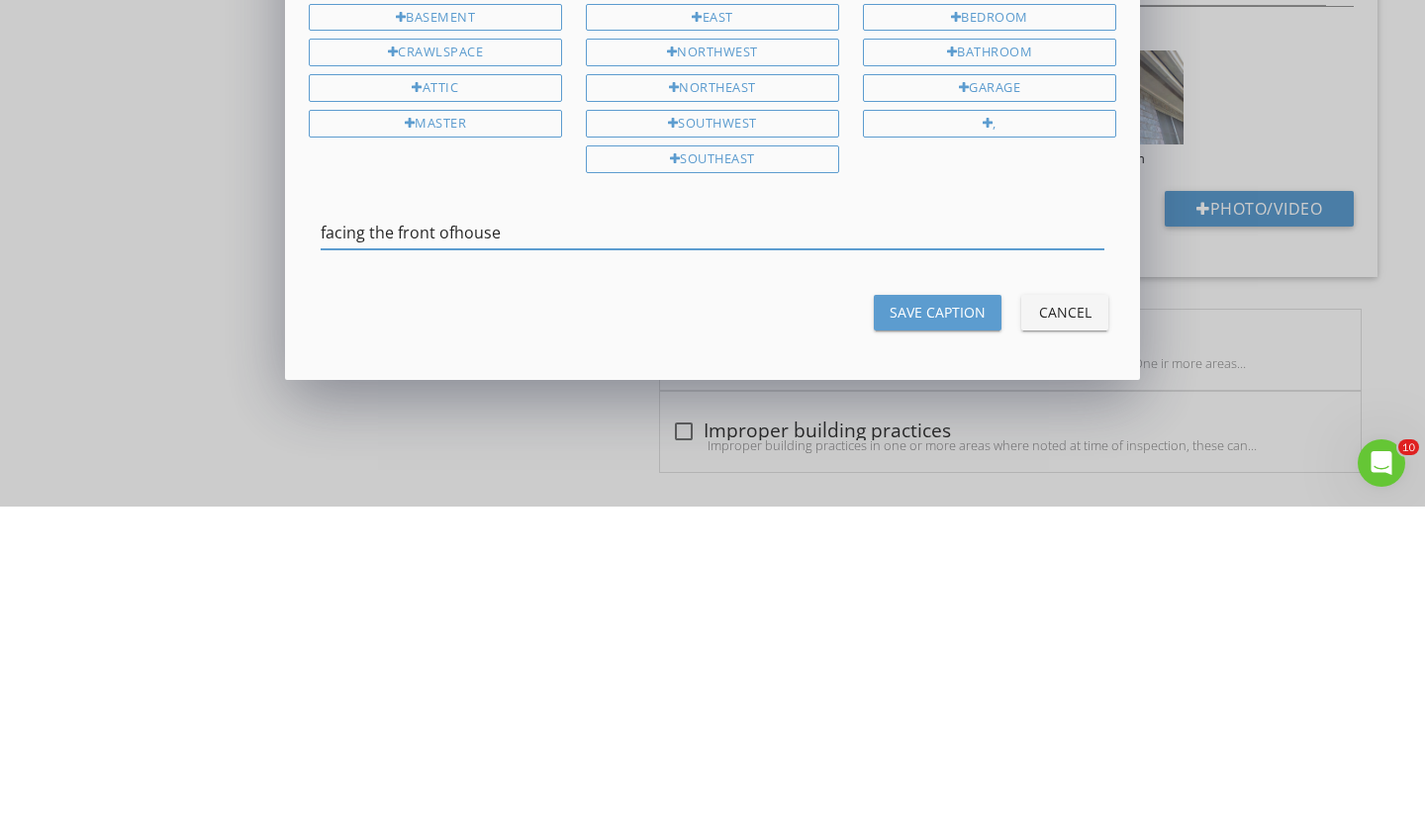 type on "facing the front of house" 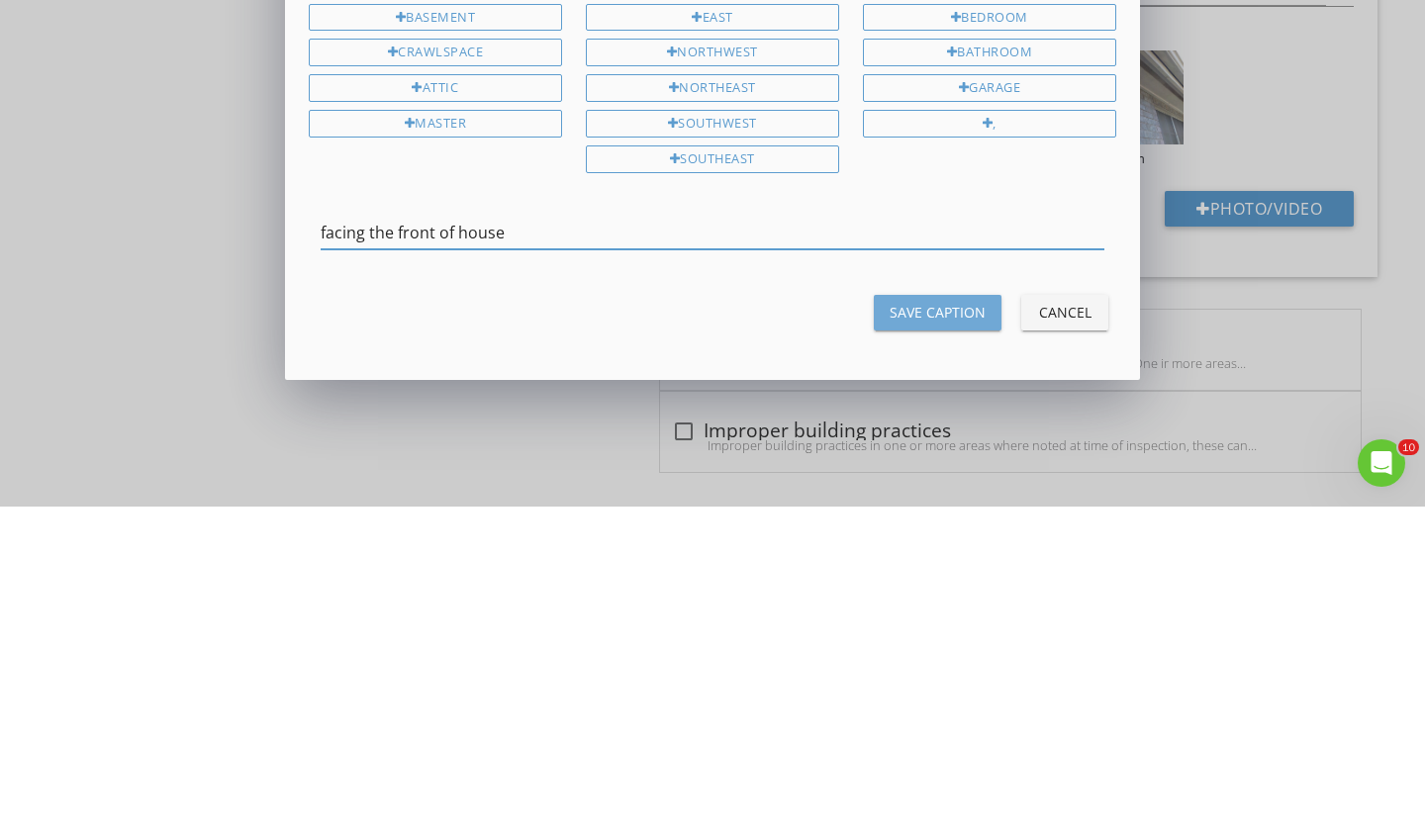 click on "Save Caption" at bounding box center [937, 645] 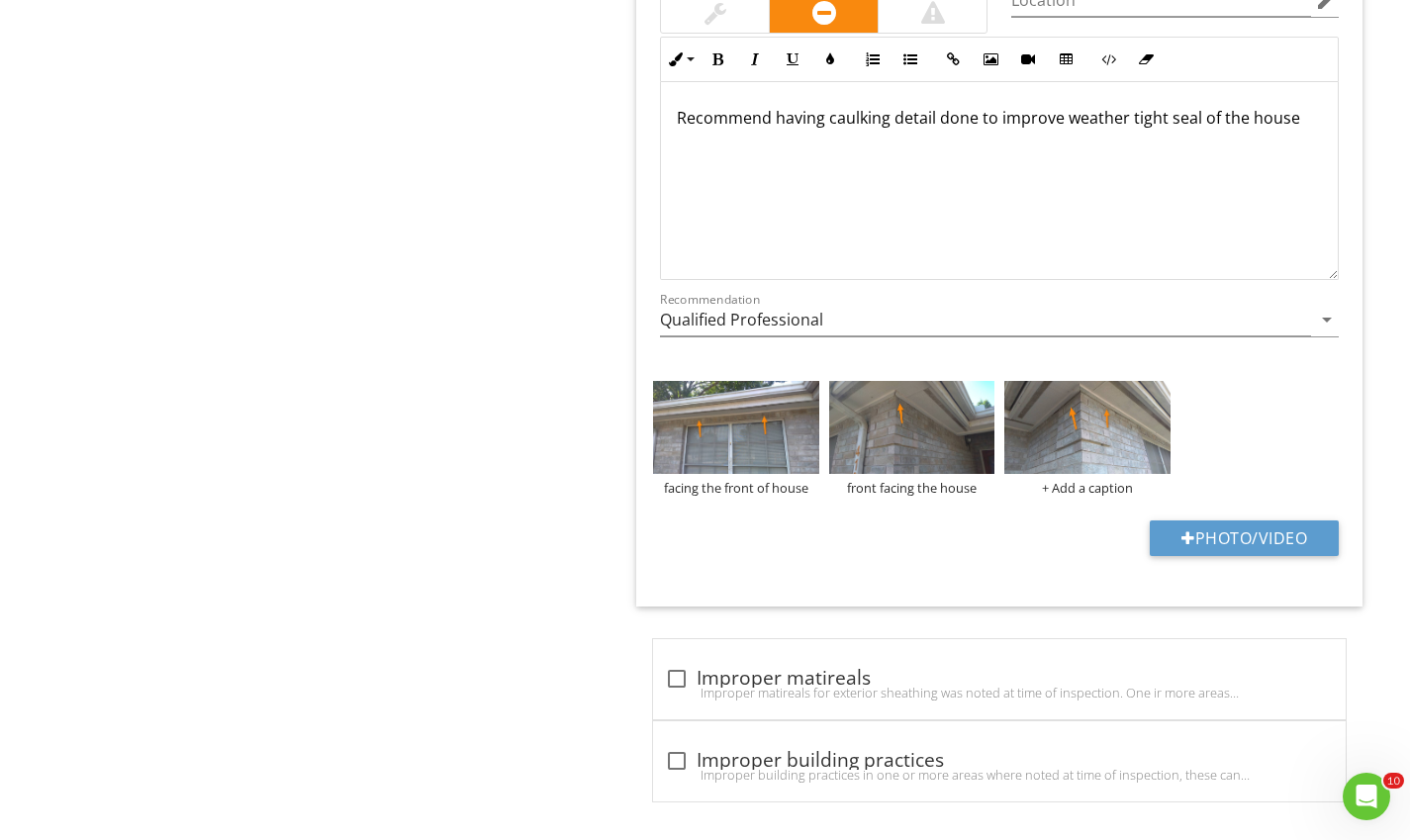 click on "+ Add a caption" at bounding box center (1086, 488) 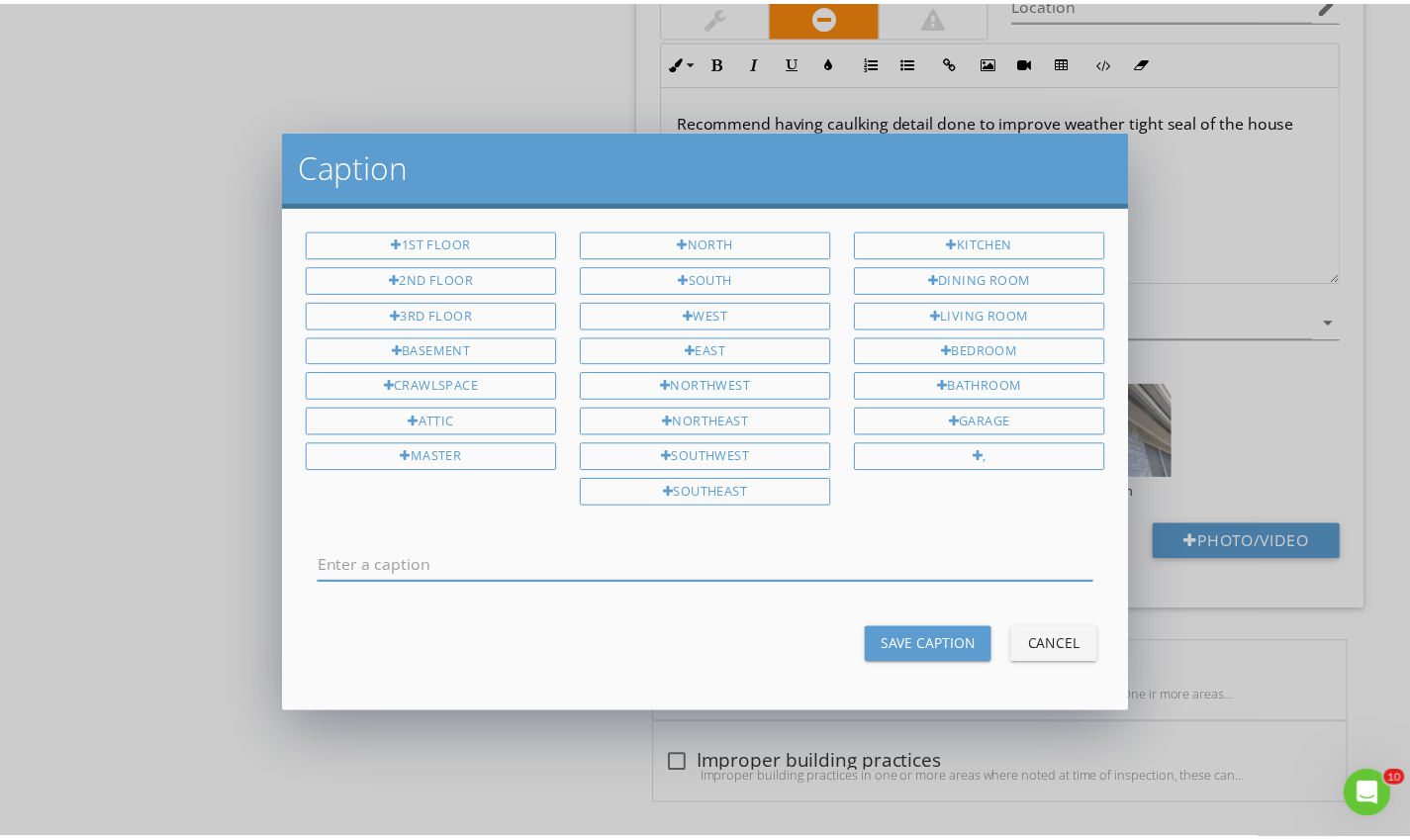 scroll, scrollTop: 0, scrollLeft: 0, axis: both 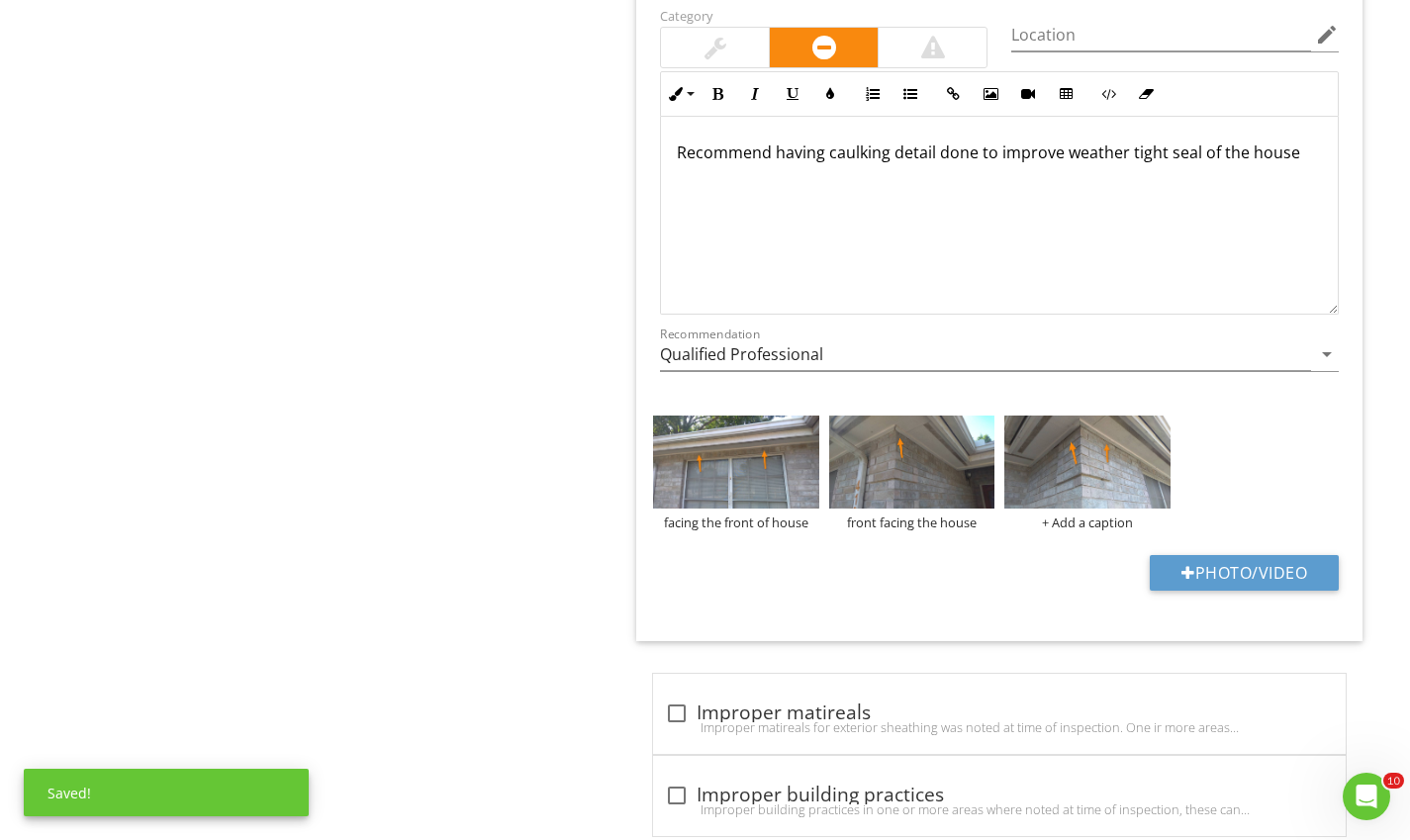click on "+ Add a caption" at bounding box center [1086, 522] 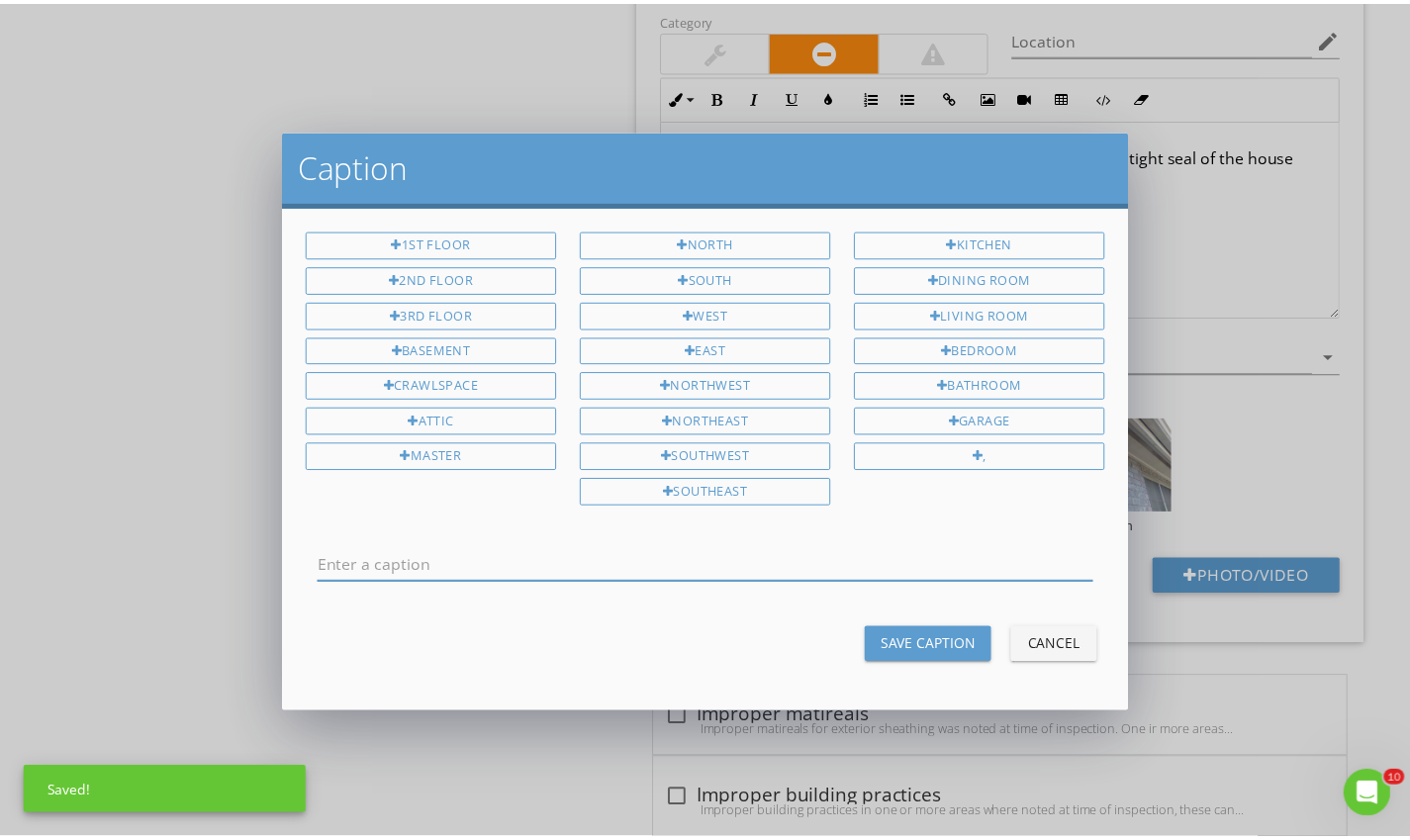 scroll, scrollTop: 0, scrollLeft: 0, axis: both 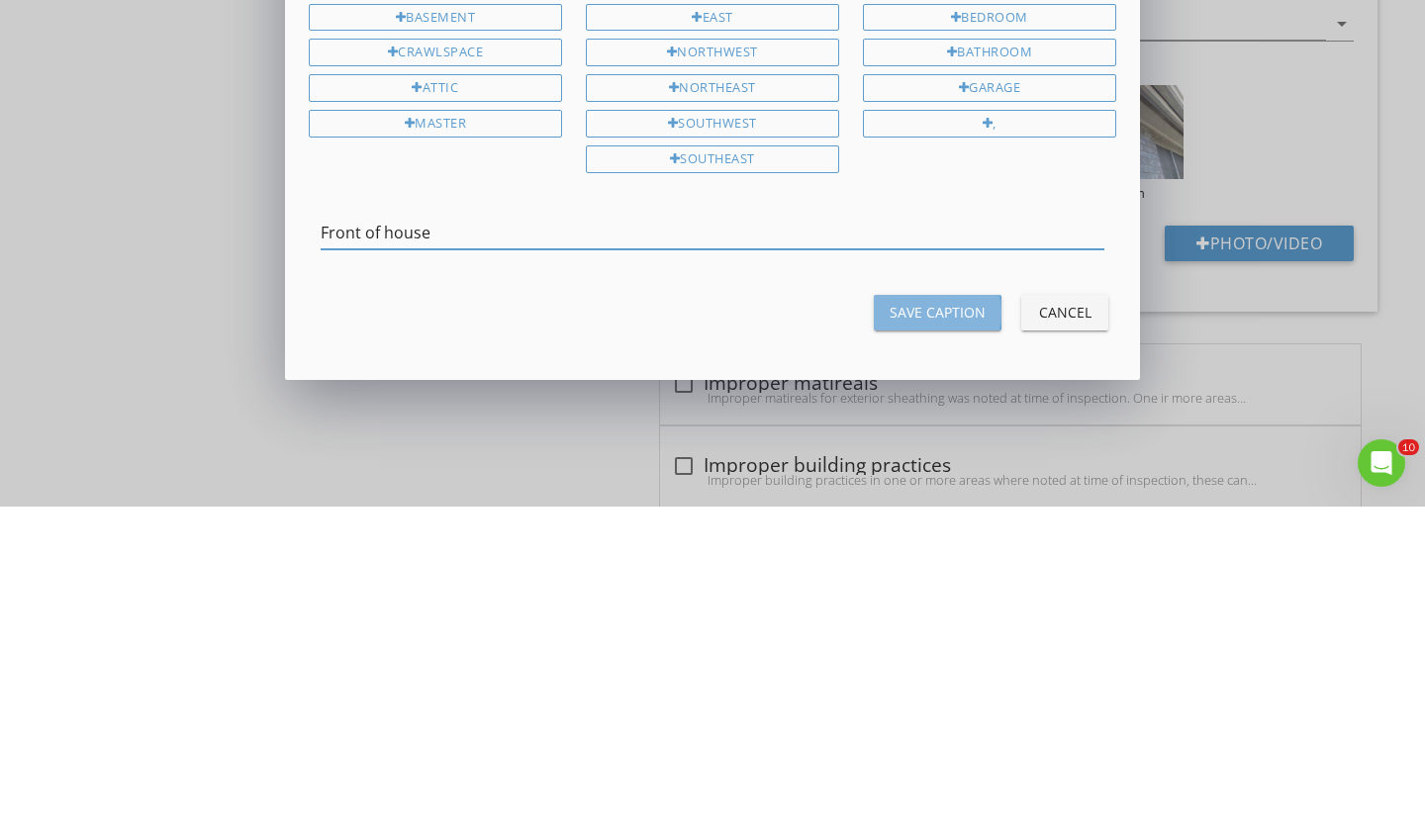 type on "Front of house" 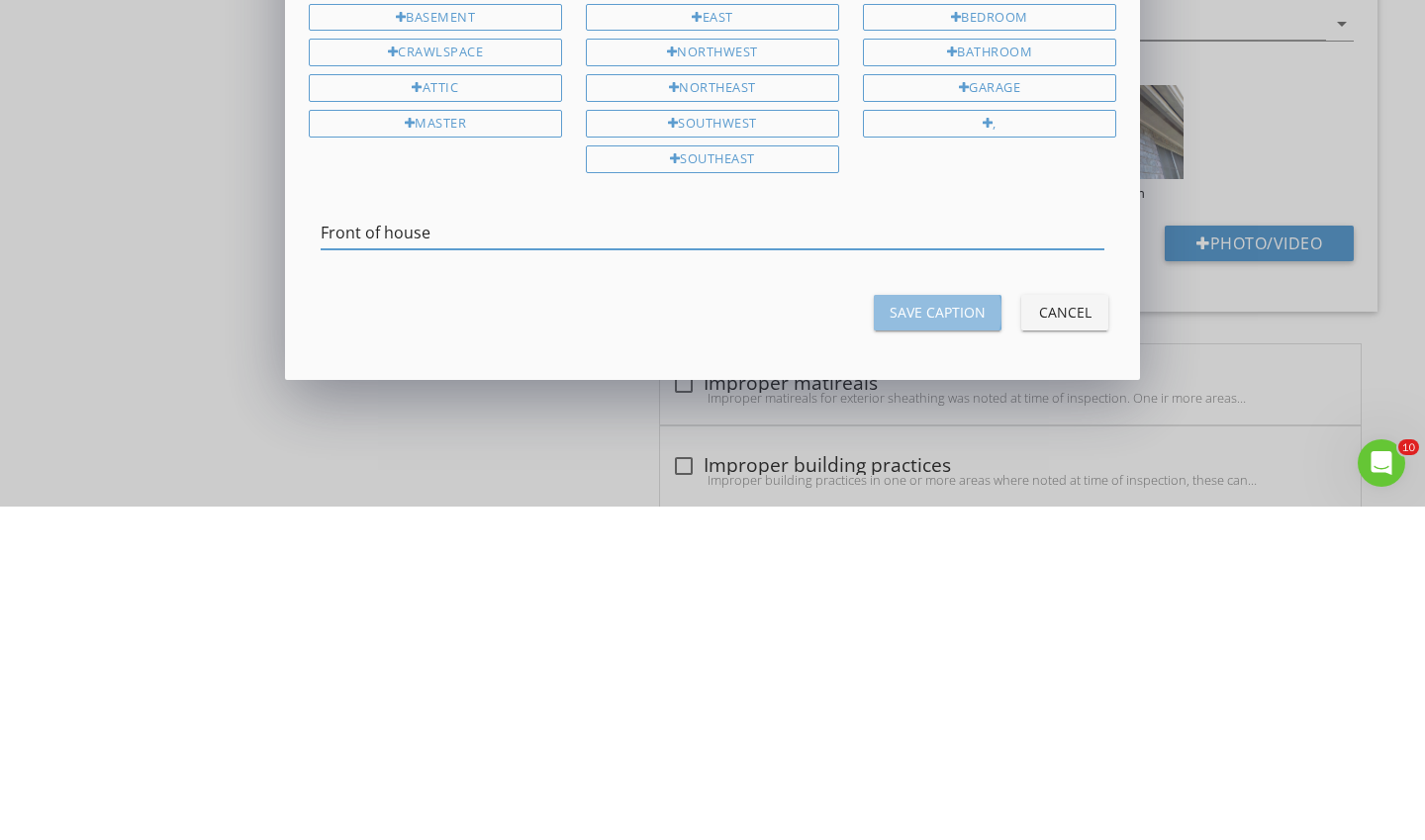 click on "Save Caption" at bounding box center (937, 645) 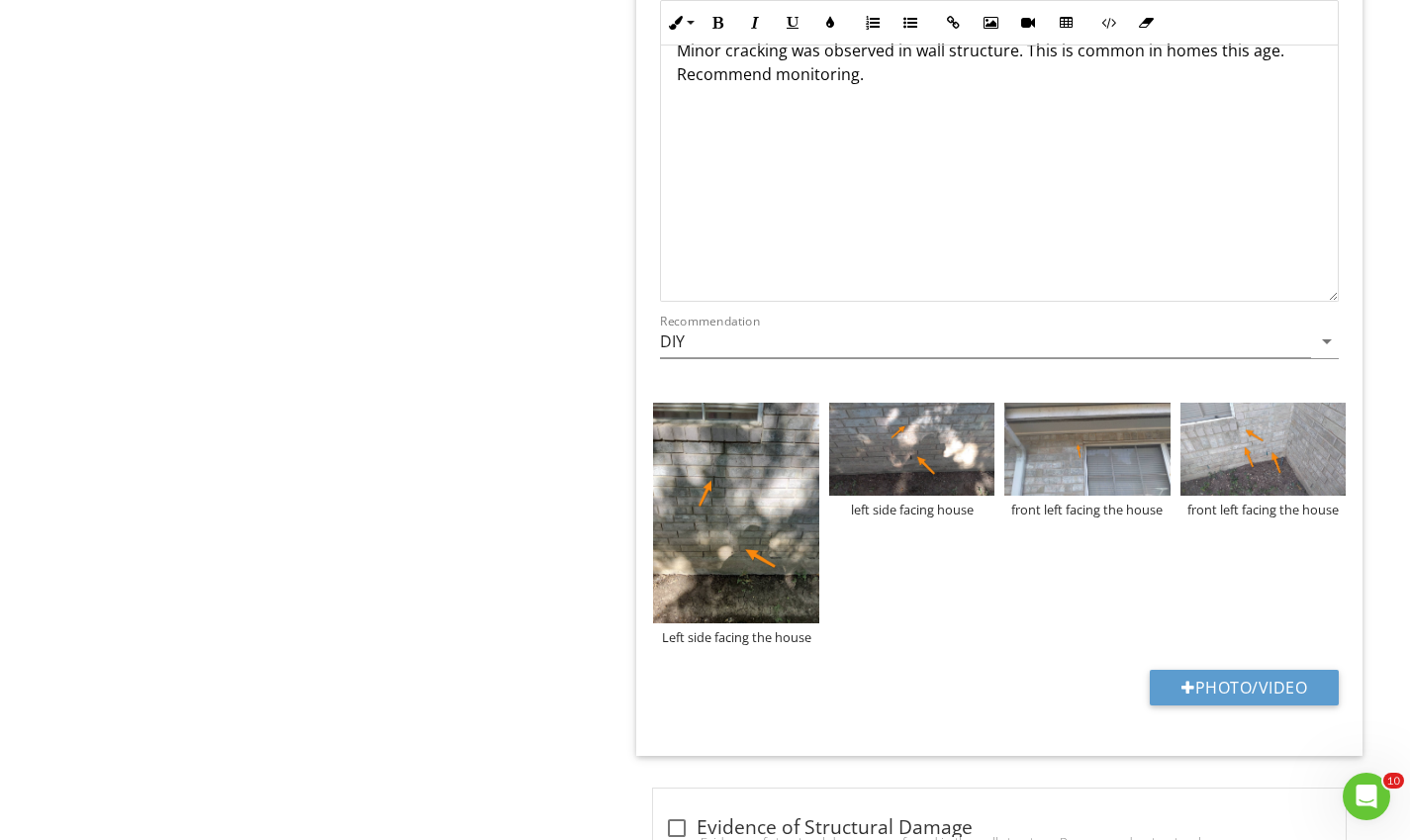 scroll, scrollTop: 1647, scrollLeft: 0, axis: vertical 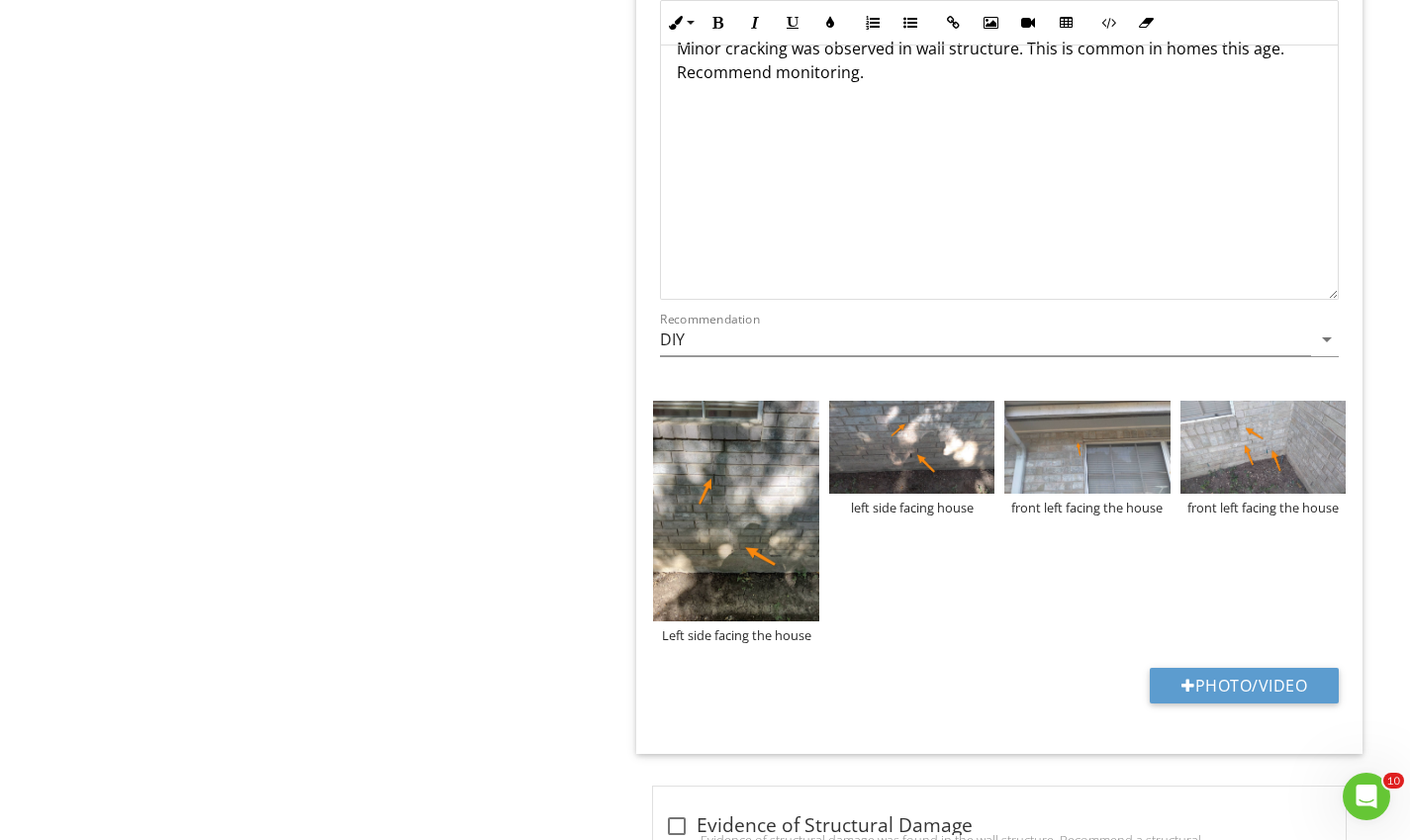 click on "Photo/Video" at bounding box center [1244, 686] 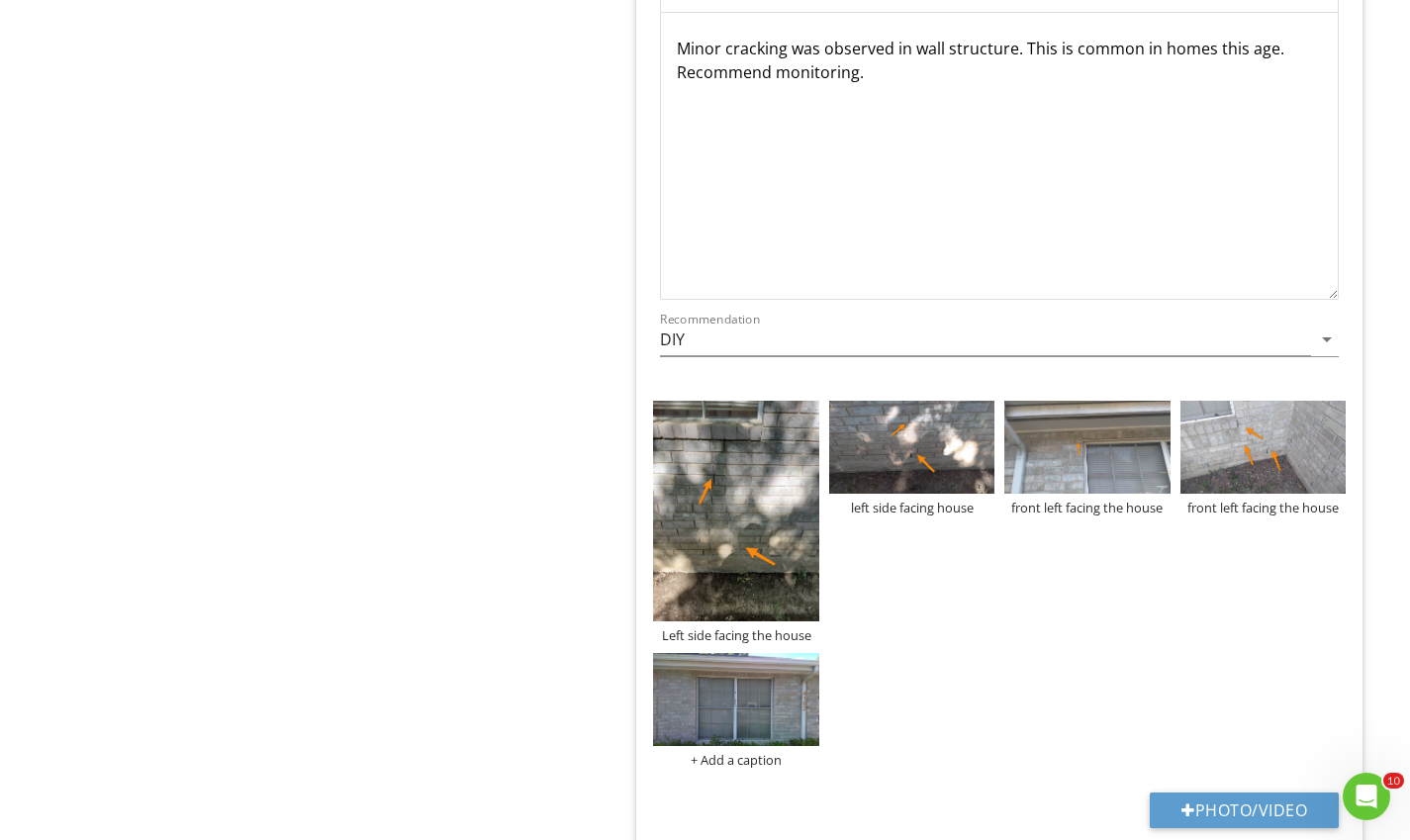 scroll, scrollTop: 1604, scrollLeft: 0, axis: vertical 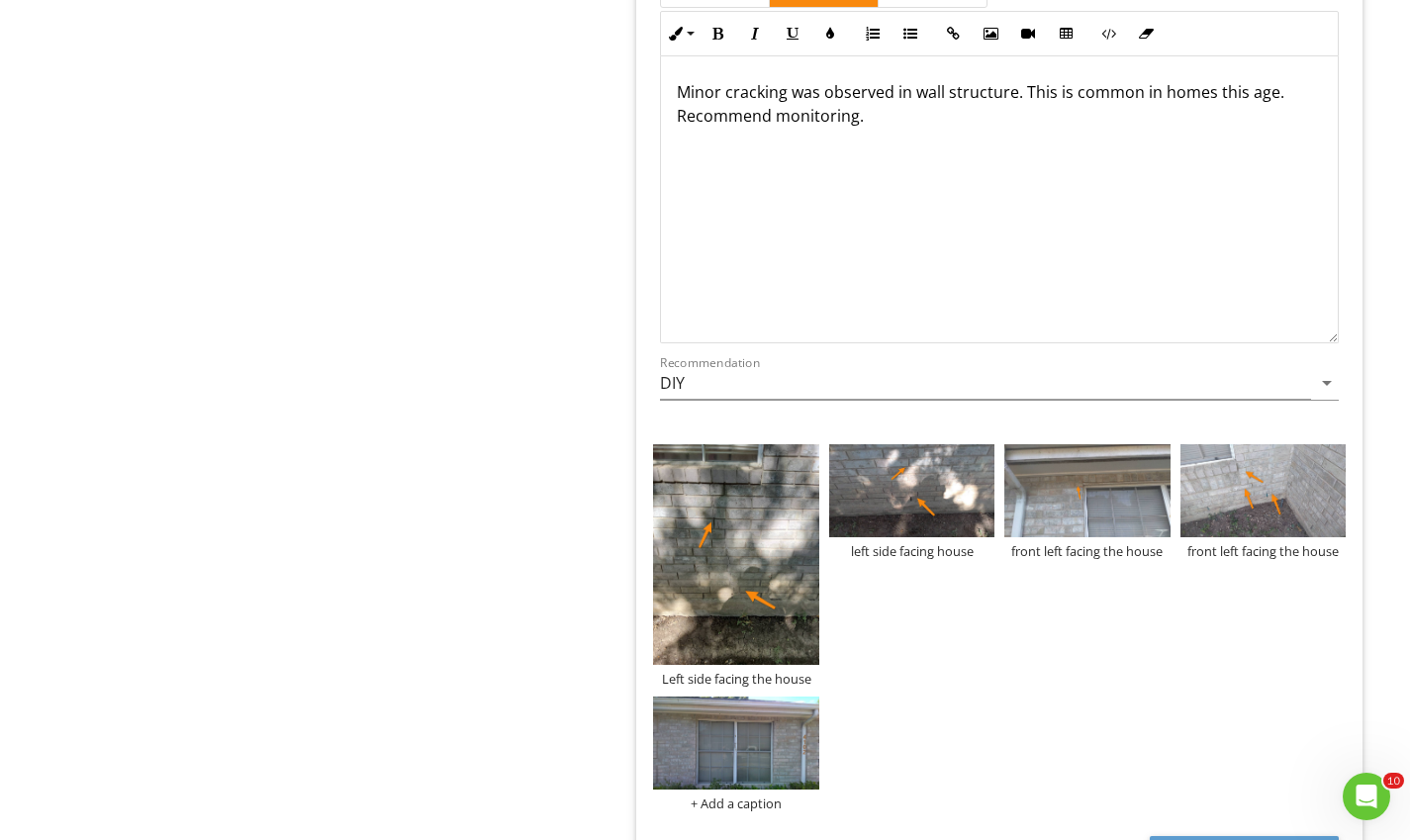 click at bounding box center (735, 743) 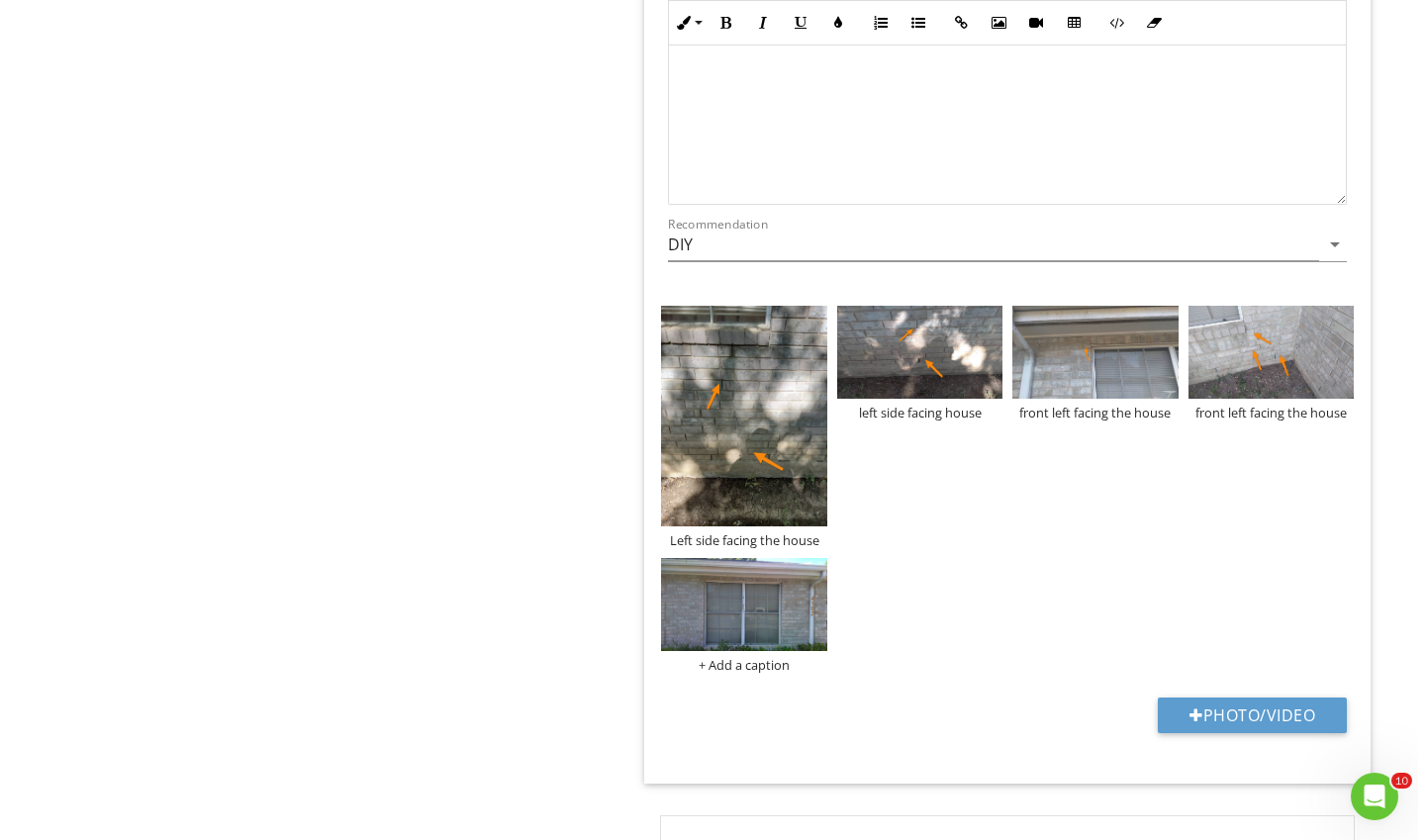 scroll, scrollTop: 1731, scrollLeft: 0, axis: vertical 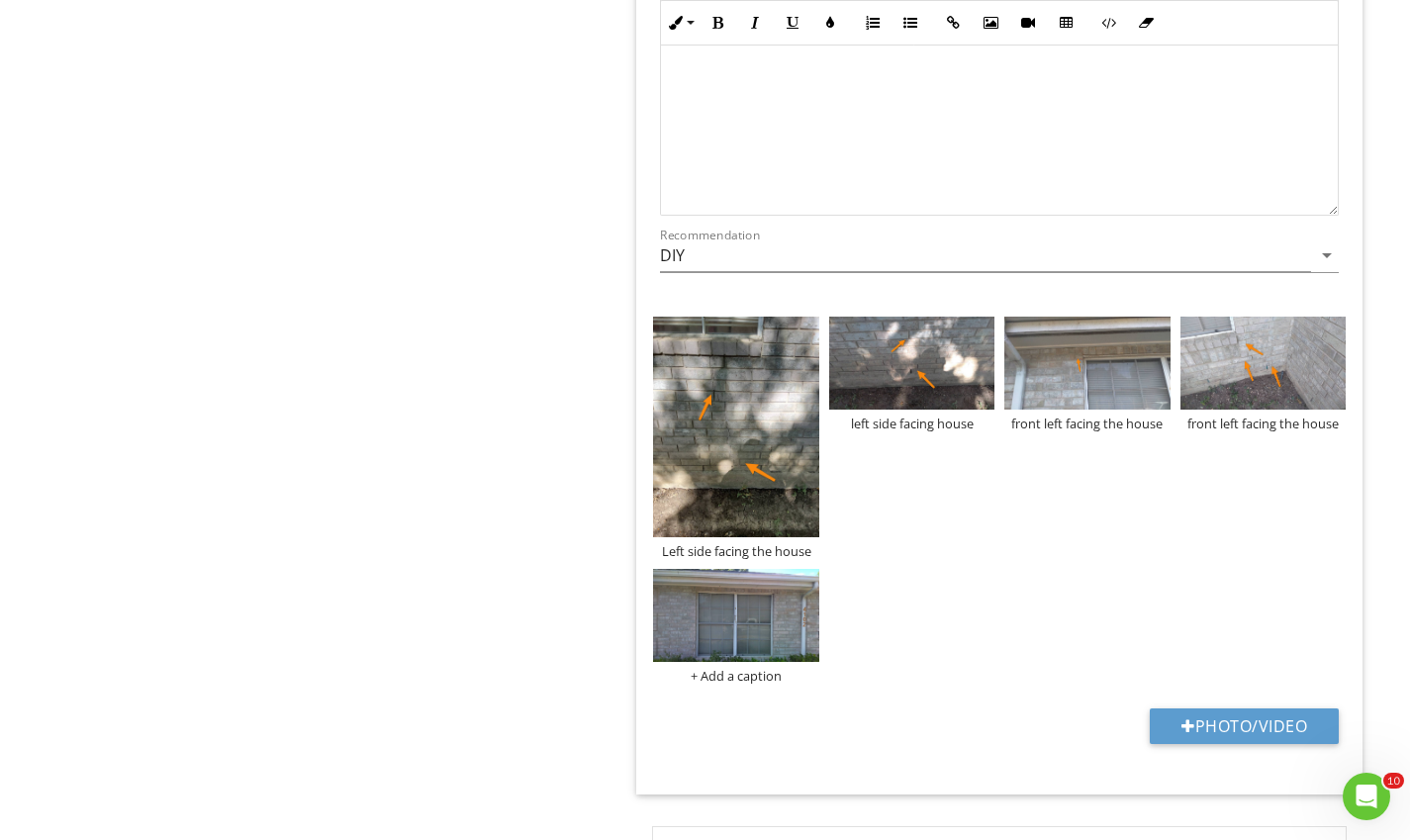 click on "+ Add a caption" at bounding box center (735, 676) 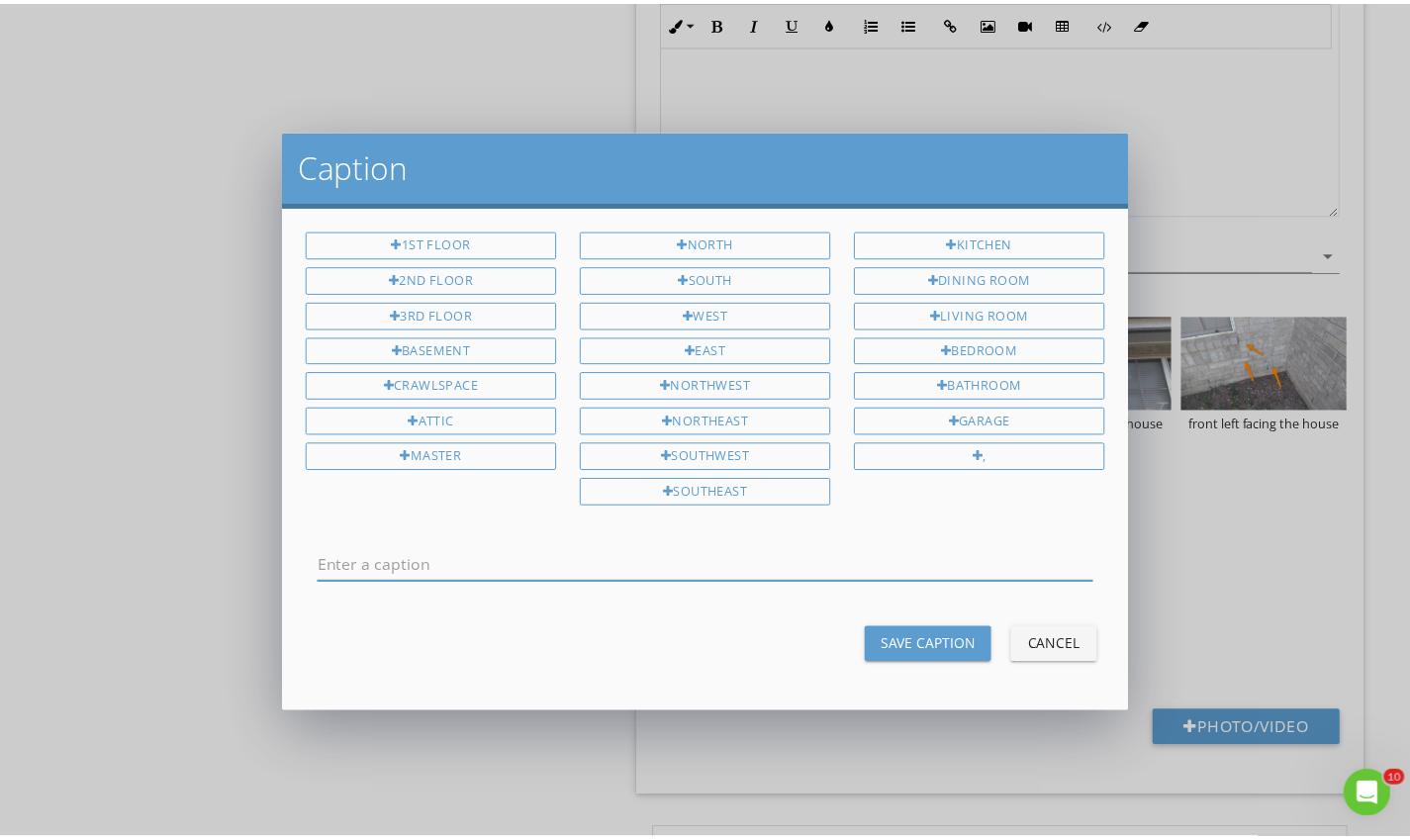scroll, scrollTop: 0, scrollLeft: 0, axis: both 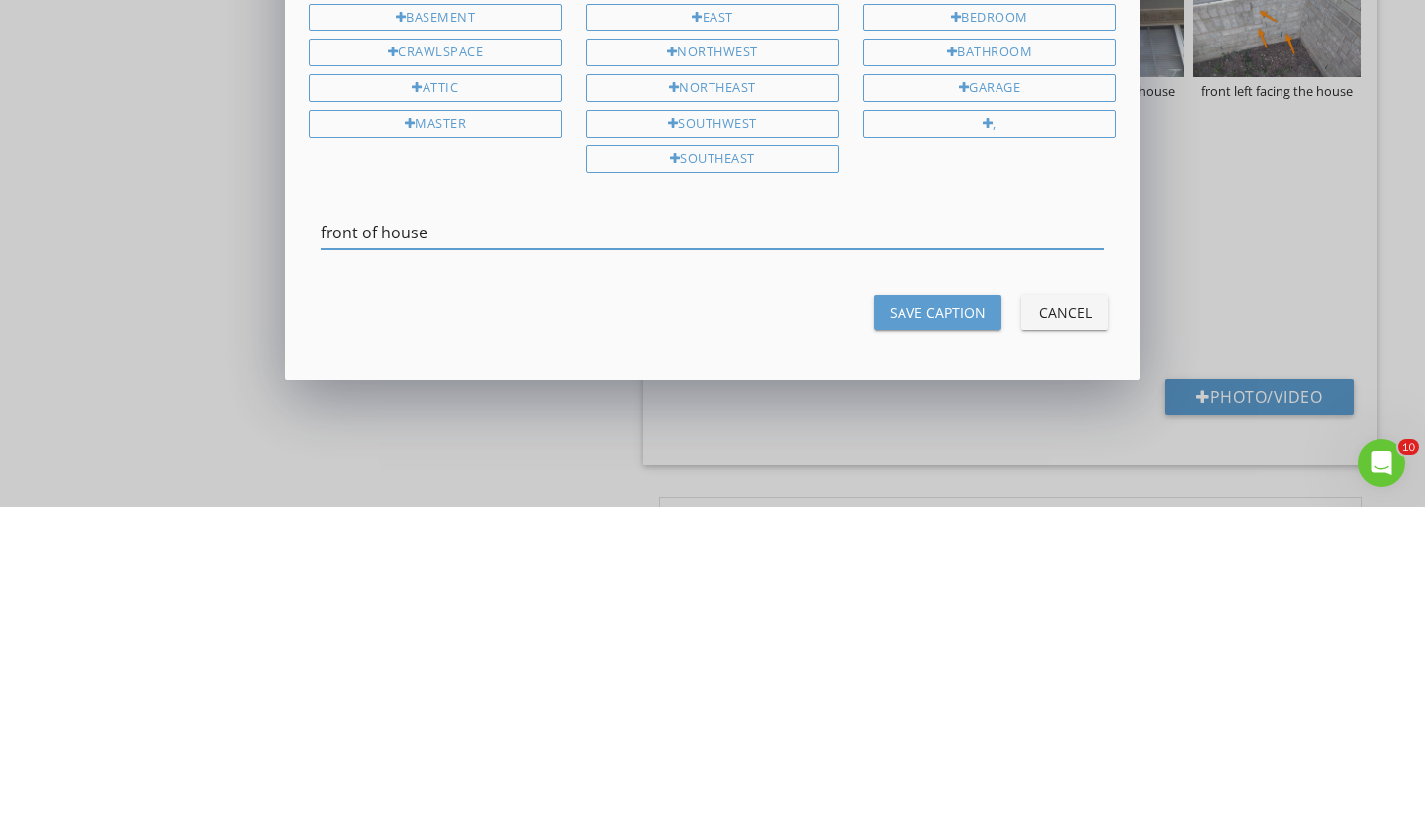 type on "front of house" 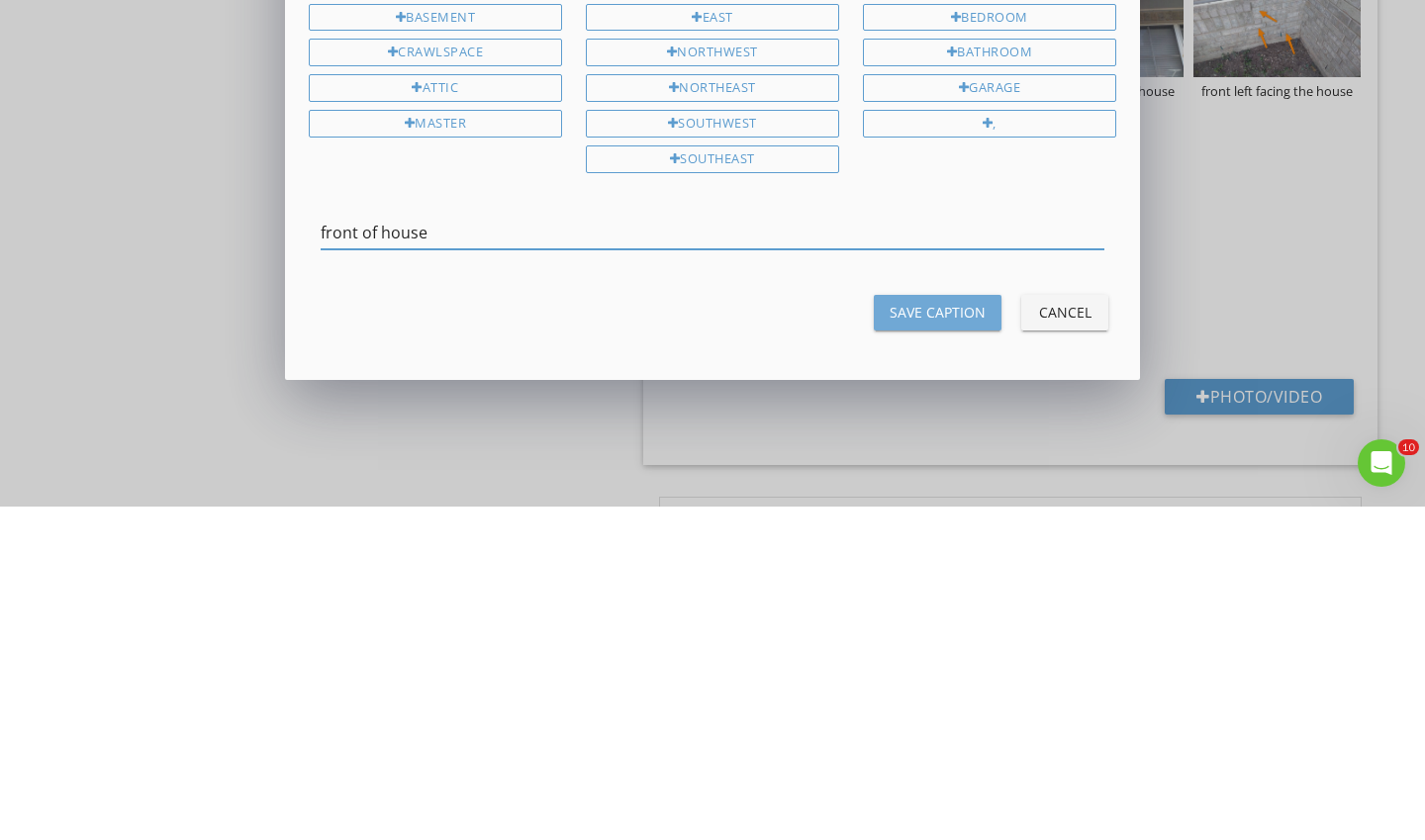 click on "Save Caption" at bounding box center (937, 645) 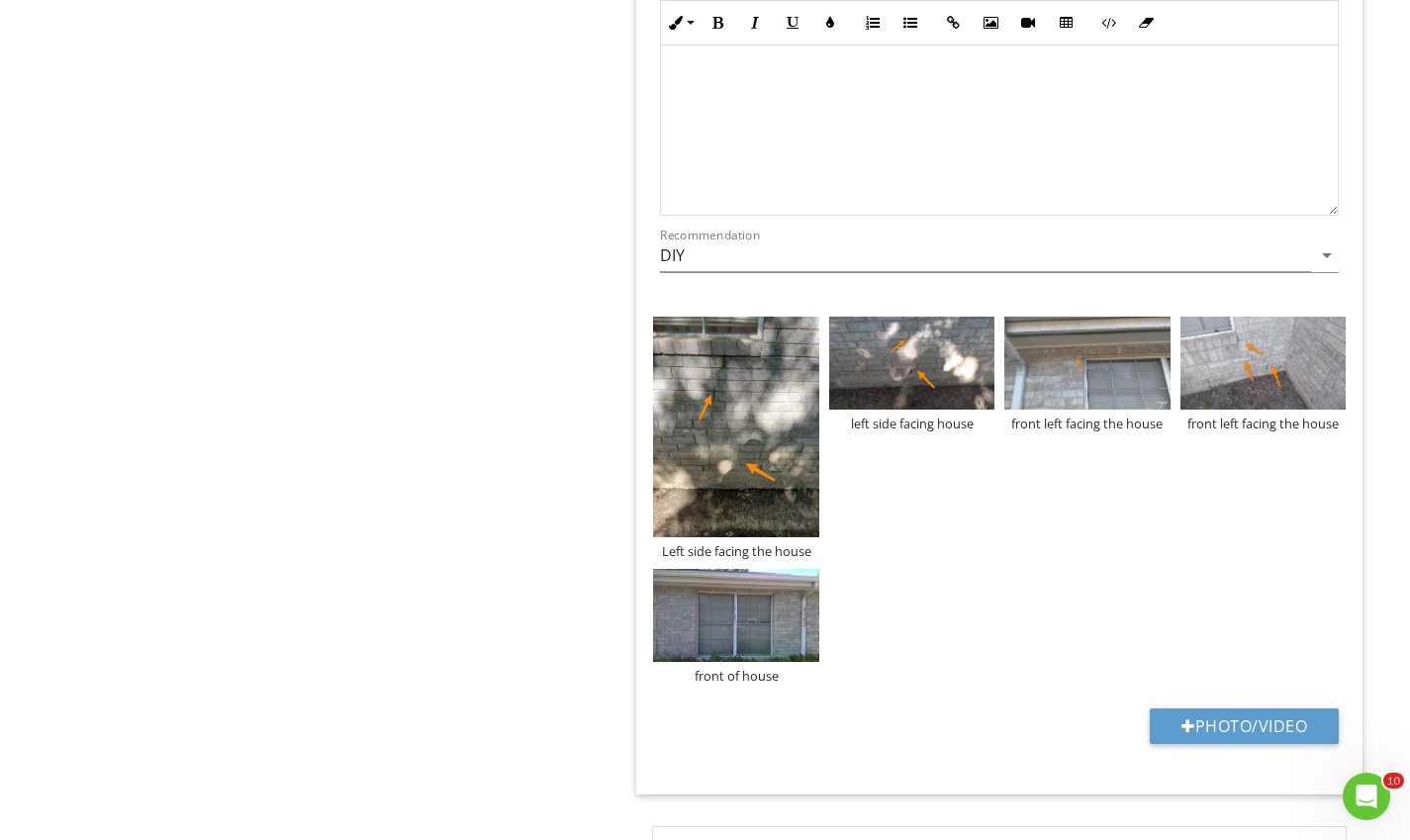 click at bounding box center (735, 615) 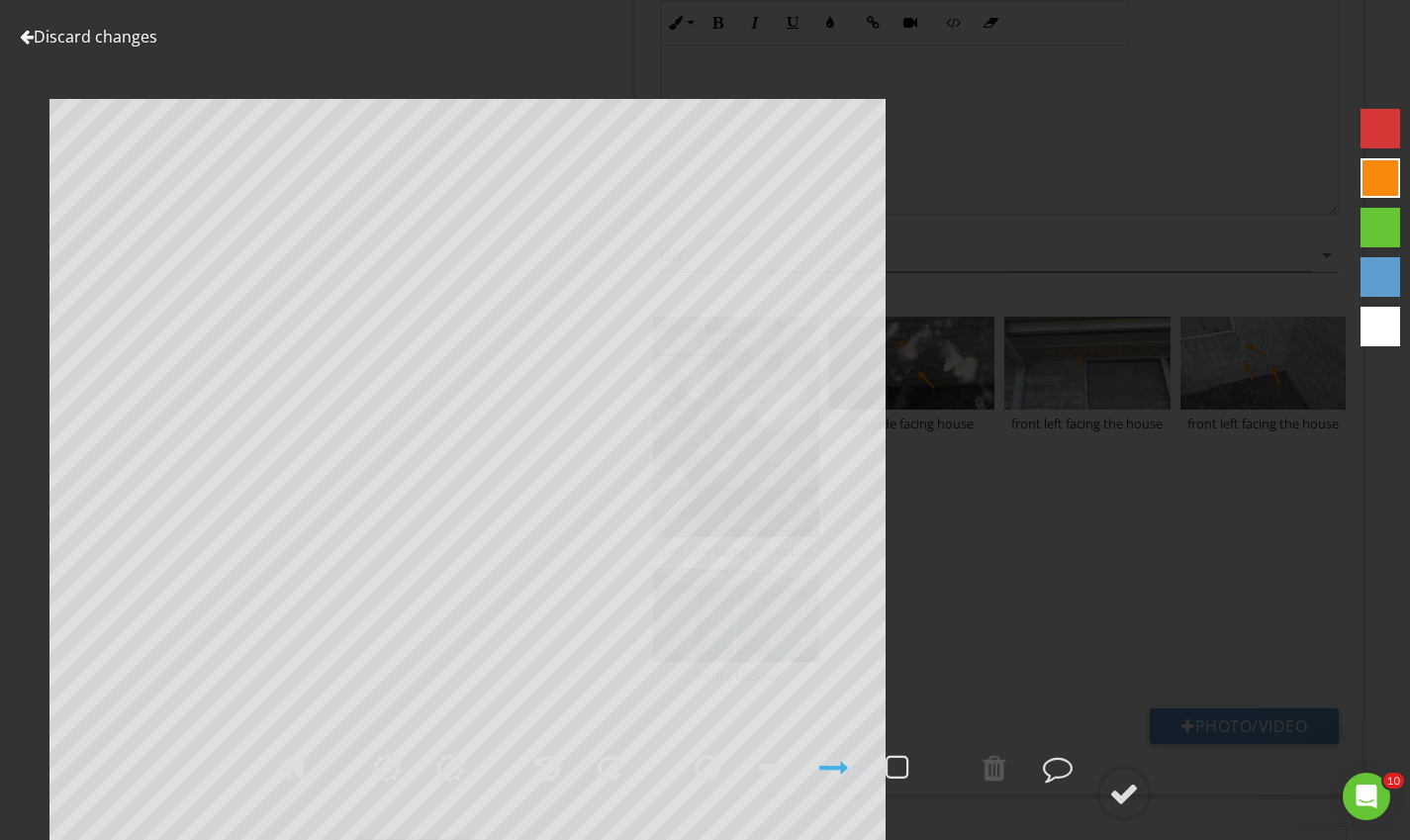 scroll, scrollTop: 1688, scrollLeft: 0, axis: vertical 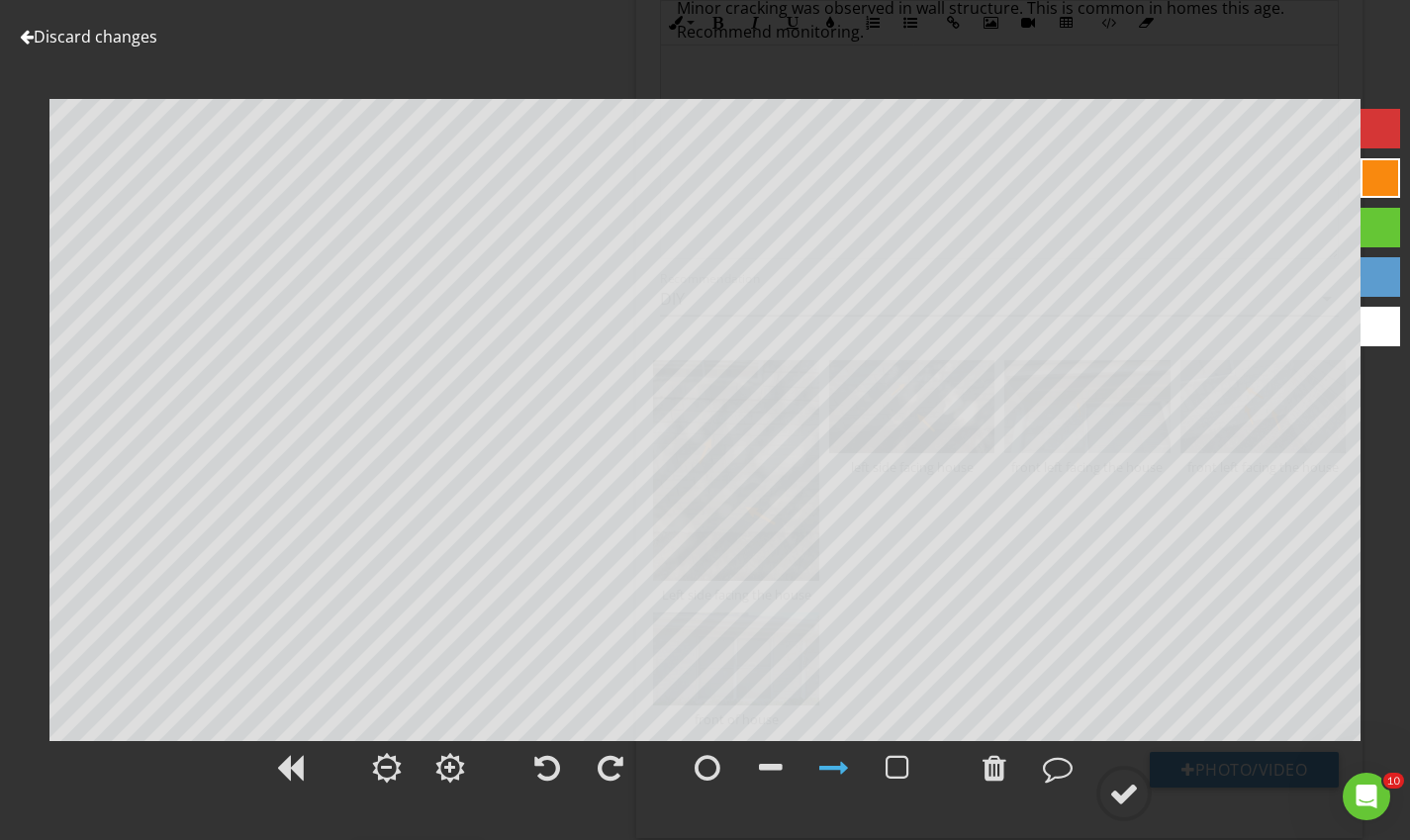 click at bounding box center (994, 768) 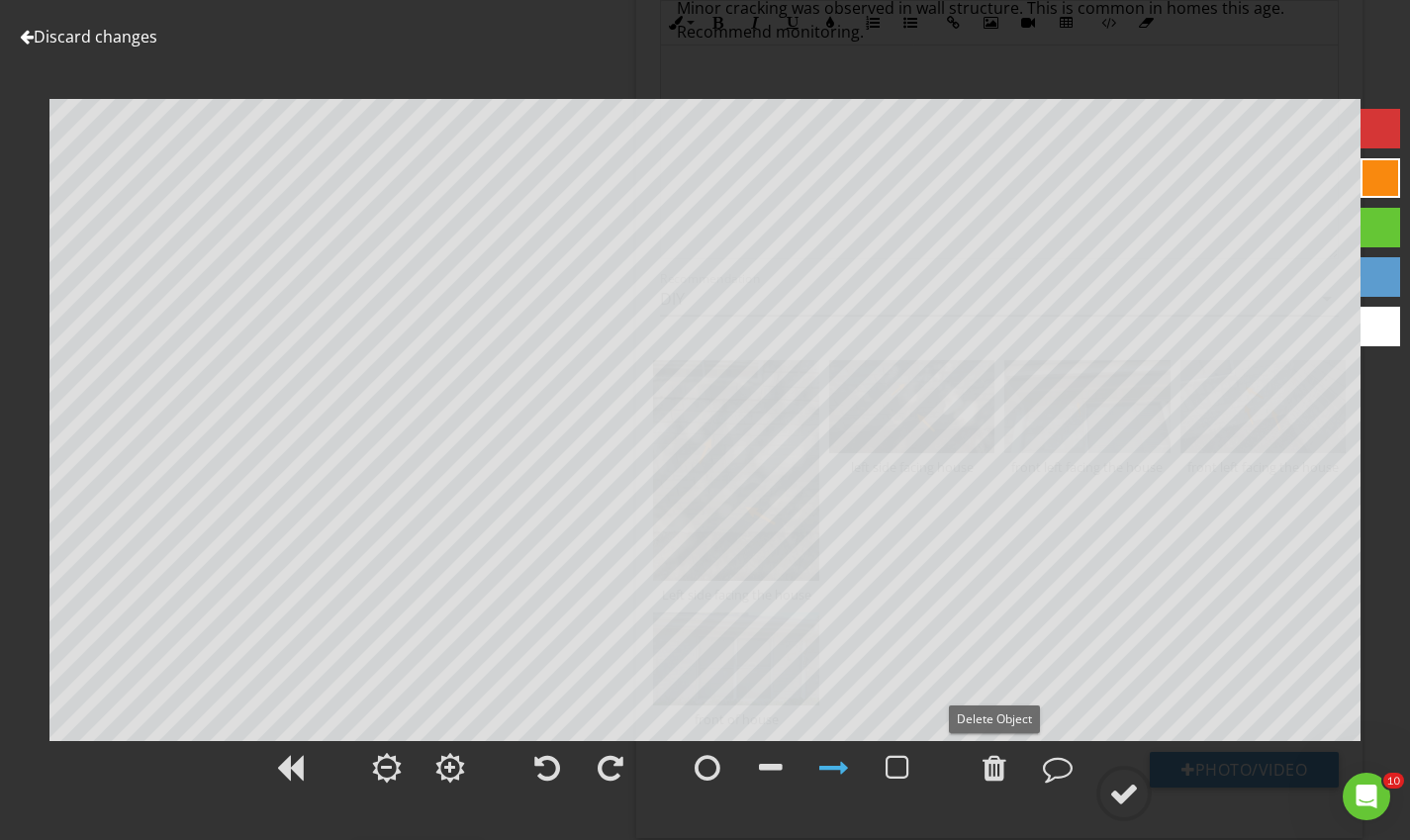 click at bounding box center [994, 768] 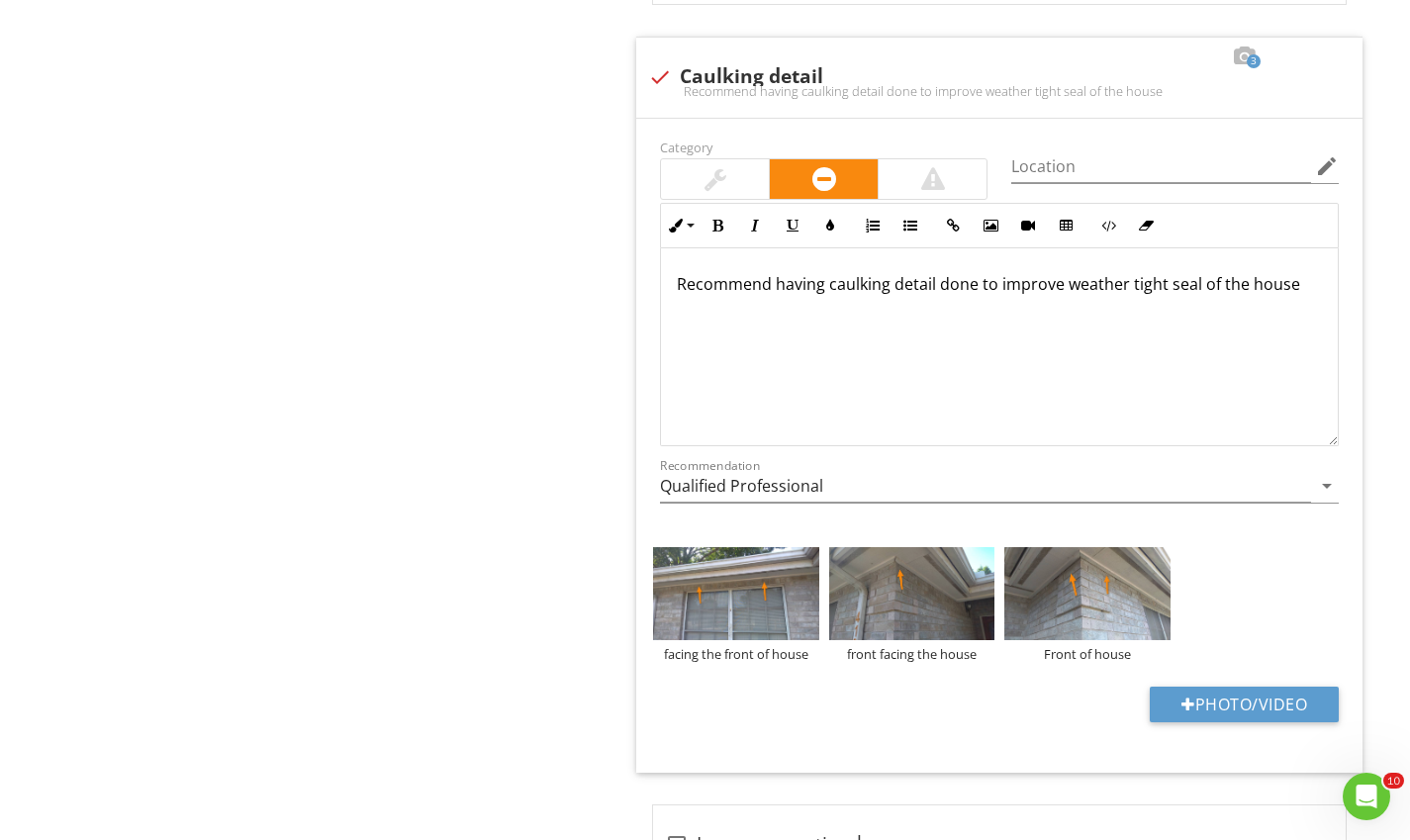 scroll, scrollTop: 3291, scrollLeft: 0, axis: vertical 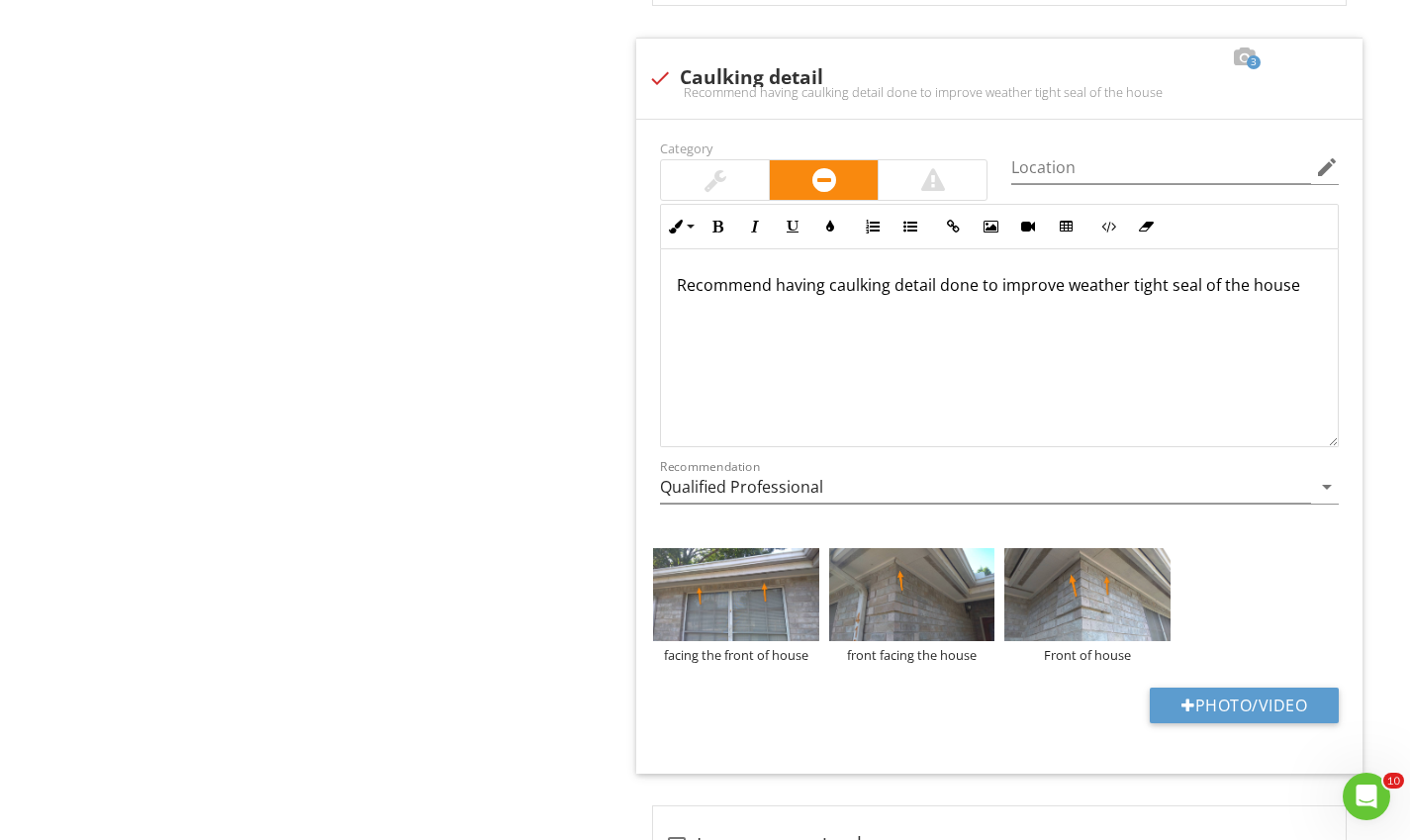 click on "Photo/Video" at bounding box center [1244, 705] 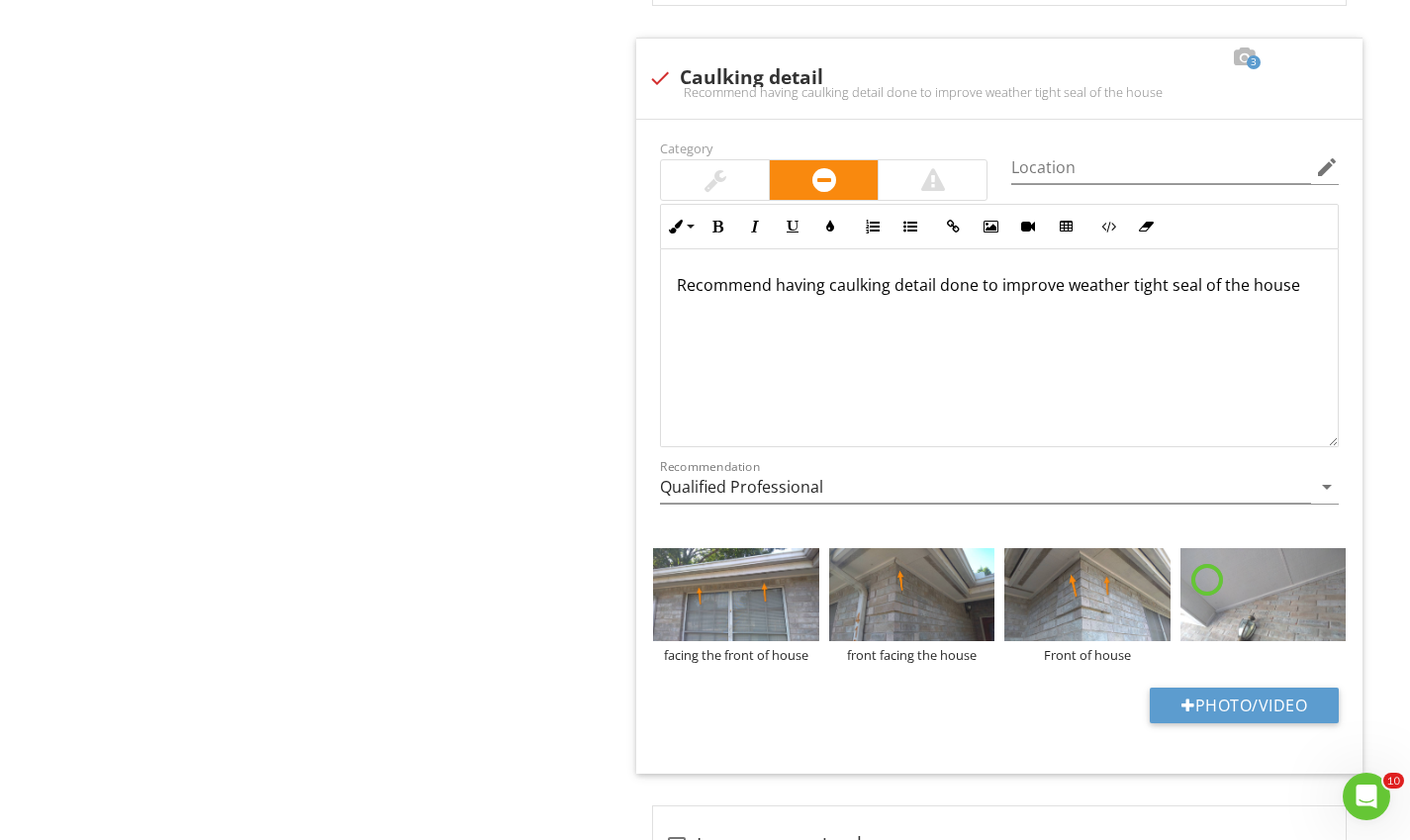 click on "Category                 Location edit       Inline Style XLarge Large Normal Small Light Small/Light Bold Italic Underline Colors Ordered List Unordered List Insert Link Insert Image Insert Video Insert Table Code View Clear Formatting Recommend having caulking detail done to improve weather tight seal of the house  Enter text here <p>Recommend having caulking detail done to improve weather tight seal of the house&nbsp;</p><p><br></p><p><br></p>   Recommendation Qualified Professional arrow_drop_down
facing the front of house
front facing the house
Front of house
Photo/Video" at bounding box center [999, 446] 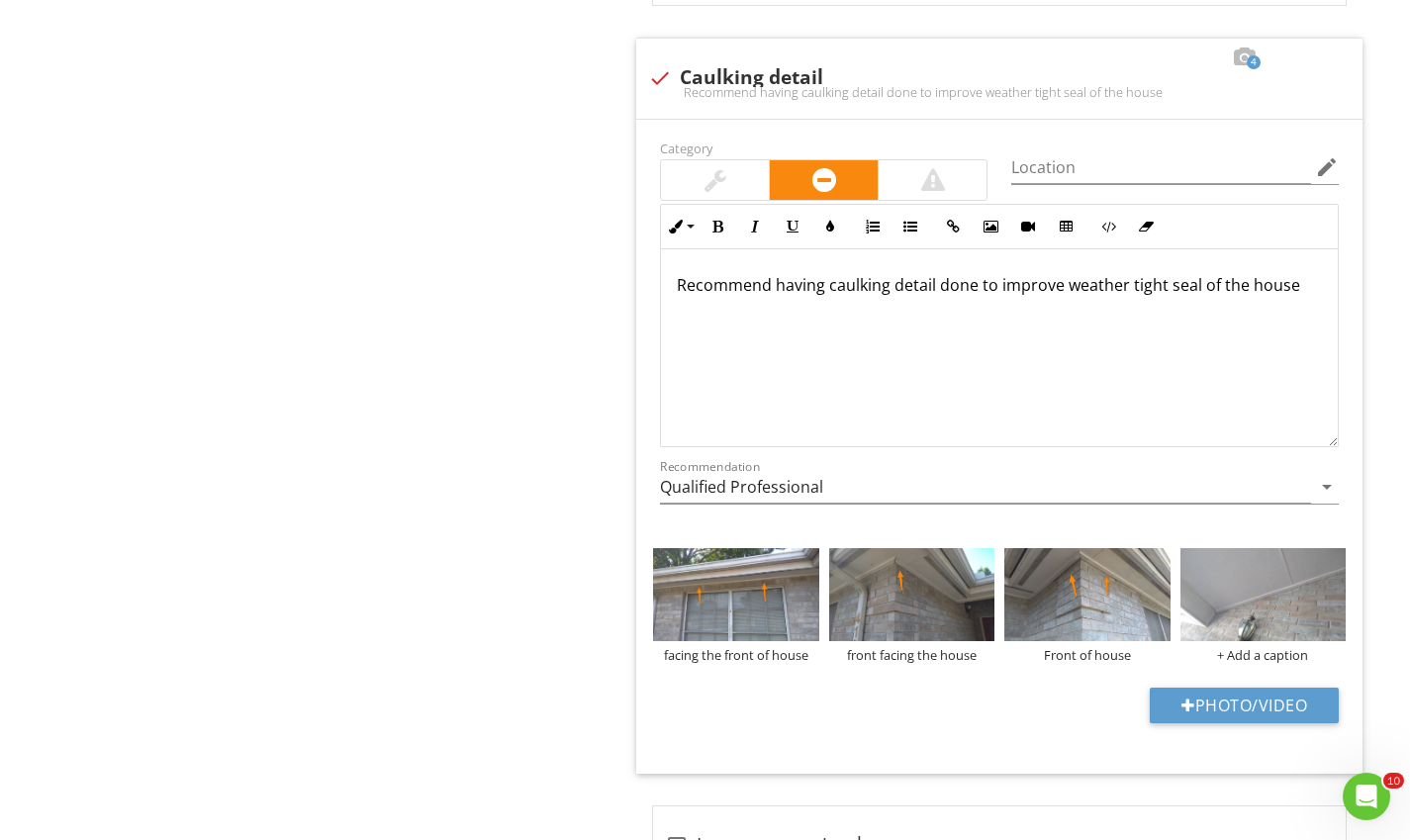 click on "Photo/Video" at bounding box center [1244, 705] 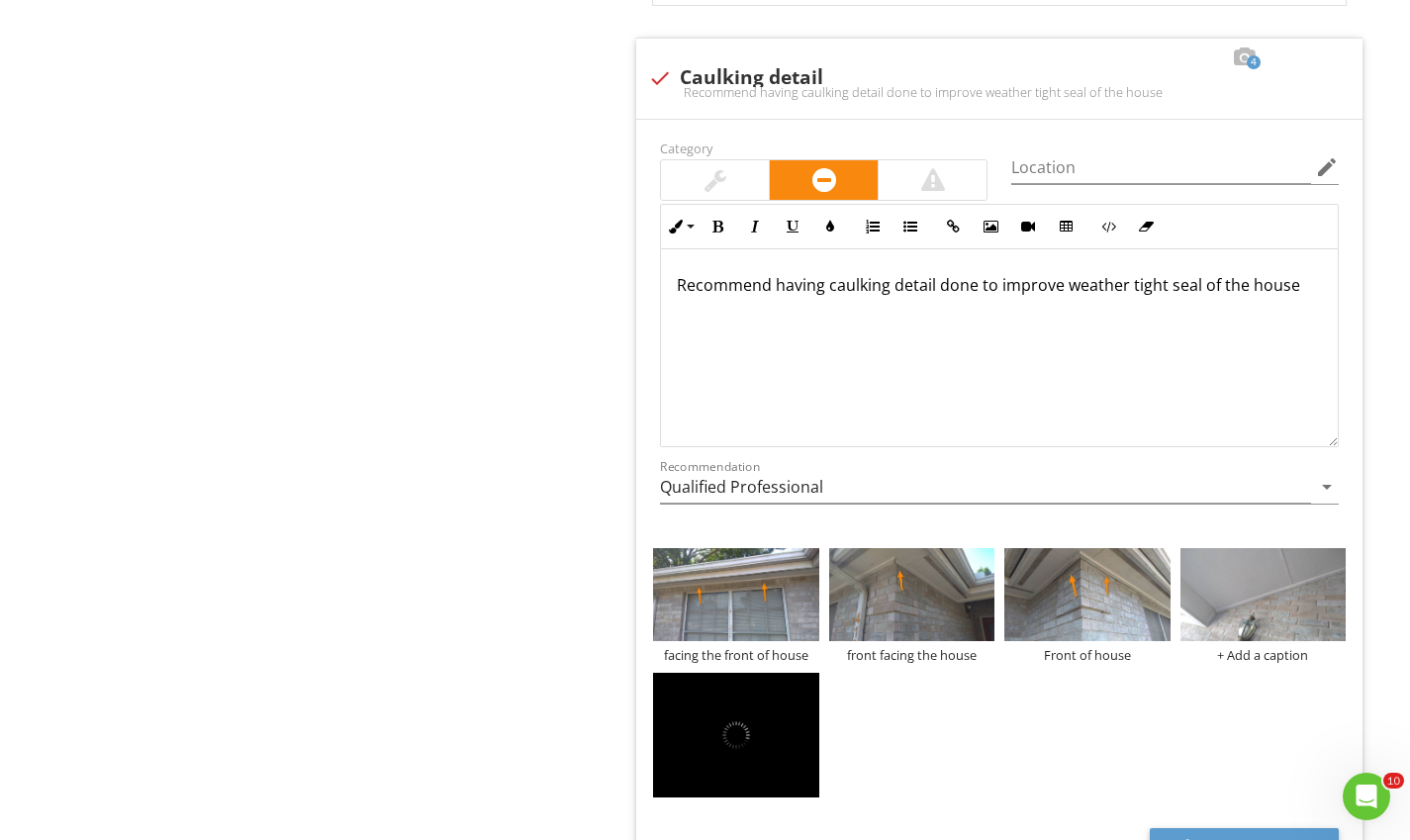 click at bounding box center (1263, 595) 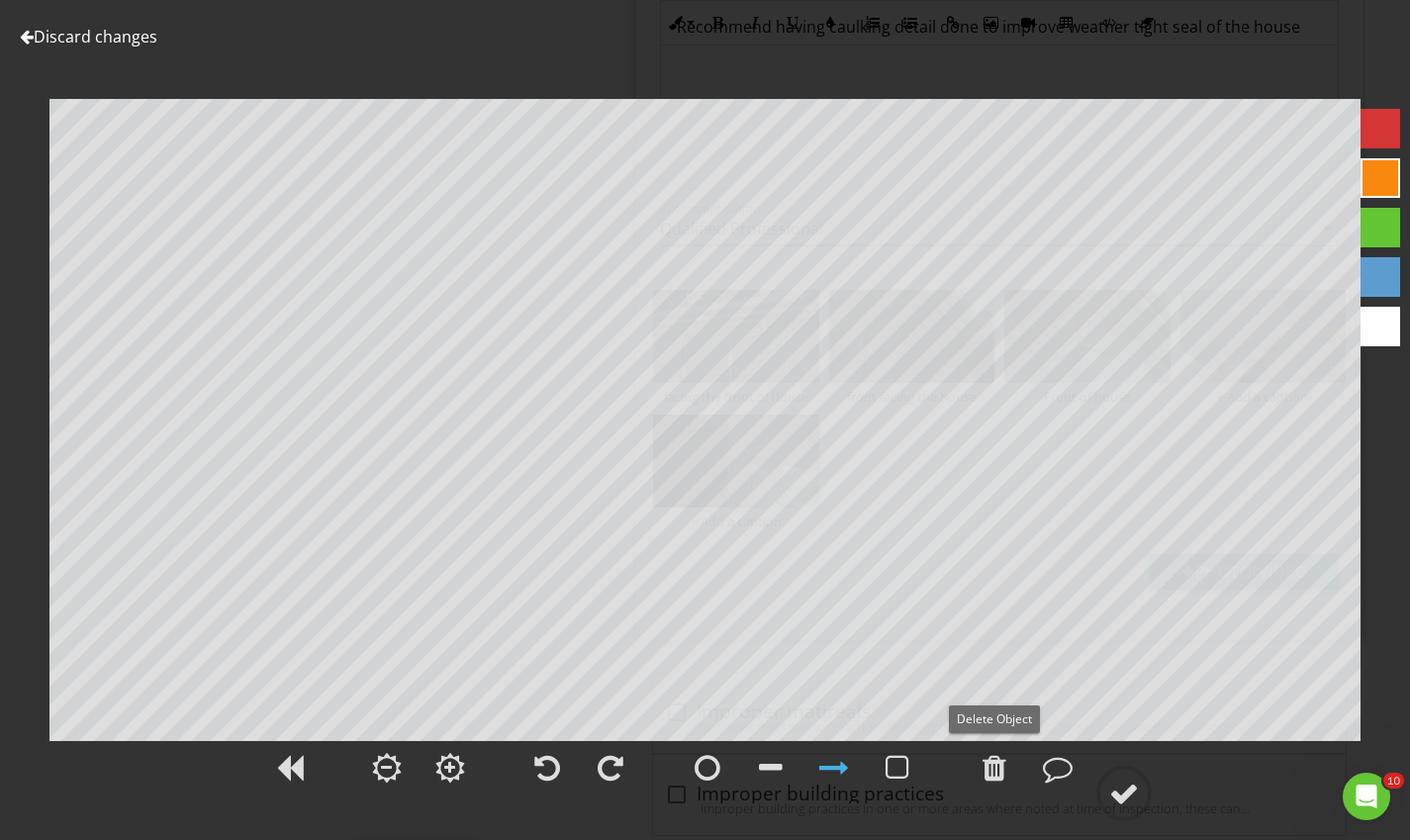 scroll, scrollTop: 3549, scrollLeft: 0, axis: vertical 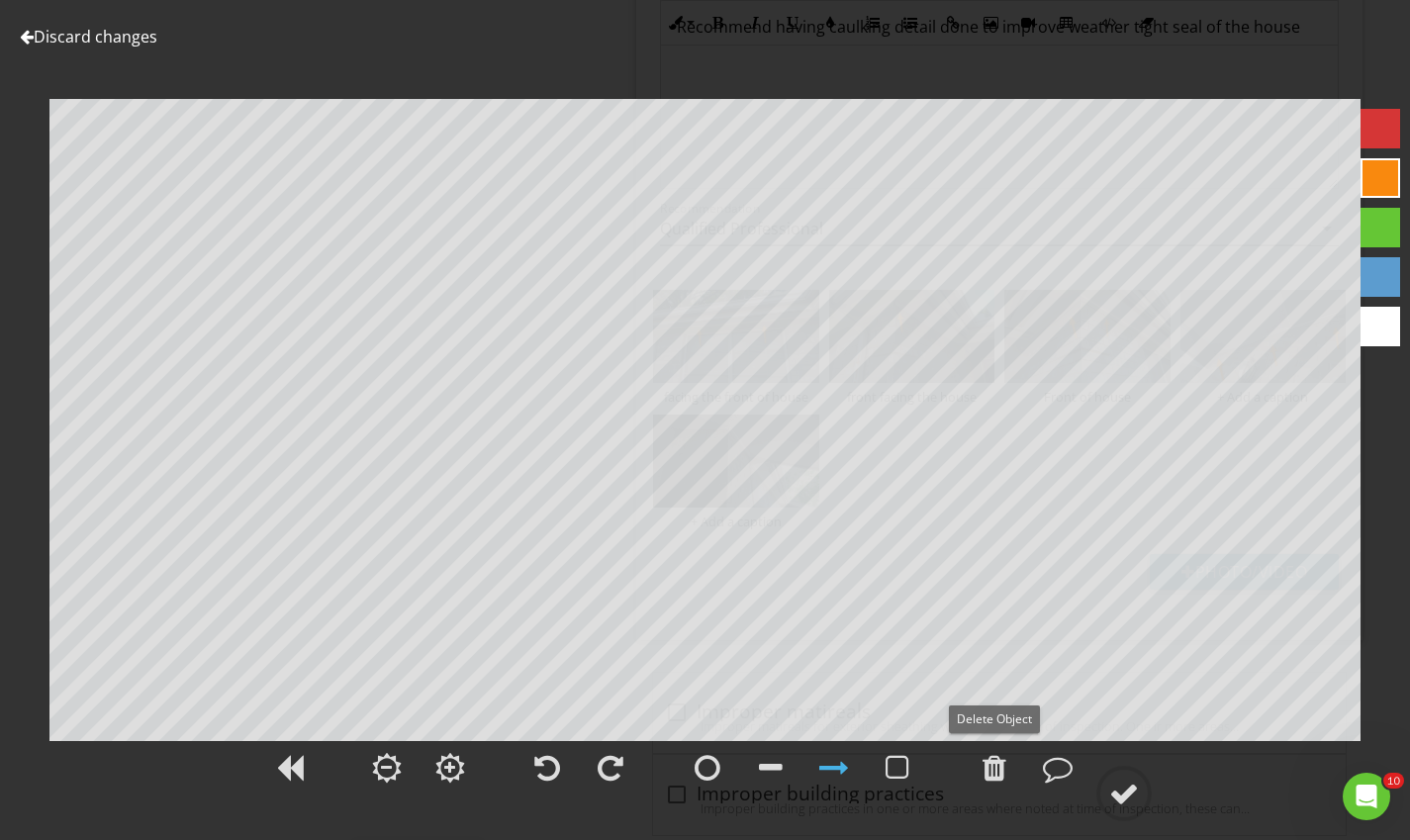 click at bounding box center (1124, 793) 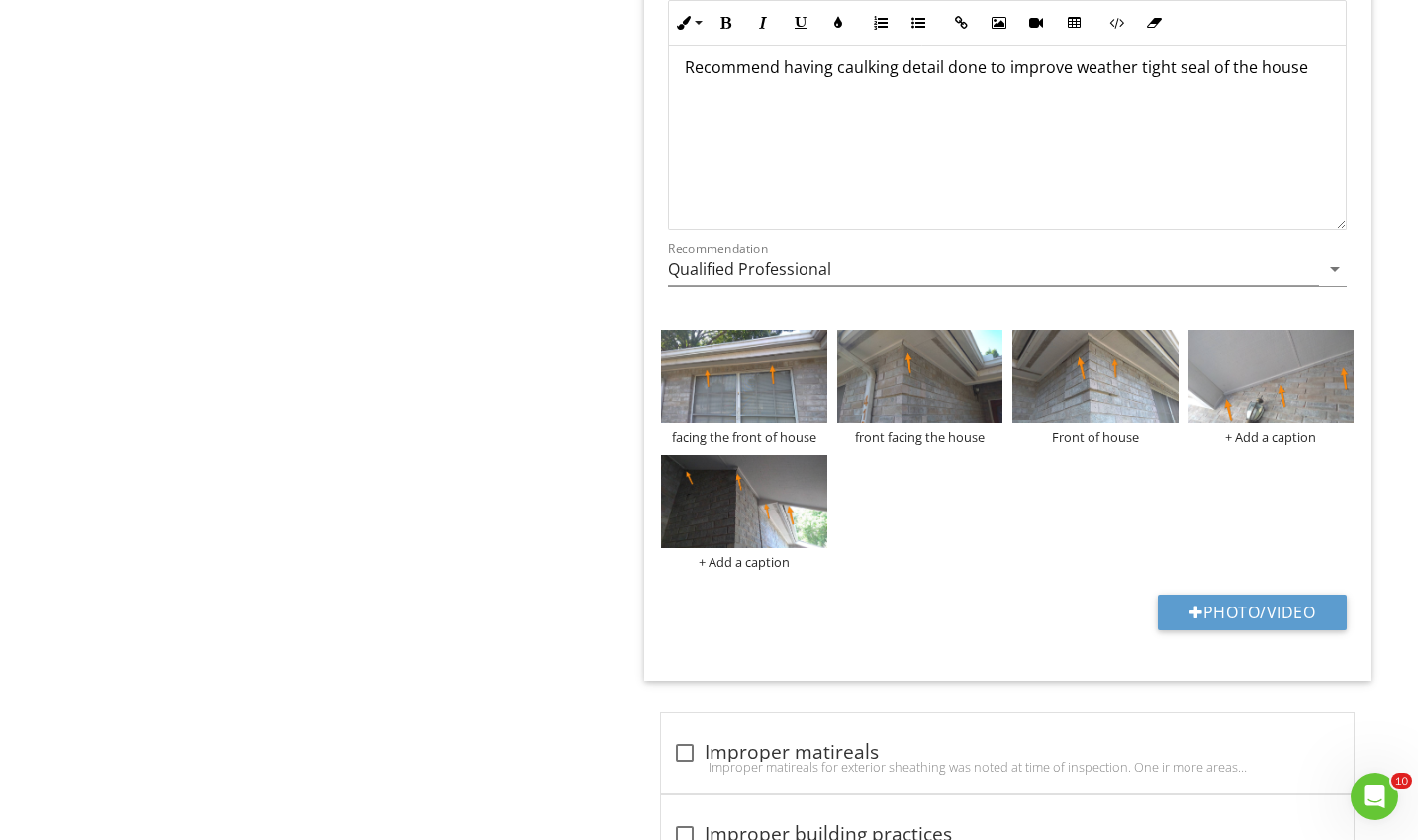 scroll, scrollTop: 3520, scrollLeft: 0, axis: vertical 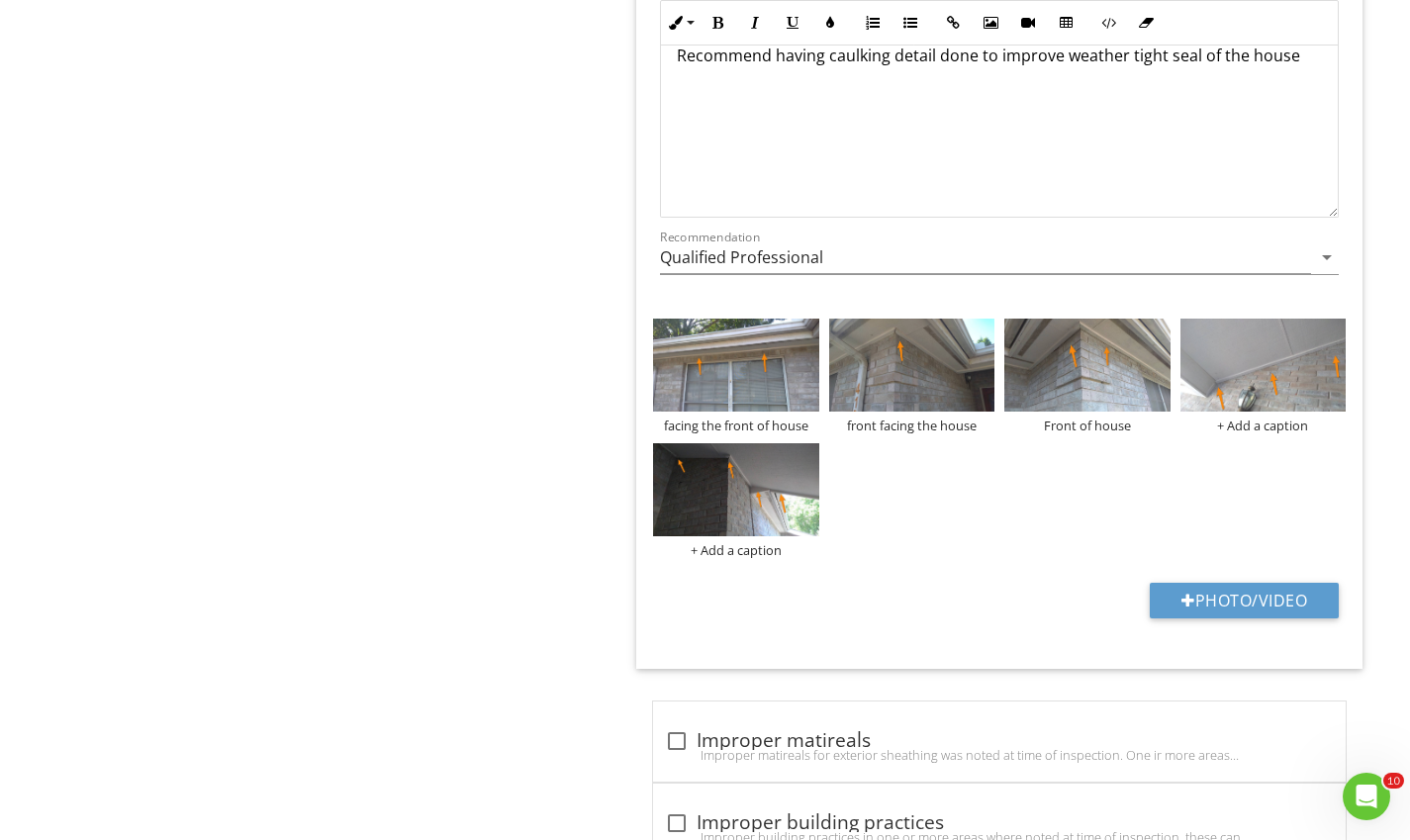 click on "+ Add a caption" at bounding box center (1263, 425) 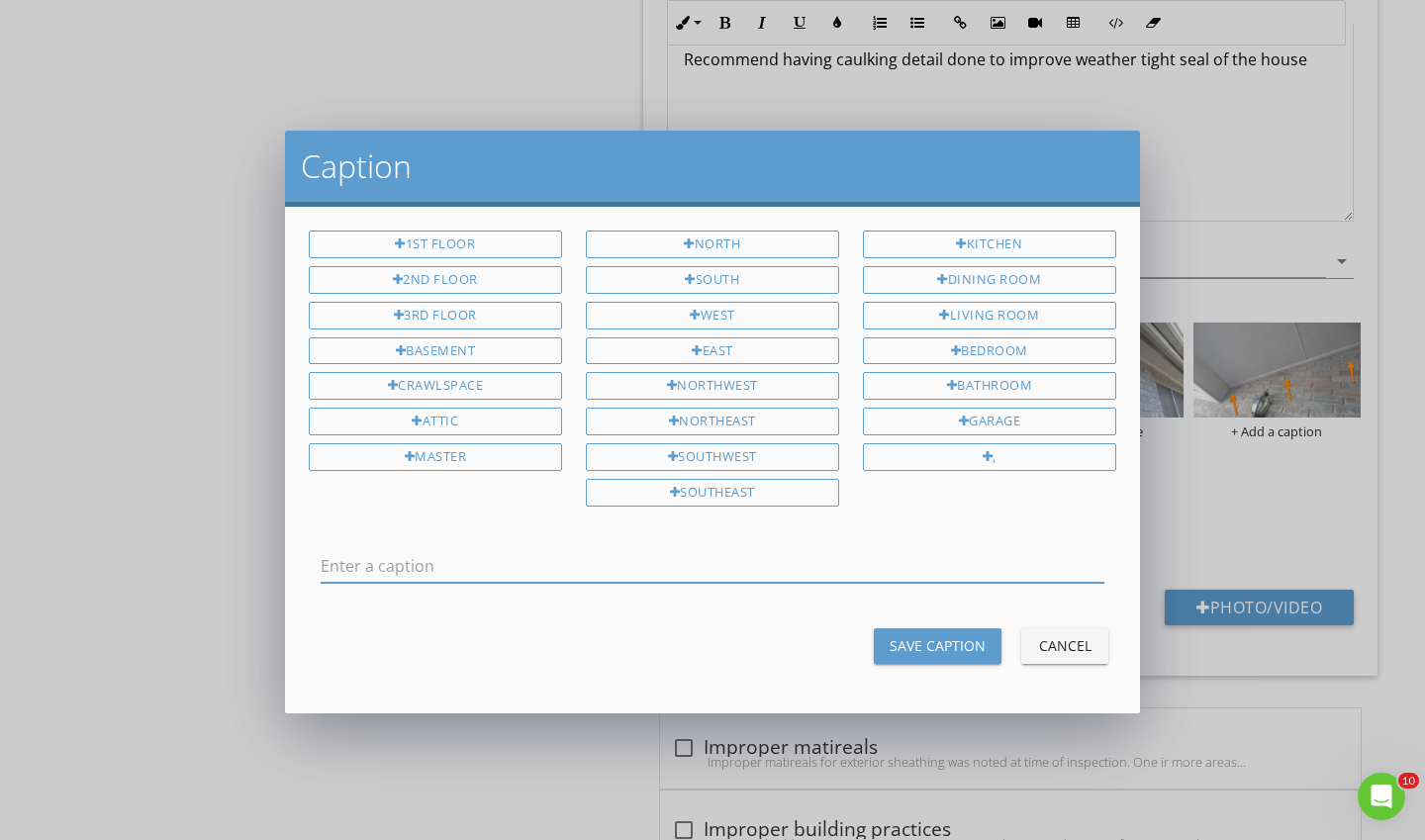 scroll, scrollTop: 0, scrollLeft: 0, axis: both 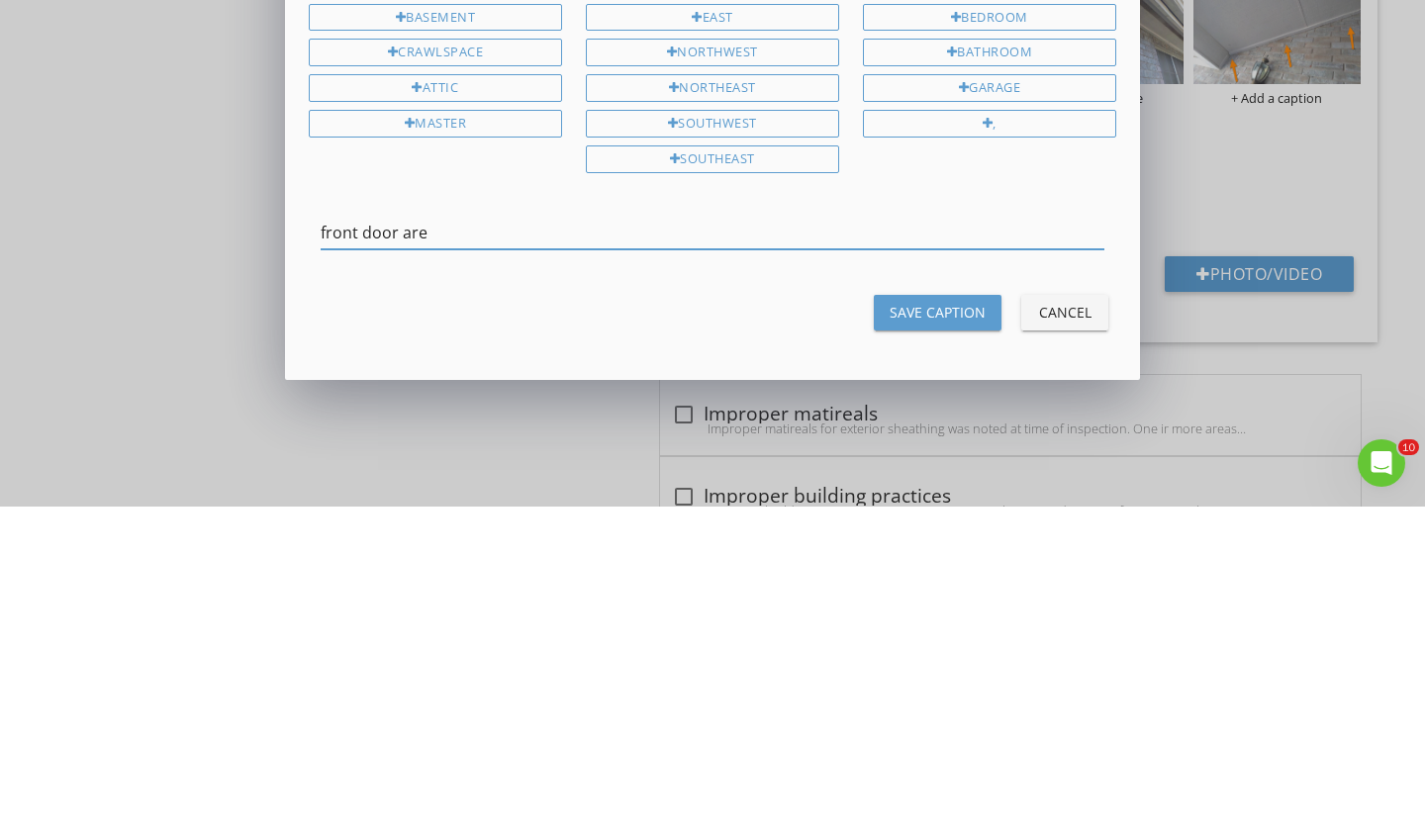 type on "front door area" 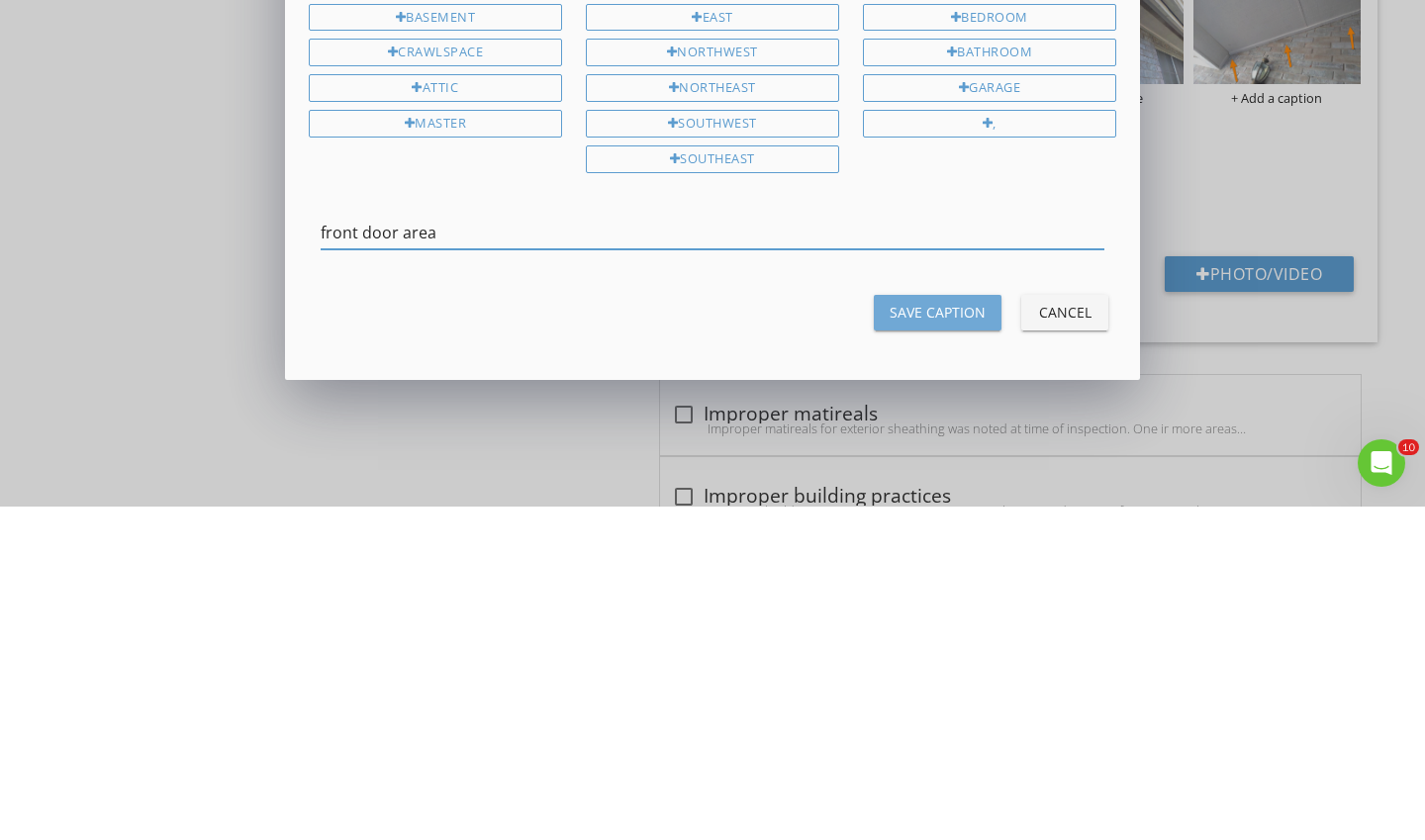 click on "Save Caption" at bounding box center (937, 645) 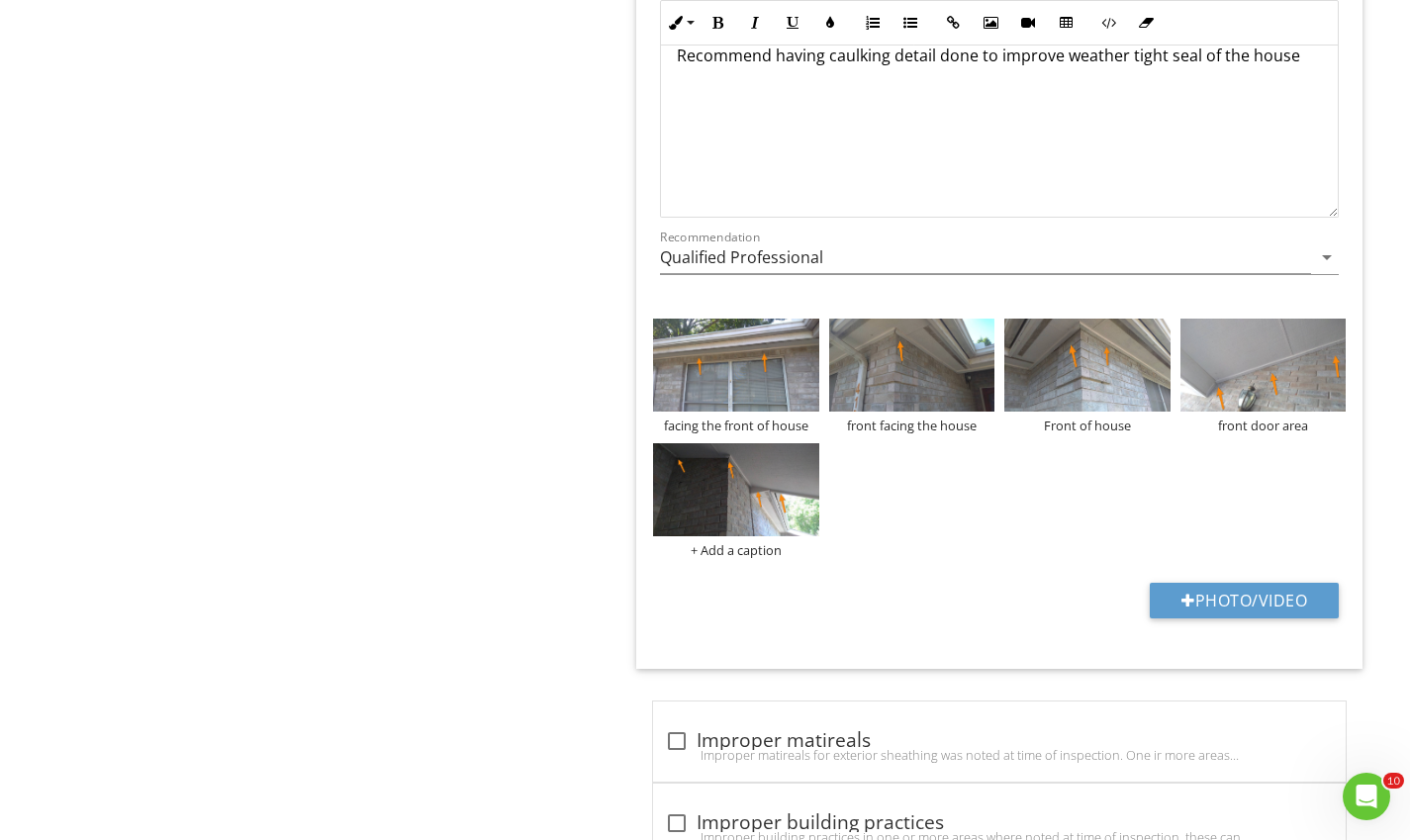 click on "+ Add a caption" at bounding box center [735, 550] 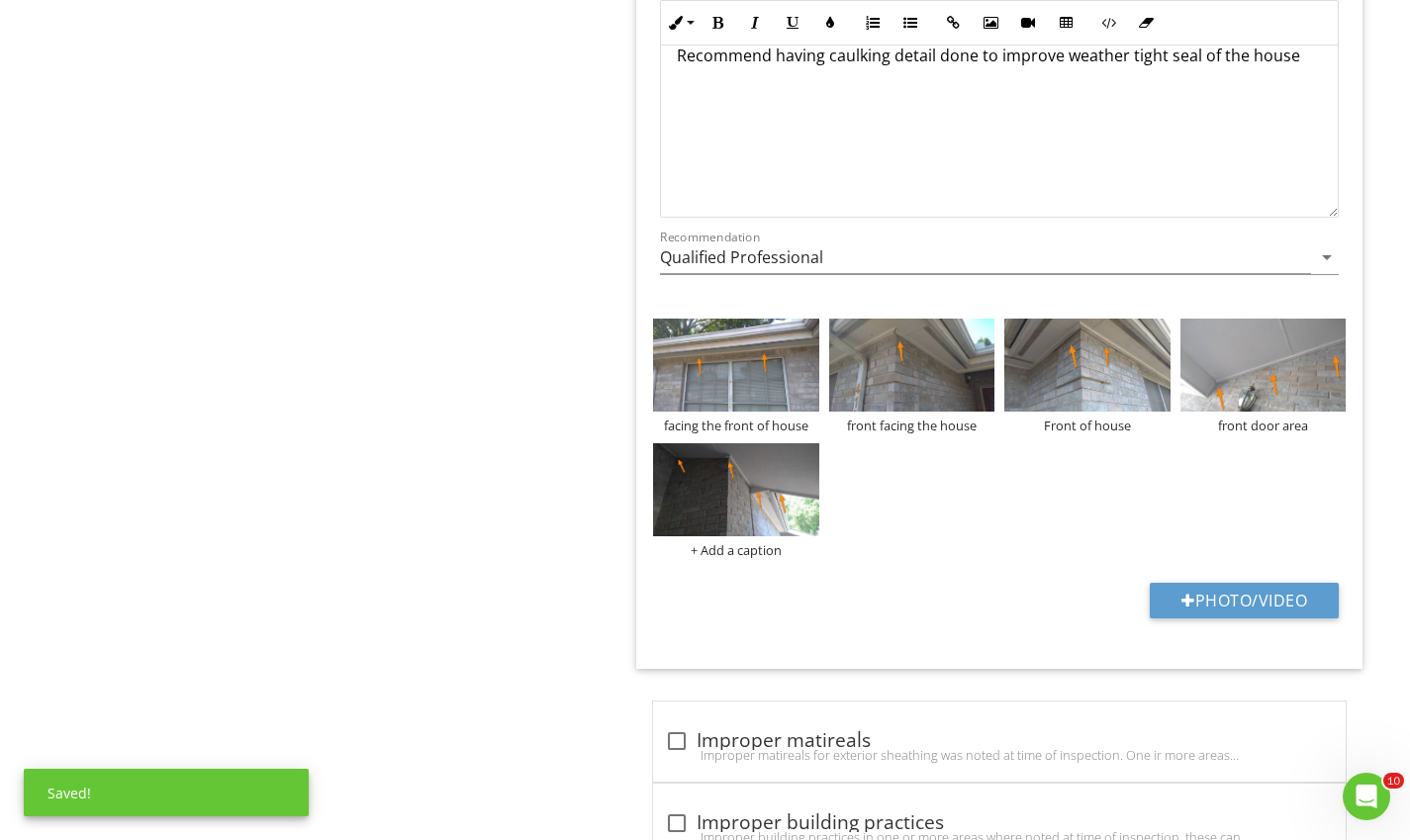 click on "+ Add a caption" at bounding box center [735, 550] 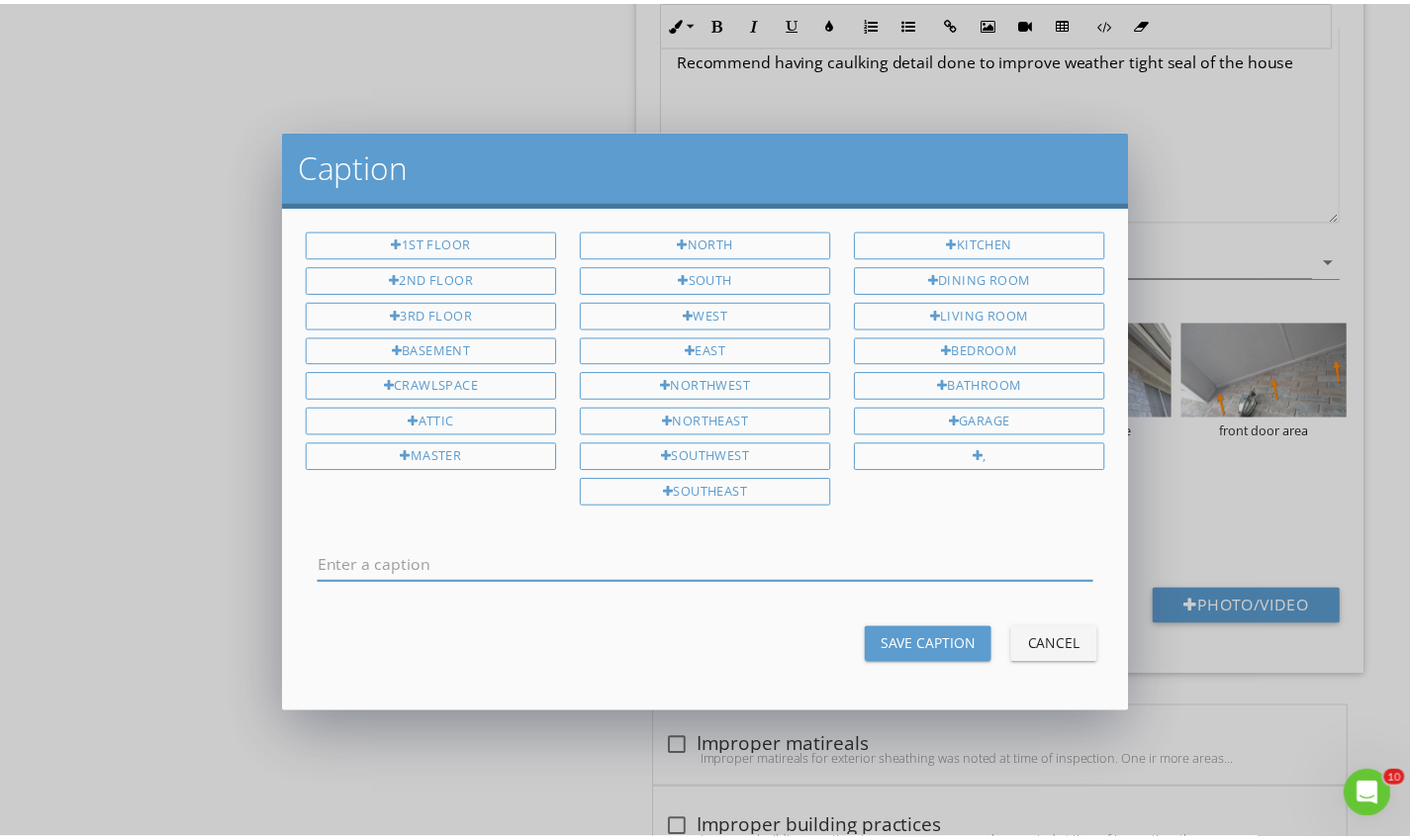 scroll, scrollTop: 0, scrollLeft: 0, axis: both 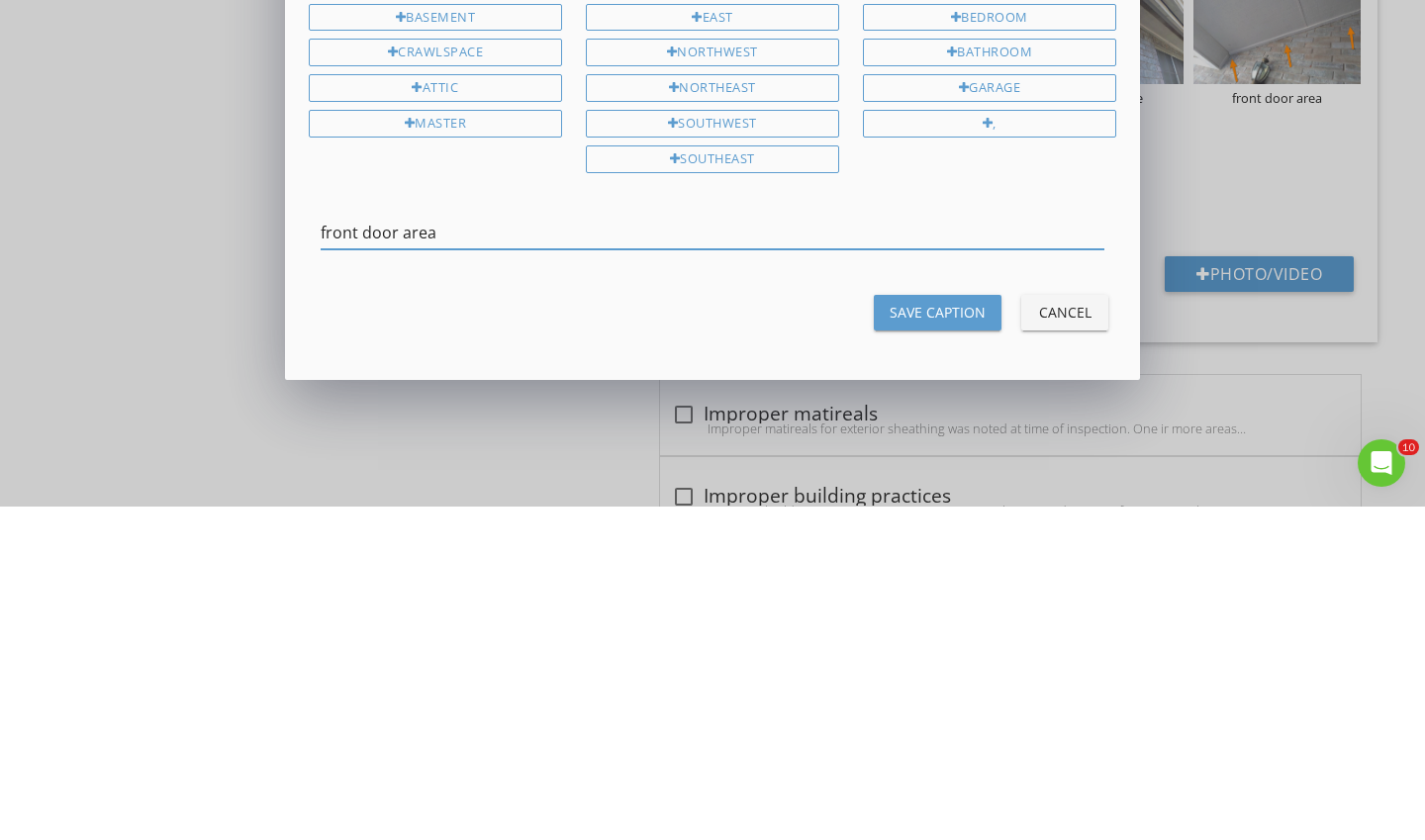 type on "front door area" 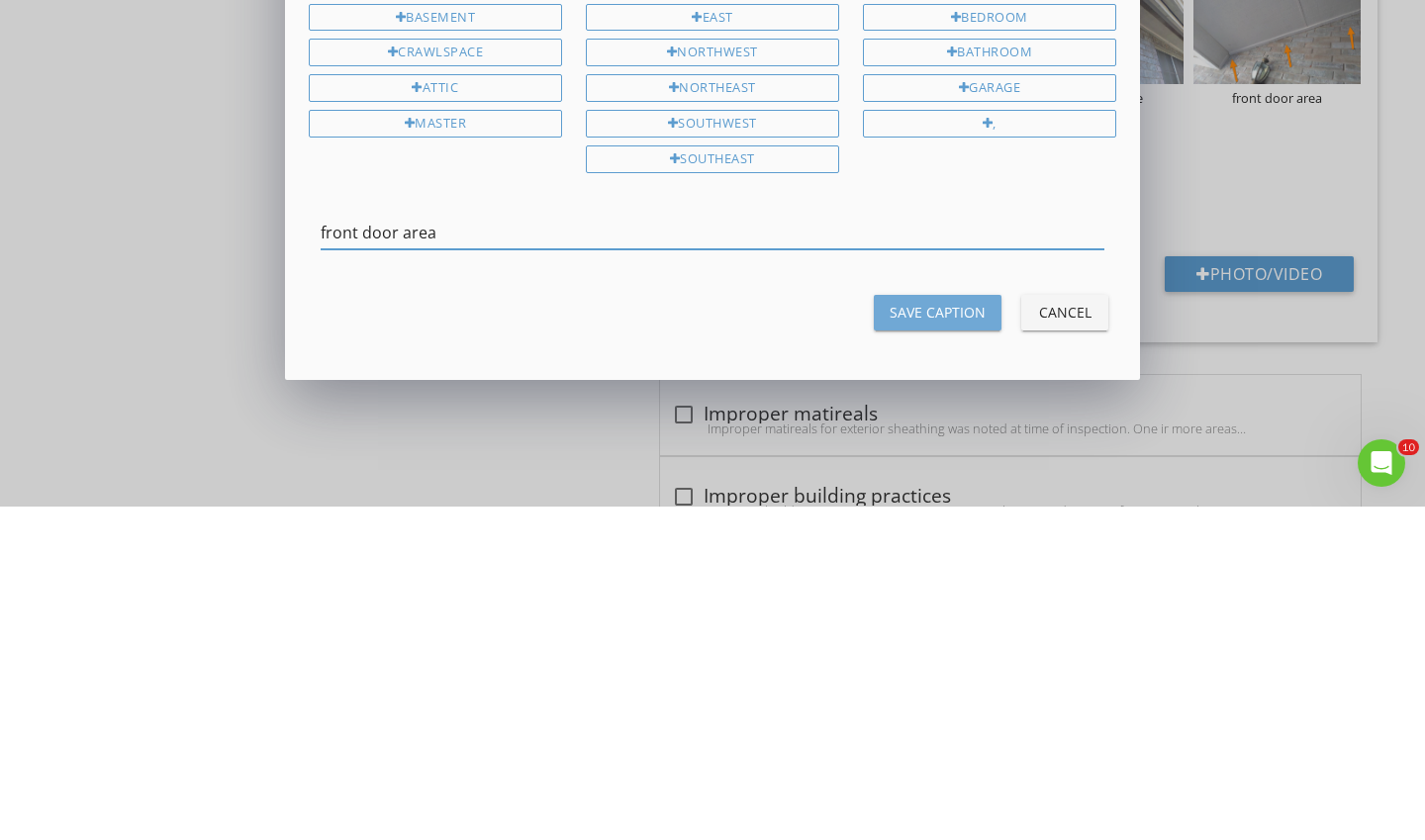 click on "Save Caption" at bounding box center (937, 645) 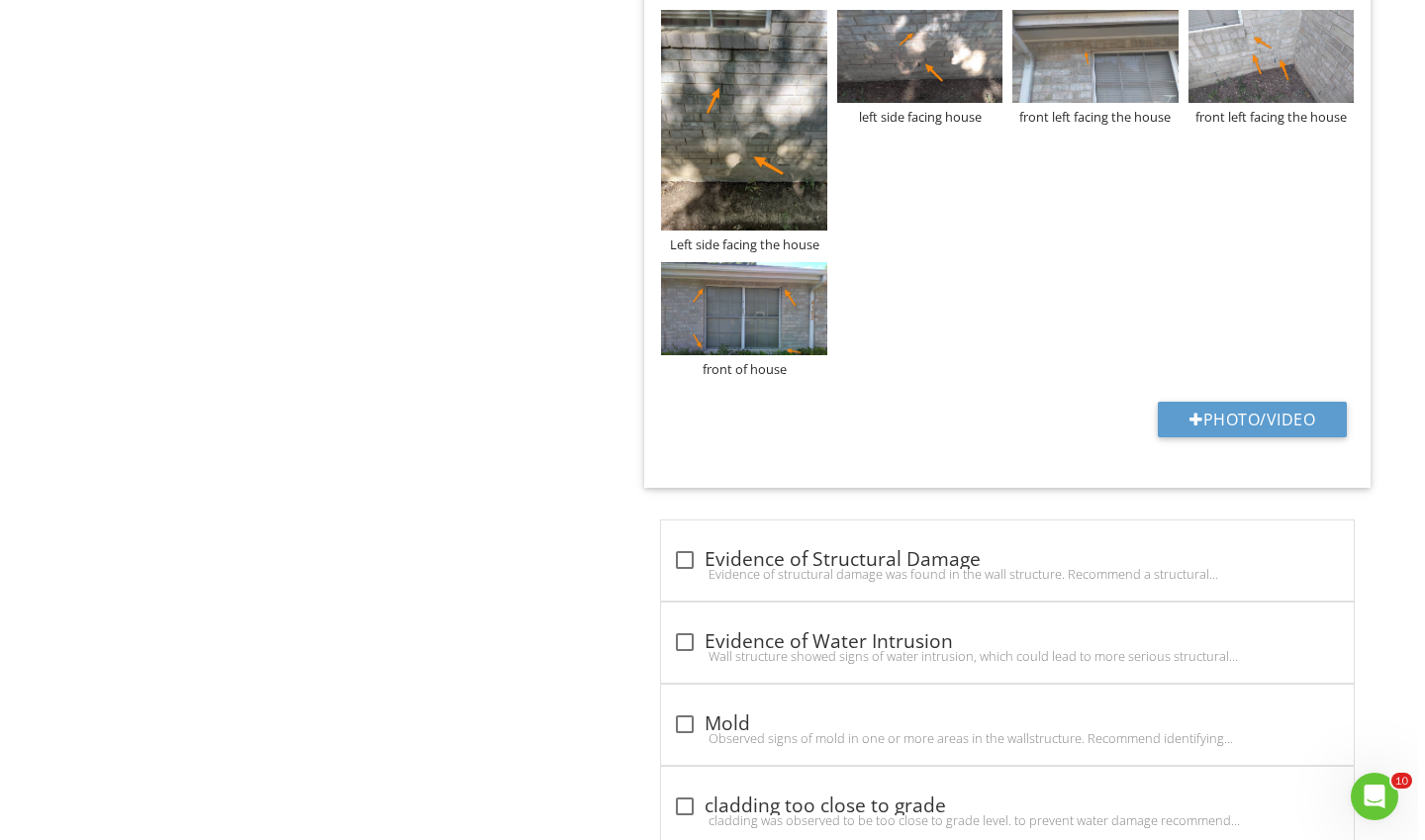 scroll, scrollTop: 1951, scrollLeft: 0, axis: vertical 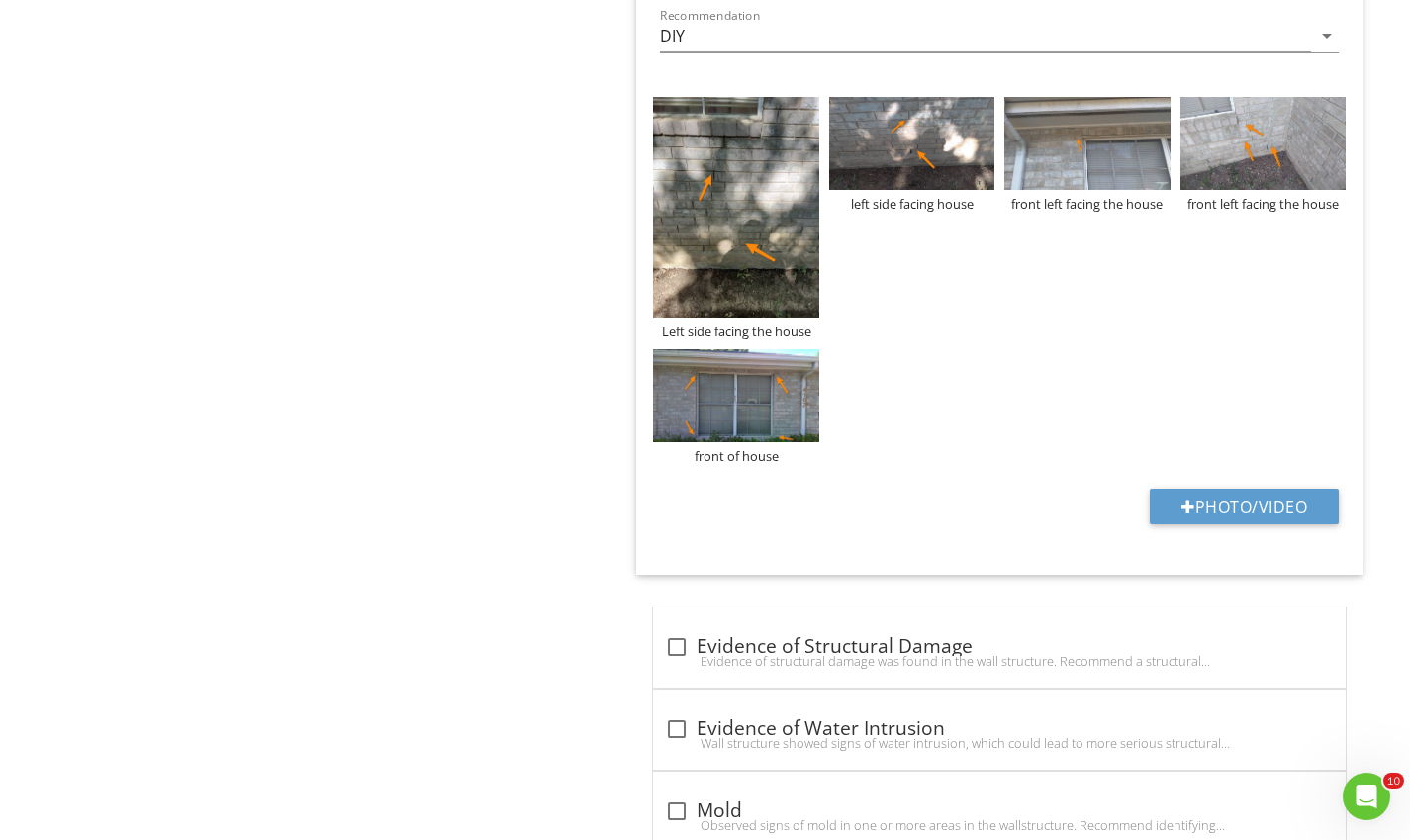 click on "Photo/Video" at bounding box center (1244, 507) 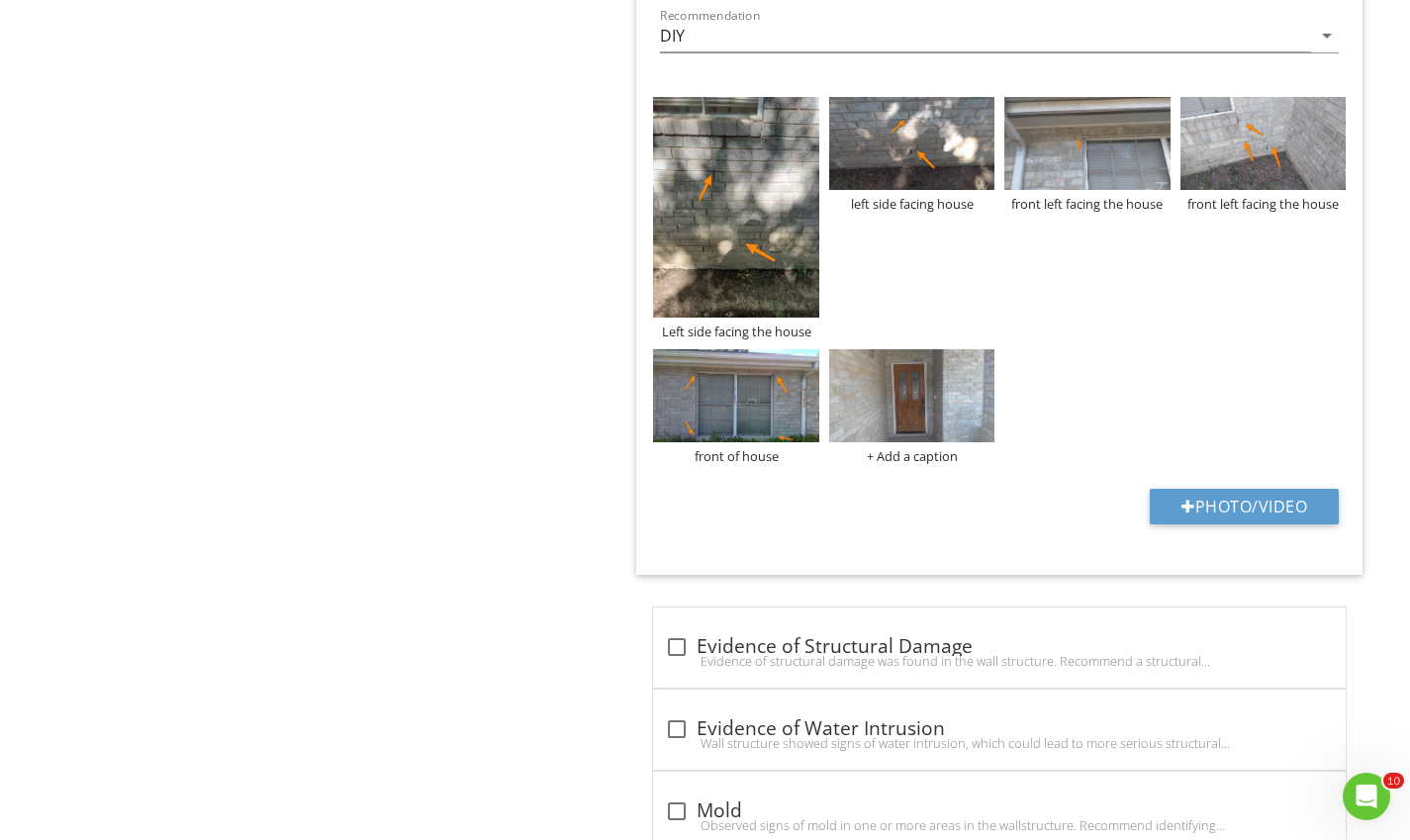 click on "+ Add a caption" at bounding box center (911, 456) 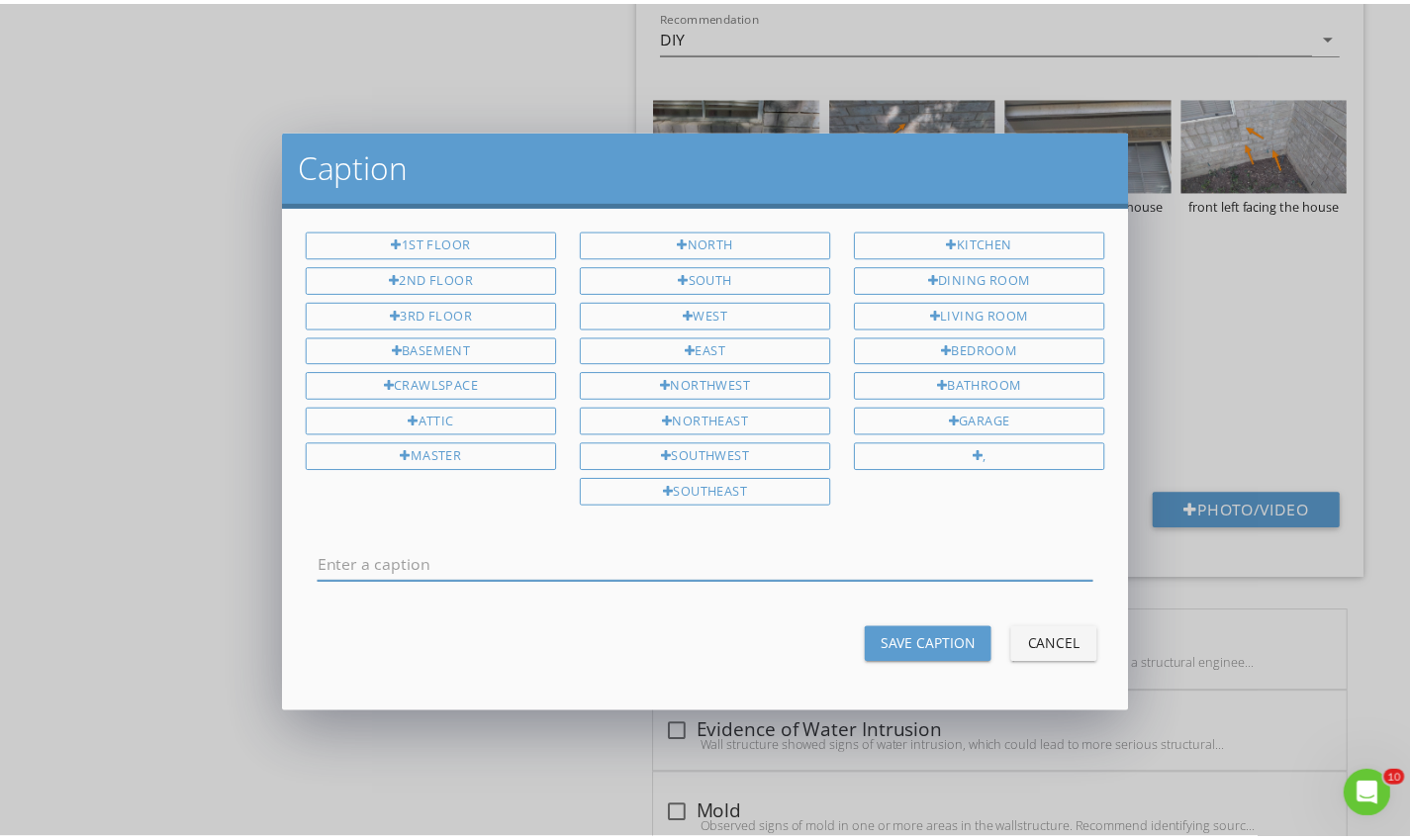 scroll, scrollTop: 0, scrollLeft: 0, axis: both 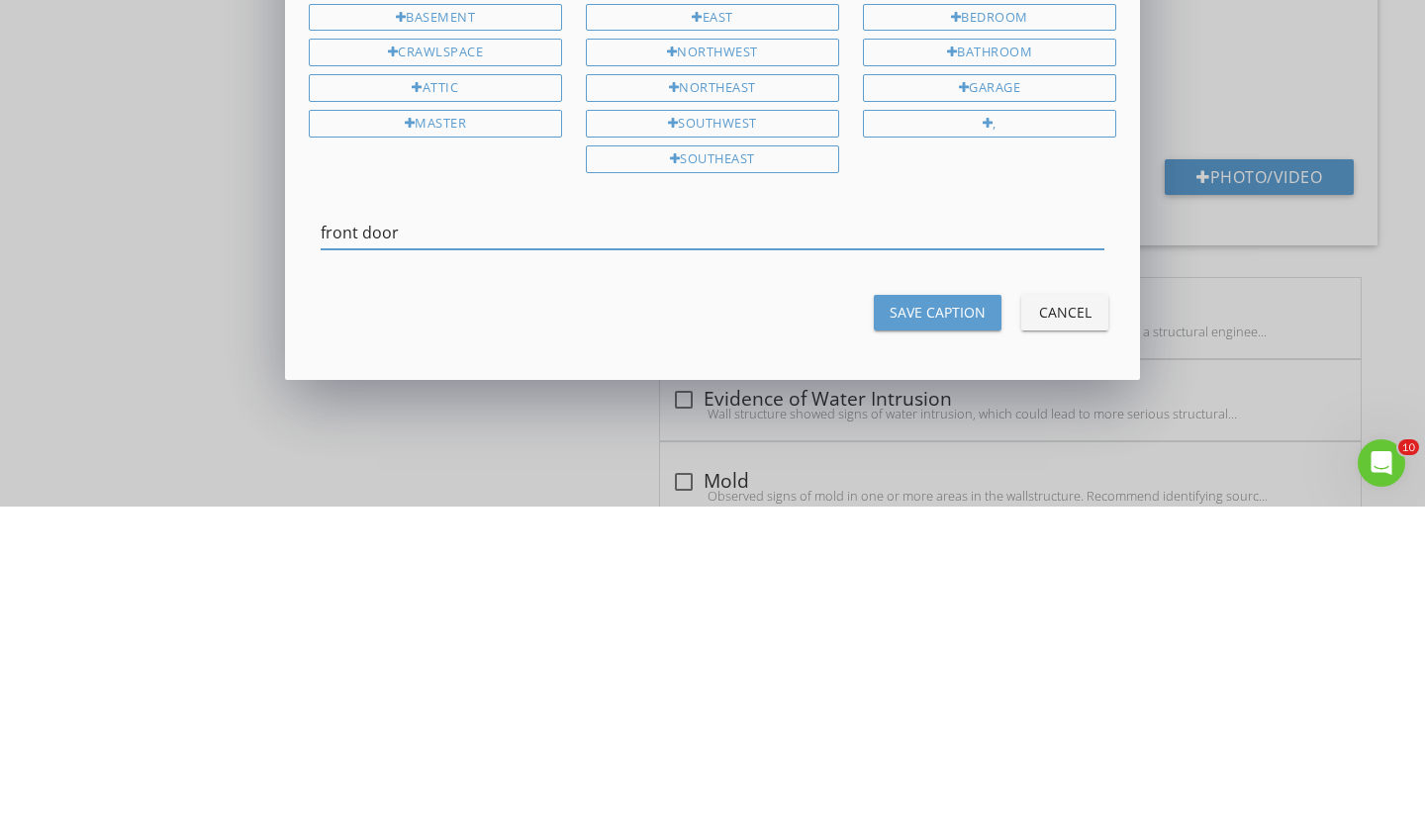 type on "front door" 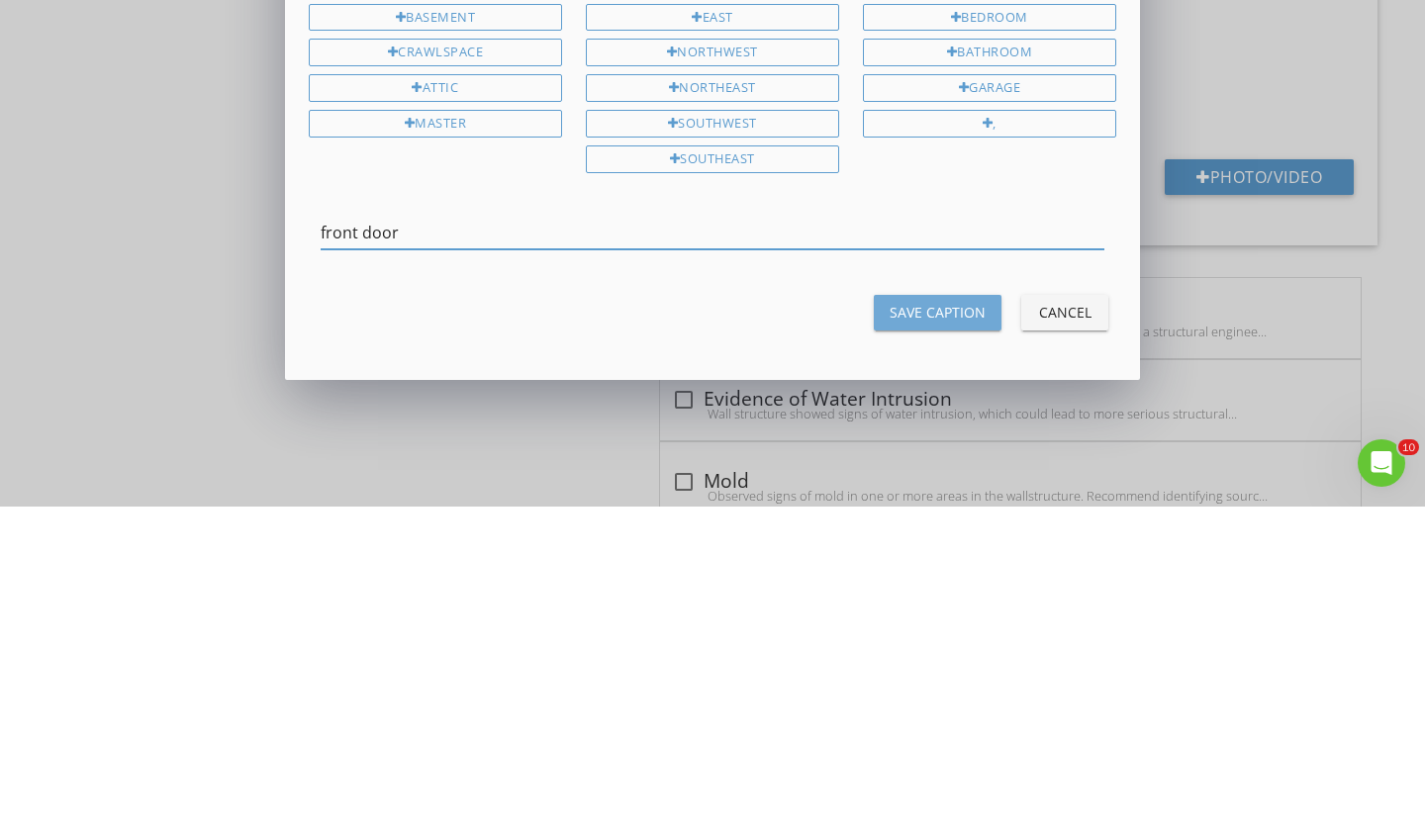 click on "Save Caption" at bounding box center (937, 645) 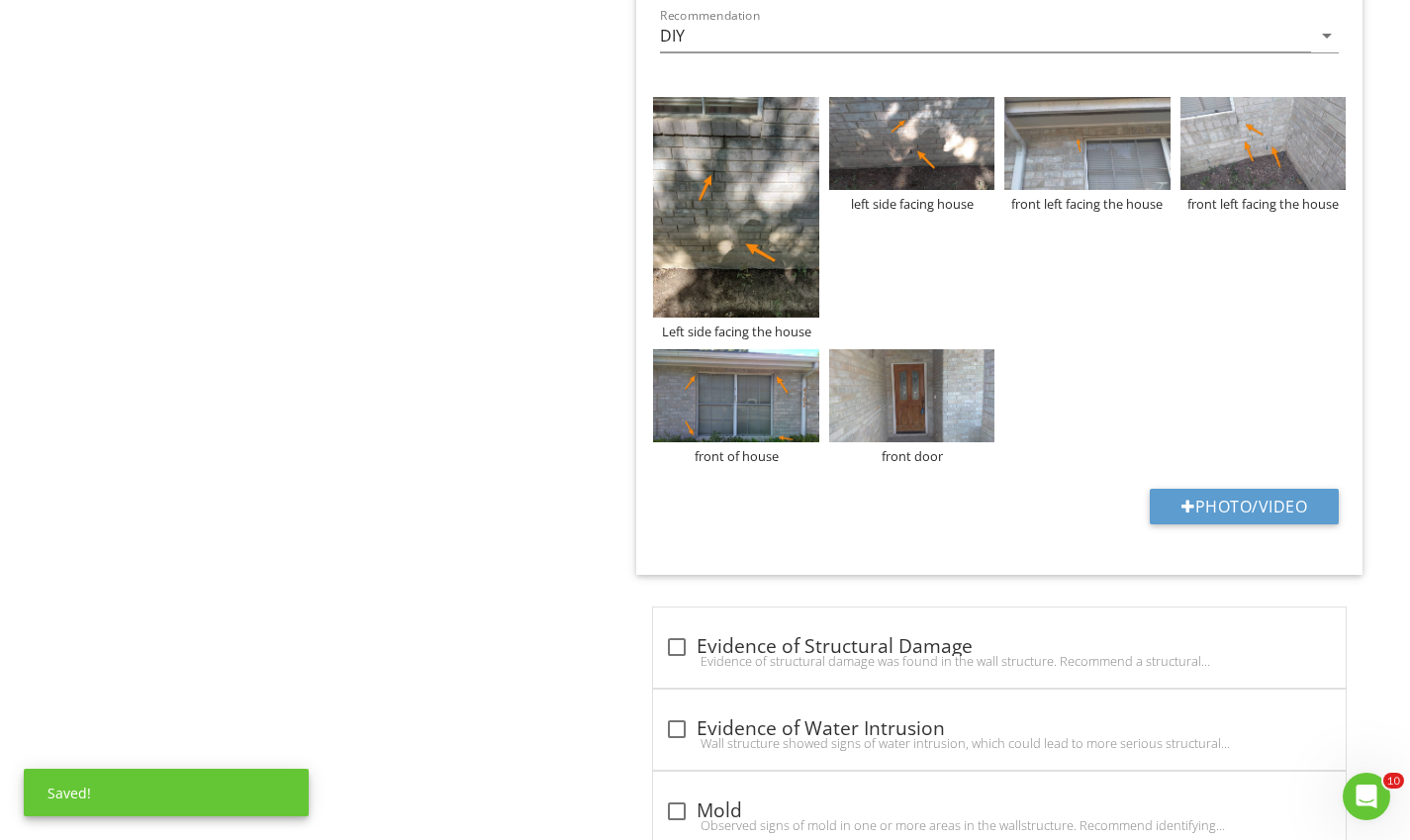 click at bounding box center (911, 396) 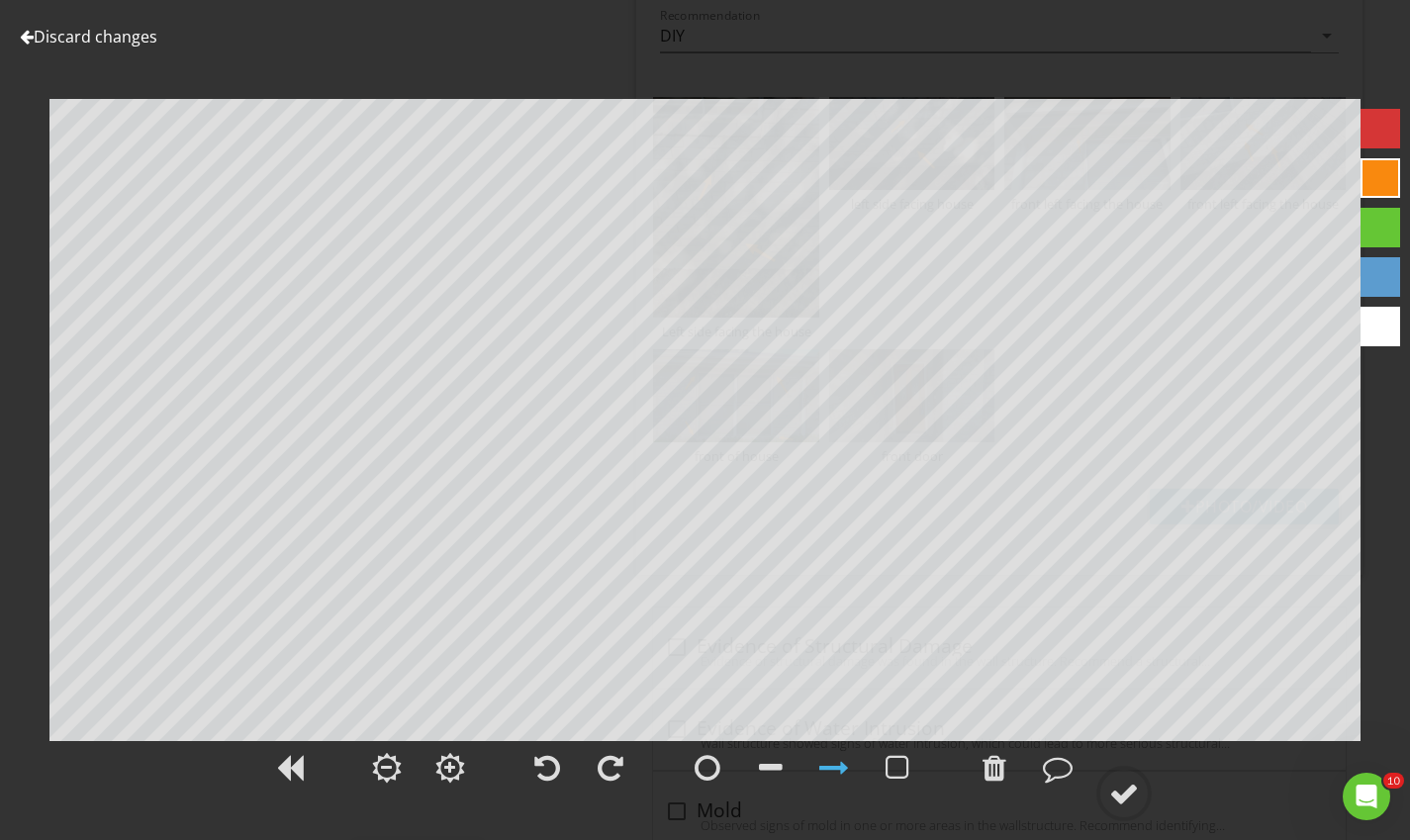 click at bounding box center [994, 768] 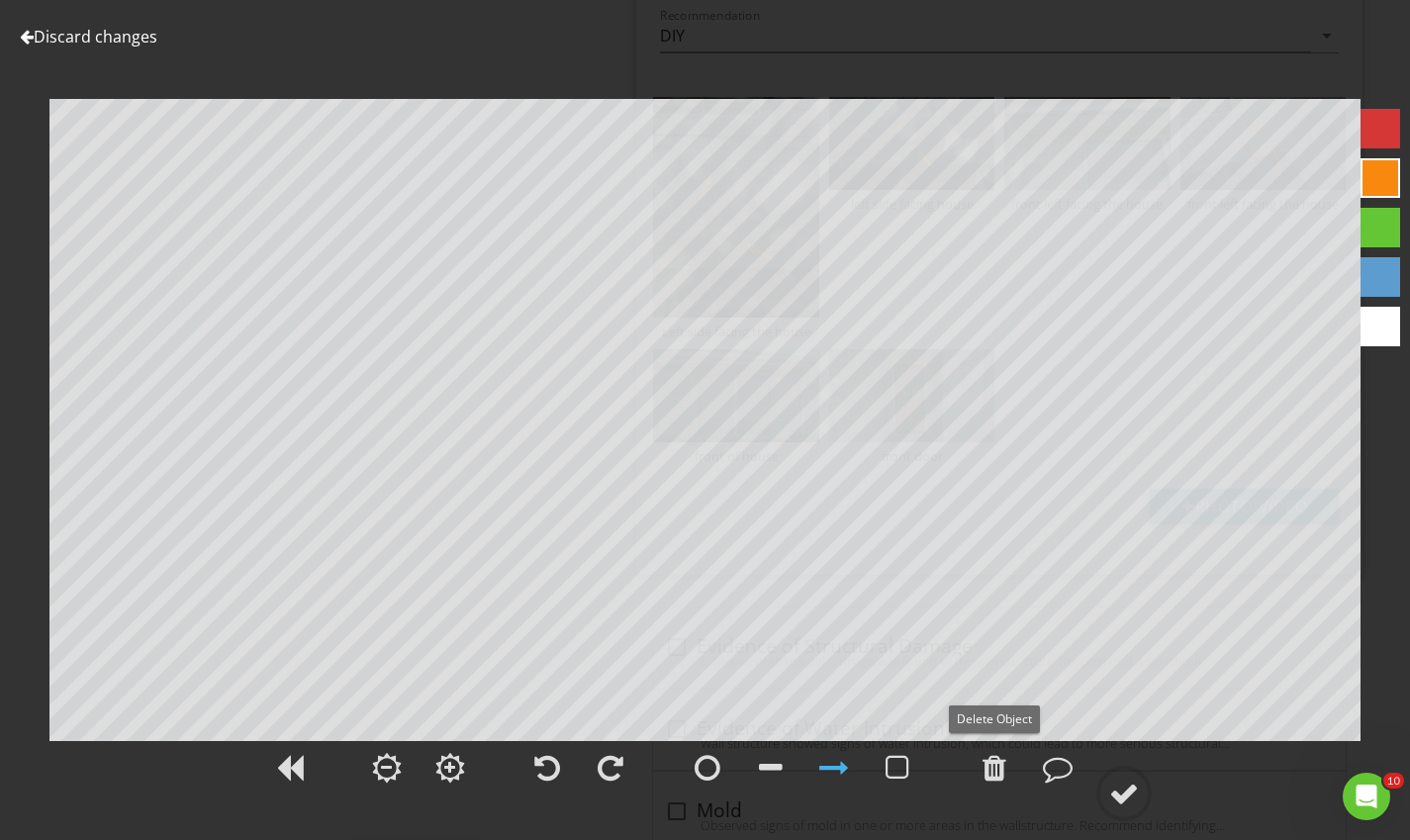 click at bounding box center (994, 768) 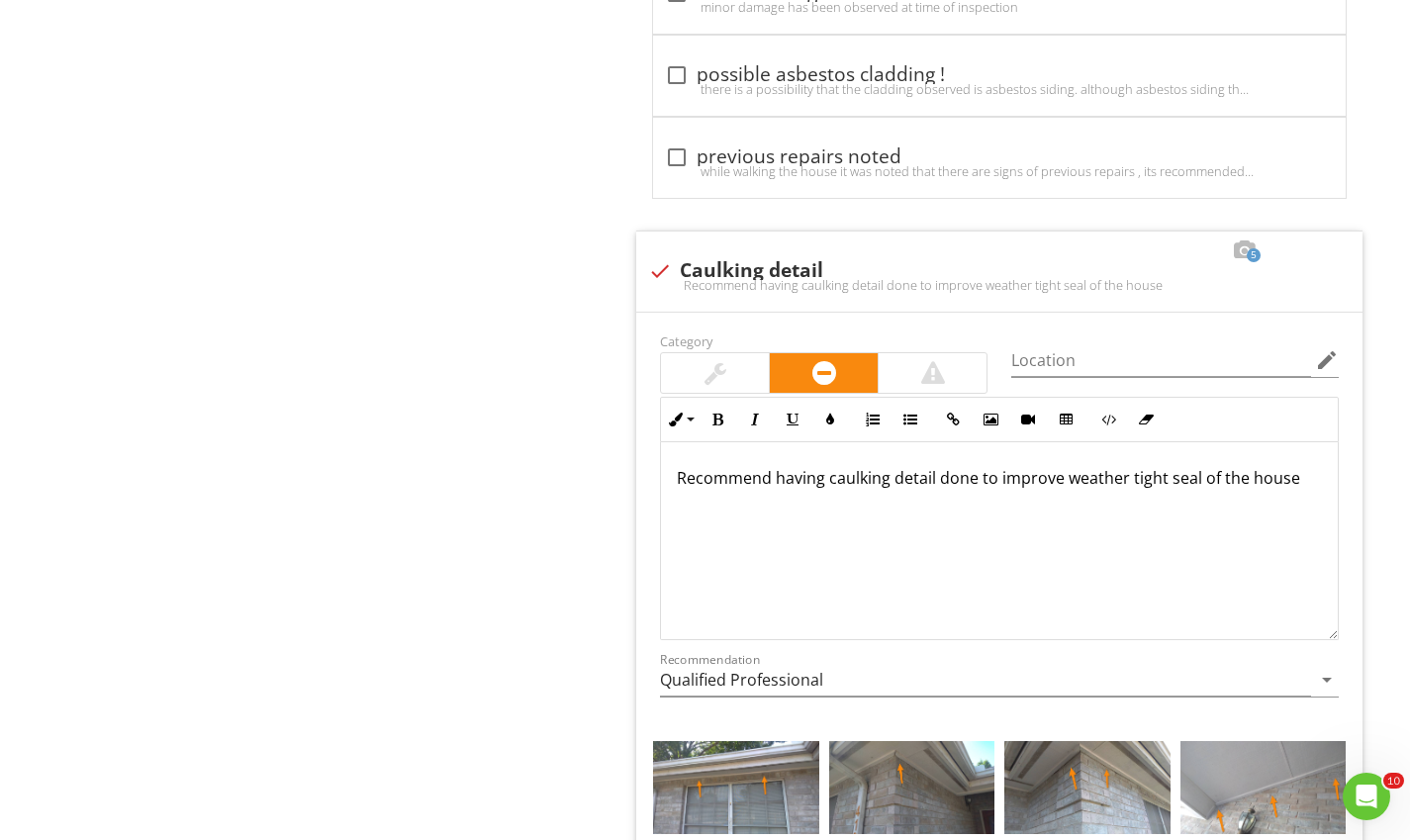 scroll, scrollTop: 3097, scrollLeft: 0, axis: vertical 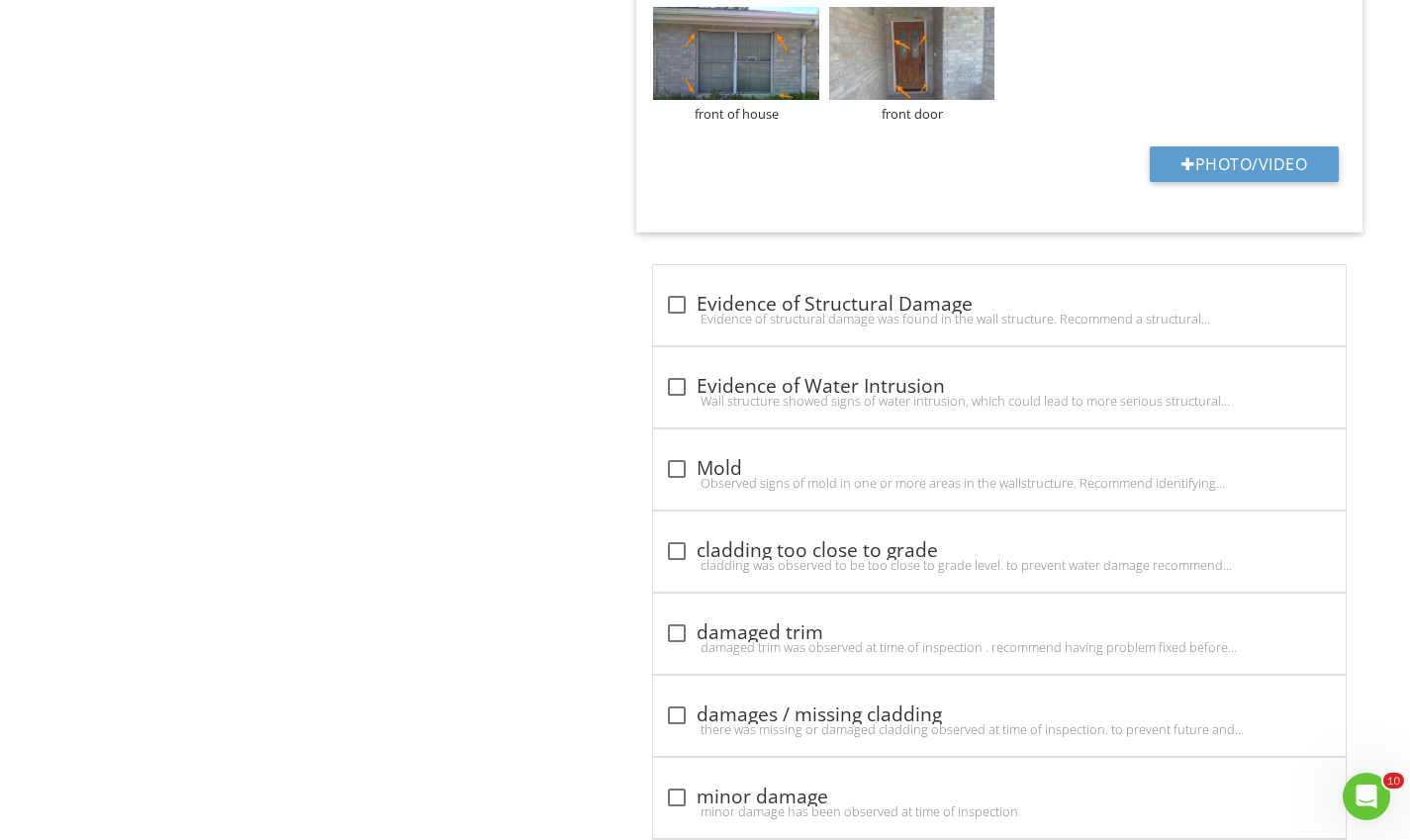click on "check_box_outline_blank
Evidence of Structural Damage" at bounding box center (999, 305) 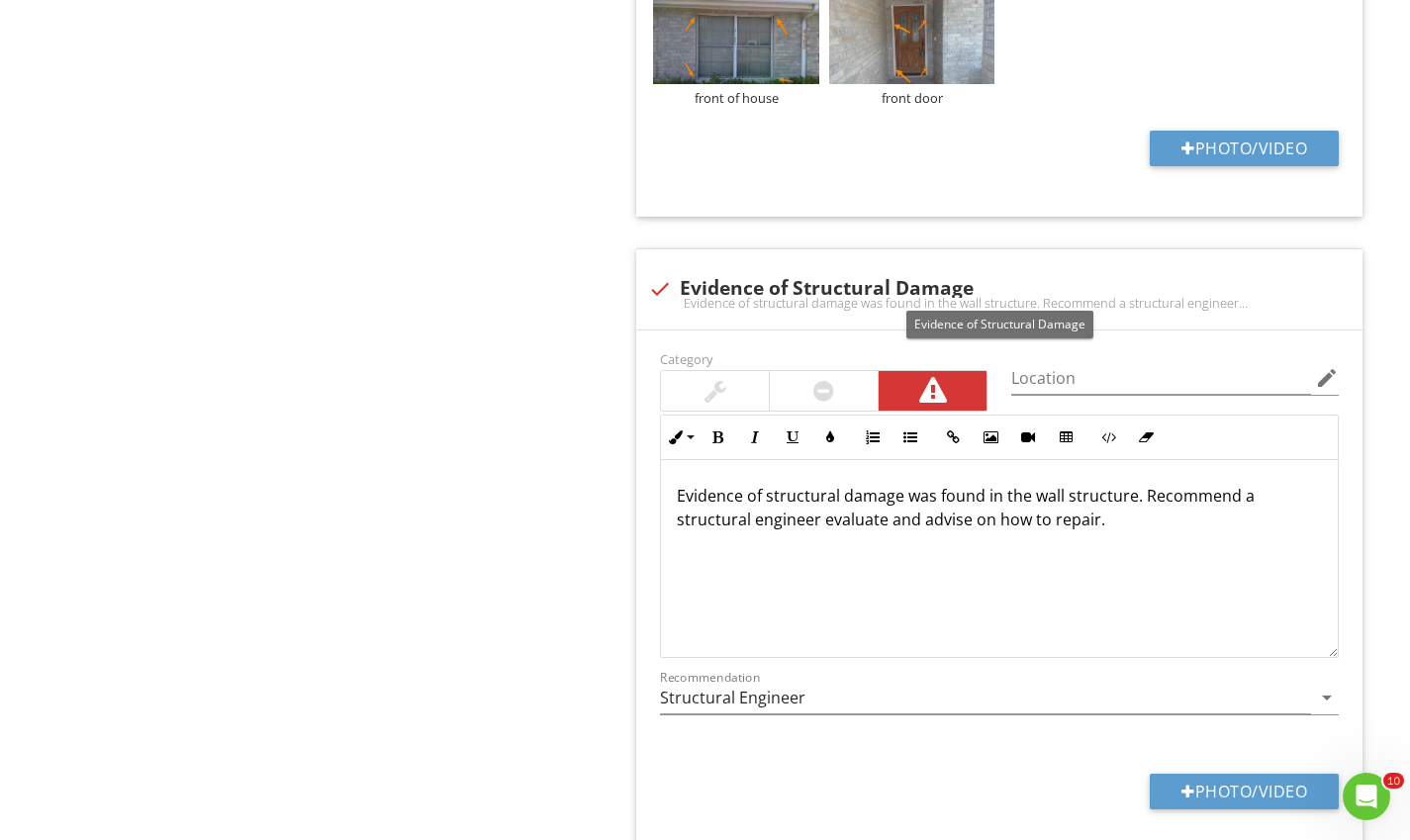 scroll, scrollTop: 2312, scrollLeft: 0, axis: vertical 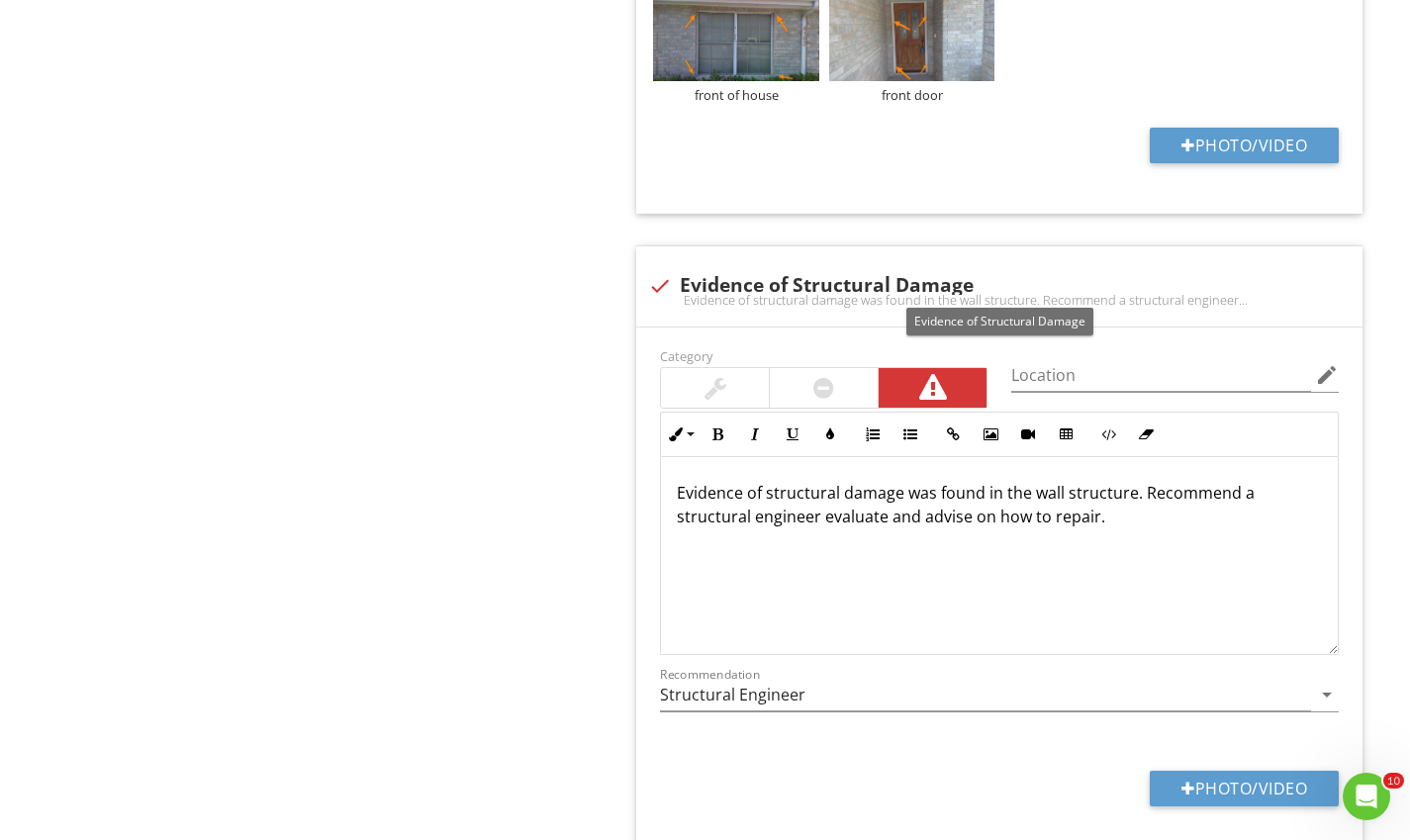 click at bounding box center [660, 286] 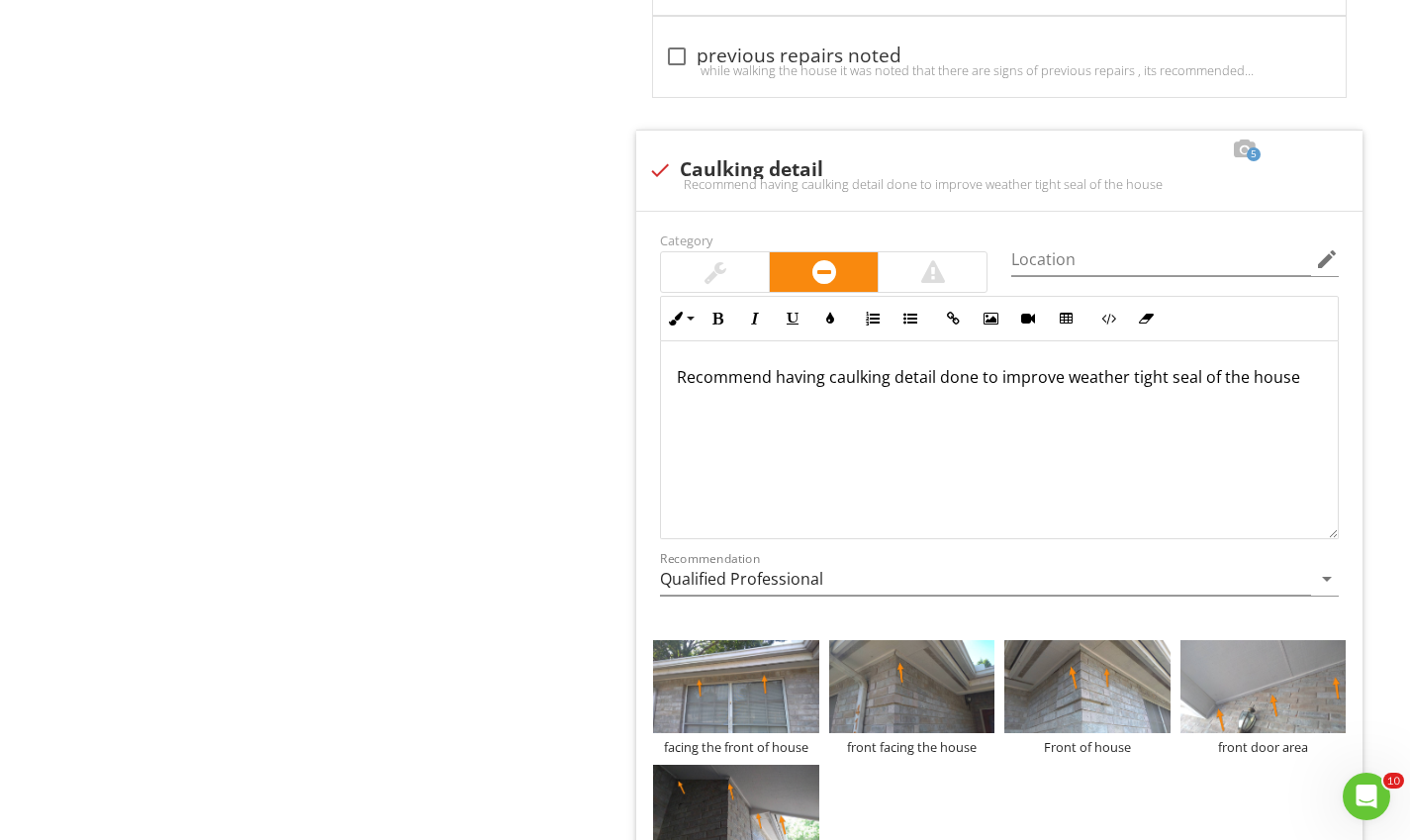scroll, scrollTop: 3252, scrollLeft: 0, axis: vertical 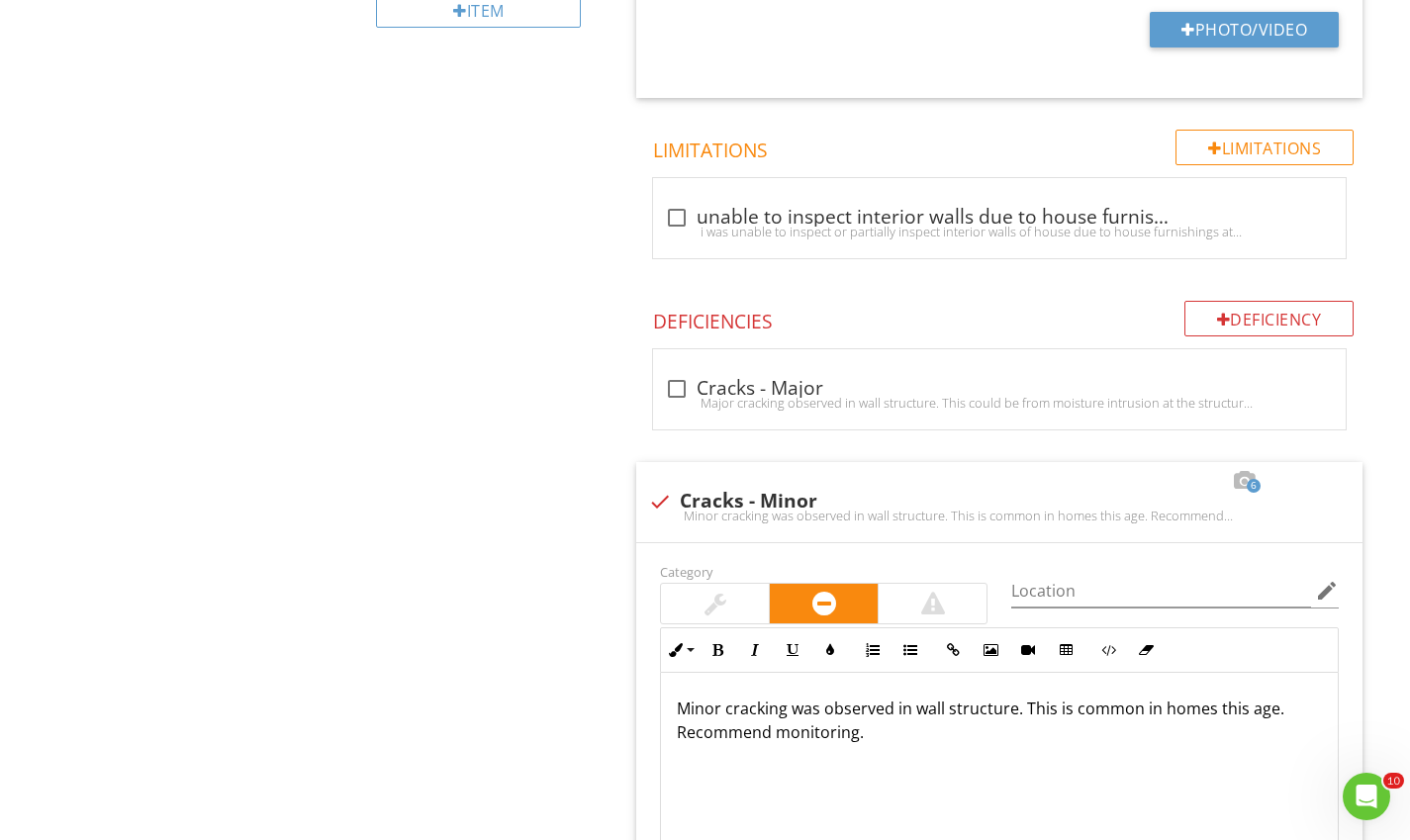 click on "Deficiency" at bounding box center [1269, 319] 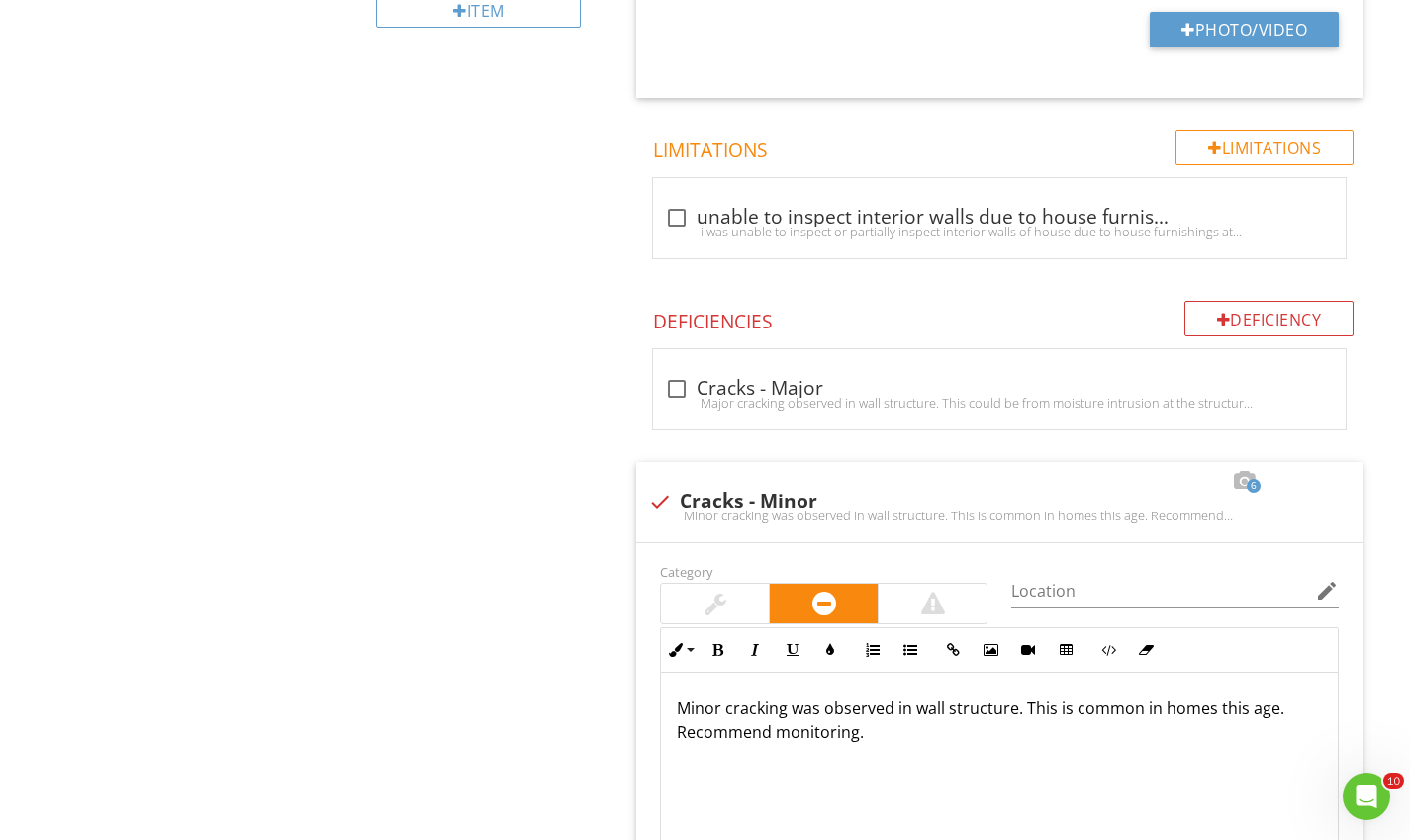 click on "Deficiency" at bounding box center [1269, 319] 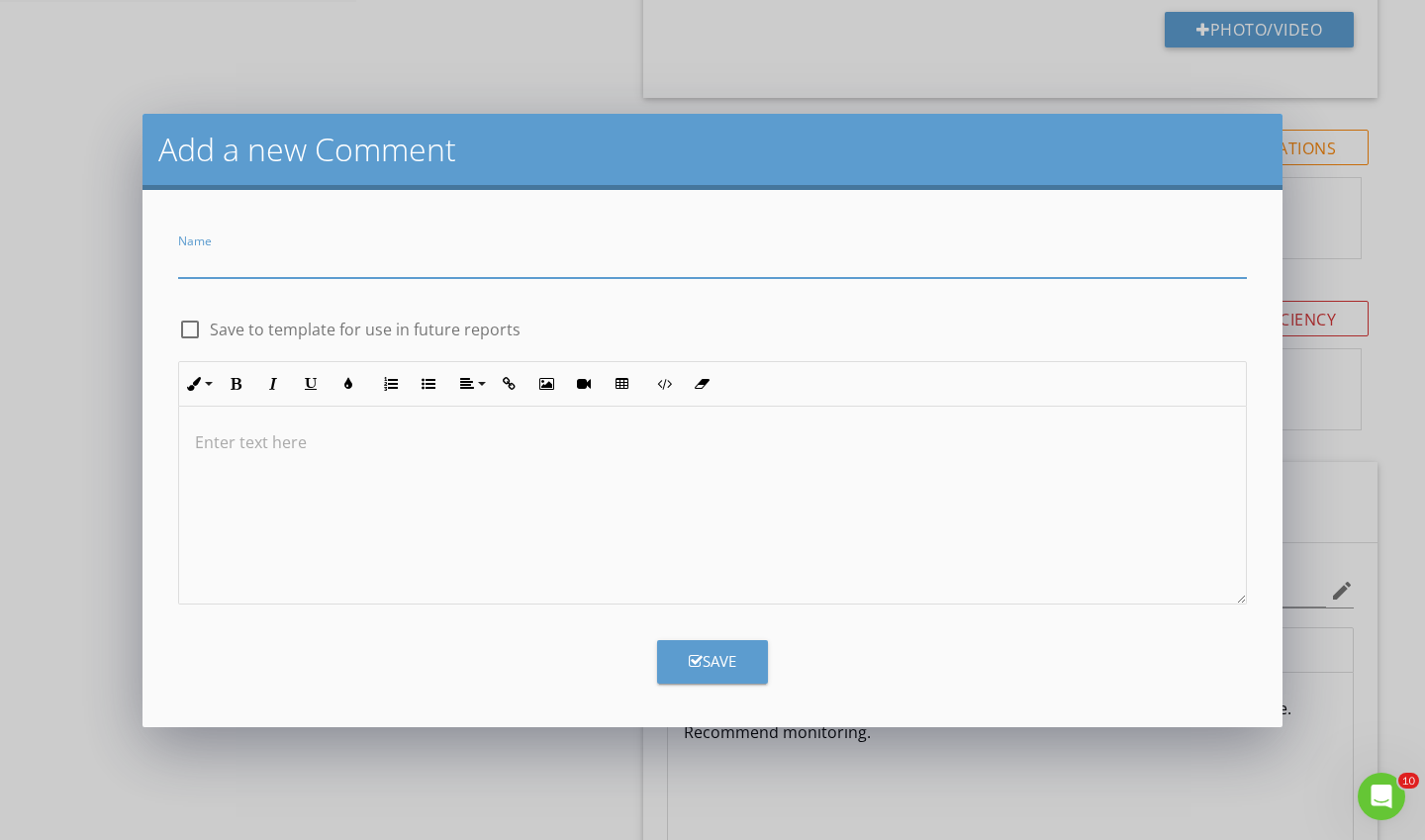 click at bounding box center [190, 329] 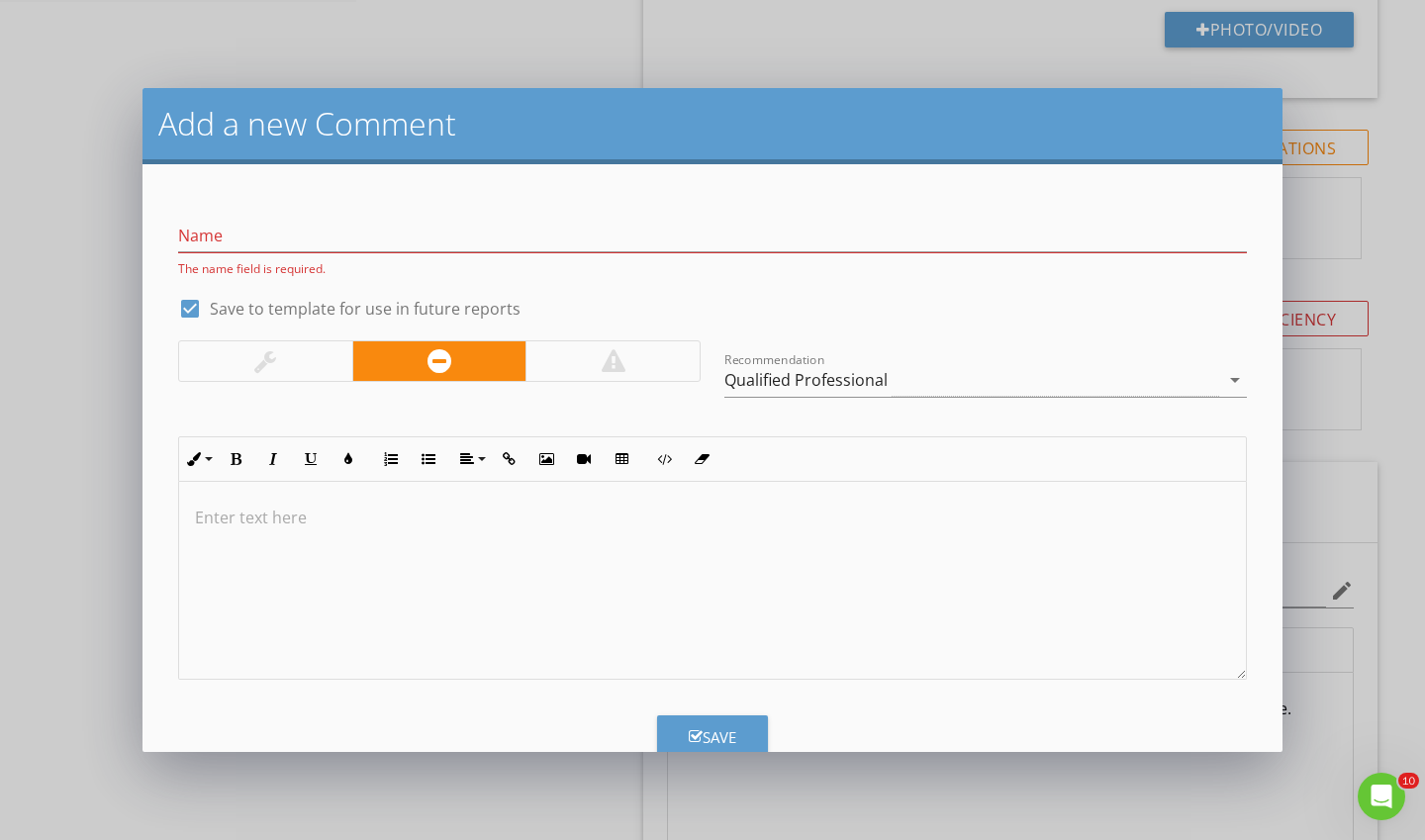 checkbox on "true" 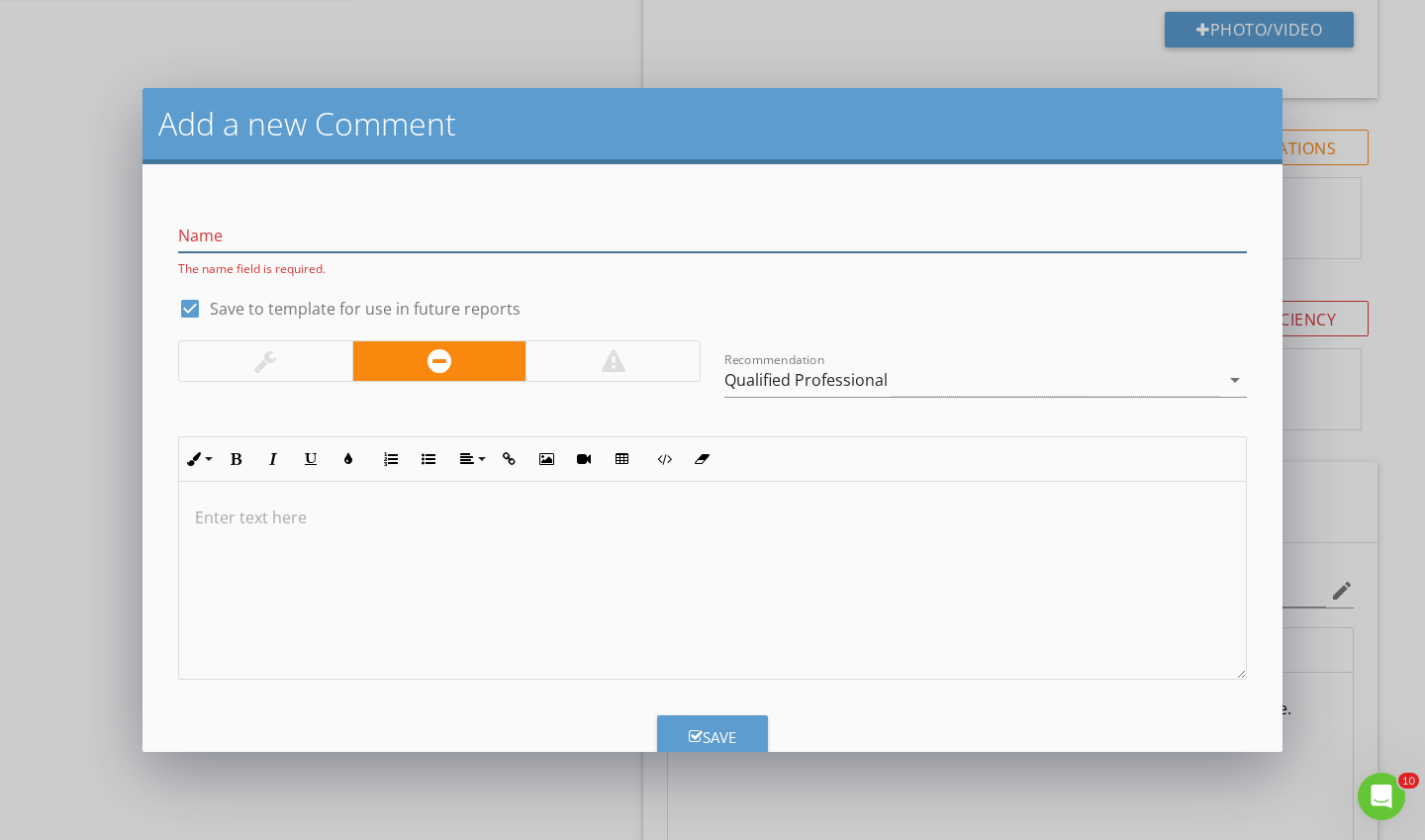 click at bounding box center (712, 235) 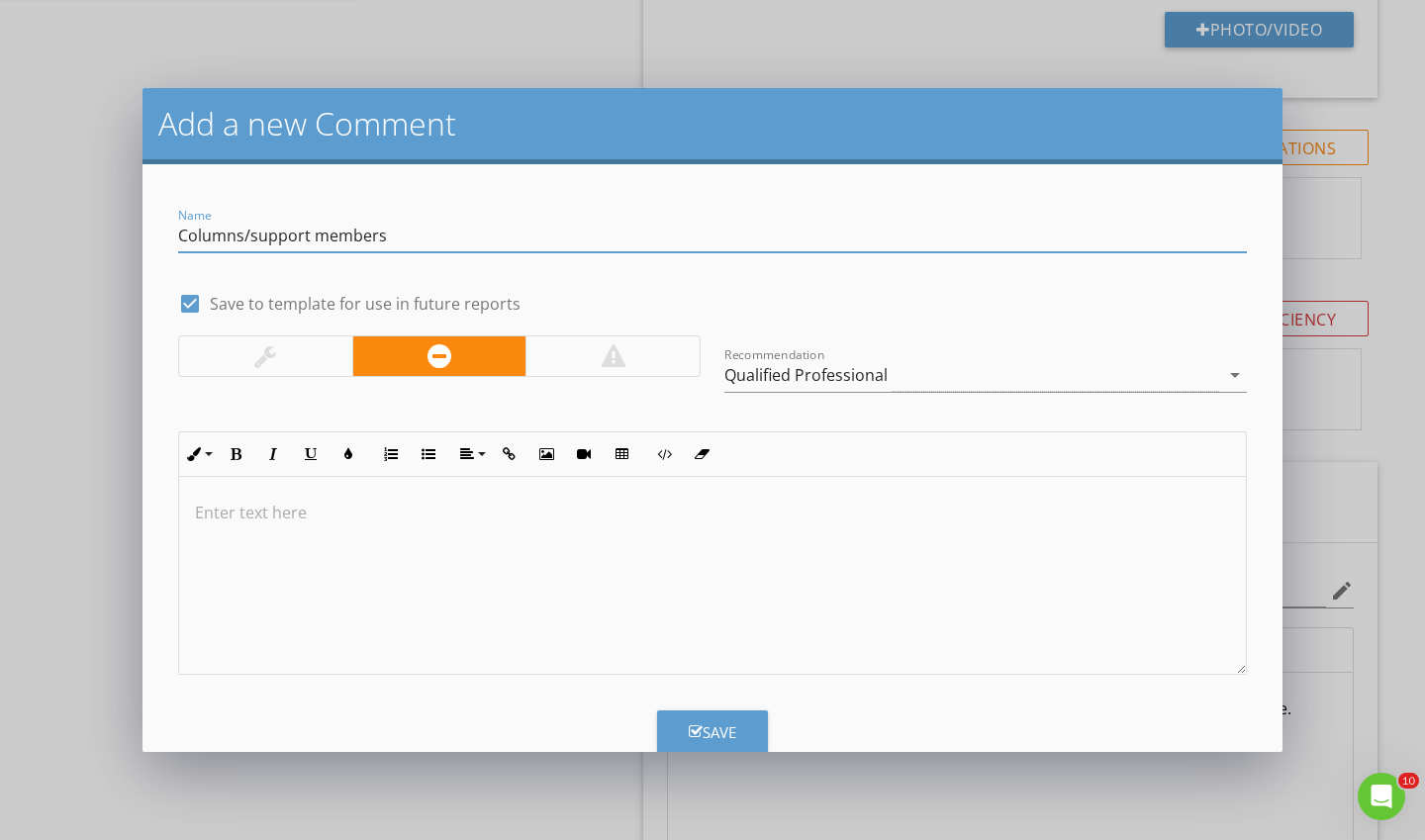 scroll, scrollTop: 45, scrollLeft: 0, axis: vertical 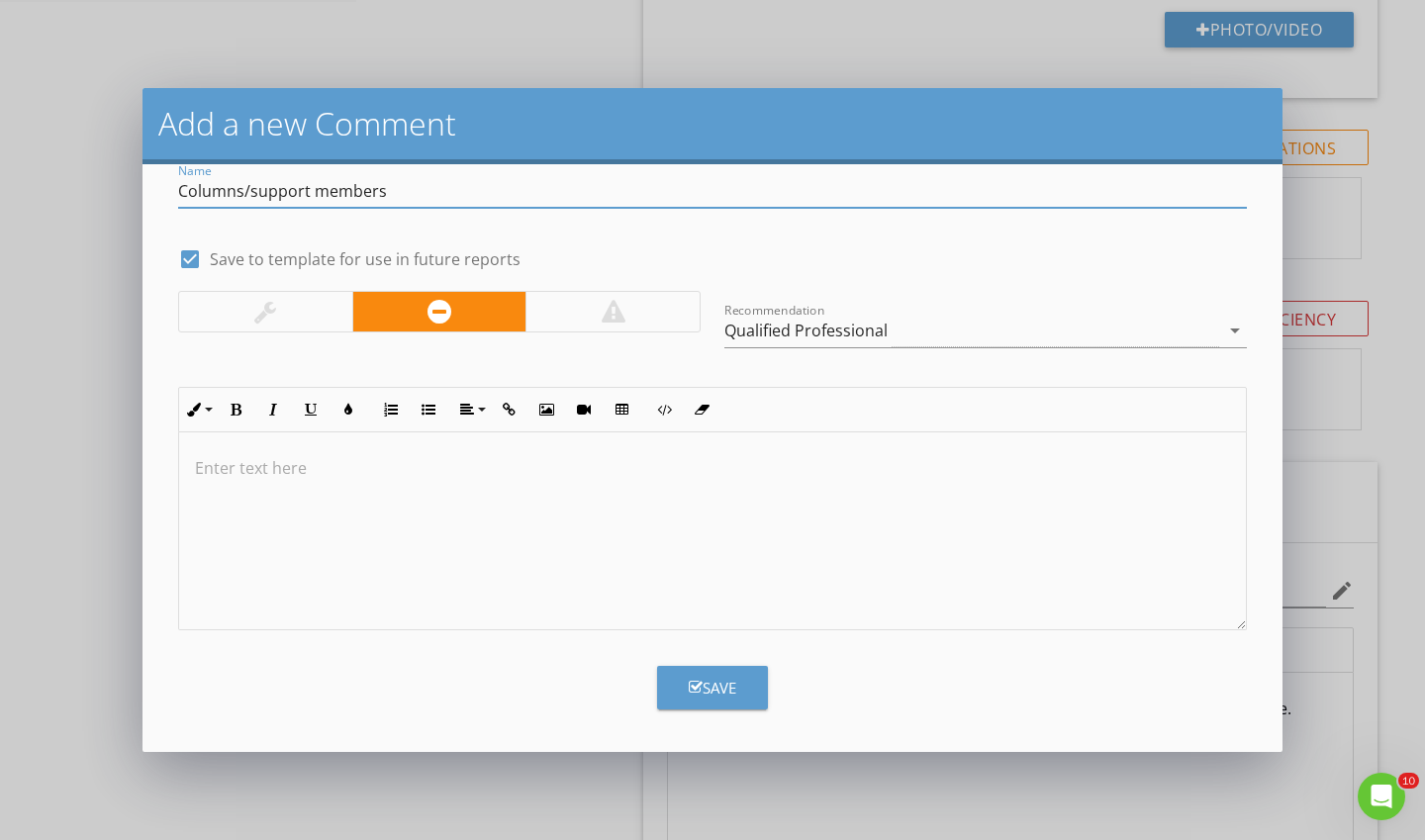 type on "Columns/support members" 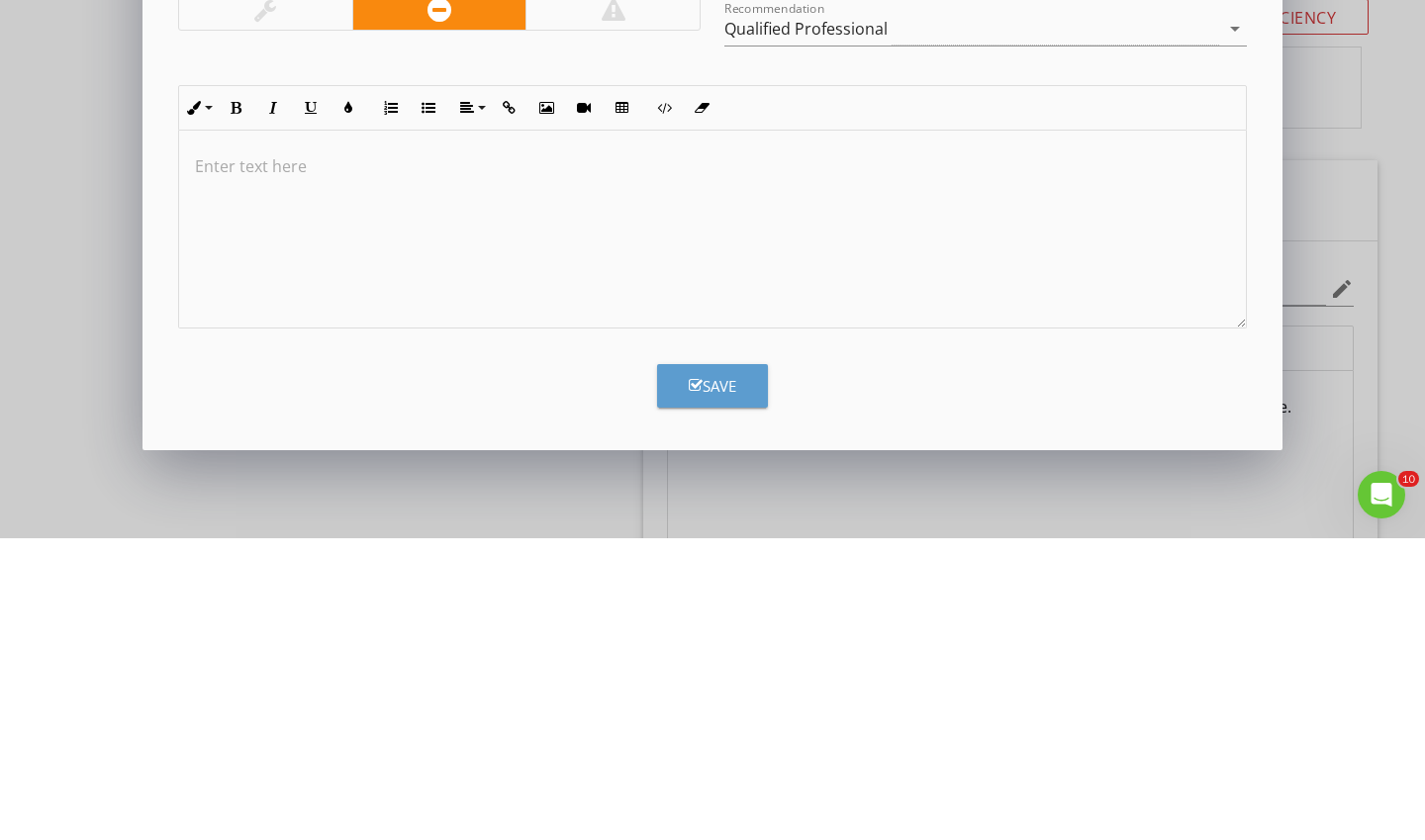 type 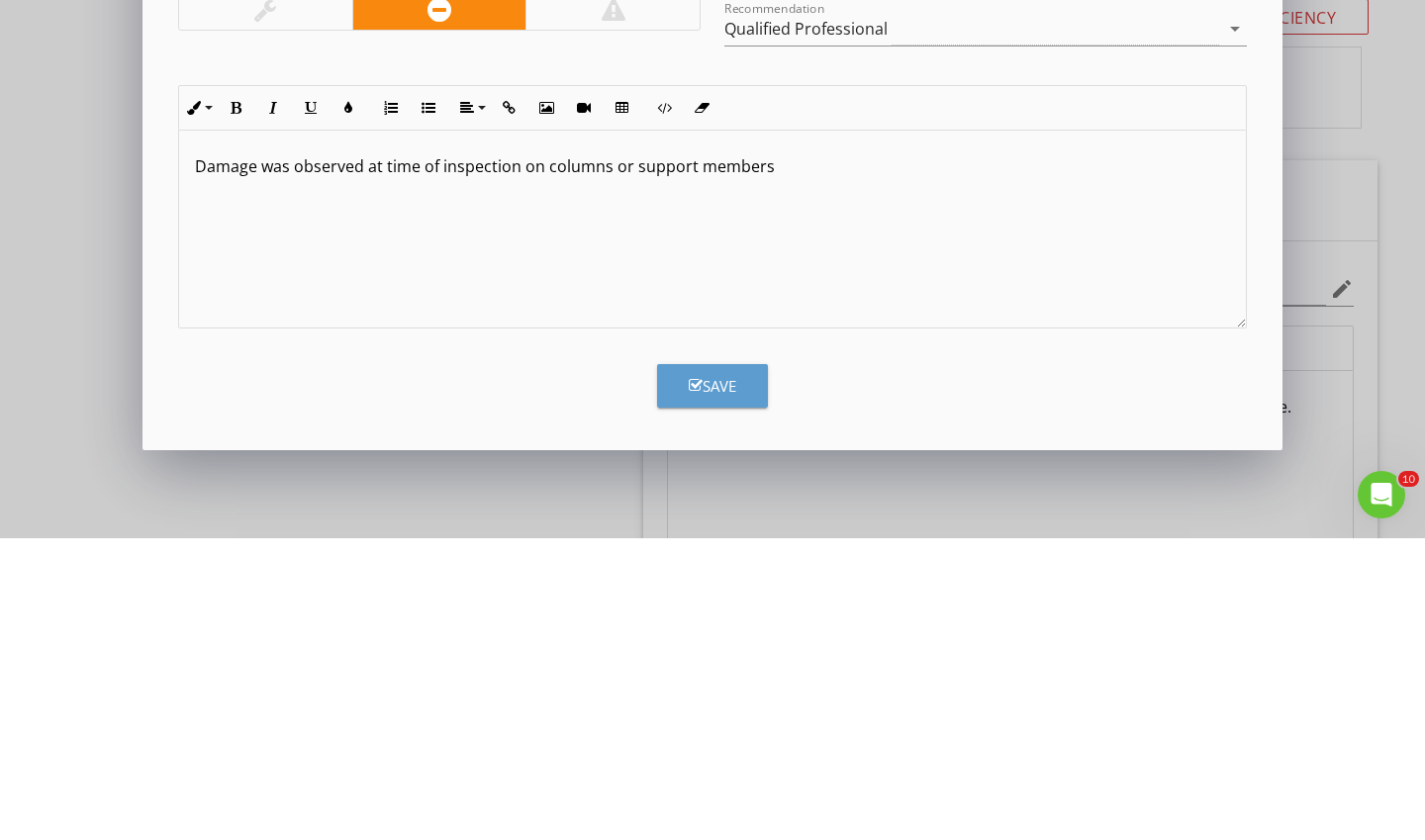 click on "Damage was observed at time of inspection on columns or support members" at bounding box center (712, 468) 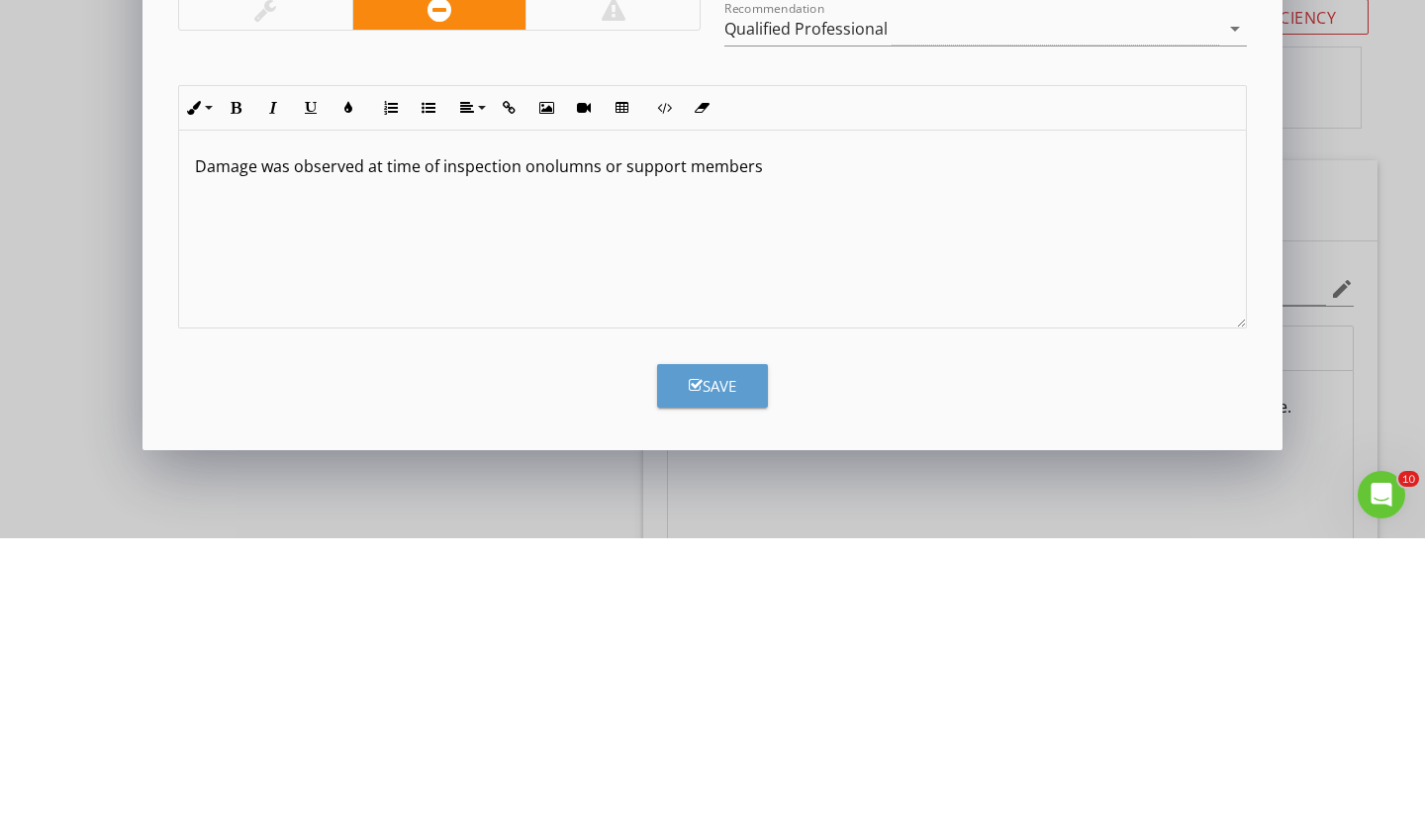 click on "Damage was observed at time of inspection onolumns or support members" at bounding box center [712, 468] 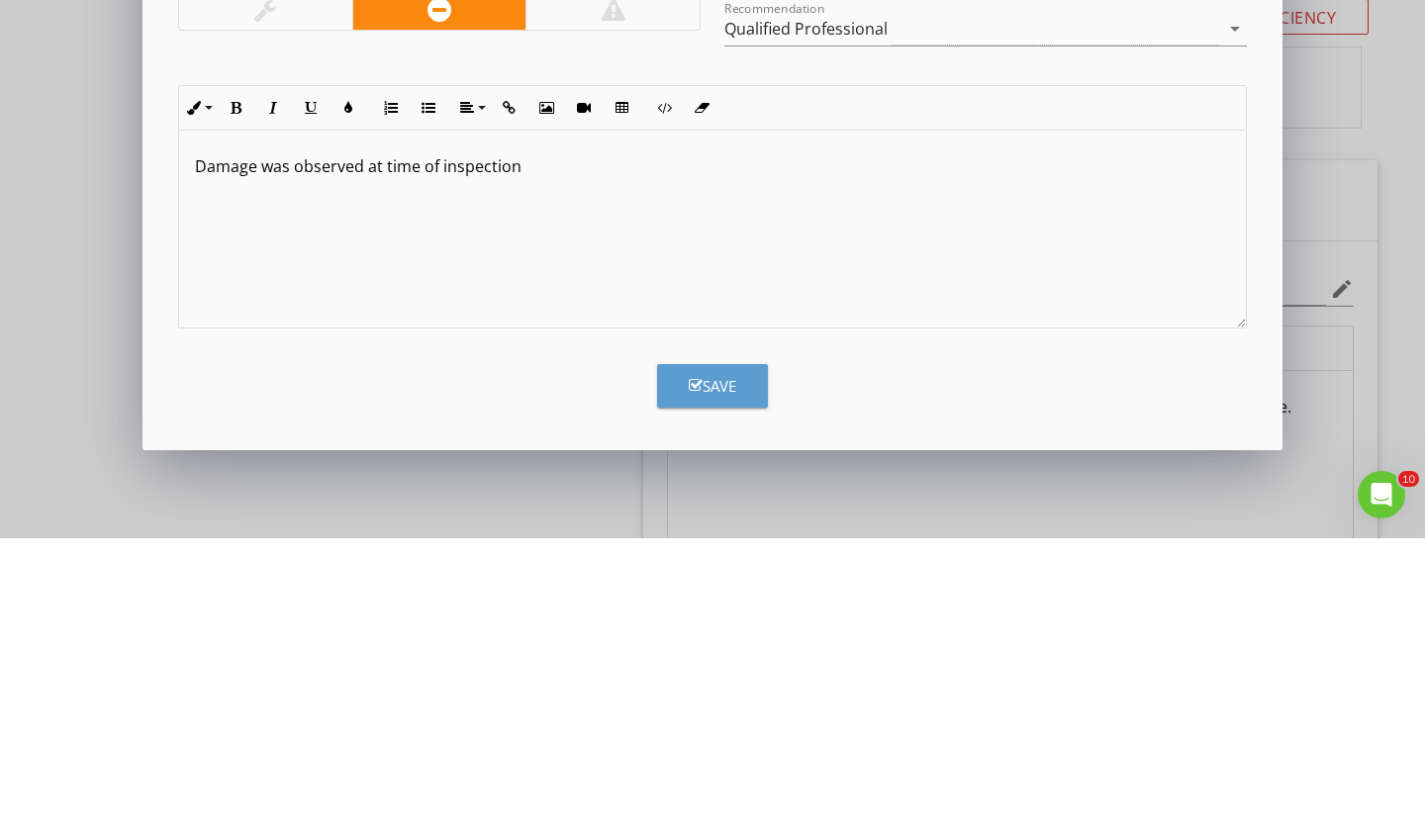 click on "Damage was observed at time of inspection" at bounding box center [712, 468] 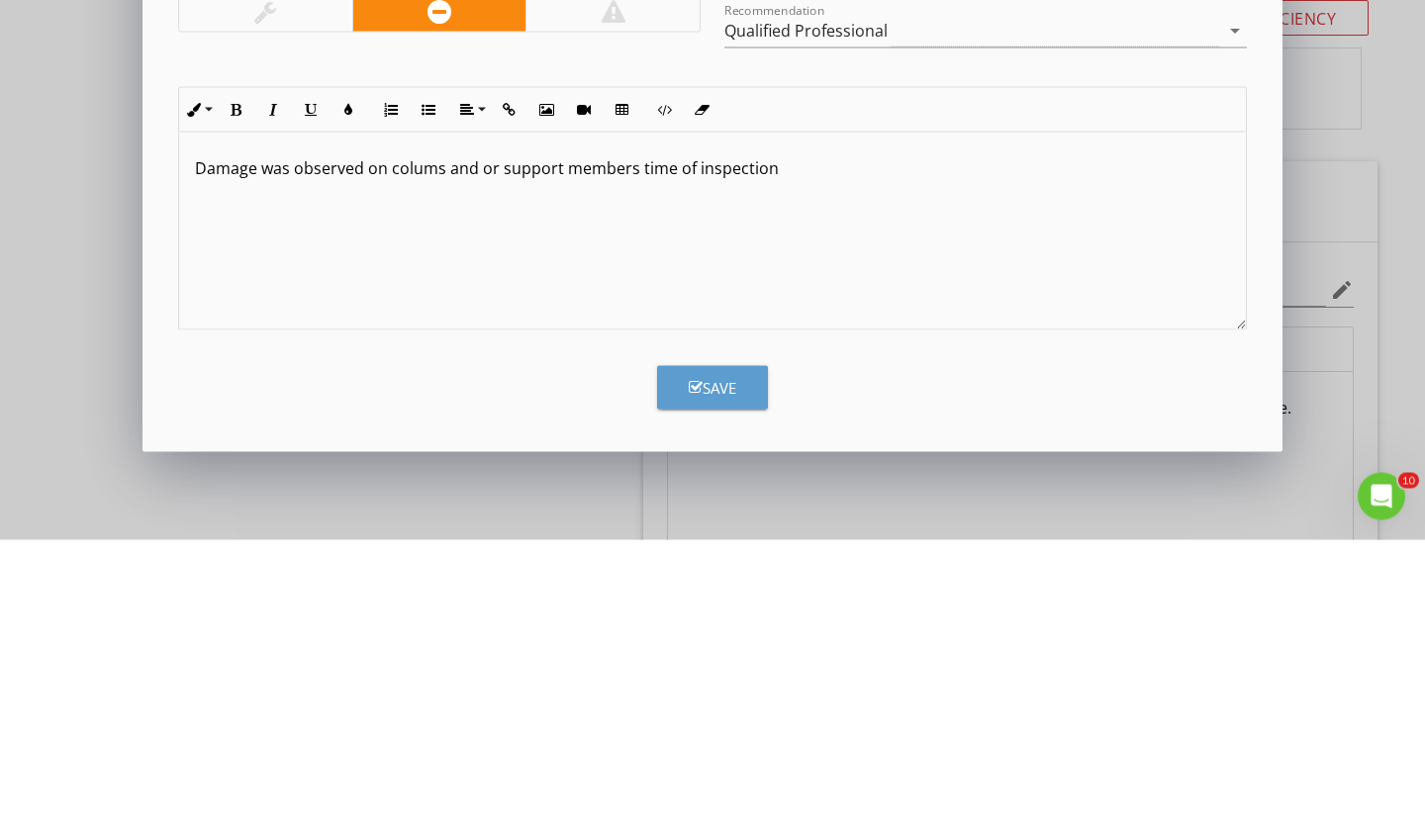 click on "Damage was observed on colums and or support members time of inspection" at bounding box center [712, 468] 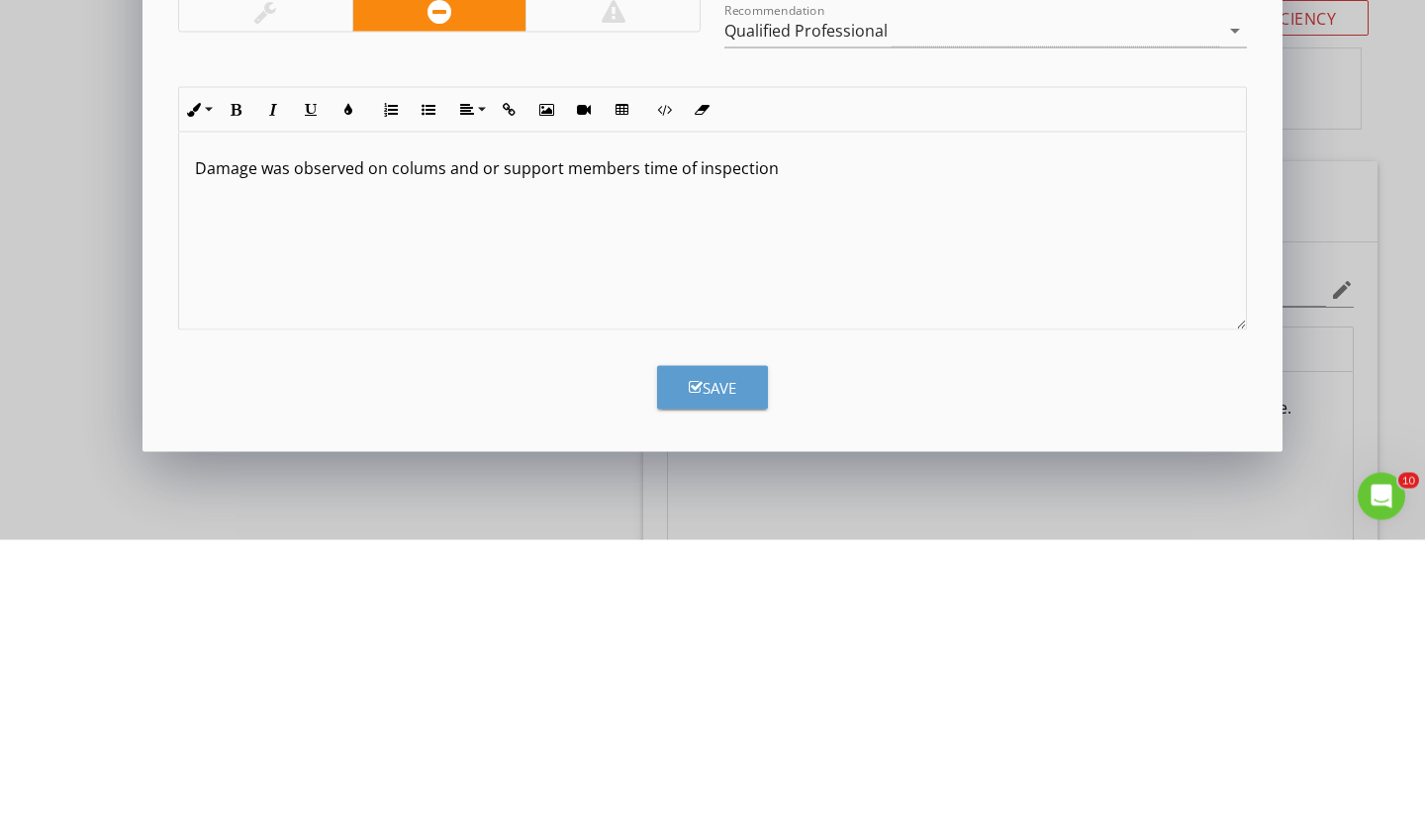click on "Damage was observed on colums and or support members time of inspection" at bounding box center (712, 468) 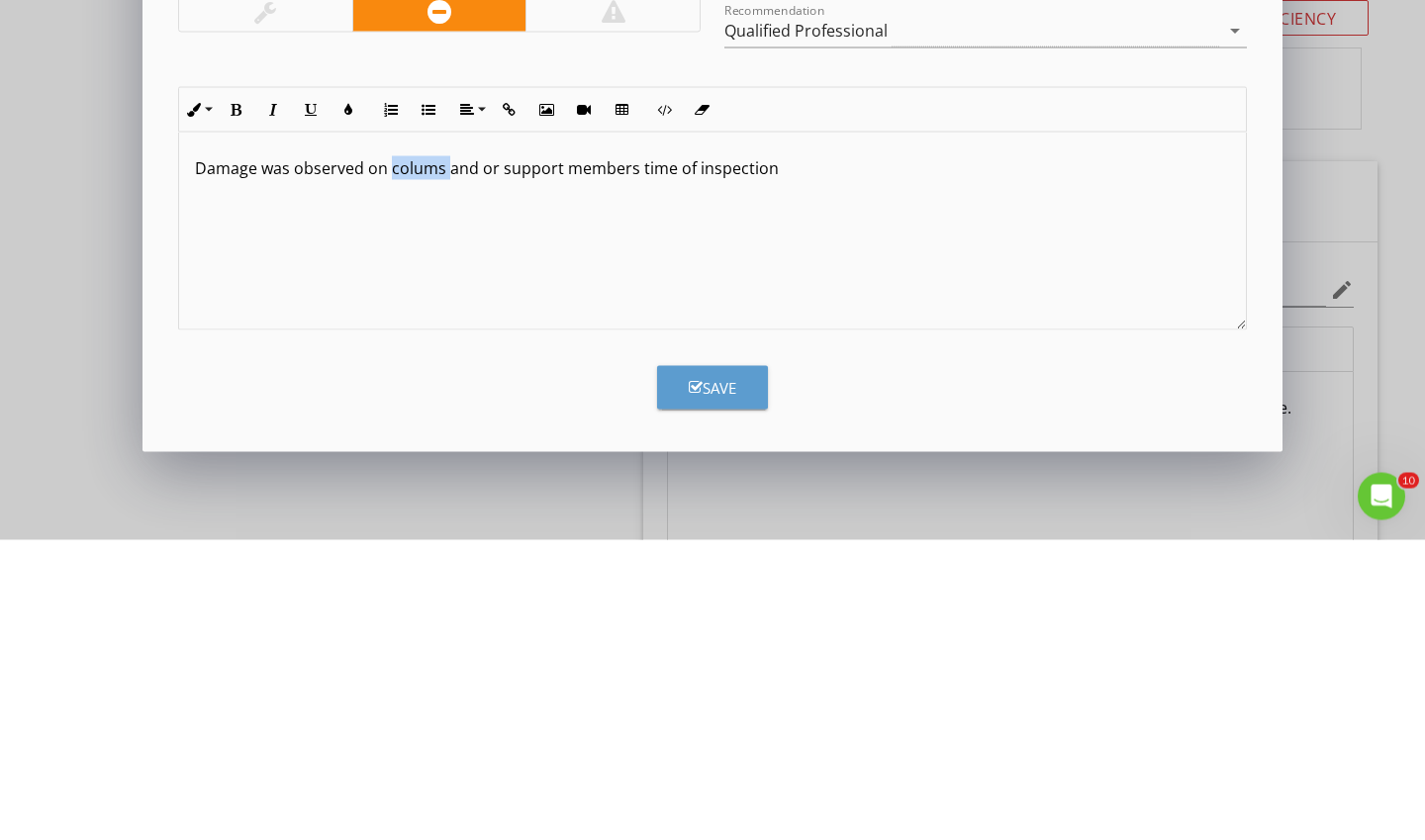 click on "Damage was observed on colums and or support members time of inspection" at bounding box center (712, 531) 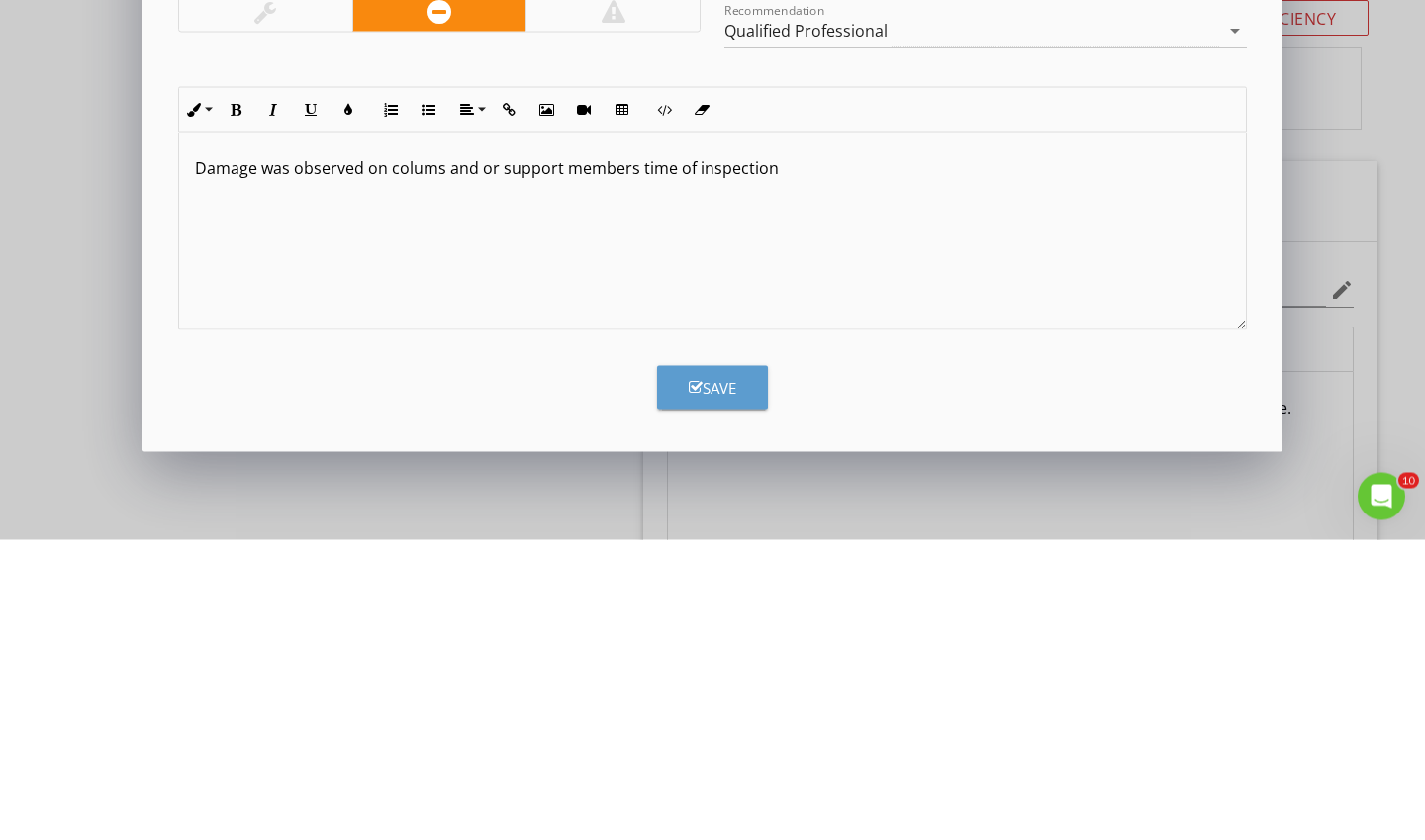 click on "Damage was observed on colums and or support members time of inspection" at bounding box center (712, 468) 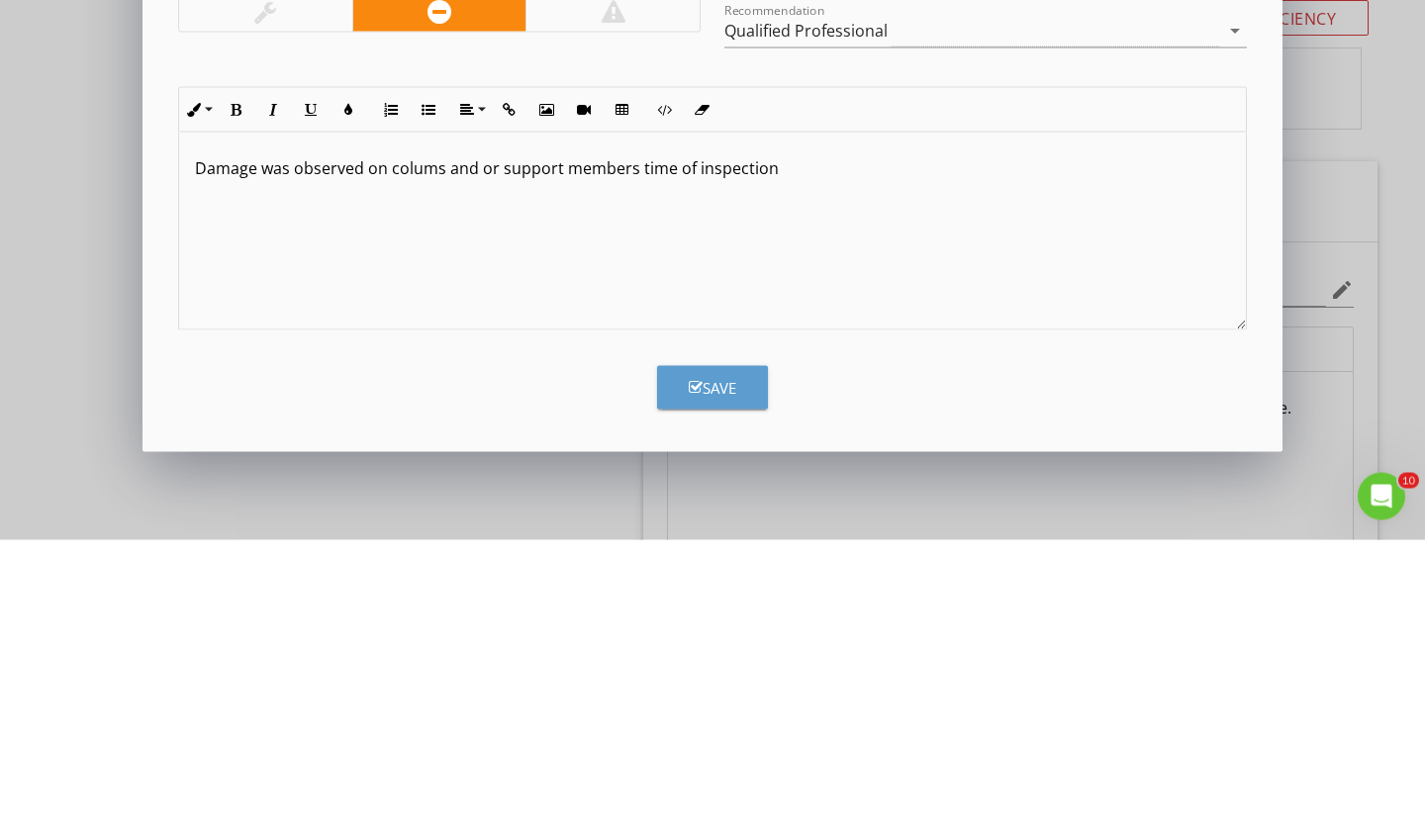 click on "Damage was observed on colums and or support members time of inspection" at bounding box center (712, 468) 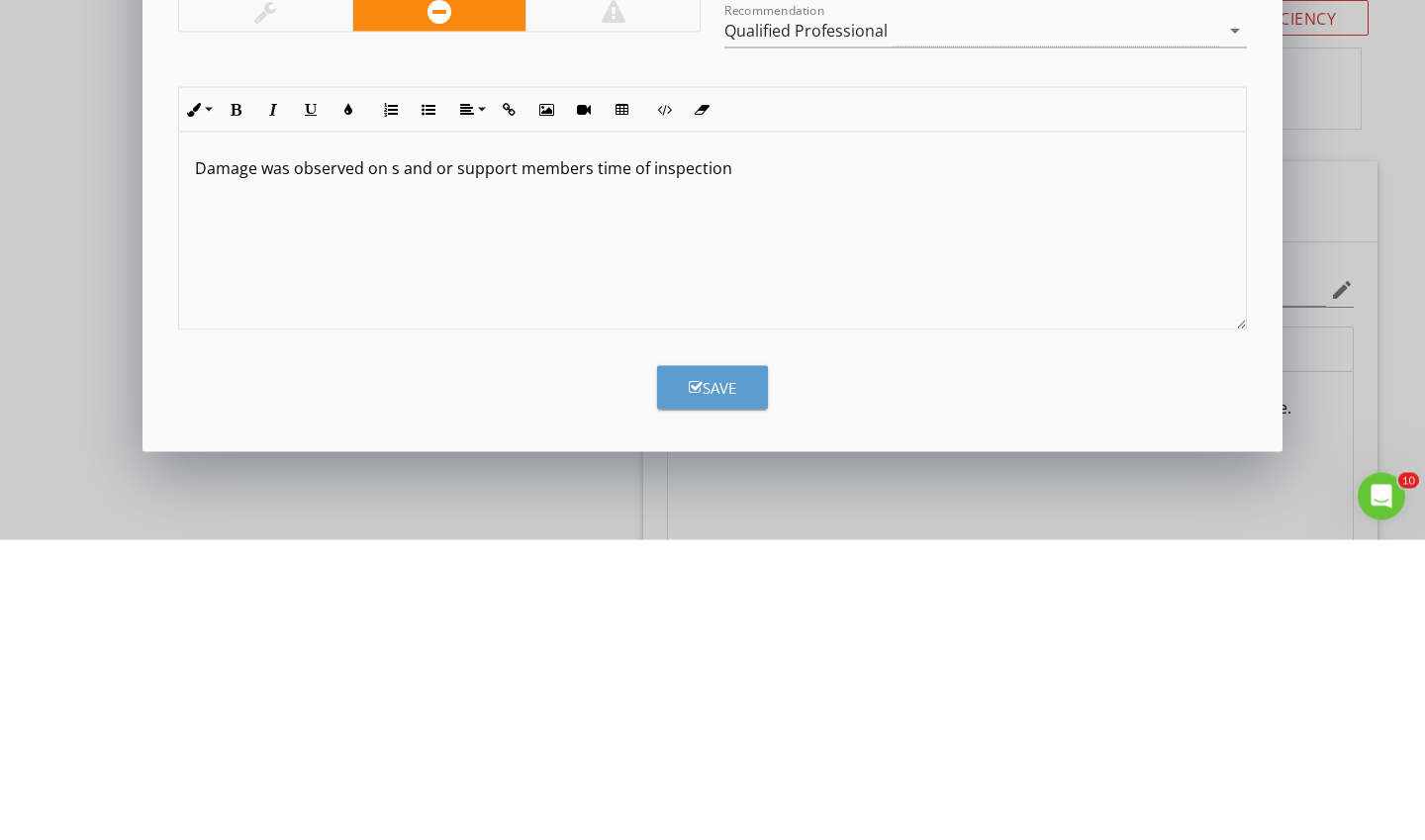 click on "Damage was observed on s and or support members time of inspection" at bounding box center [712, 468] 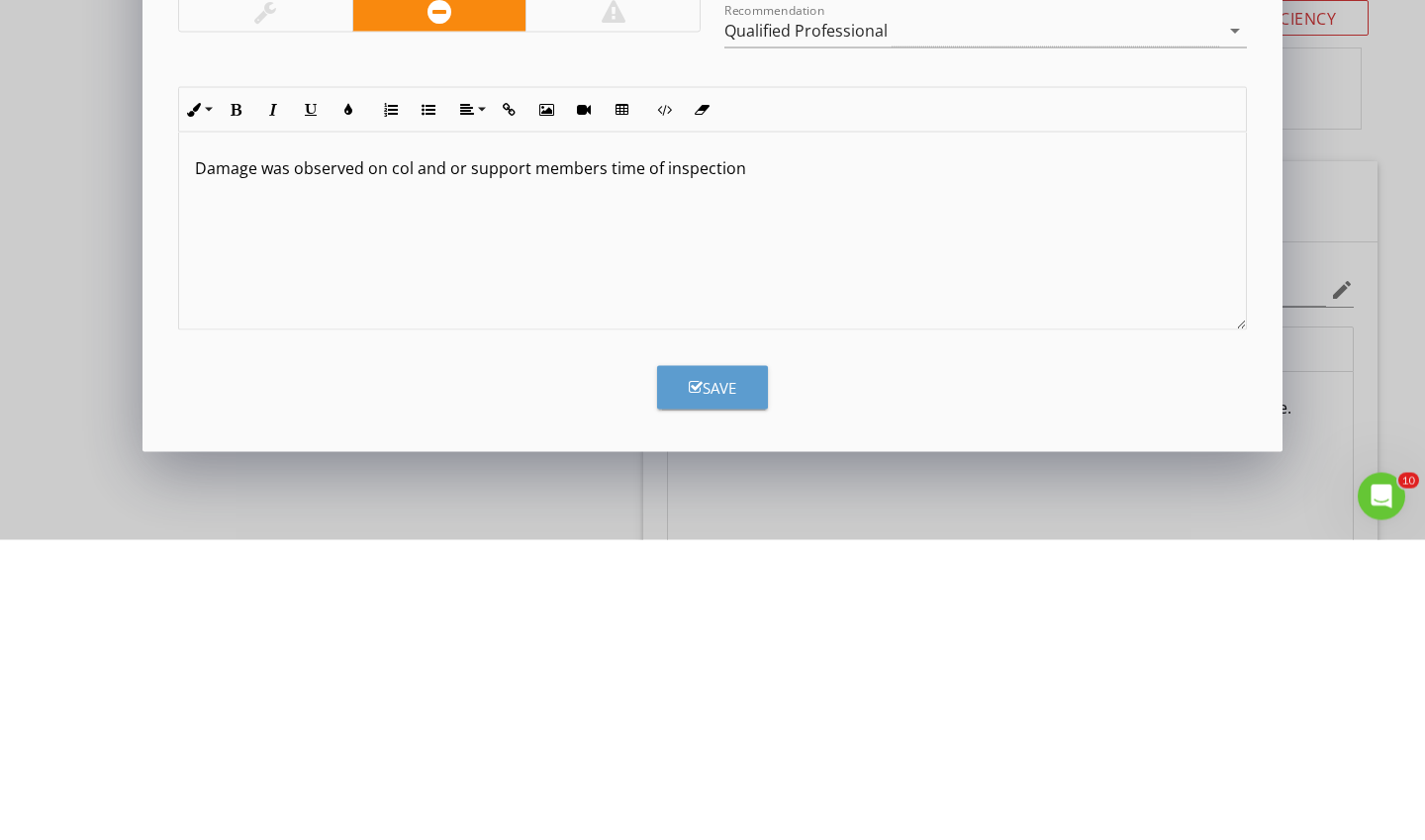 click on "Damage was observed on col and or support members time of inspection" at bounding box center [712, 468] 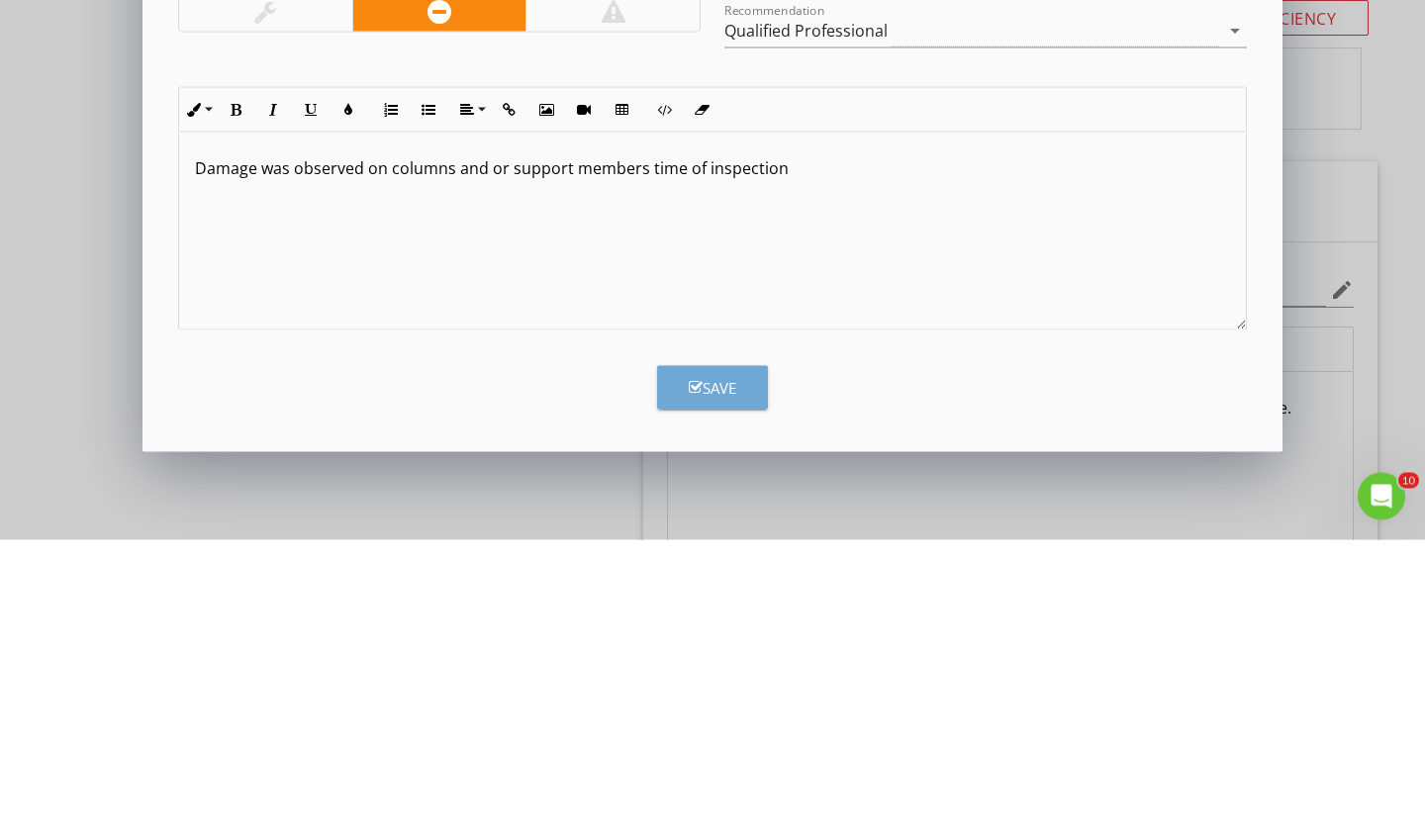 click on "Save" at bounding box center [712, 688] 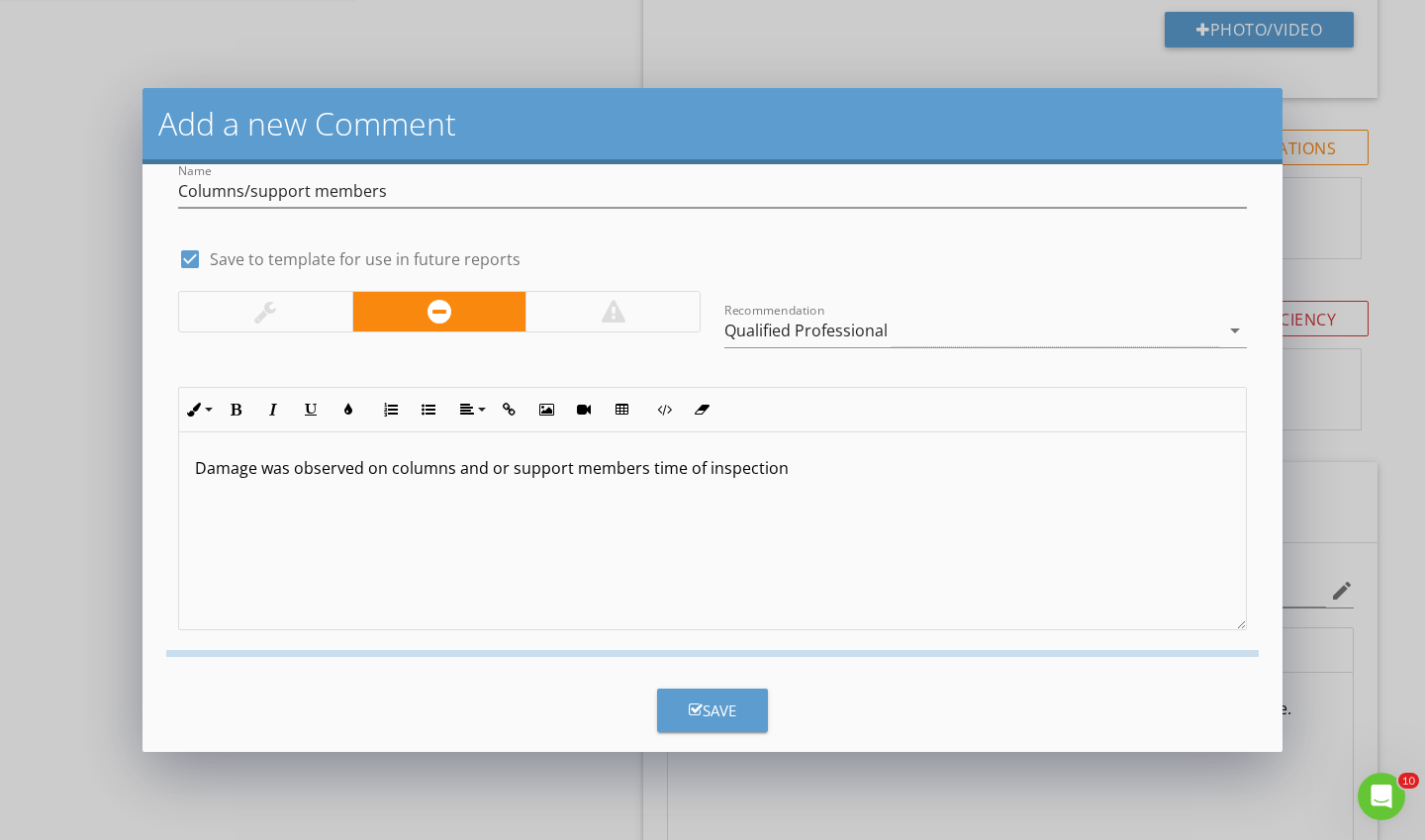 checkbox on "false" 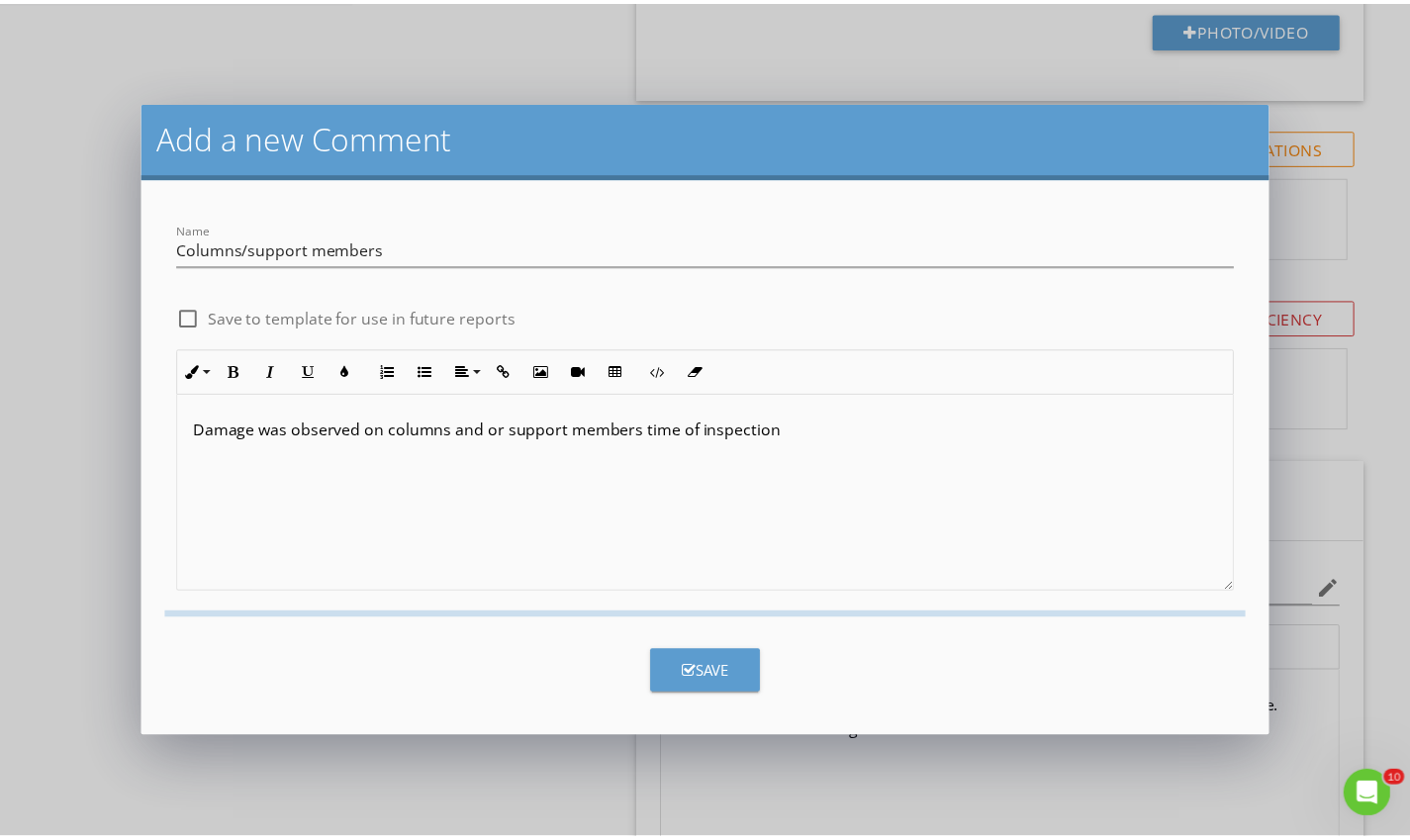 scroll, scrollTop: 0, scrollLeft: 0, axis: both 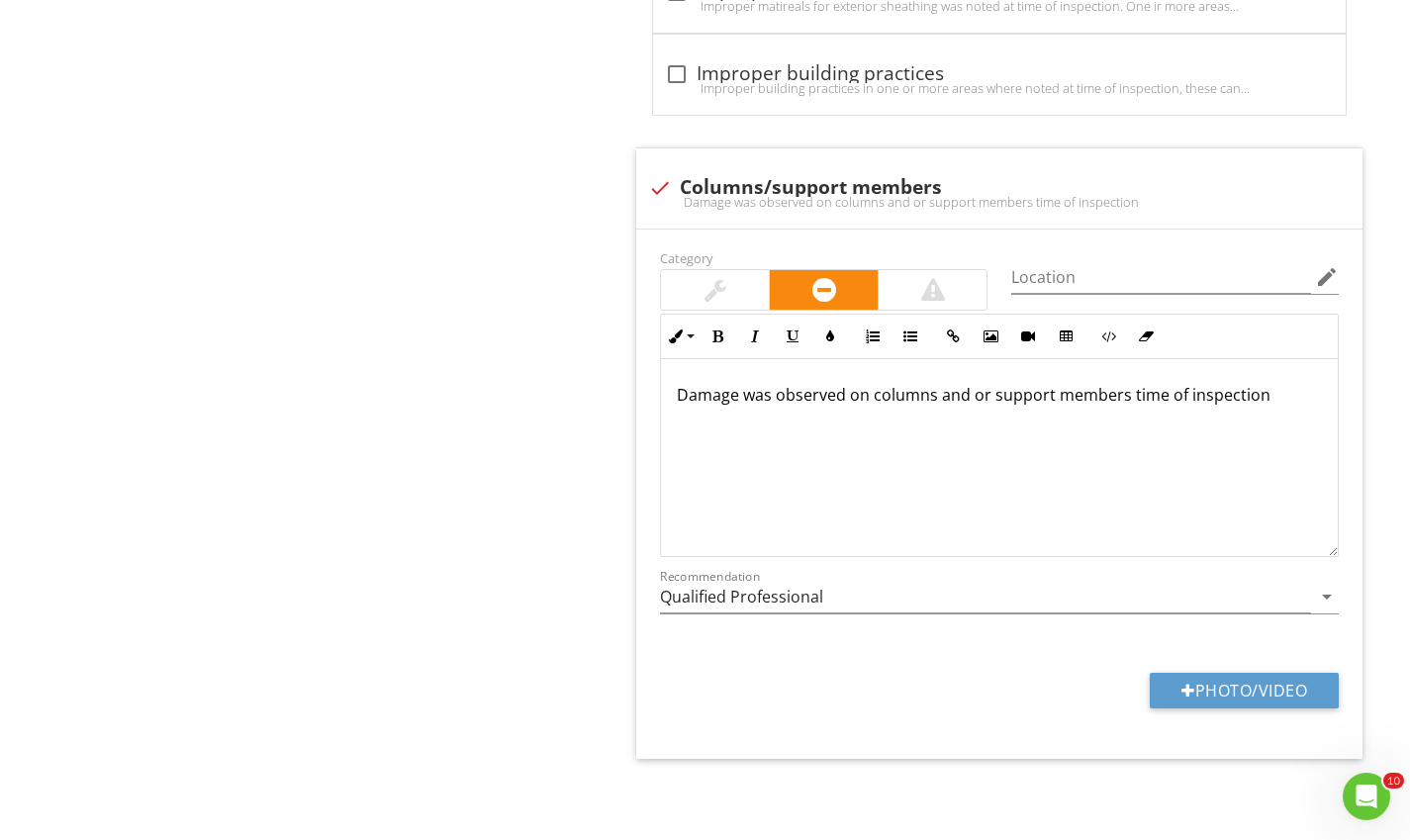 click on "Photo/Video" at bounding box center [1244, 691] 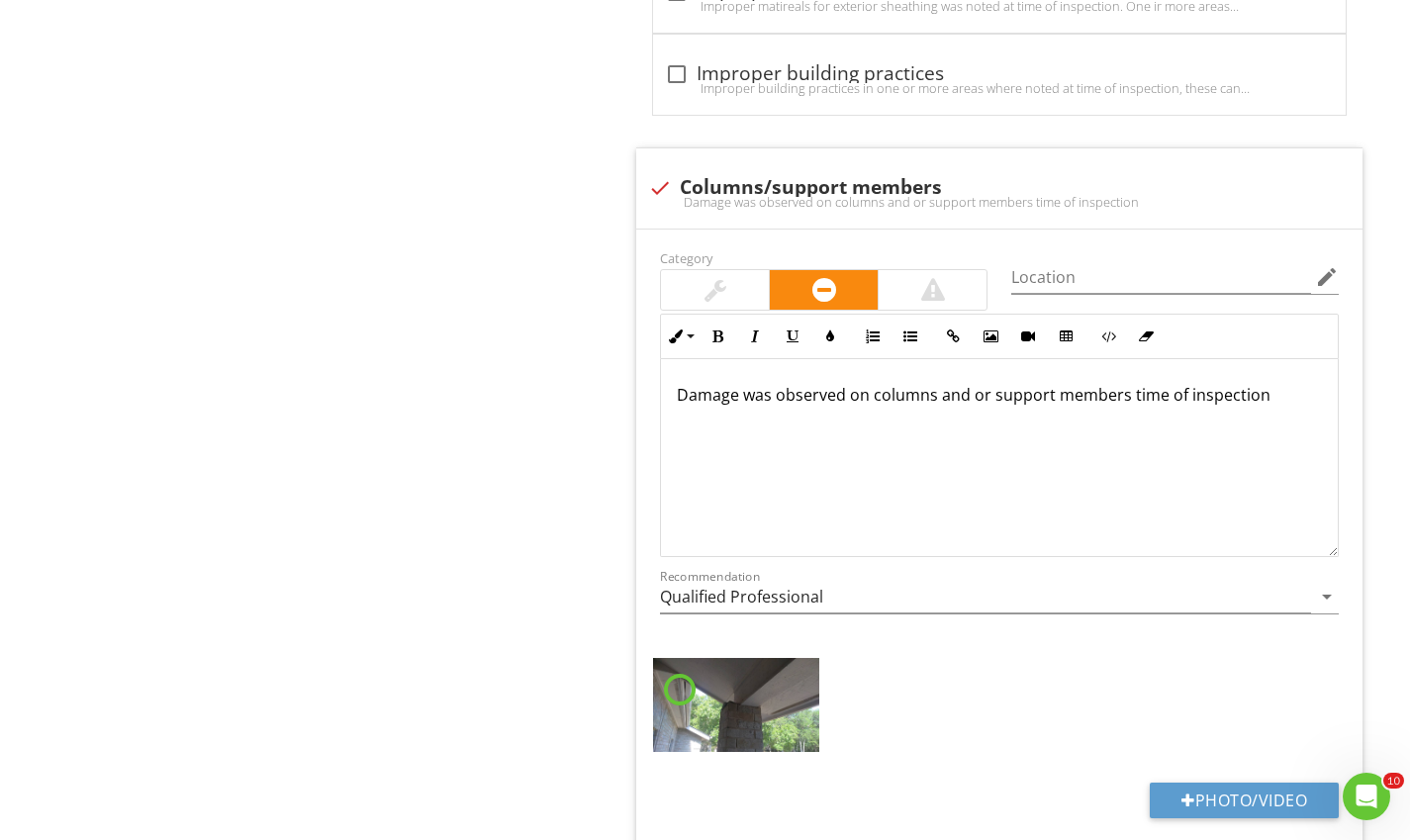 scroll, scrollTop: 1, scrollLeft: 0, axis: vertical 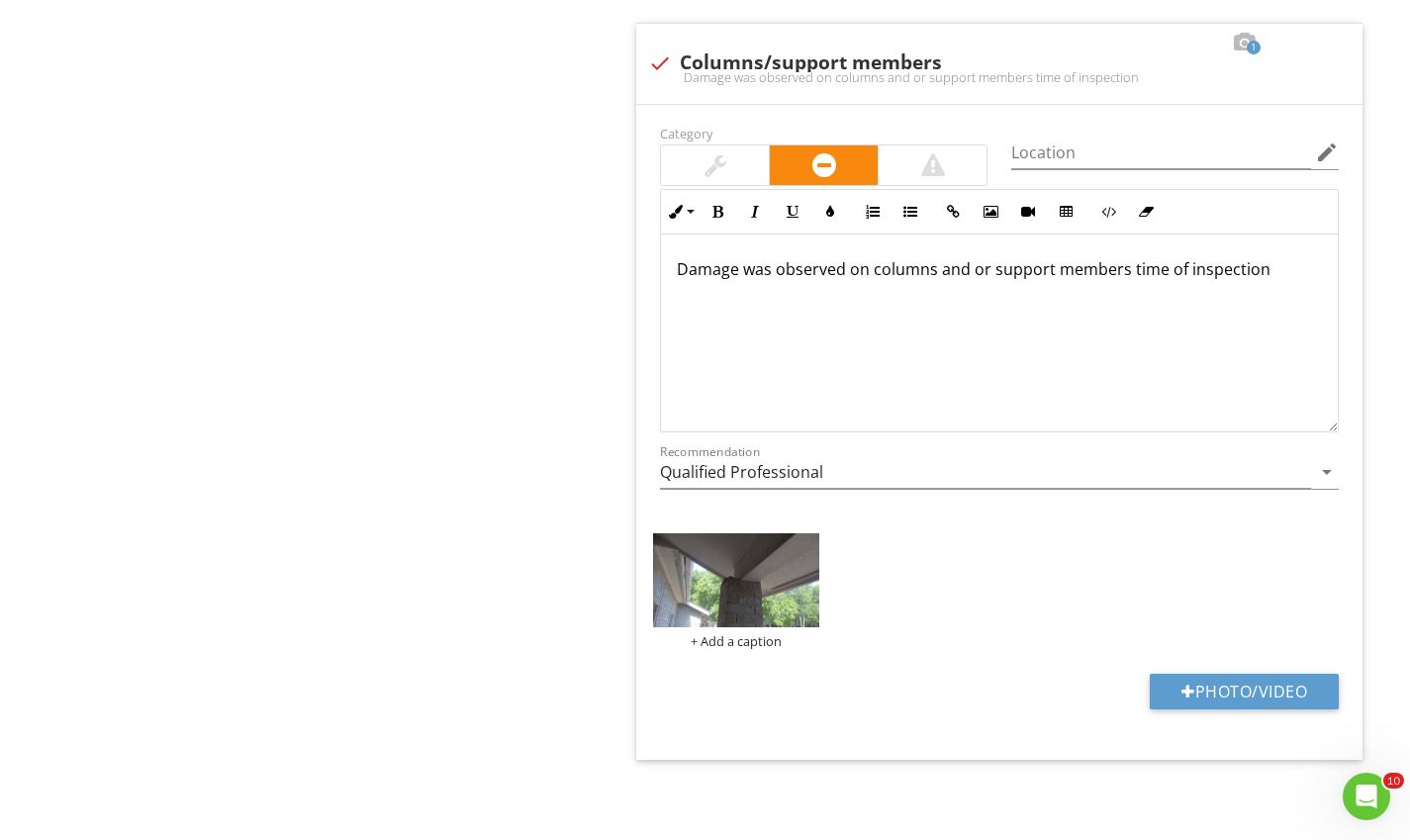 click at bounding box center [735, 580] 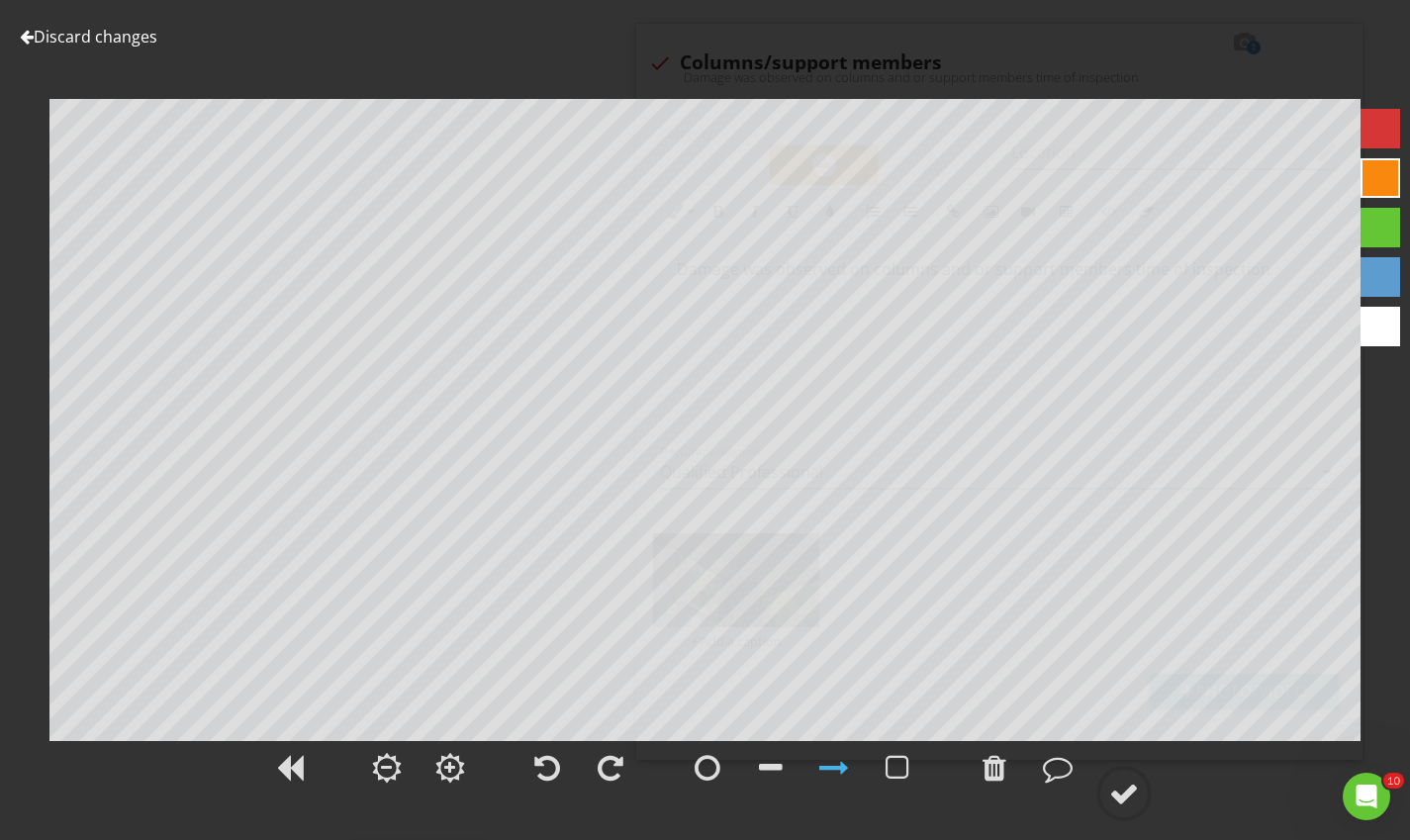 click at bounding box center (994, 768) 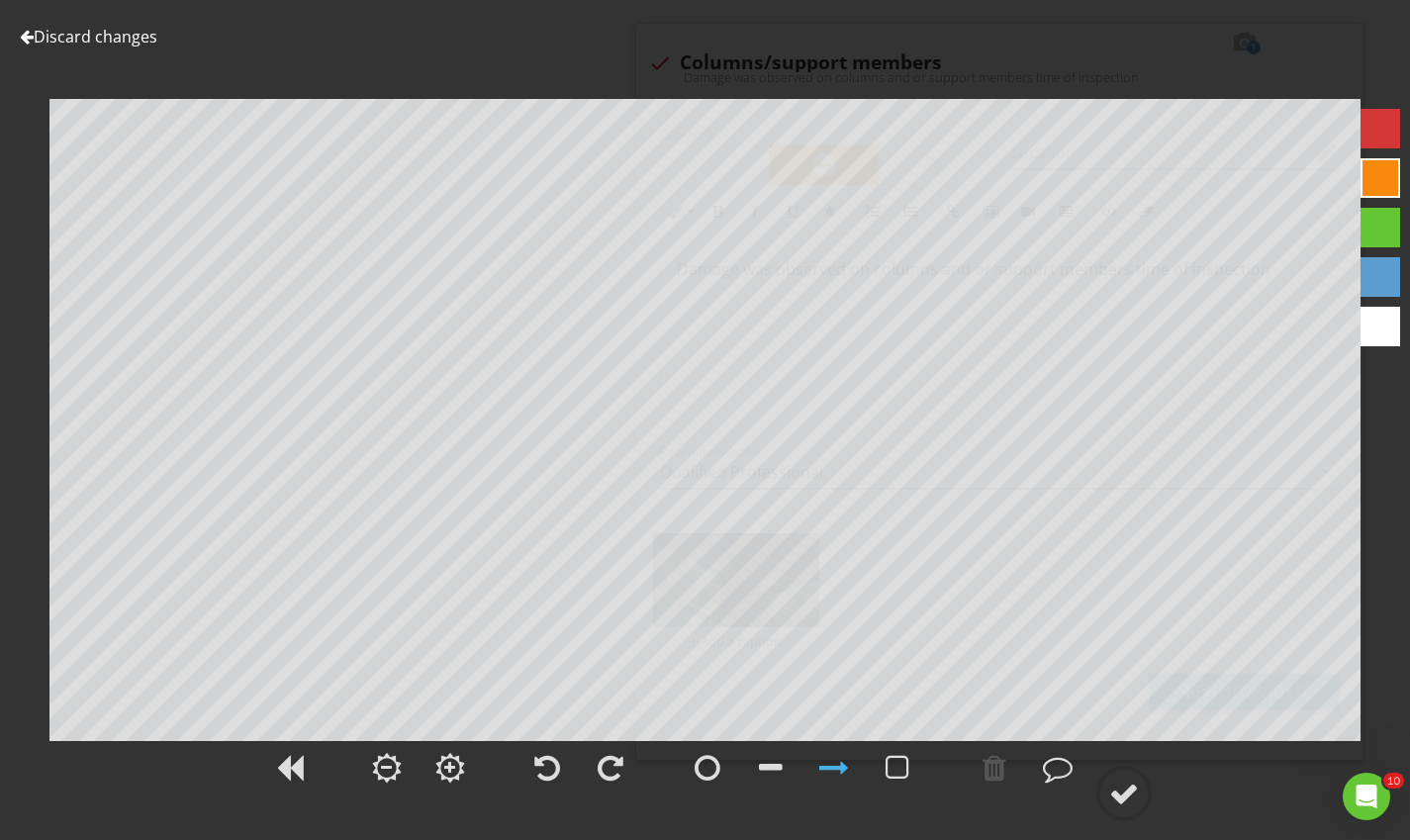 click at bounding box center (994, 768) 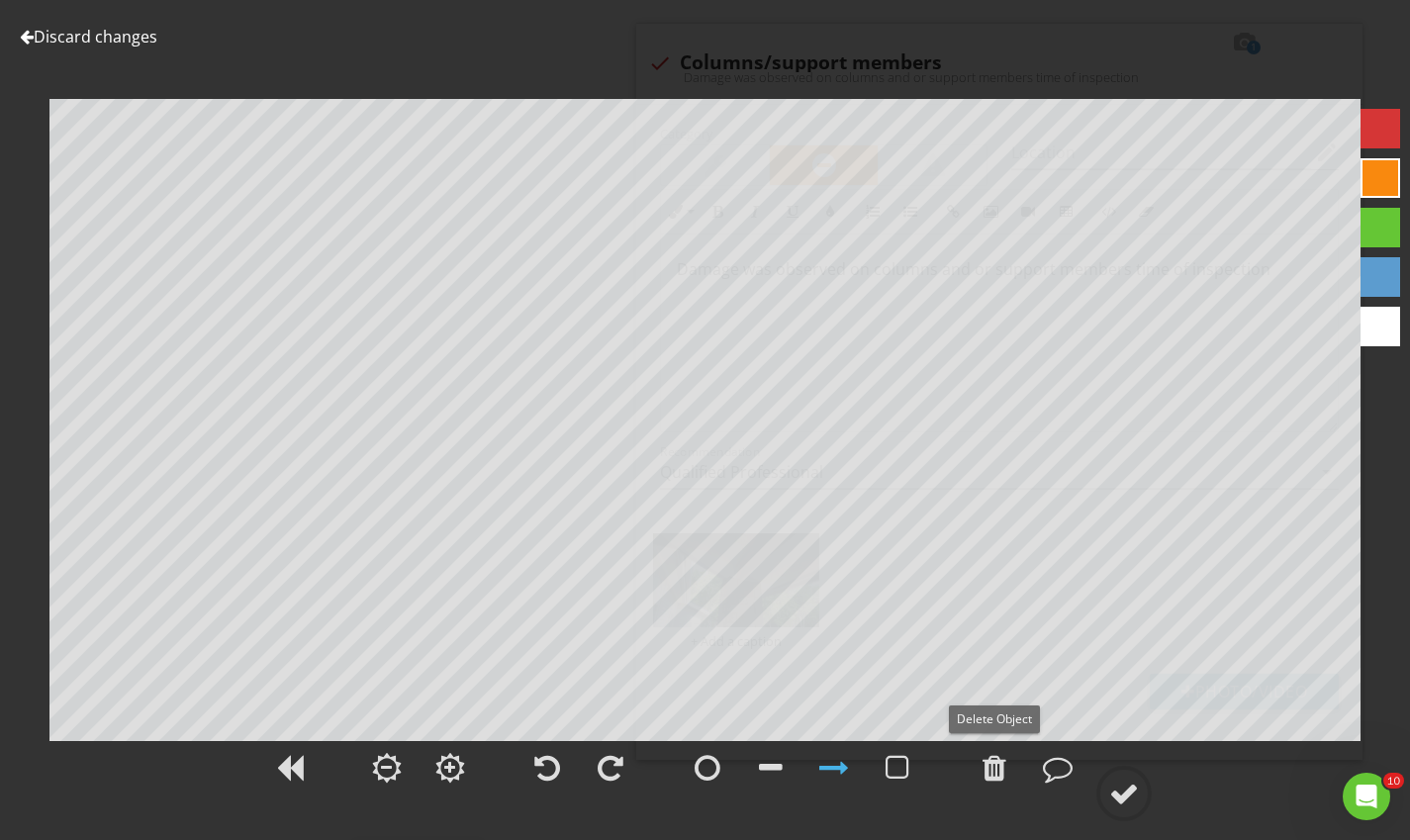 click at bounding box center [1124, 793] 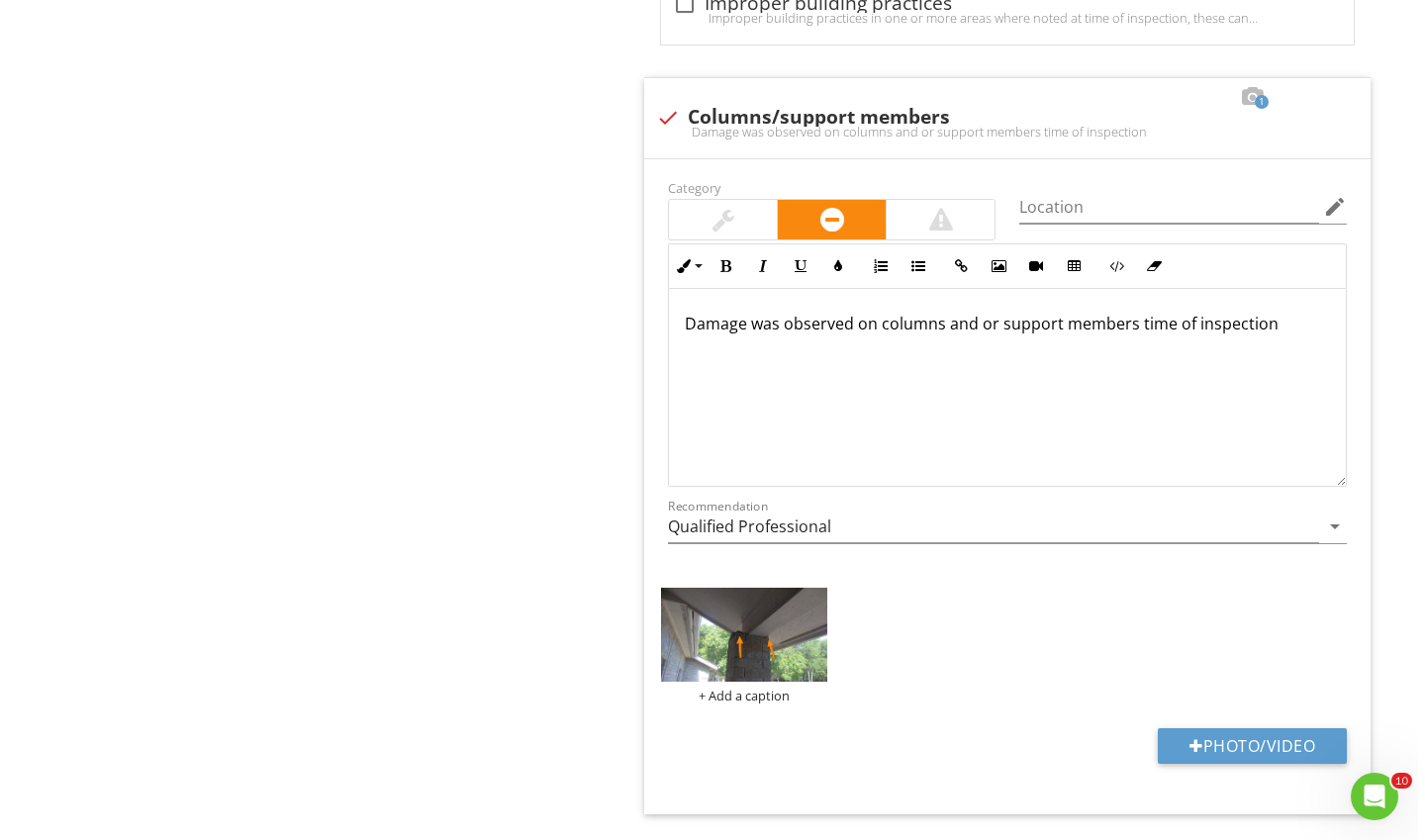 scroll, scrollTop: 4341, scrollLeft: 0, axis: vertical 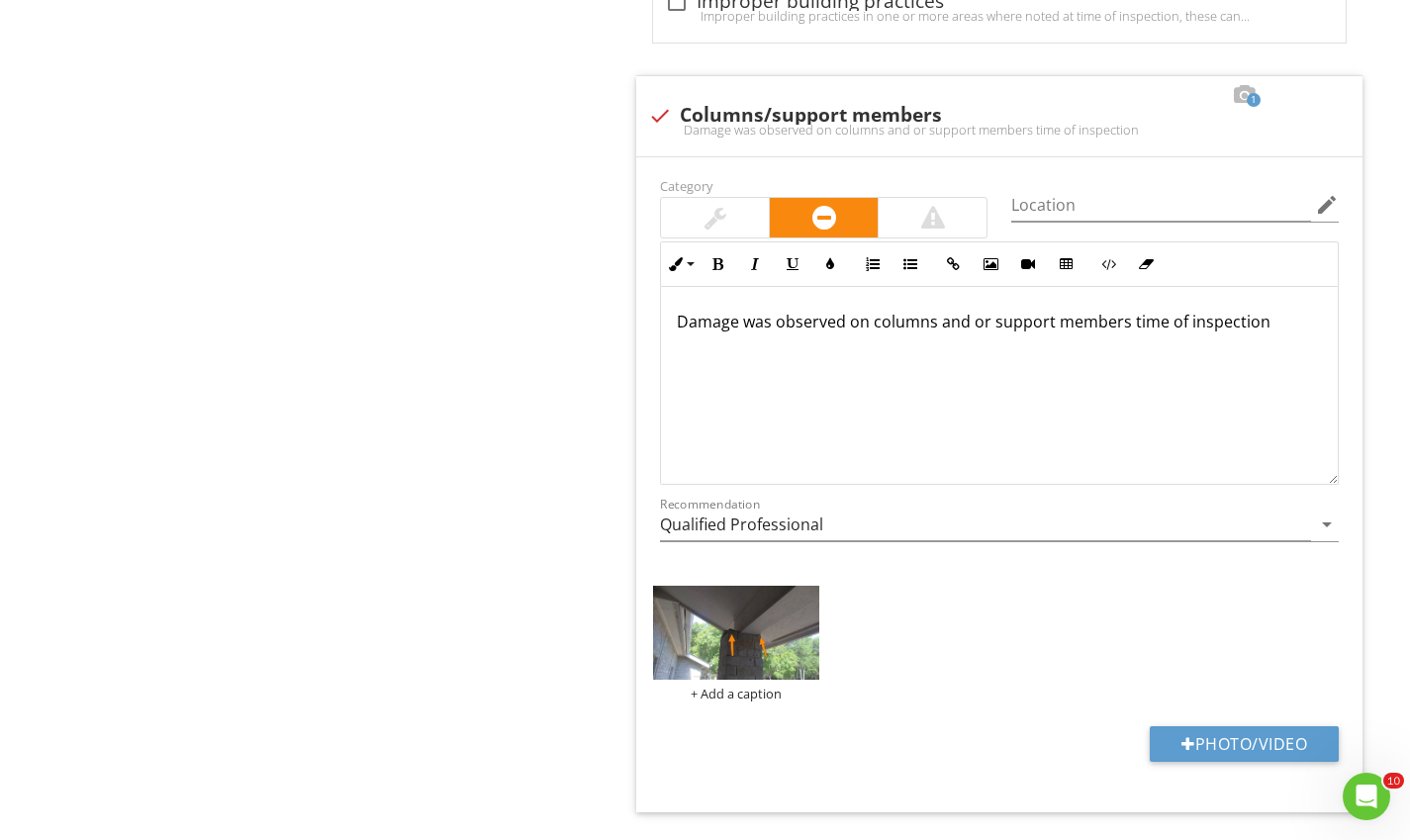 click on "Category Location edit Inline Style XLarge Large Normal Small Light Small/Light Bold Italic Underline Colors Ordered List Unordered List Insert Link Insert Image Insert Video Insert Table Code View Clear Formatting Damage was observed on columns and or support members time of inspection Recommendation Qualified Professional arrow_drop_down + Add a caption Photo/Video" at bounding box center [999, 484] 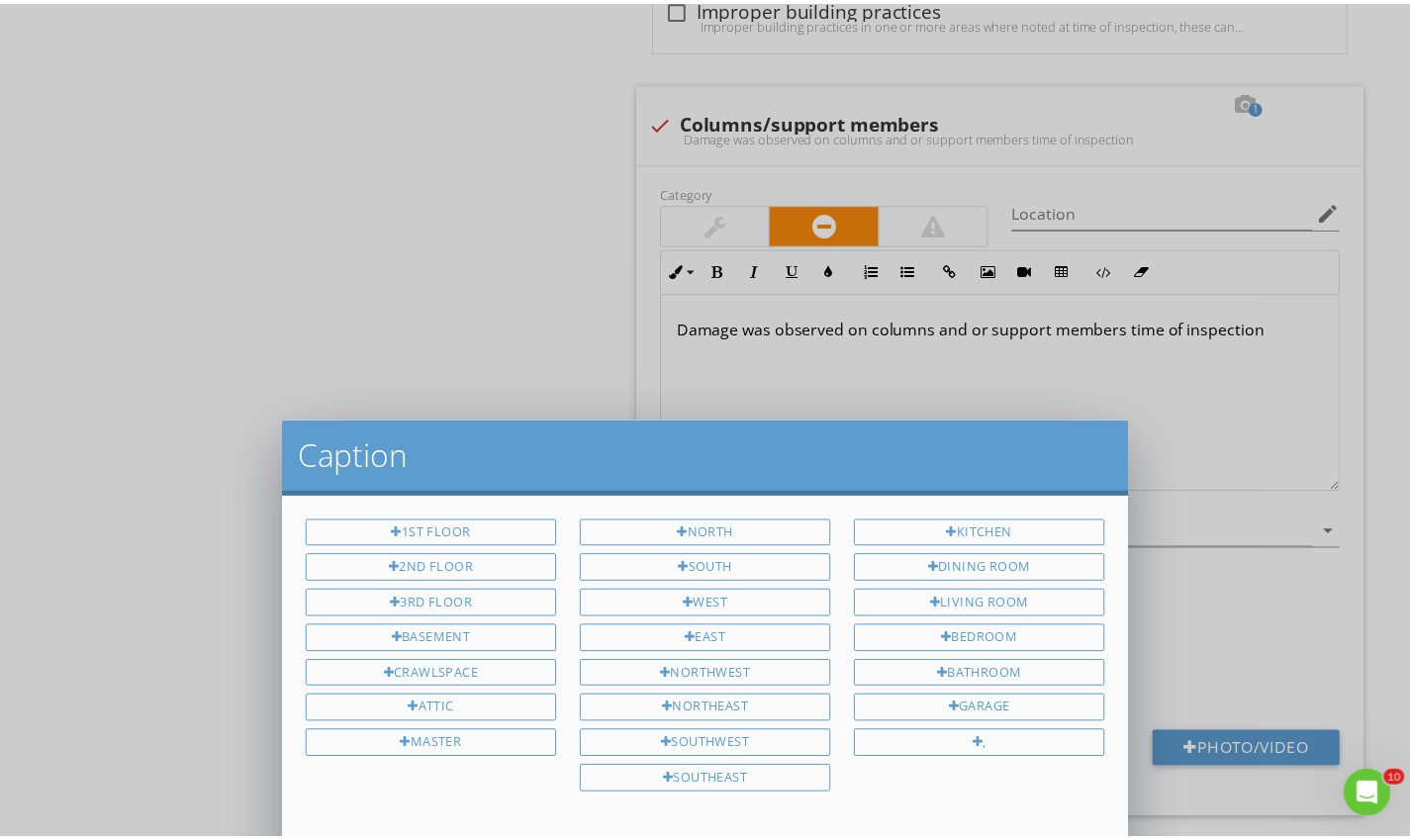 scroll, scrollTop: 0, scrollLeft: 0, axis: both 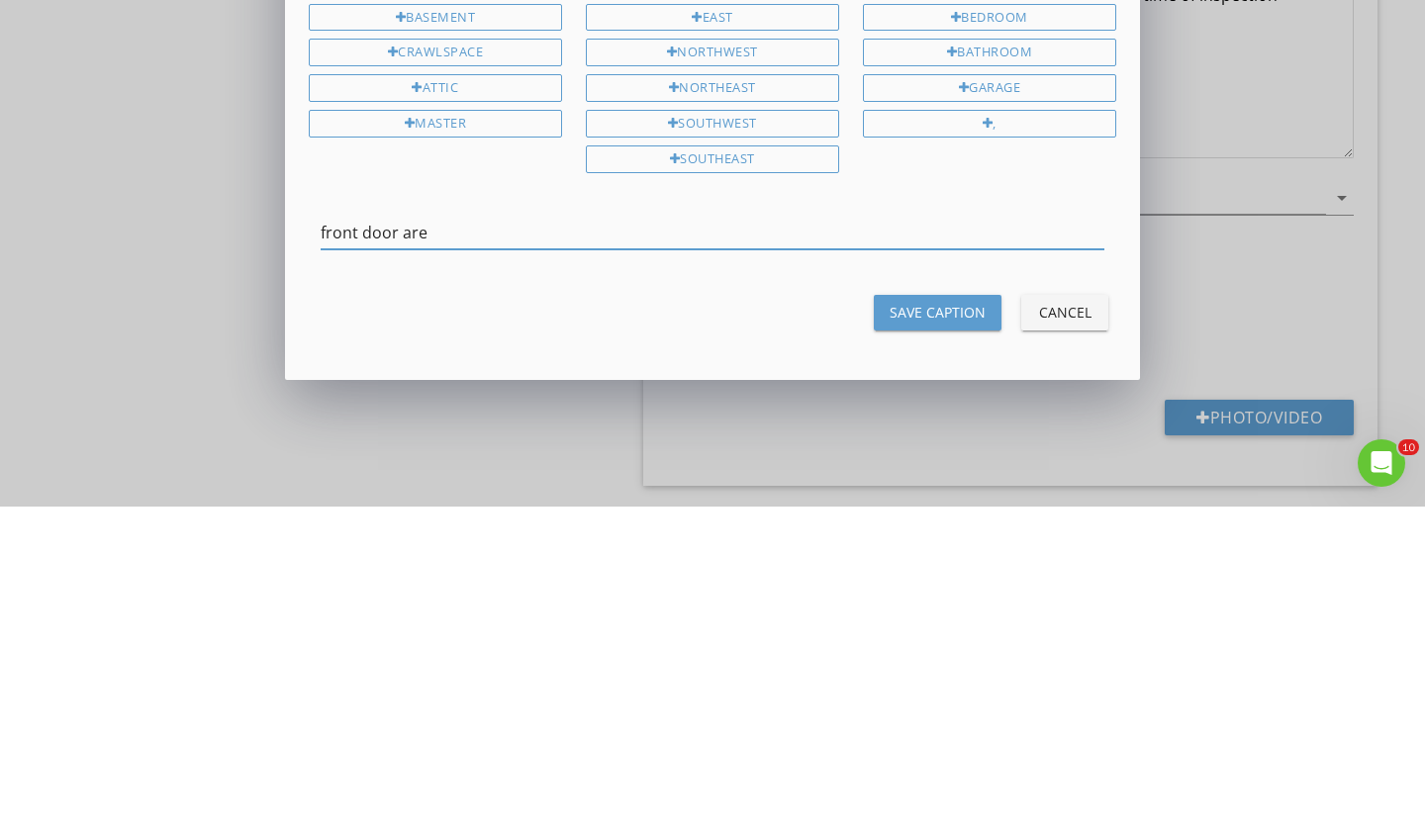 type on "front door area" 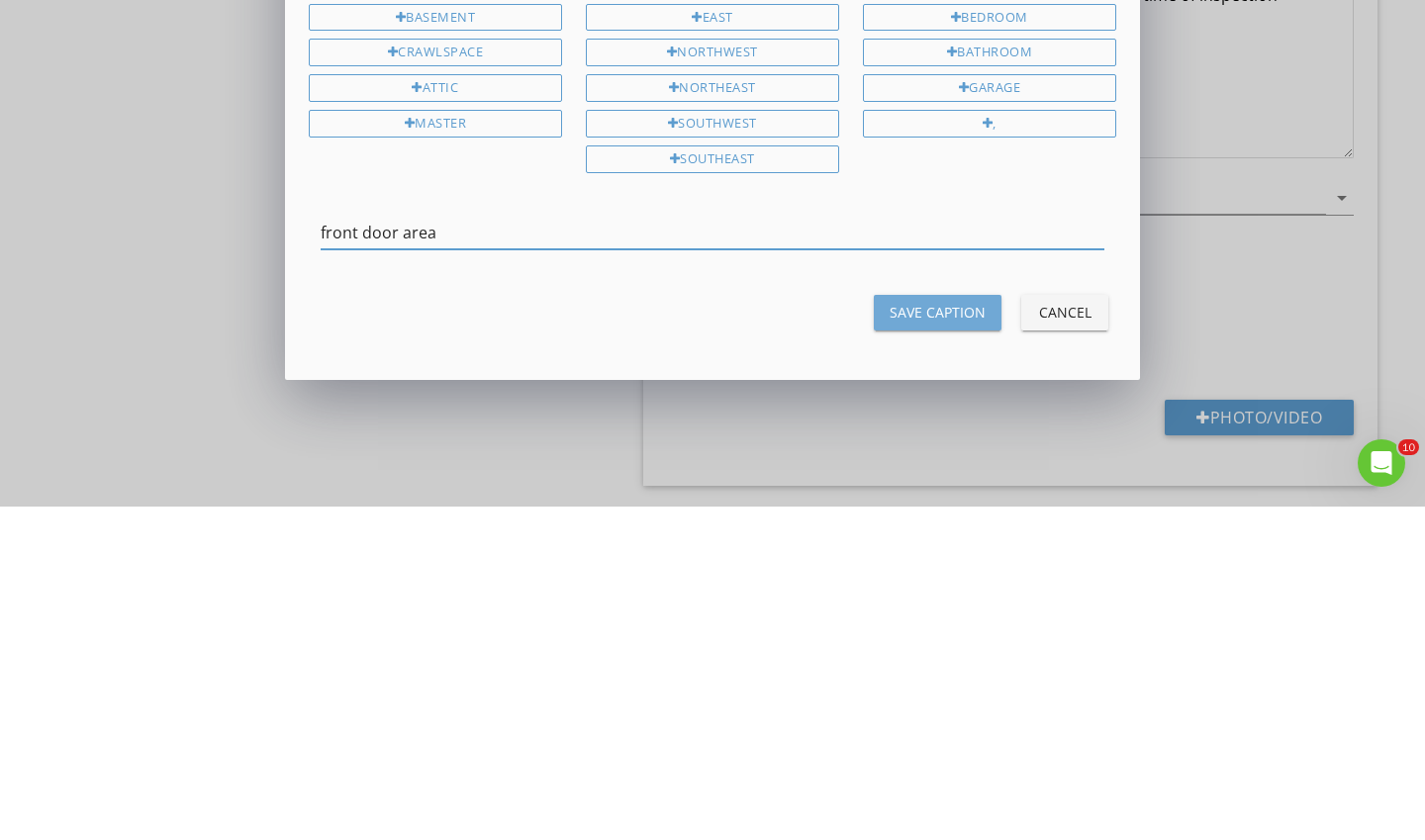 click on "Save Caption" at bounding box center [937, 645] 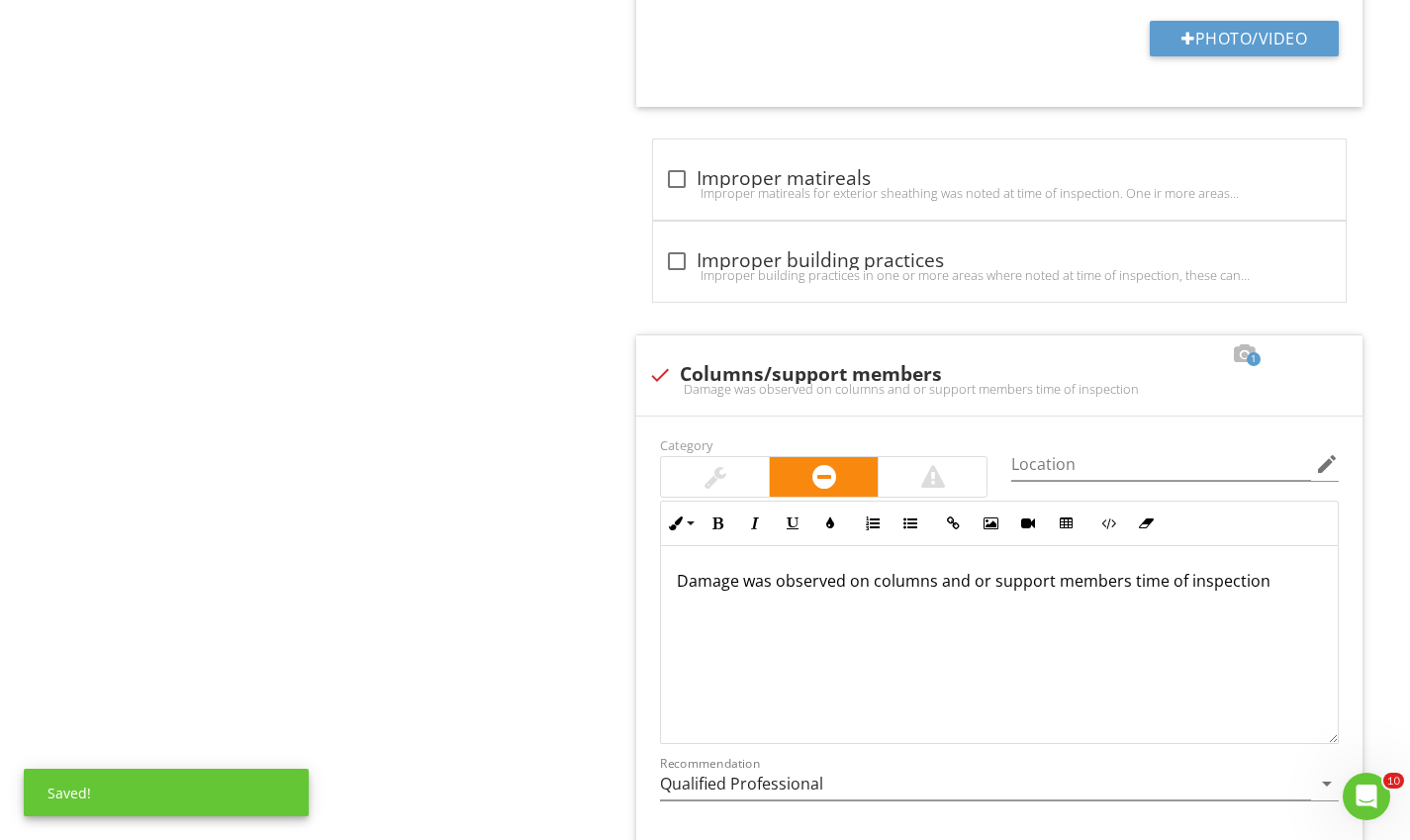 scroll, scrollTop: 4081, scrollLeft: 0, axis: vertical 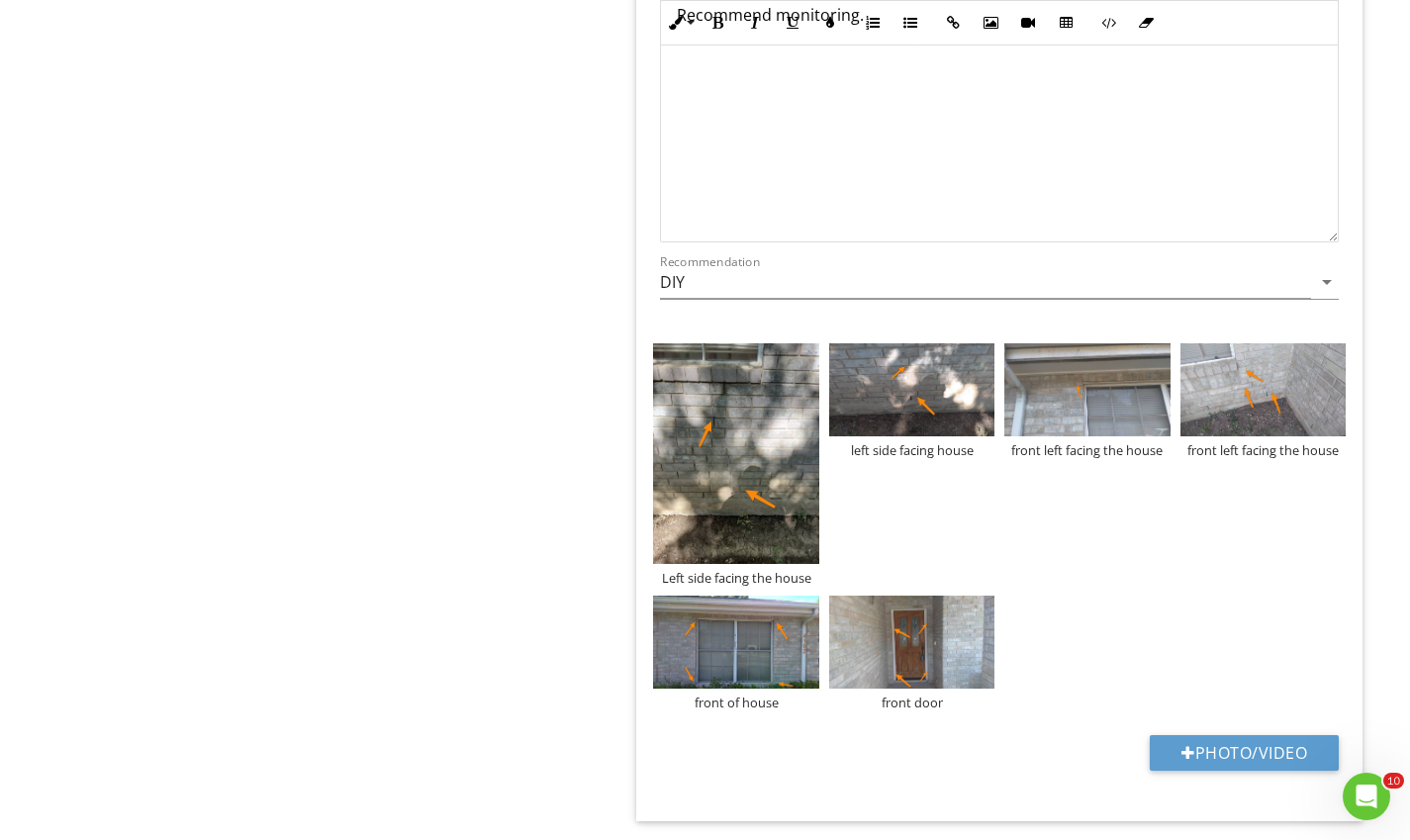click on "Photo/Video" at bounding box center [1244, 753] 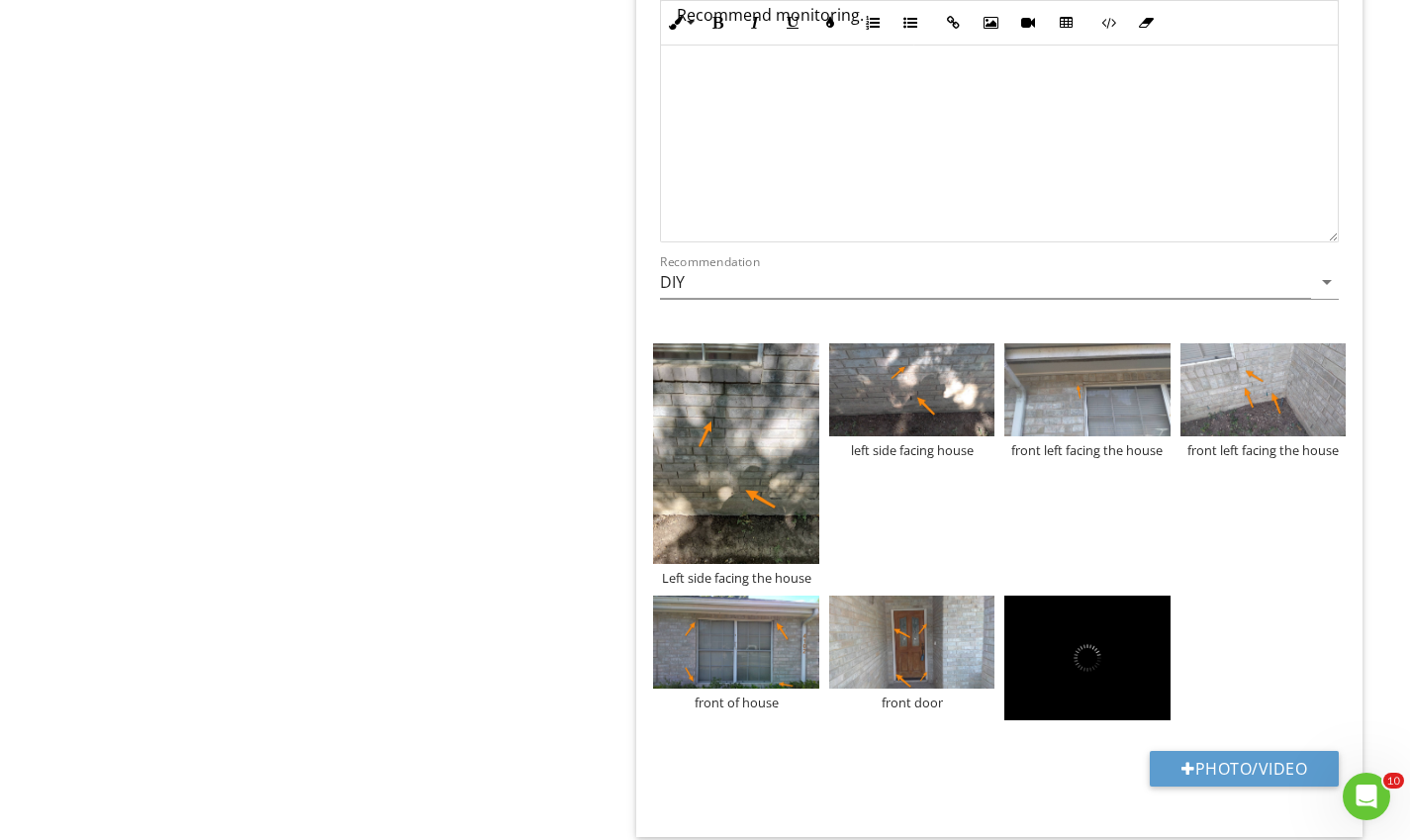 click on "Photo/Video" at bounding box center (1244, 769) 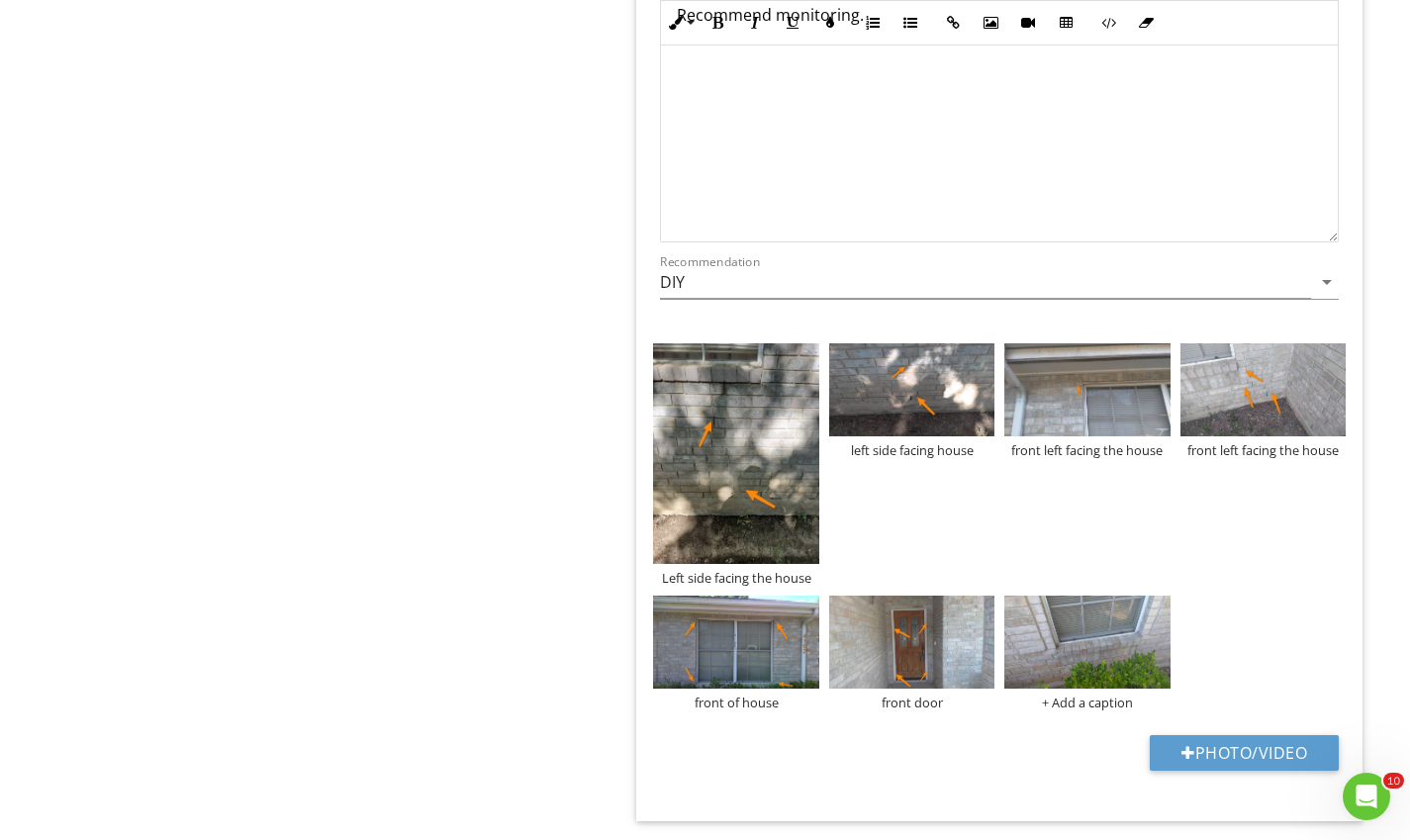 type on "C:\fakepath\WIN_20250802_11_14_12_Pro.jpg" 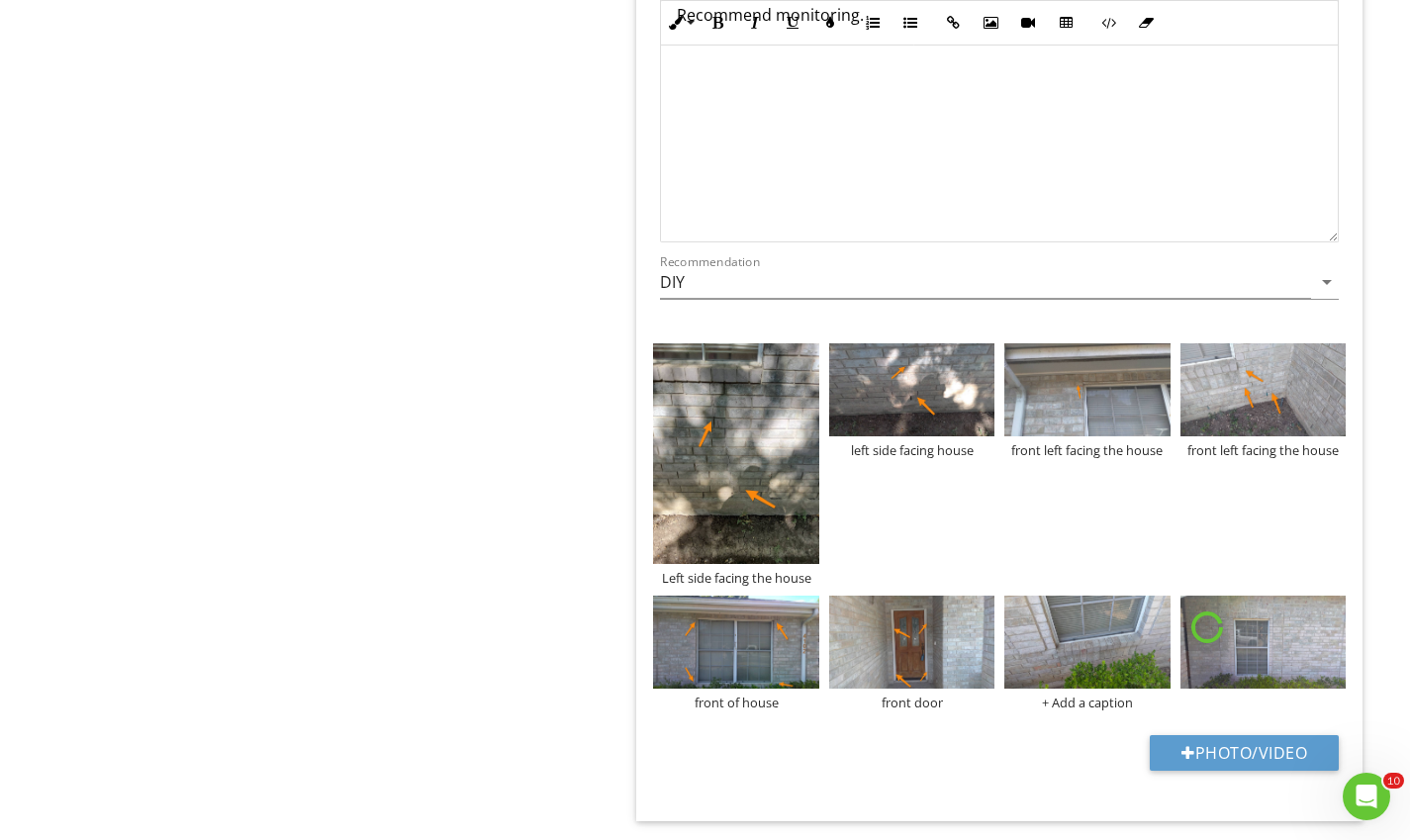 click at bounding box center [1086, 642] 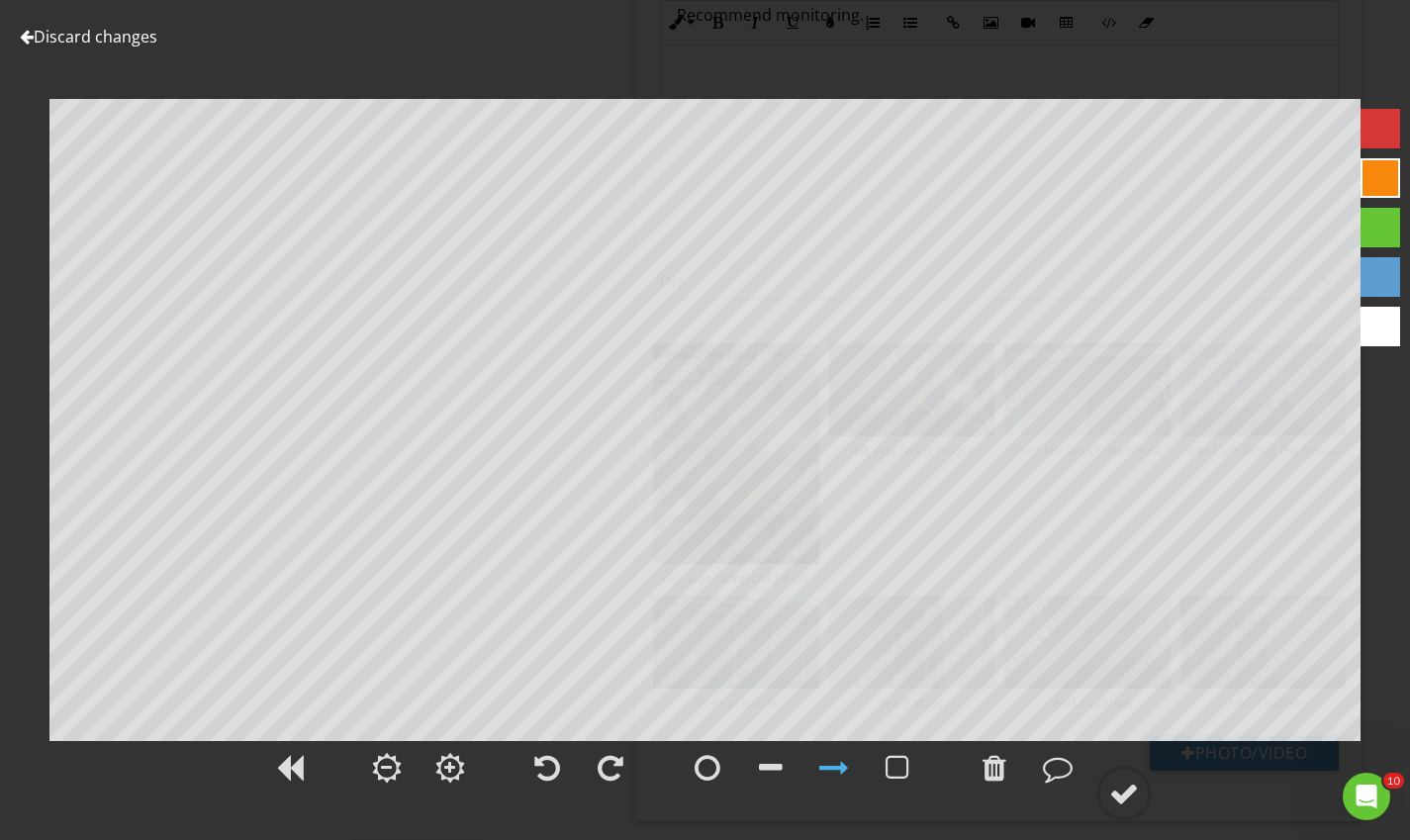 click at bounding box center (994, 768) 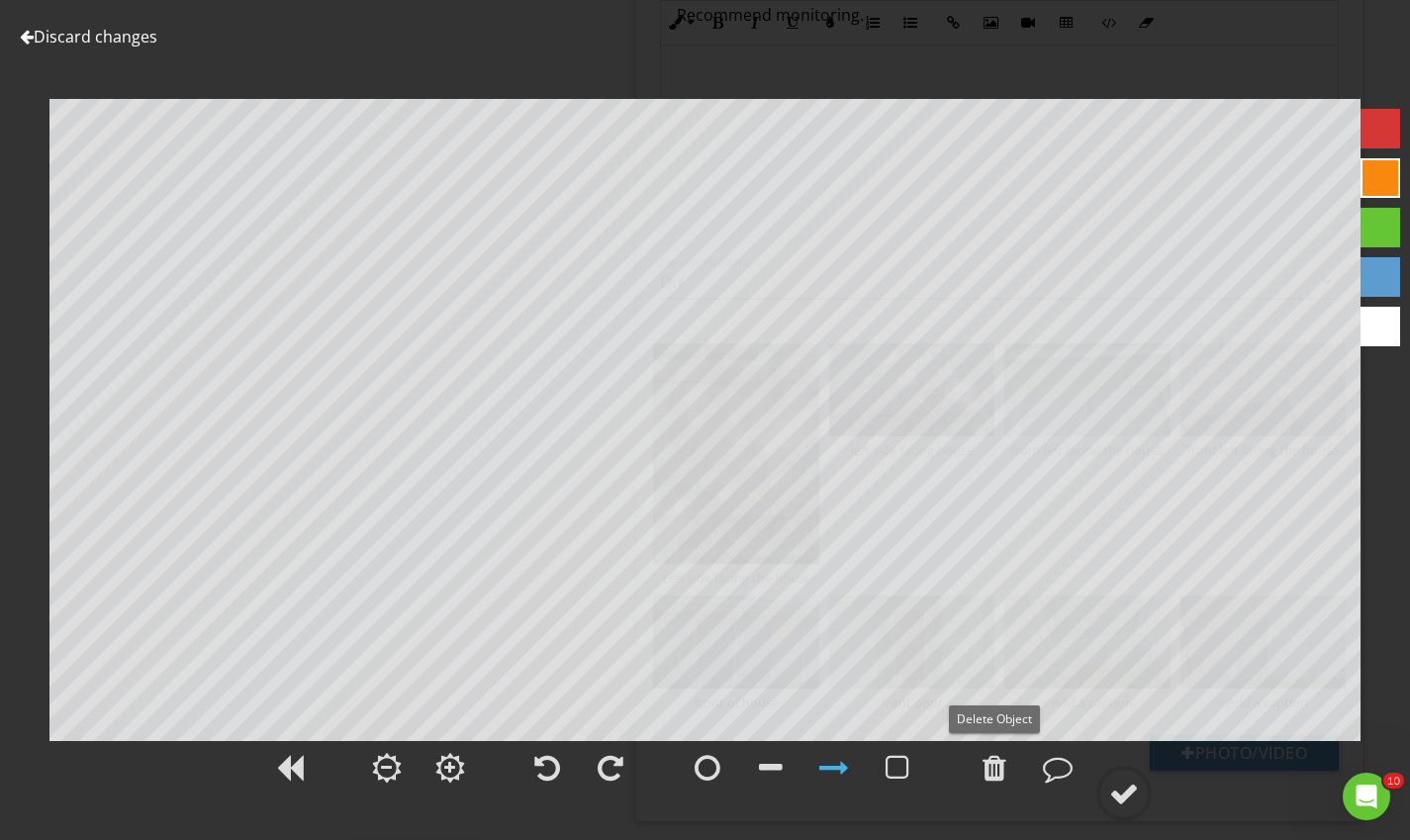 click at bounding box center [1124, 793] 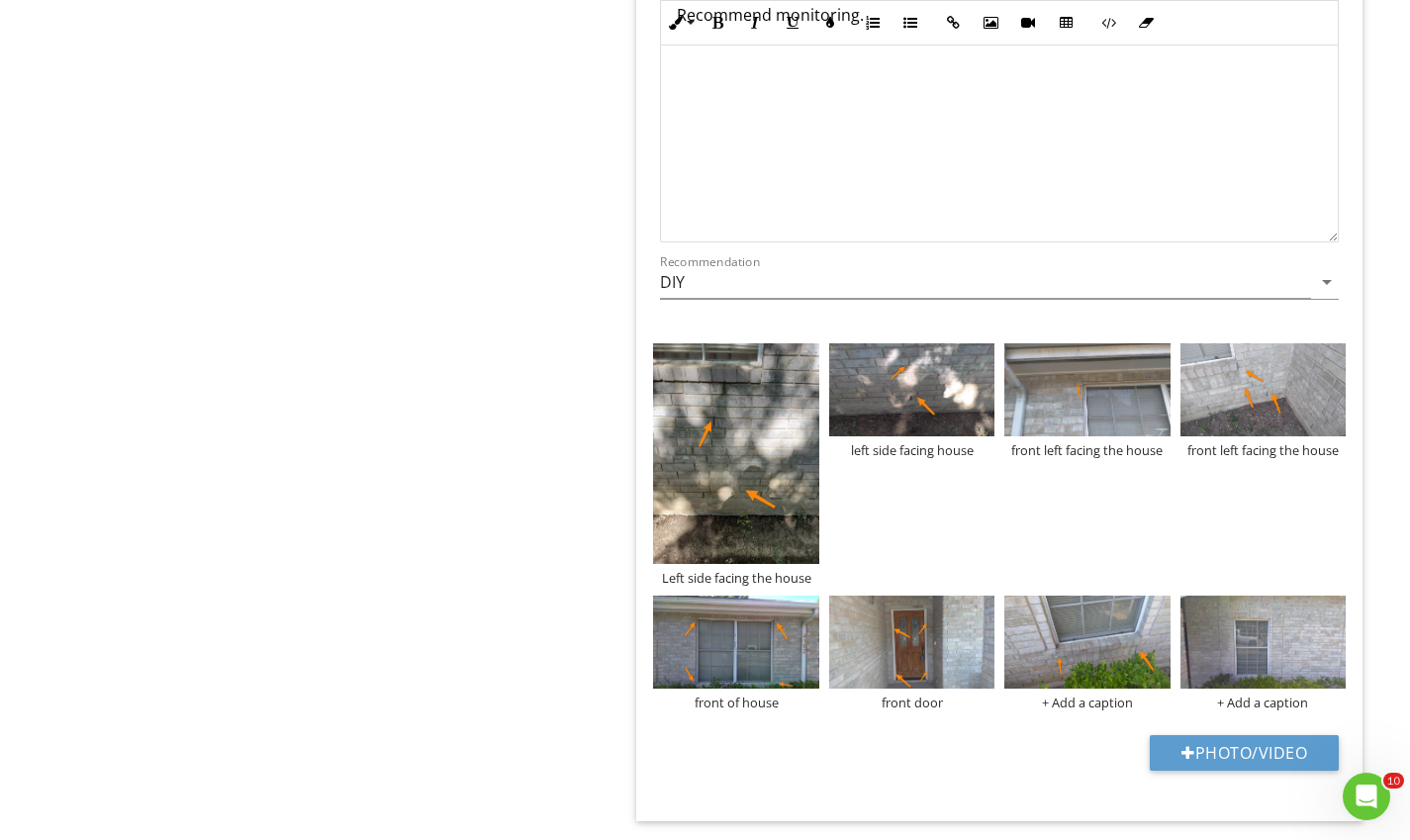 click at bounding box center (1263, 642) 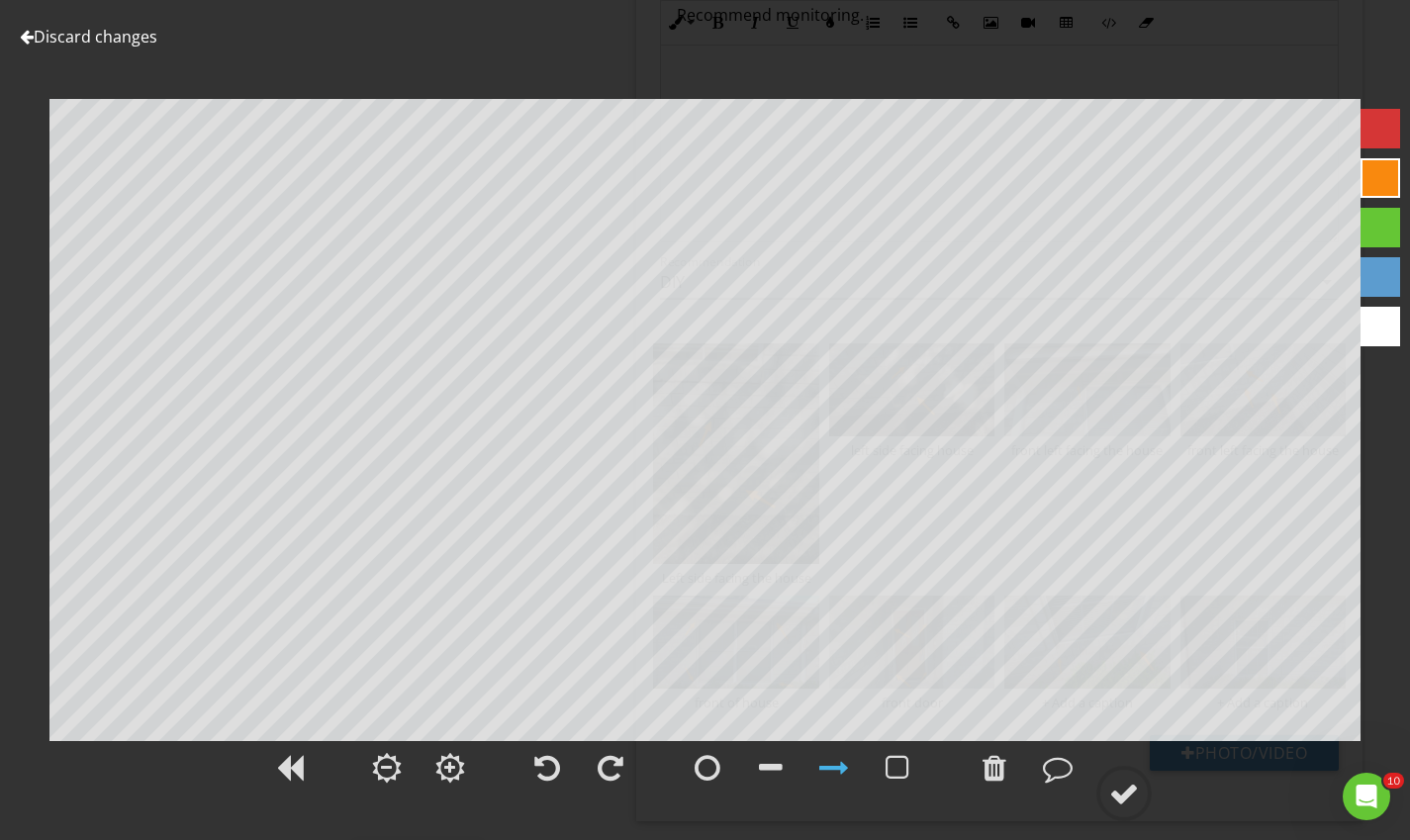 click at bounding box center [994, 768] 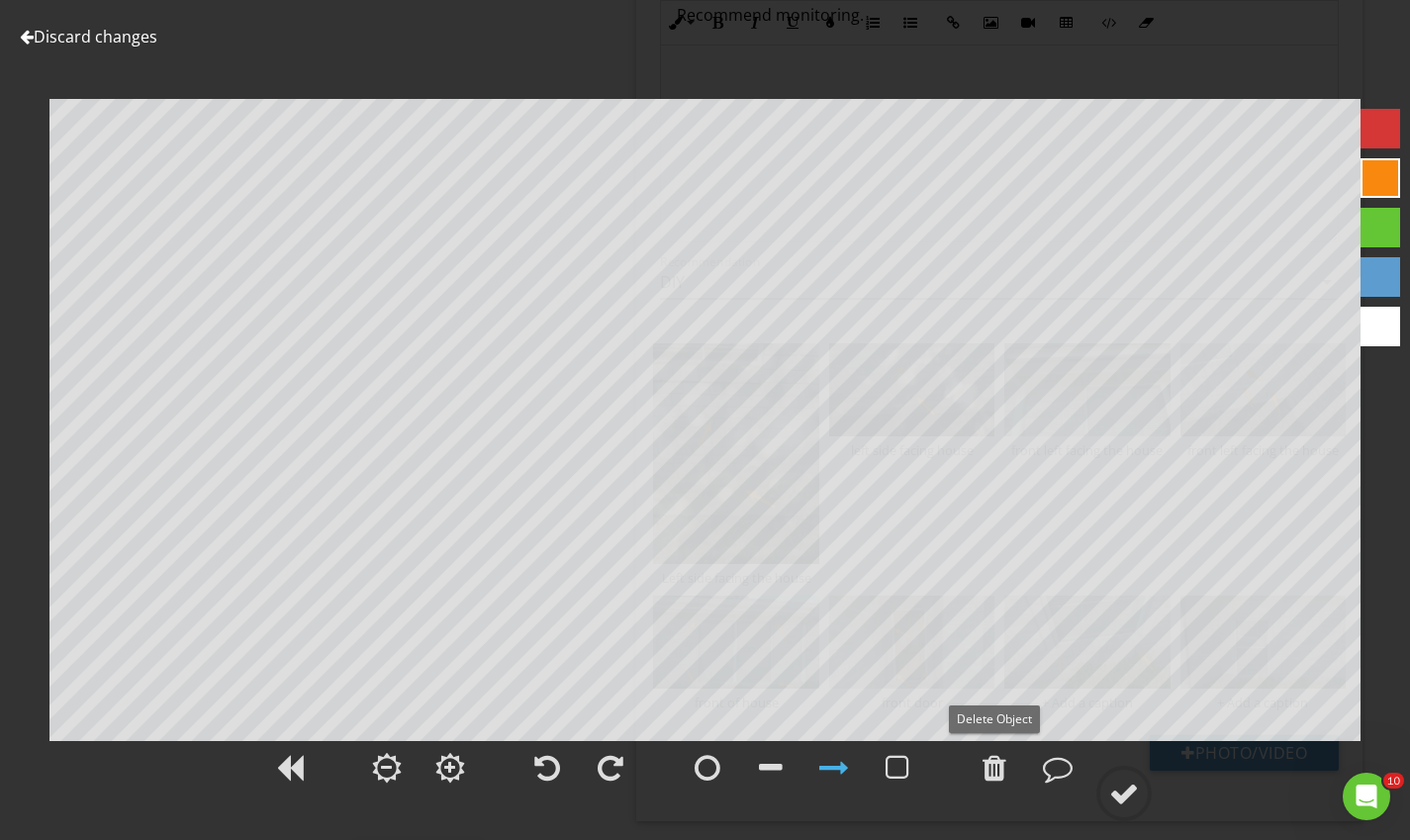 click at bounding box center [1124, 793] 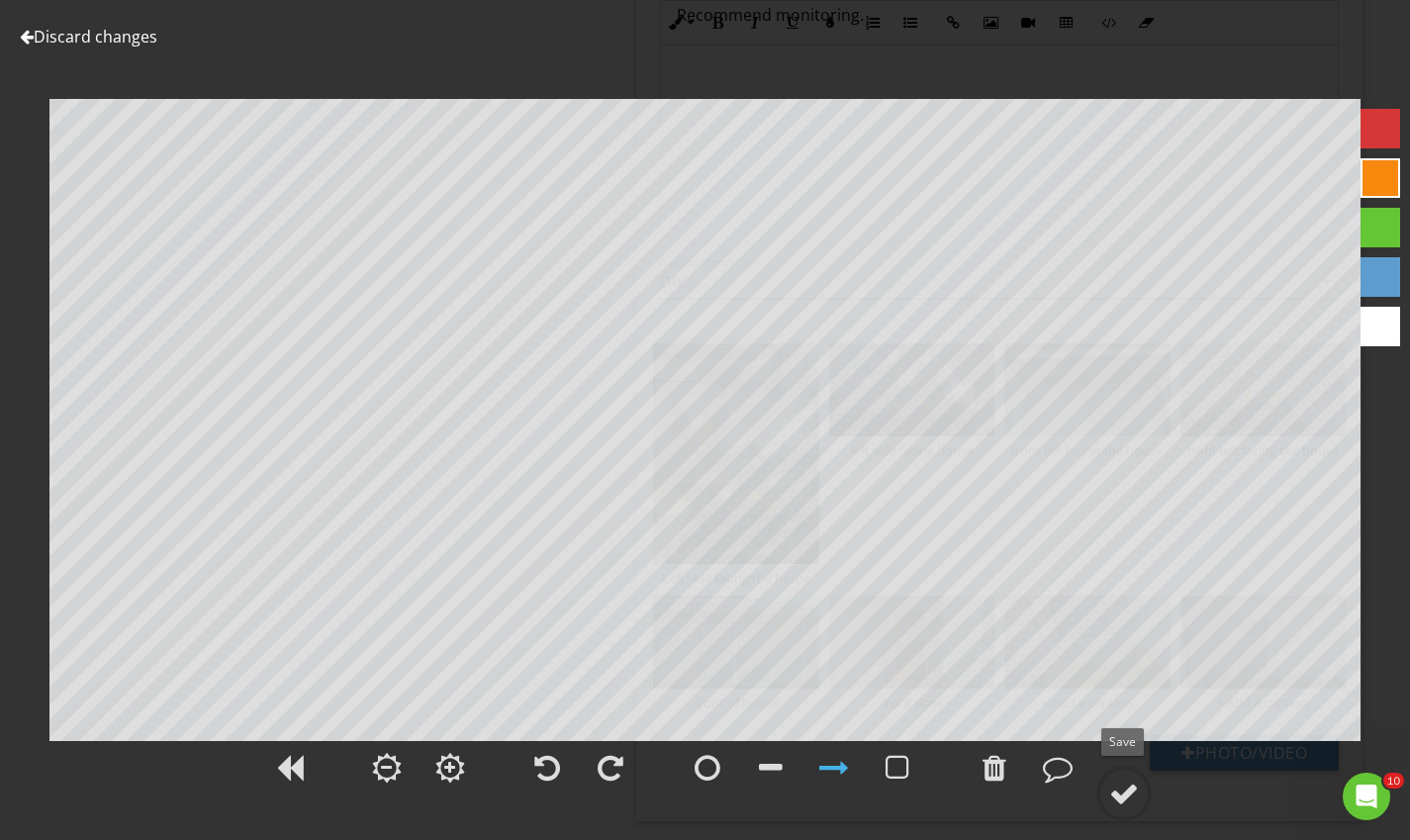 click at bounding box center (1124, 793) 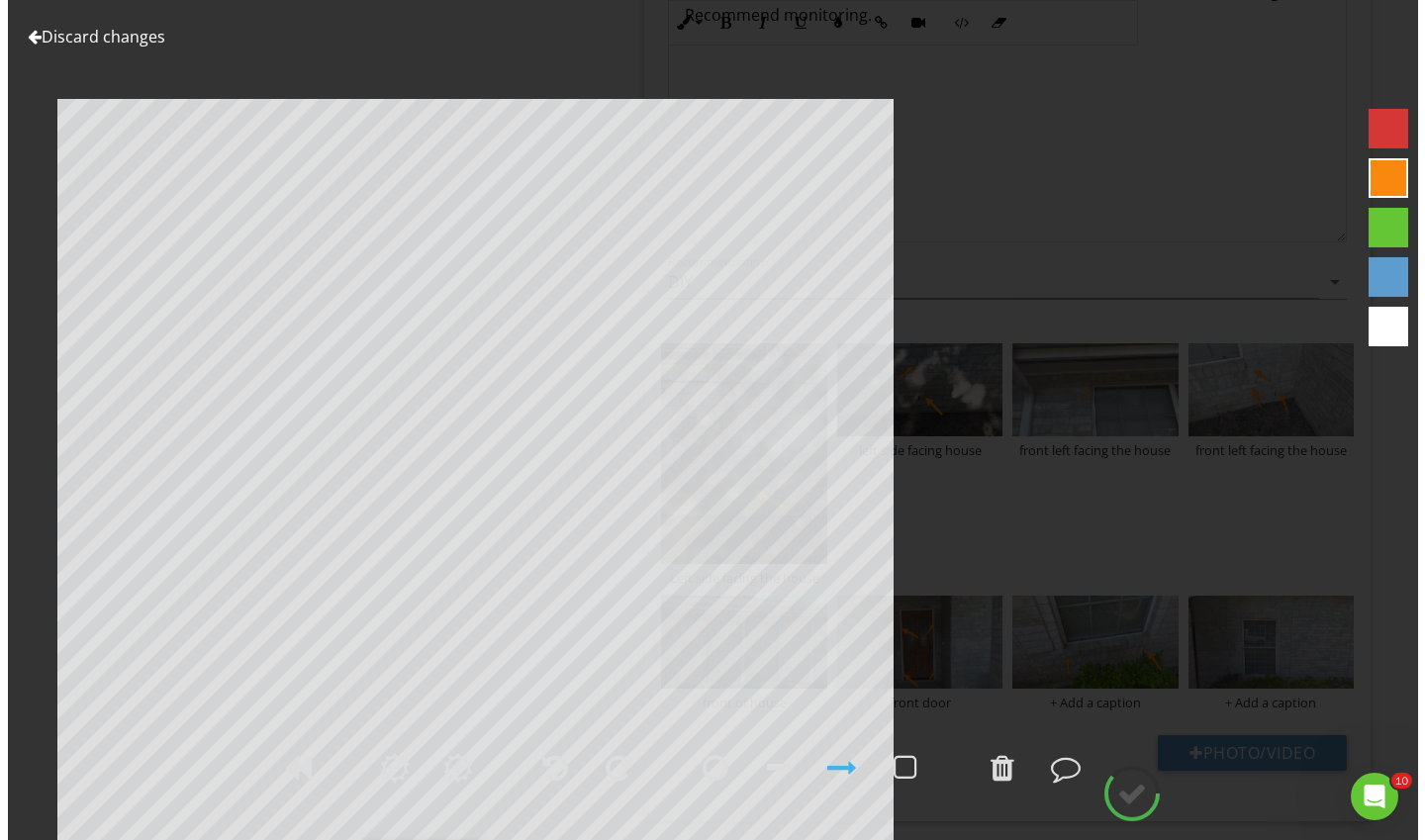 scroll, scrollTop: 1661, scrollLeft: 0, axis: vertical 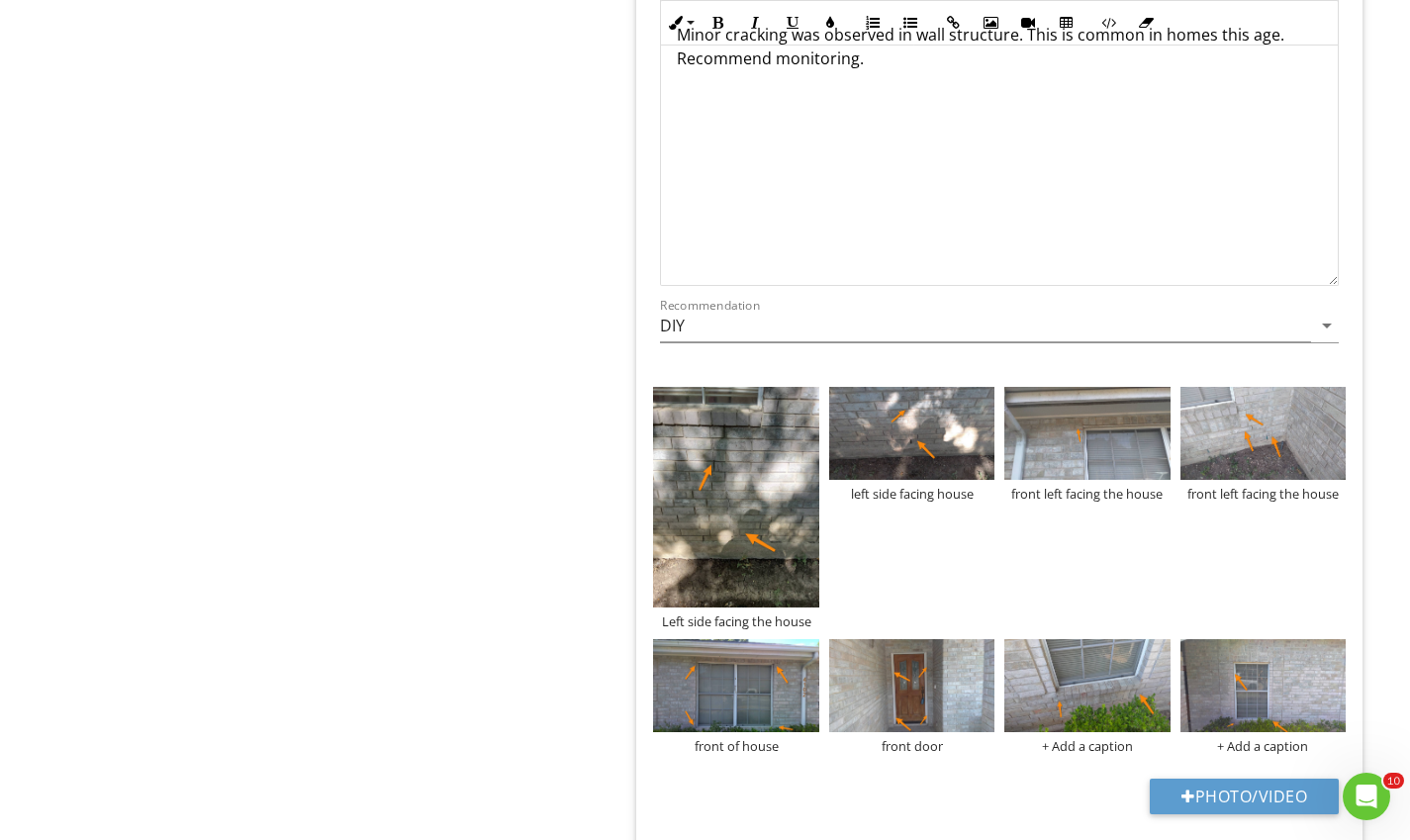 click on "+ Add a caption" at bounding box center [1086, 746] 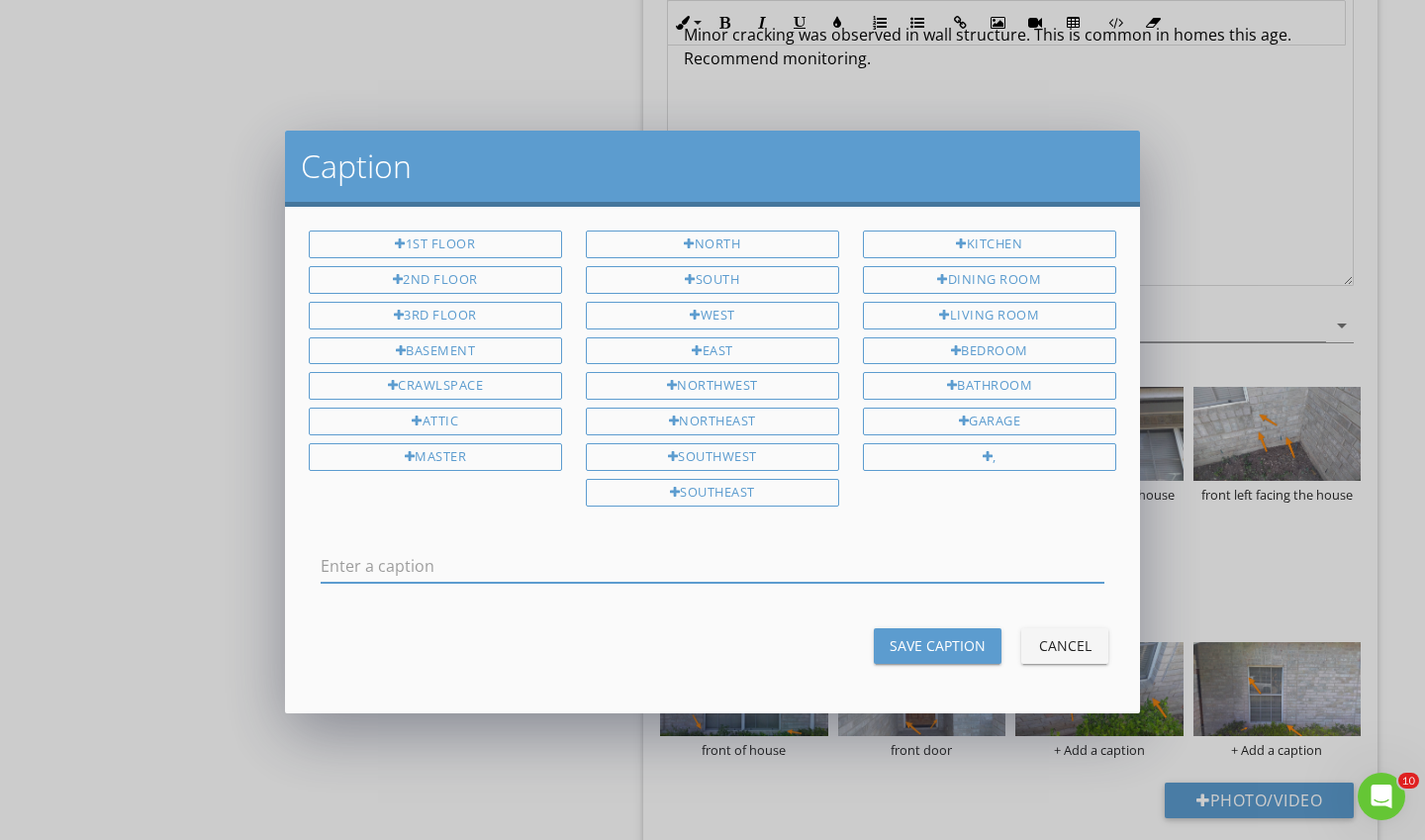scroll, scrollTop: 0, scrollLeft: 0, axis: both 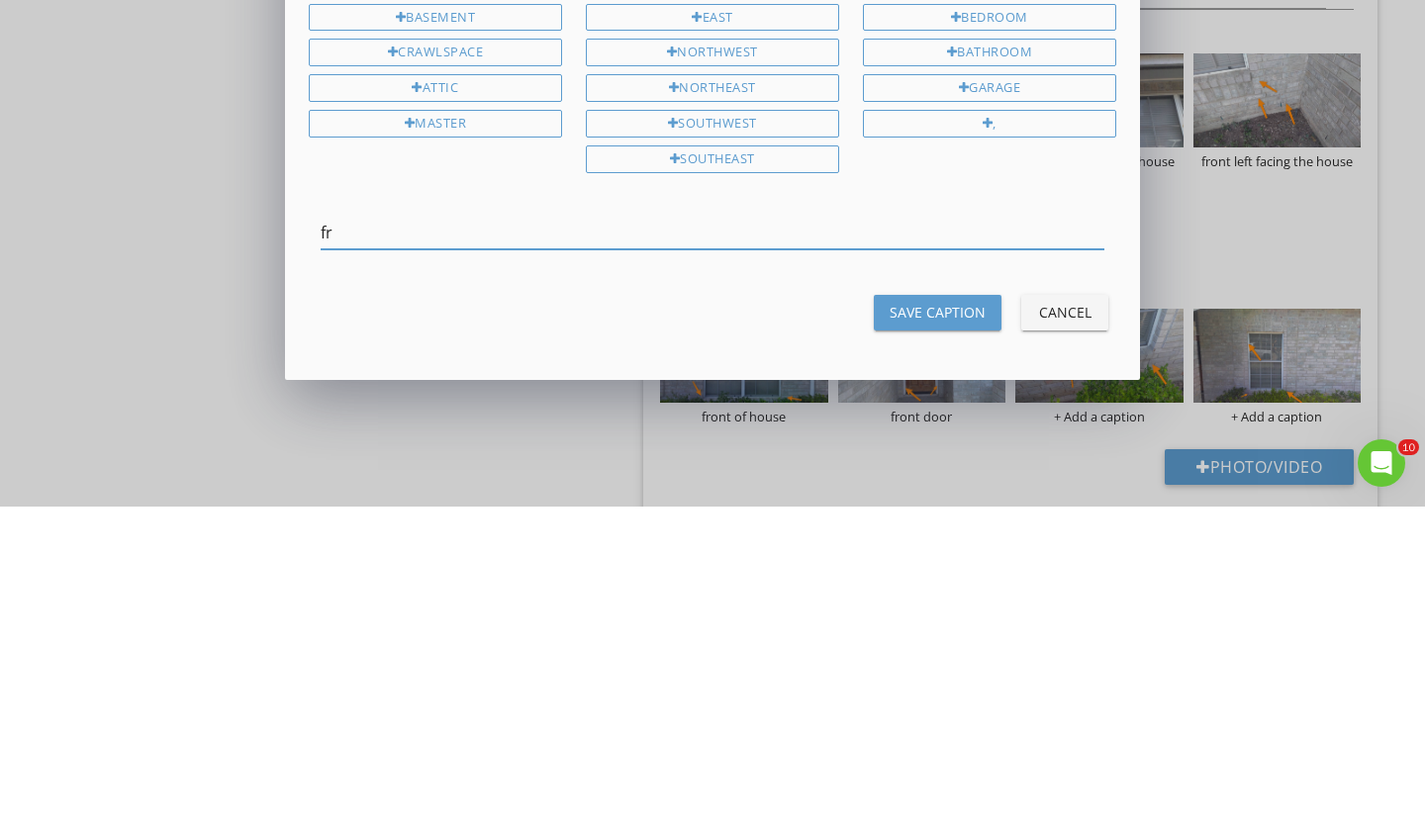 type on "f" 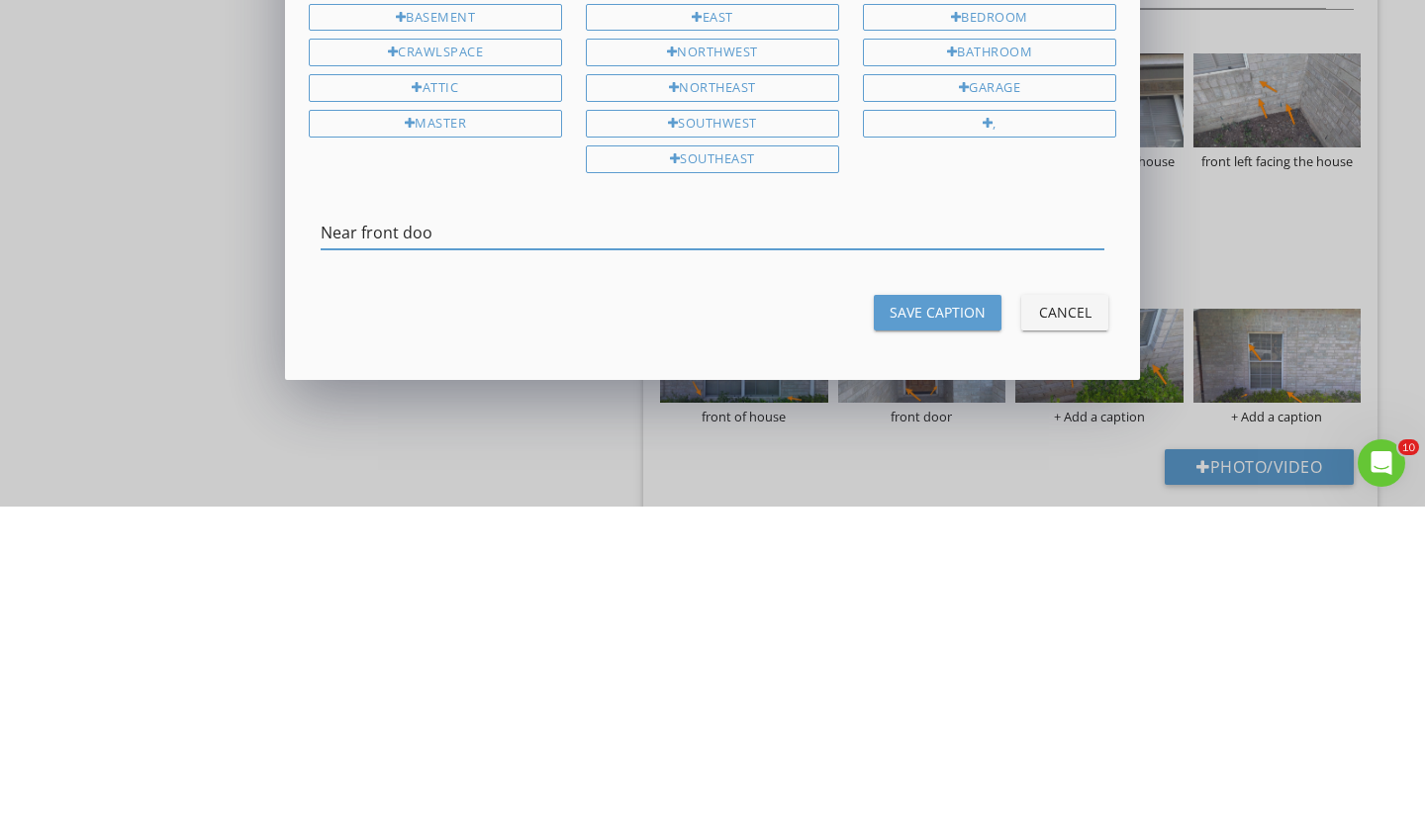 type on "Near front door" 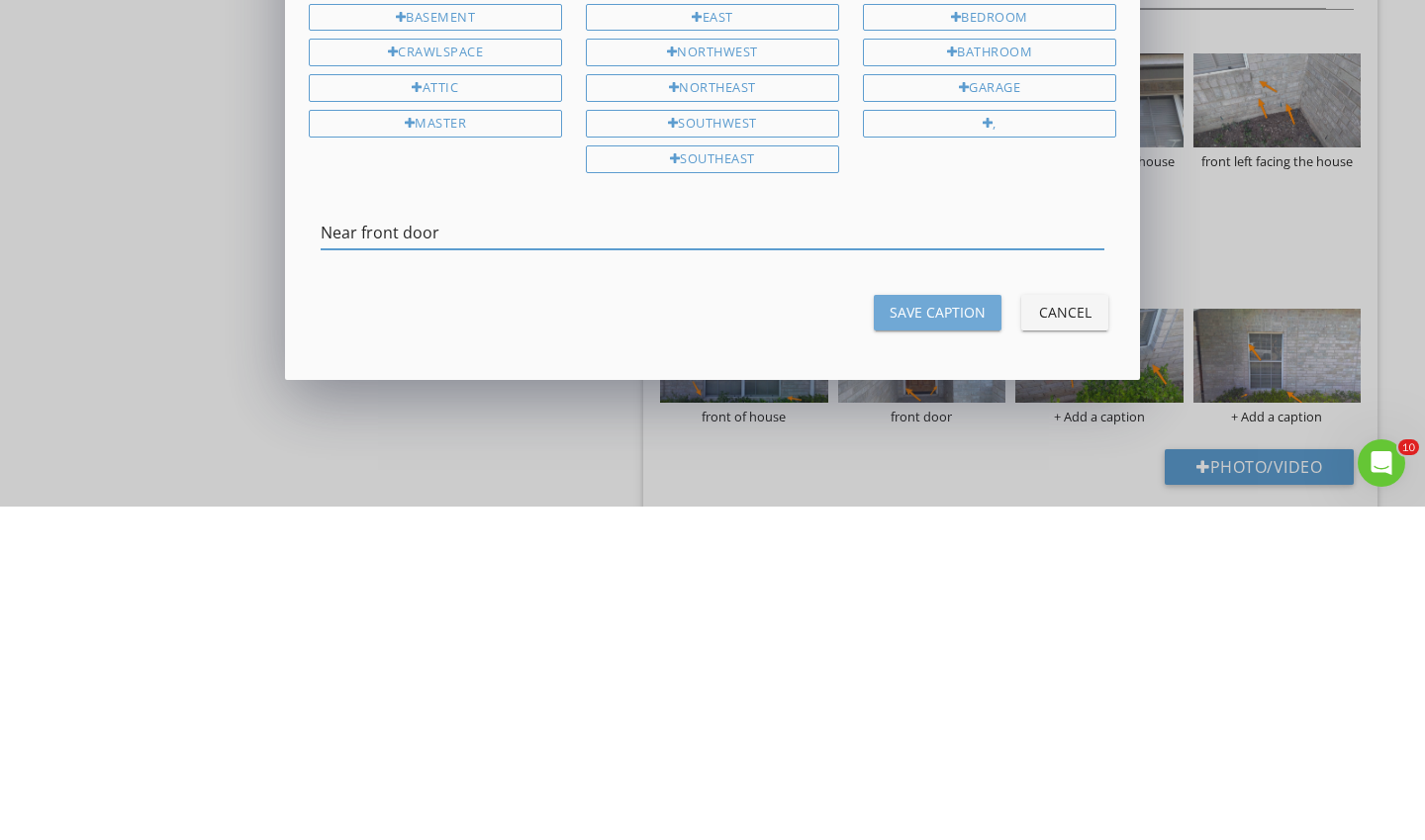 click on "Save Caption" at bounding box center (937, 645) 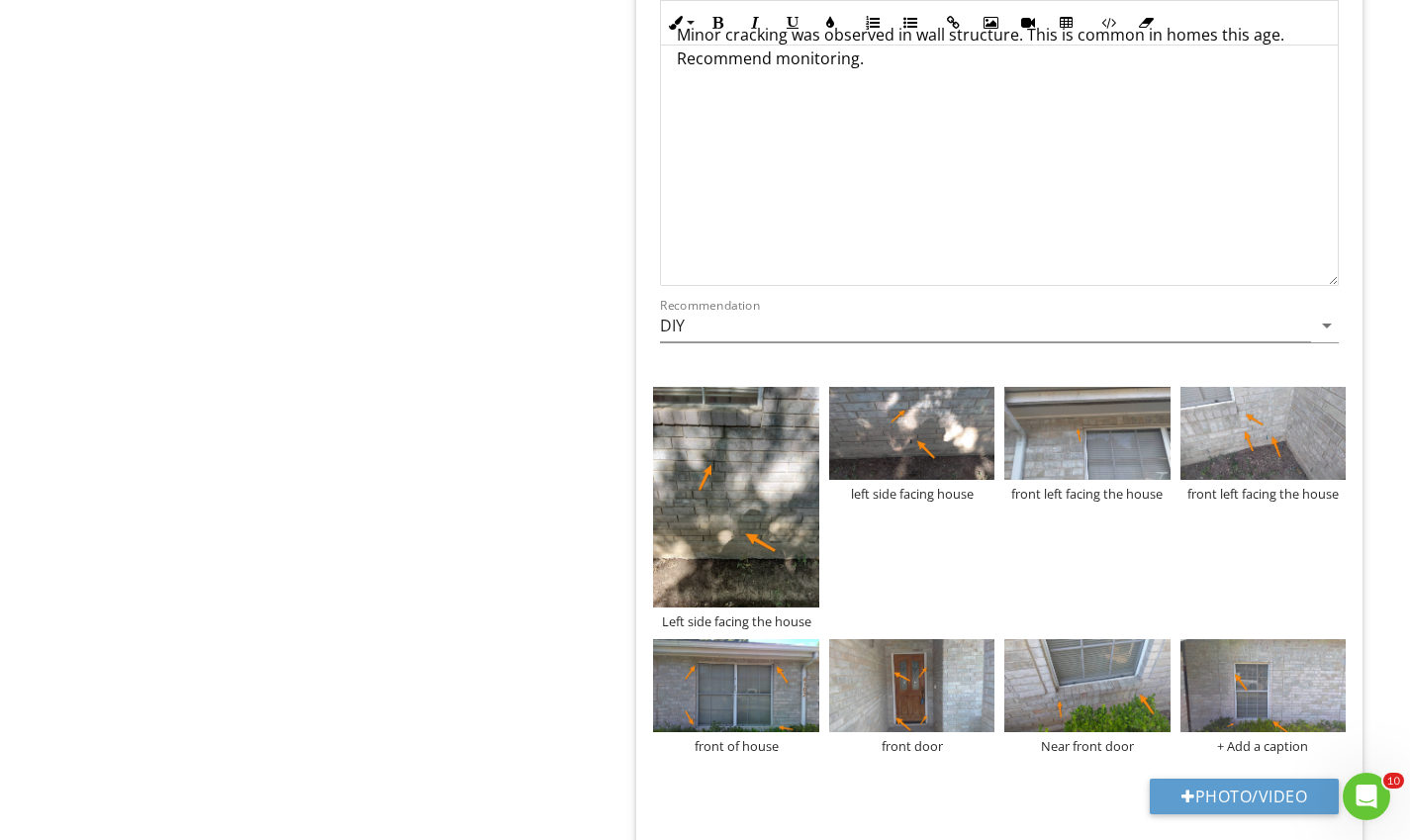 click on "+ Add a caption" at bounding box center [1263, 746] 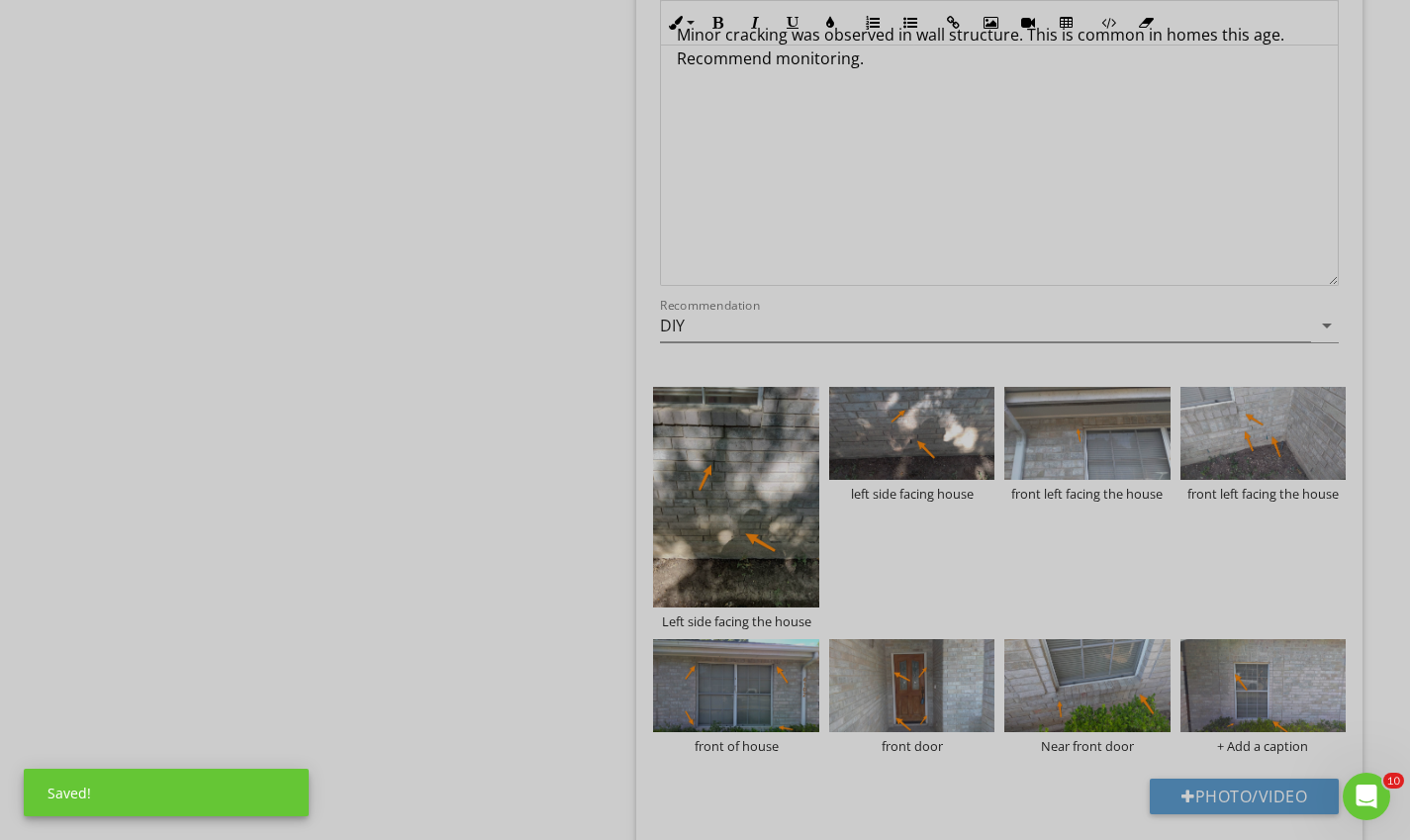 scroll, scrollTop: 0, scrollLeft: 0, axis: both 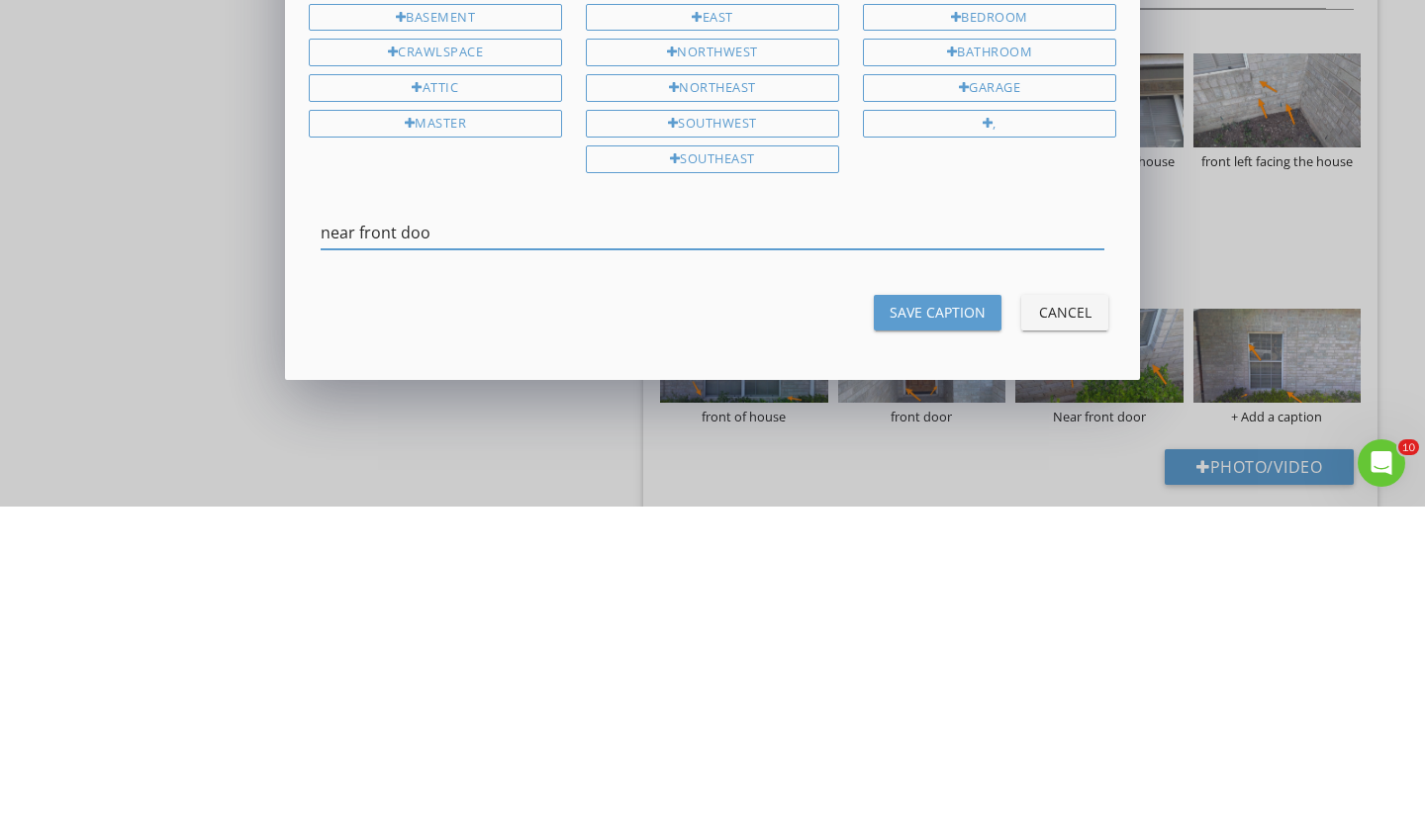 type on "near front door" 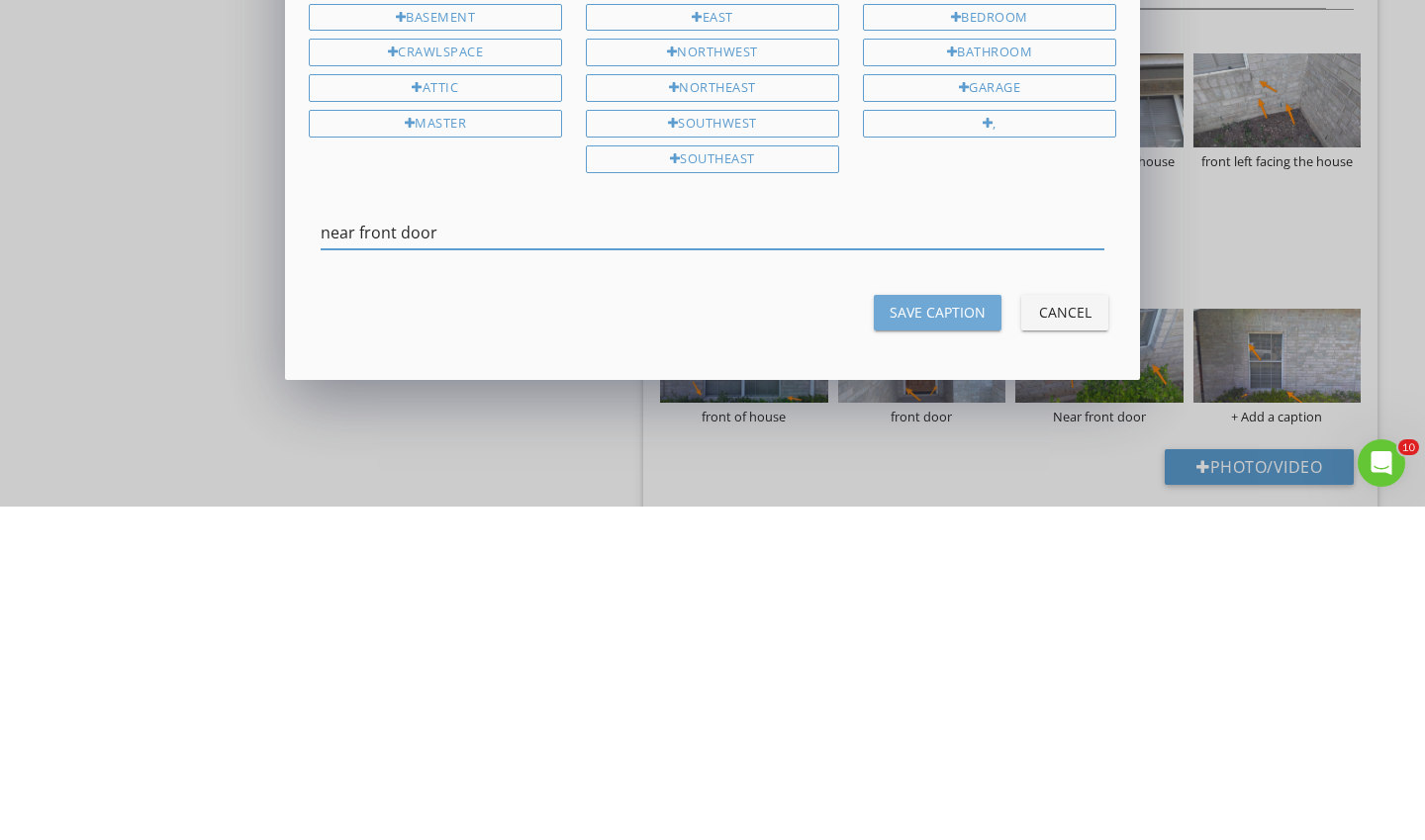click on "Save Caption" at bounding box center (937, 645) 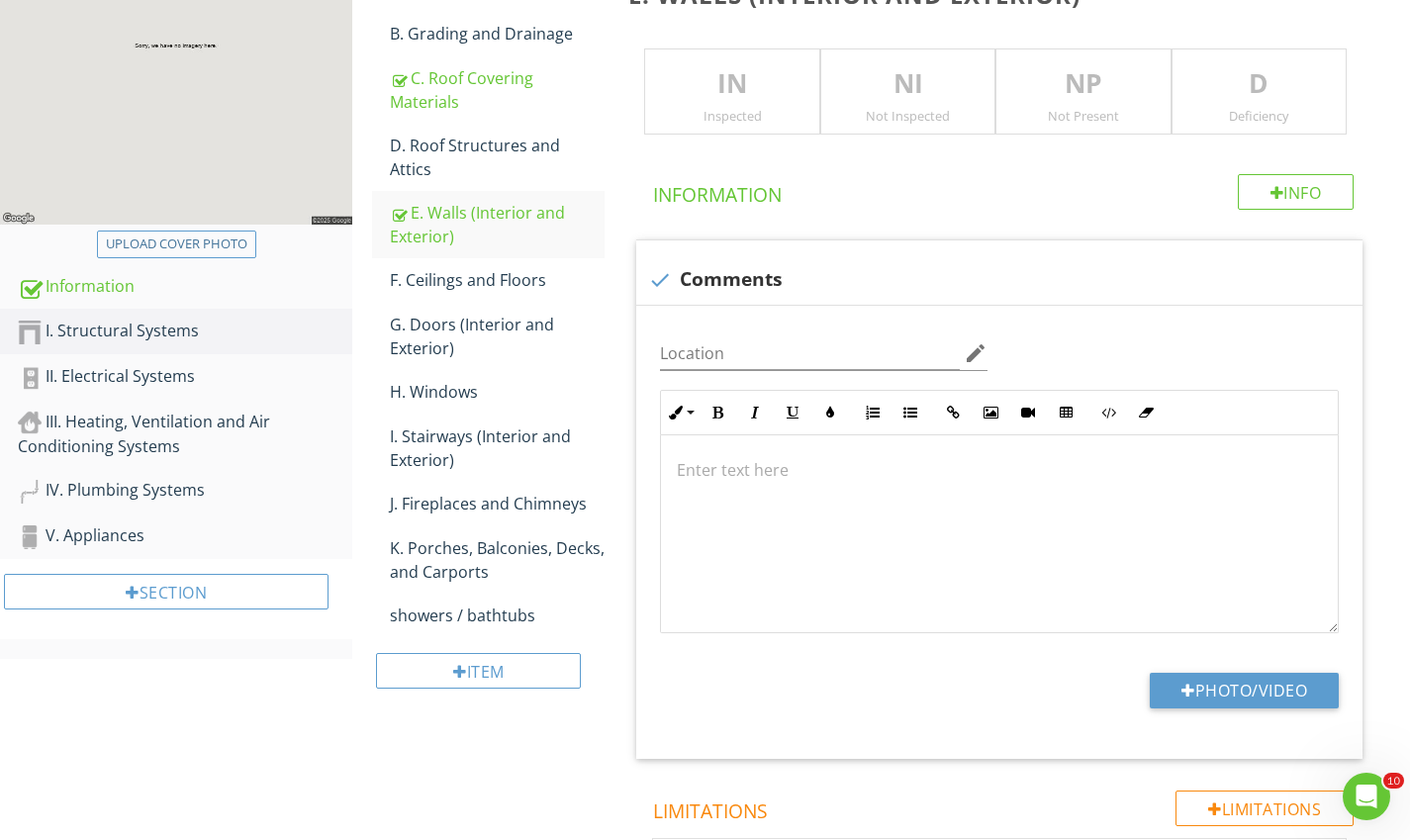 scroll, scrollTop: 326, scrollLeft: 0, axis: vertical 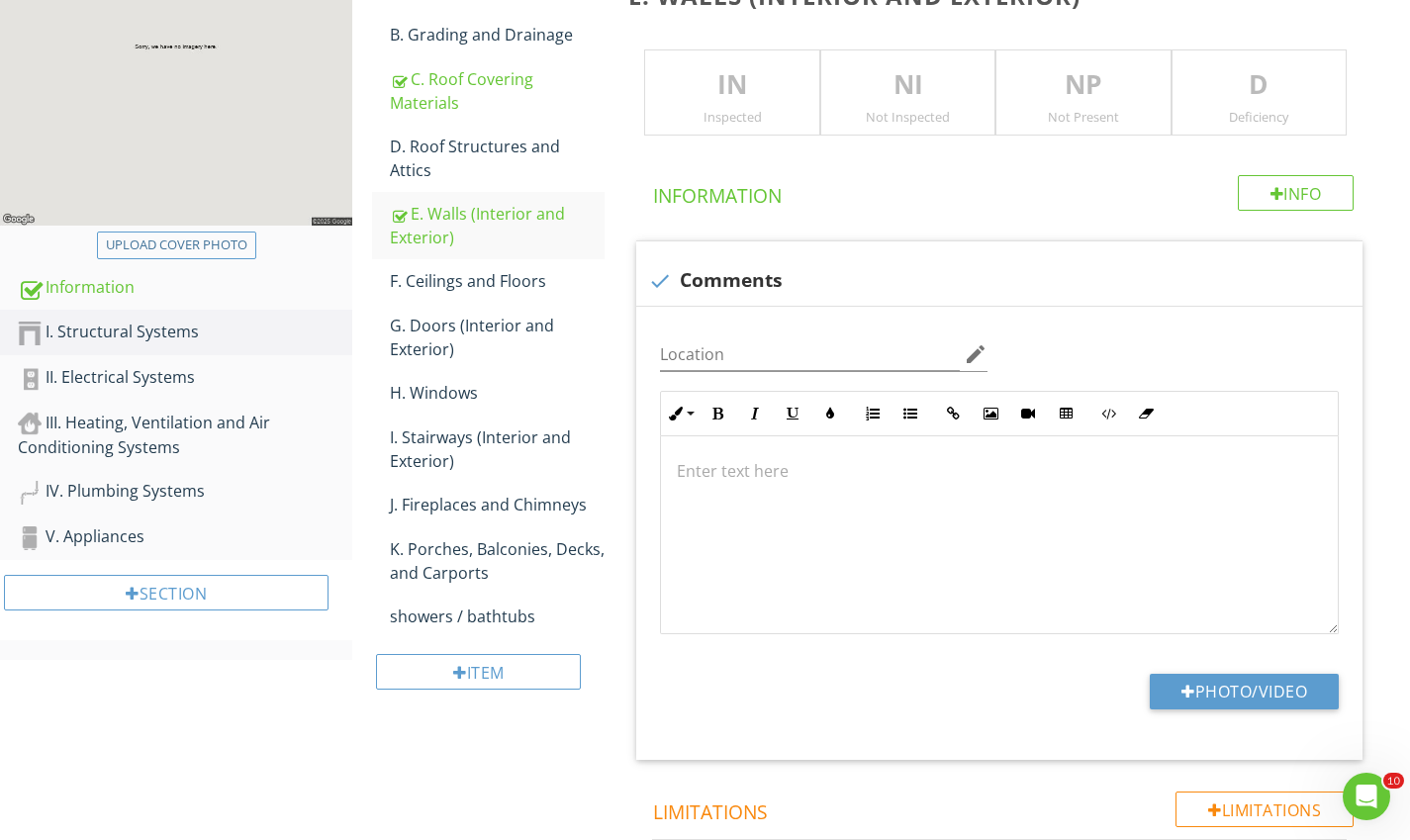 click on "D. Roof Structures and Attics" at bounding box center (497, 158) 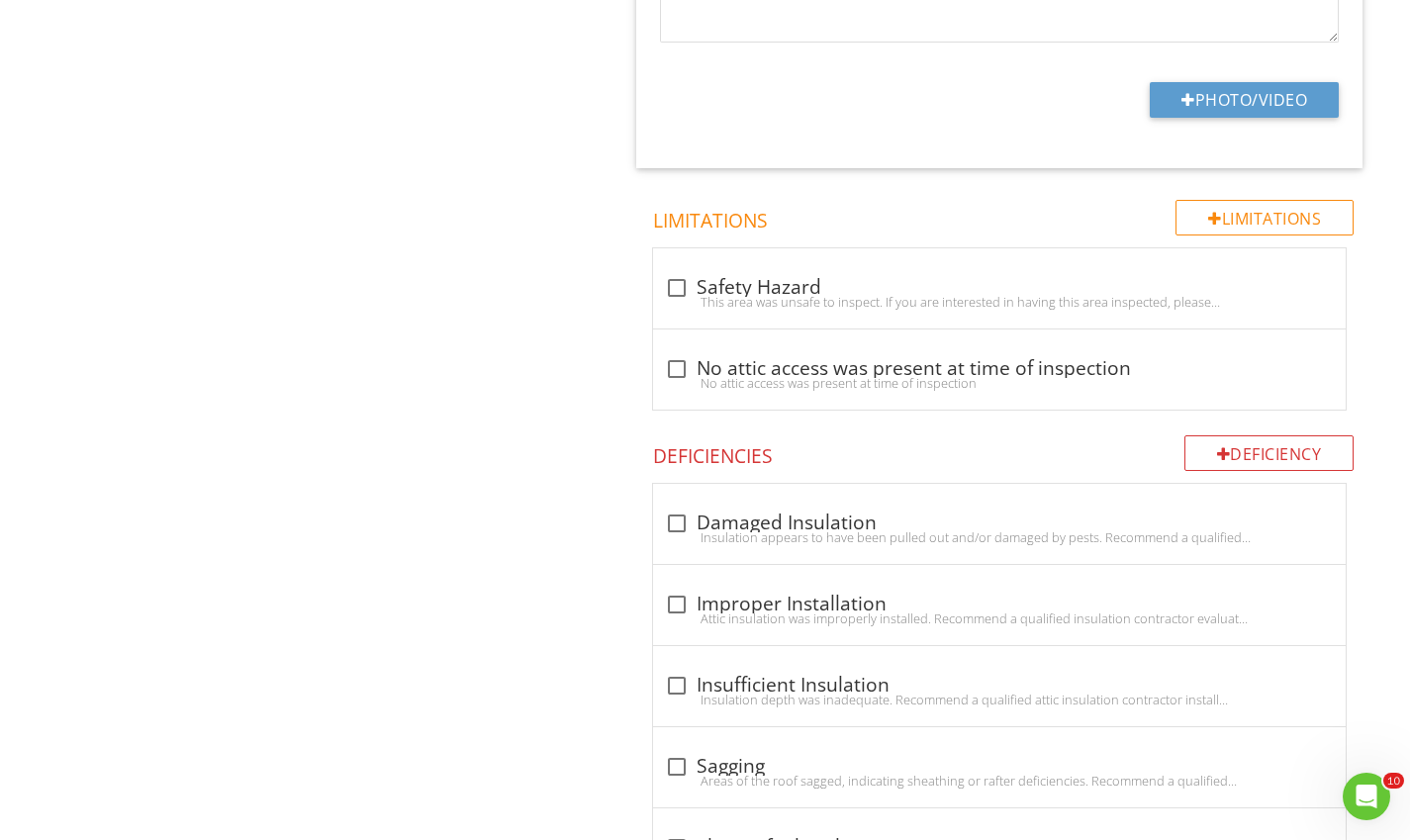 scroll, scrollTop: 1277, scrollLeft: 0, axis: vertical 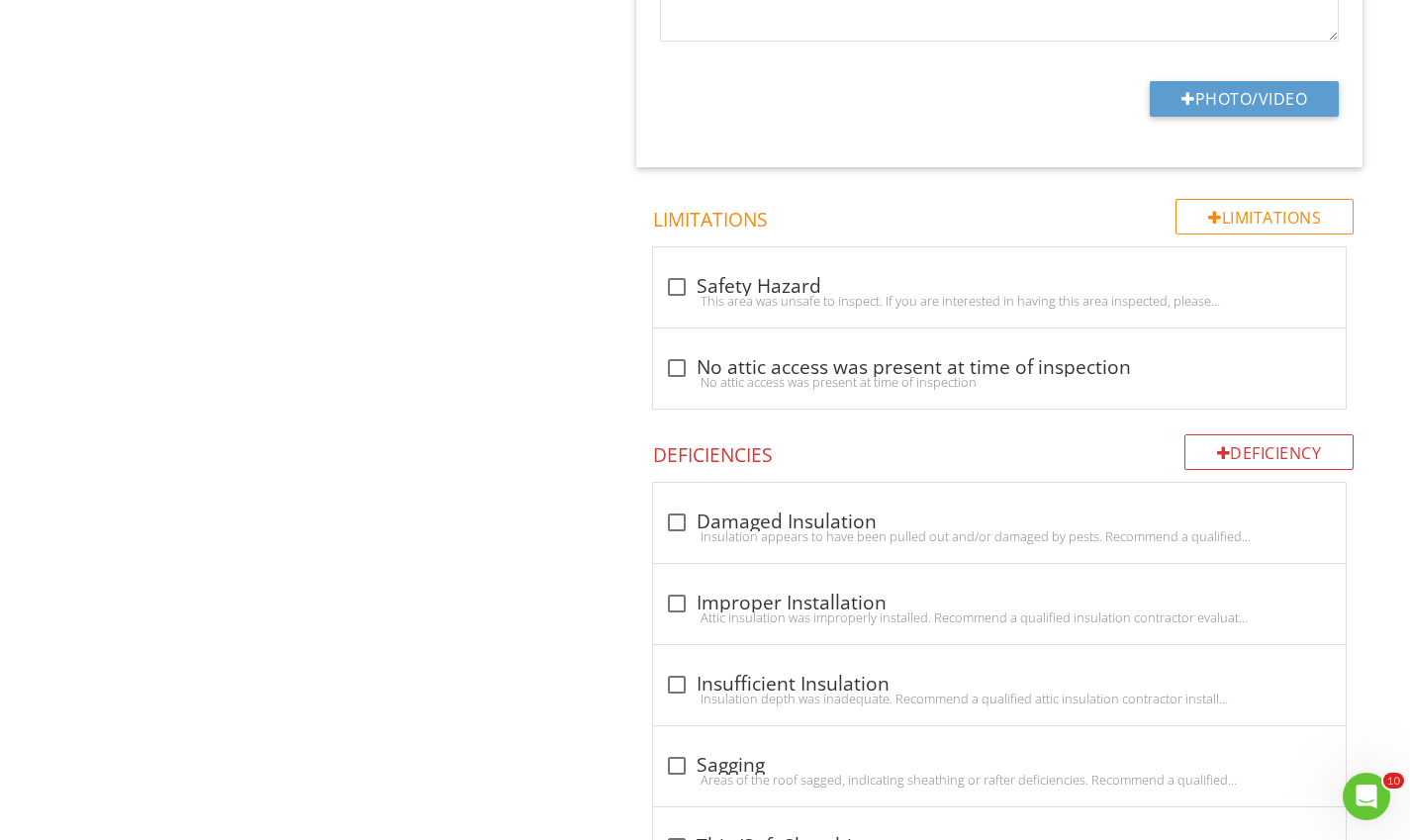click at bounding box center [1199, 503] 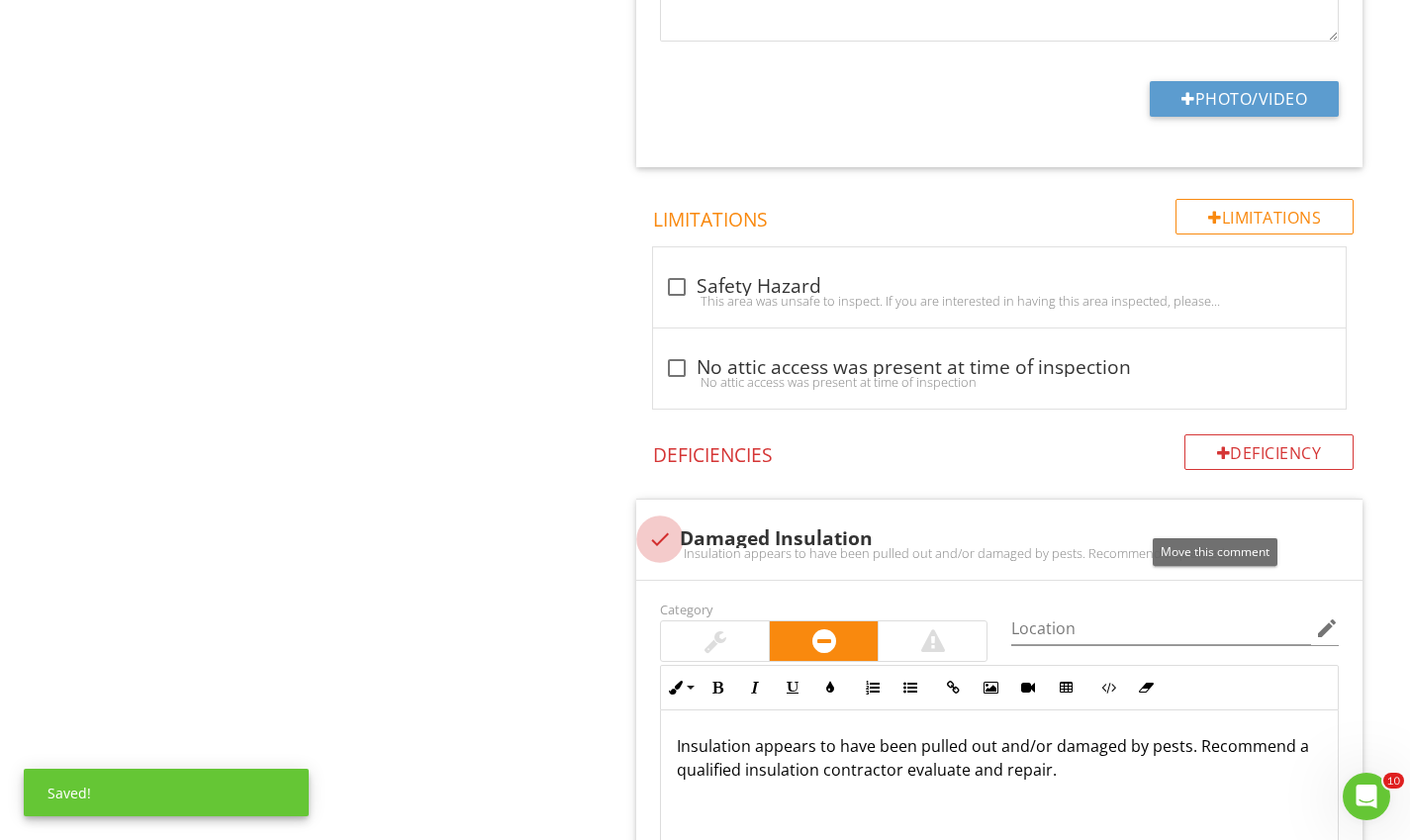click at bounding box center (660, 539) 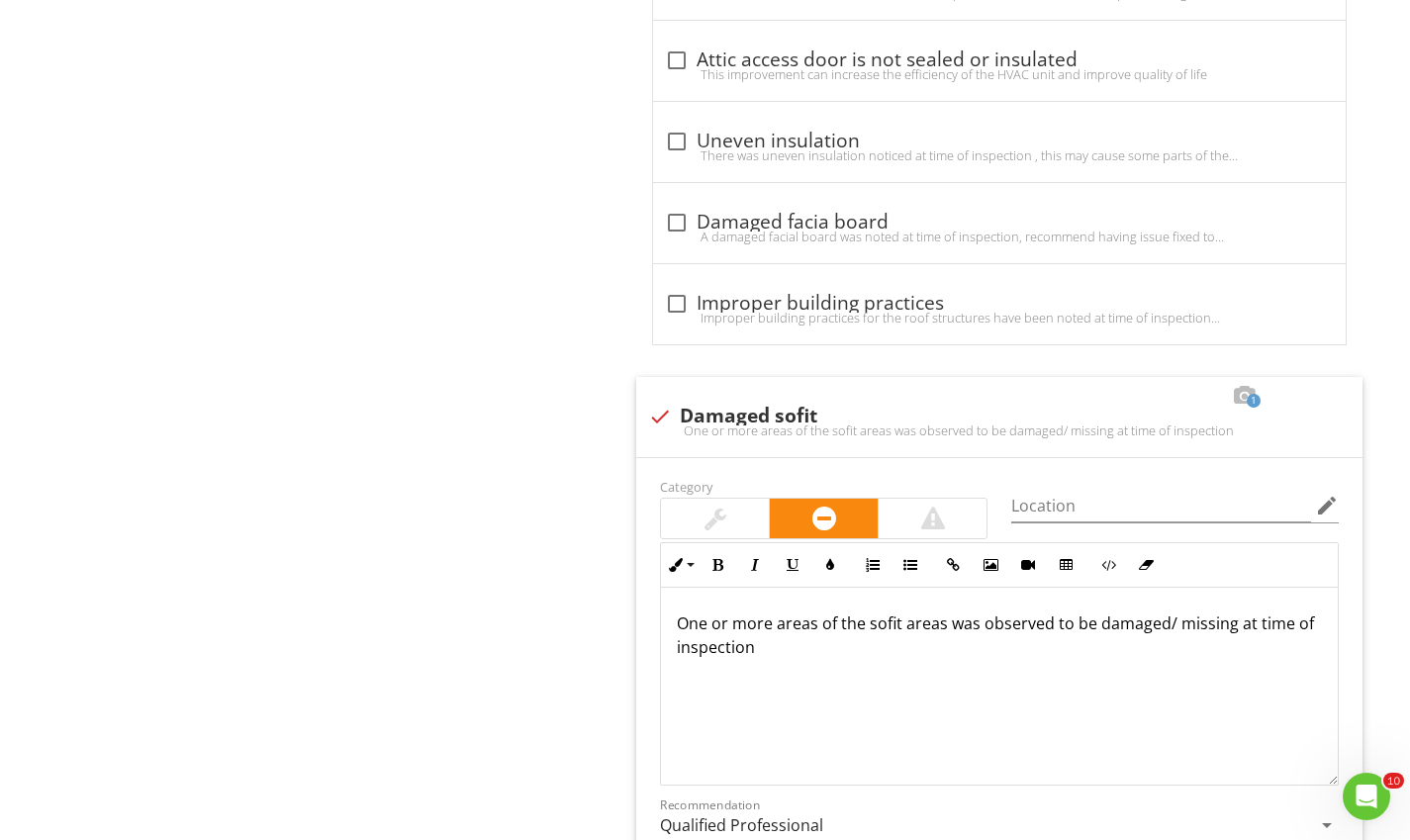 scroll, scrollTop: 2396, scrollLeft: 0, axis: vertical 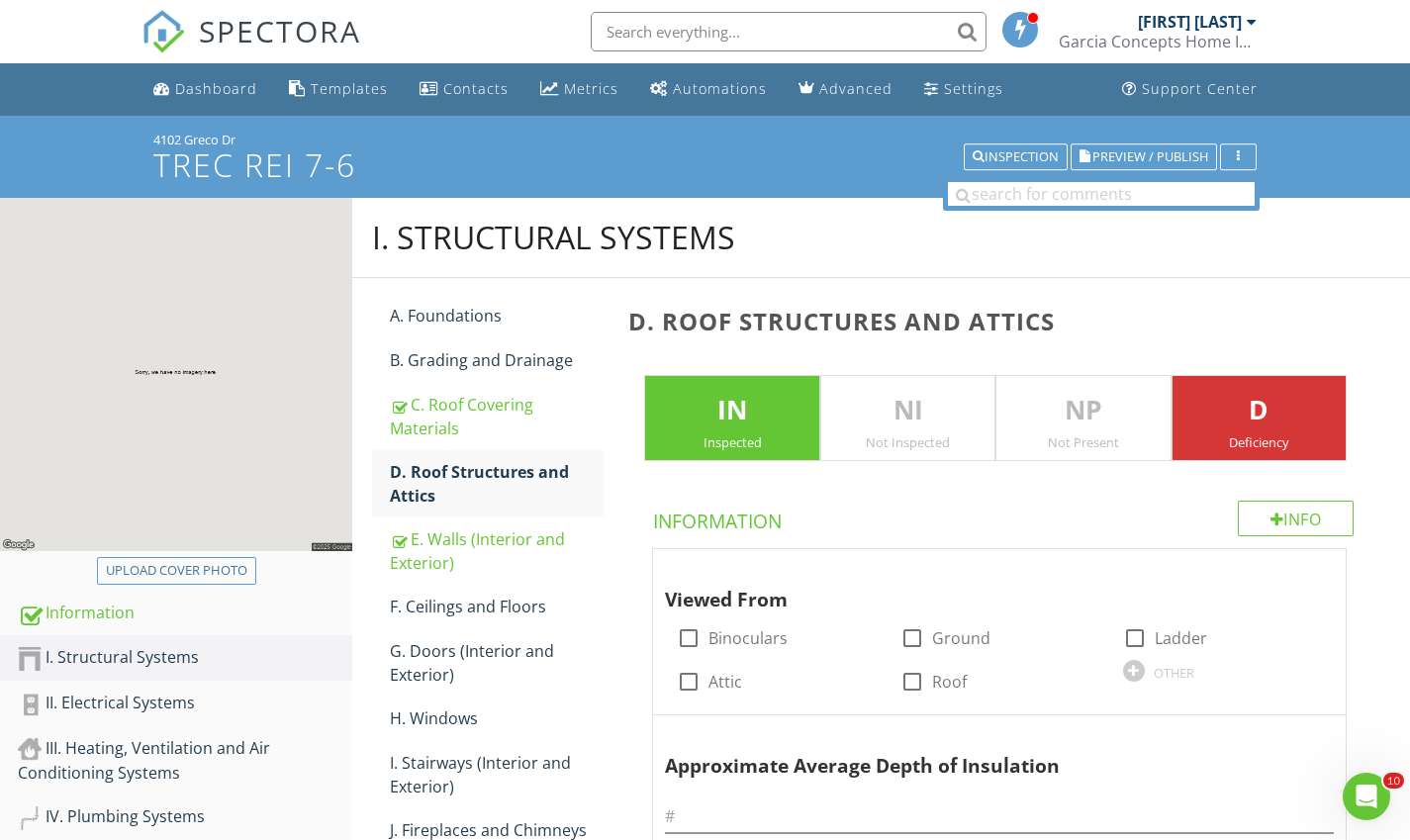 click on "C. Roof Covering Materials" at bounding box center (497, 417) 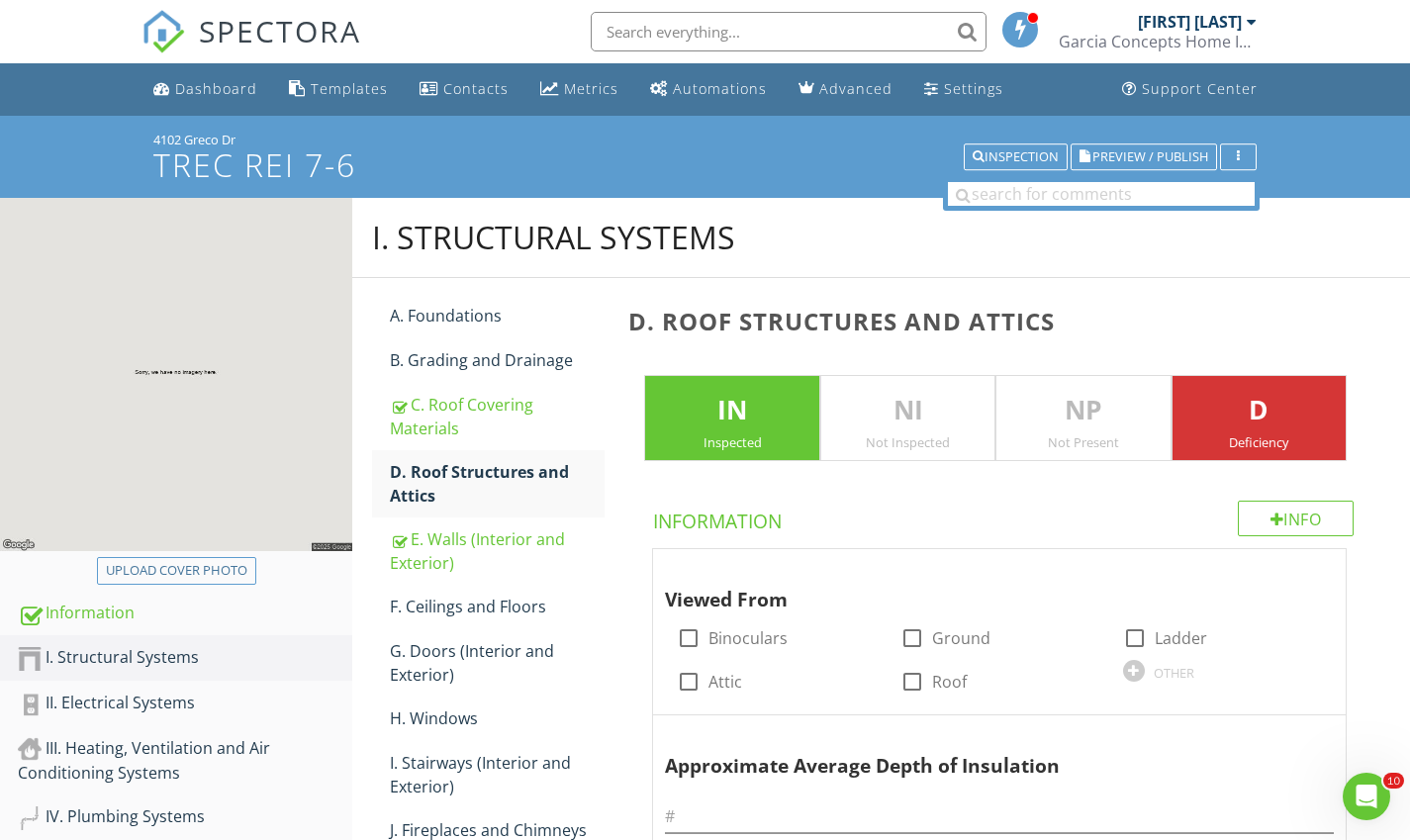 click on "D. Roof Structures and Attics" at bounding box center [497, 484] 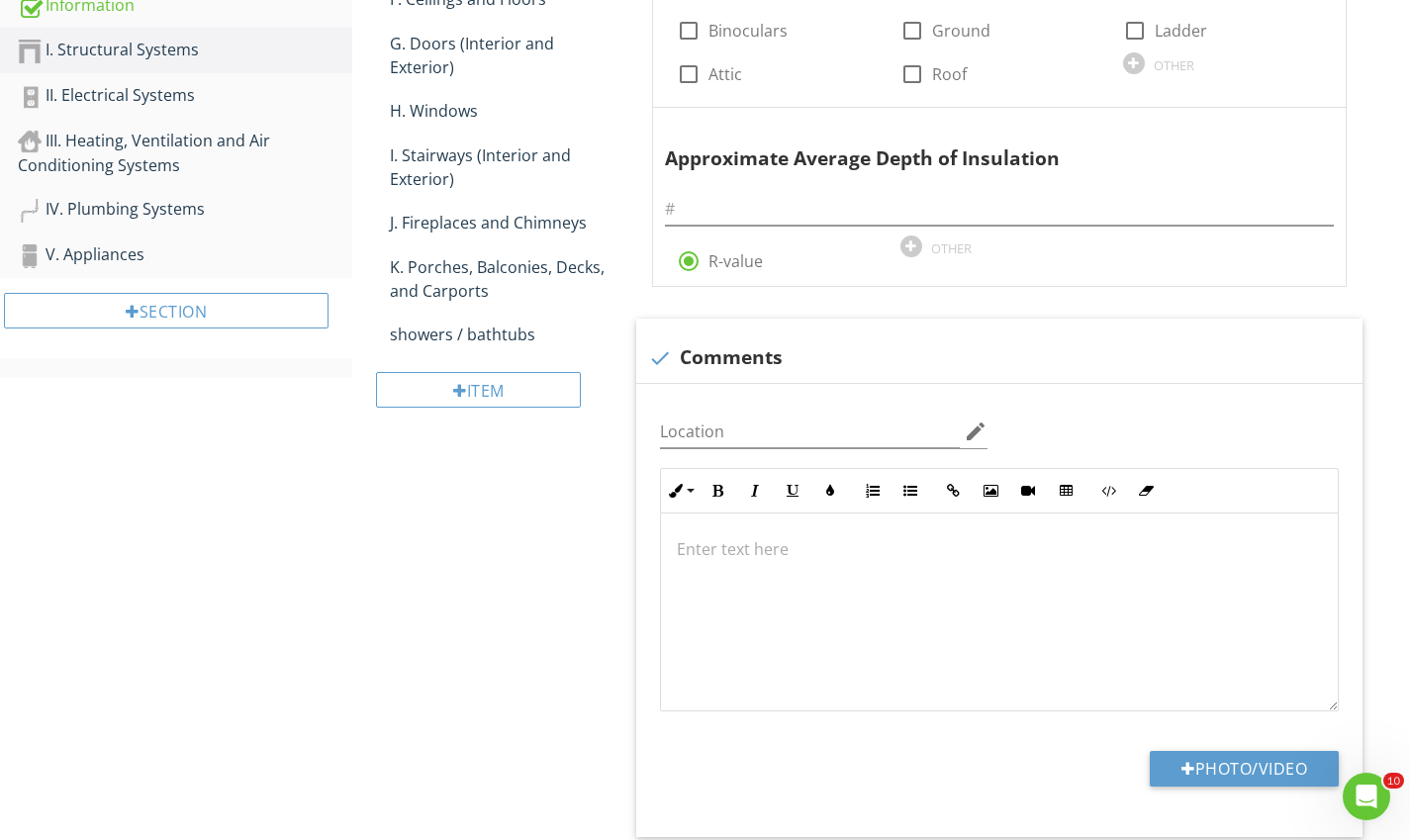 scroll, scrollTop: 609, scrollLeft: 0, axis: vertical 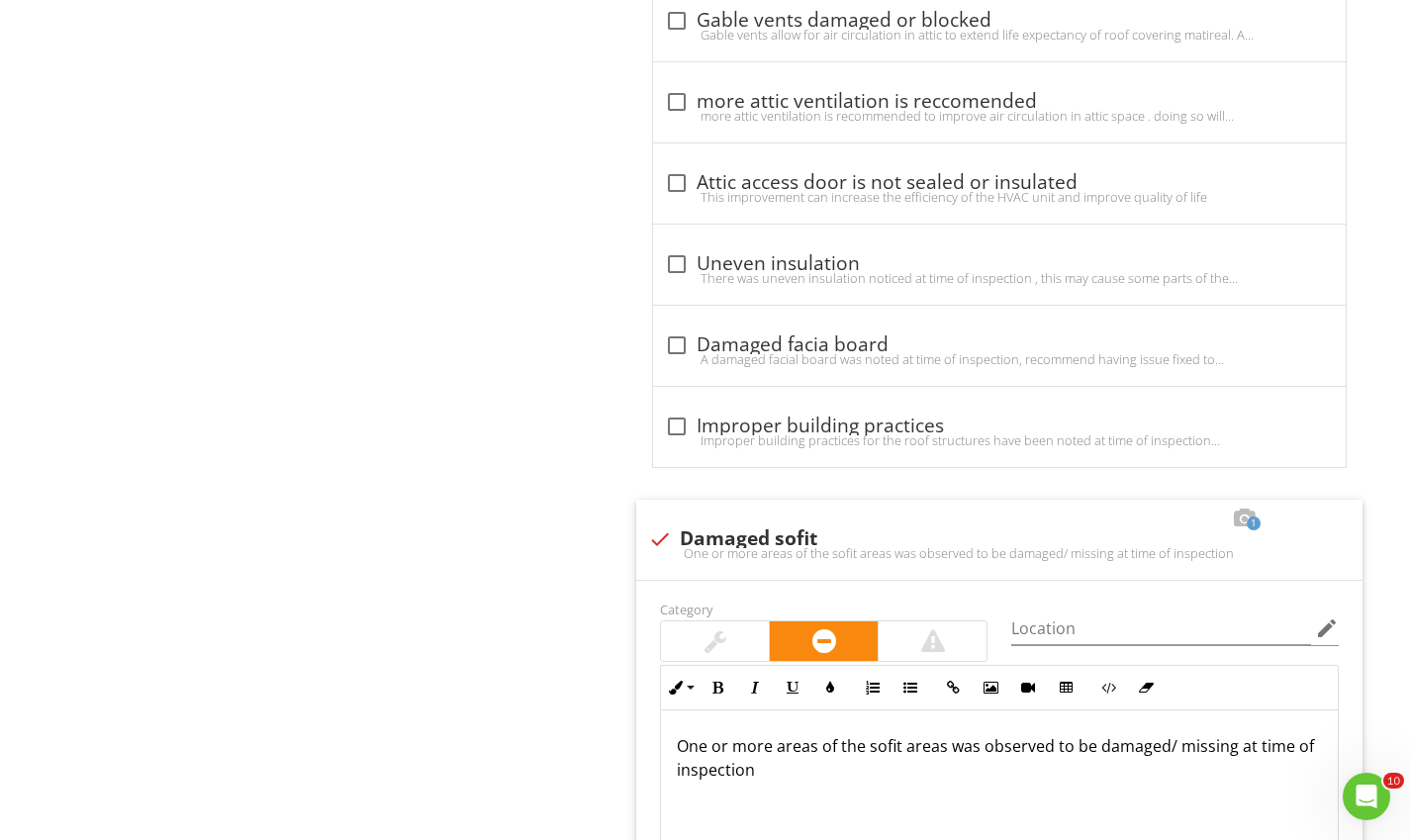 click on "check_box_outline_blank
Damaged facia board" at bounding box center (999, 345) 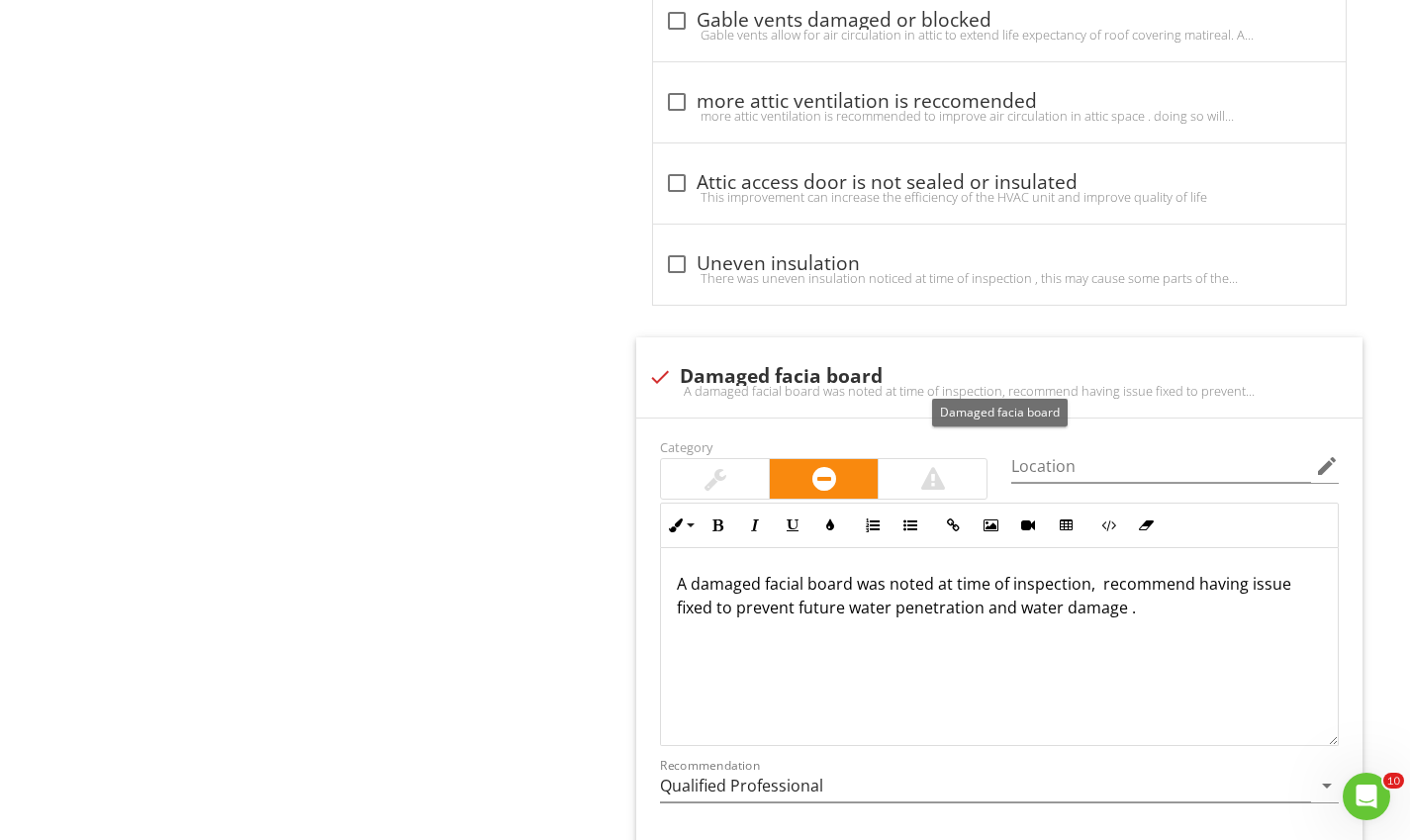 scroll, scrollTop: 1, scrollLeft: 0, axis: vertical 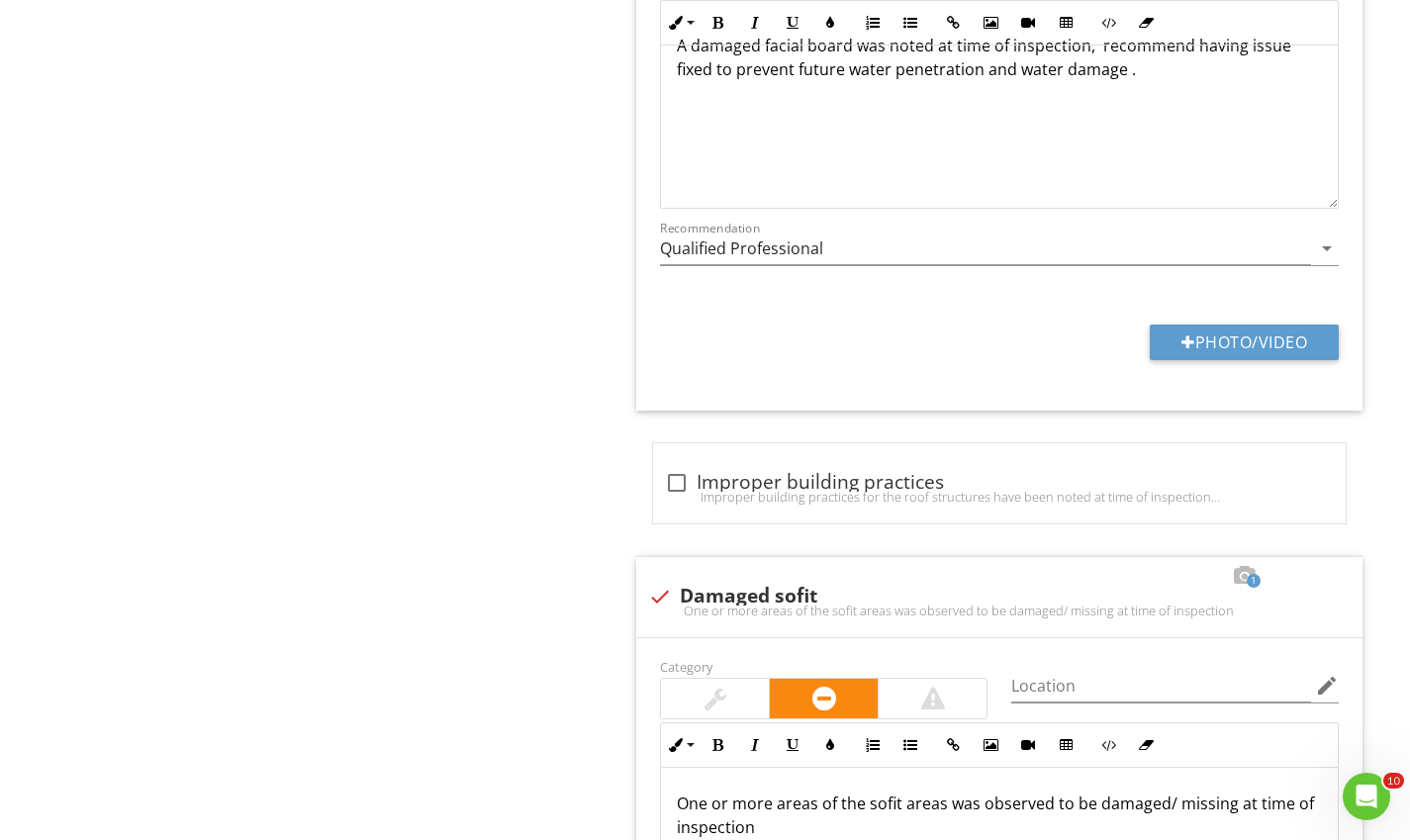 click on "Photo/Video" at bounding box center (1244, 342) 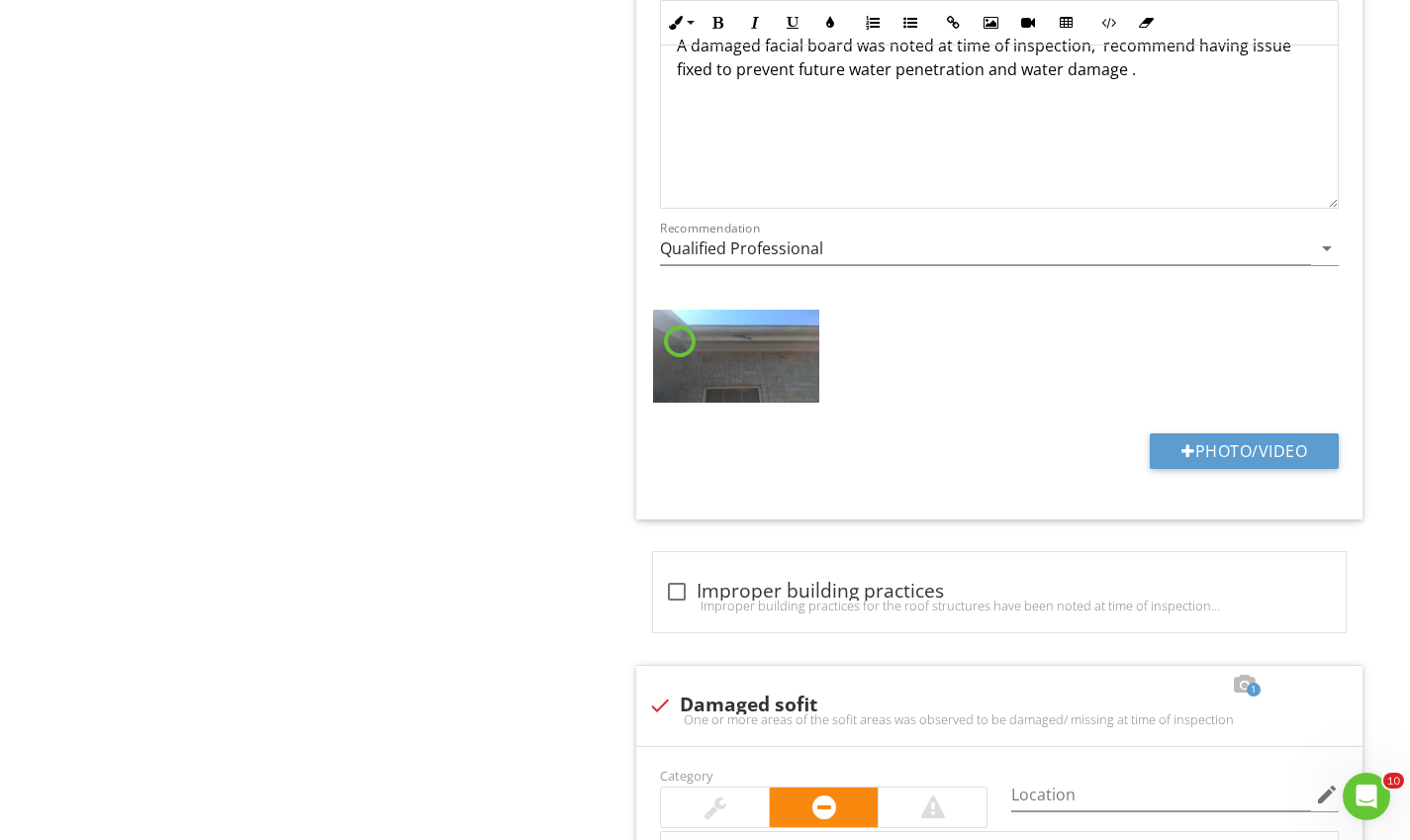 click at bounding box center (735, 356) 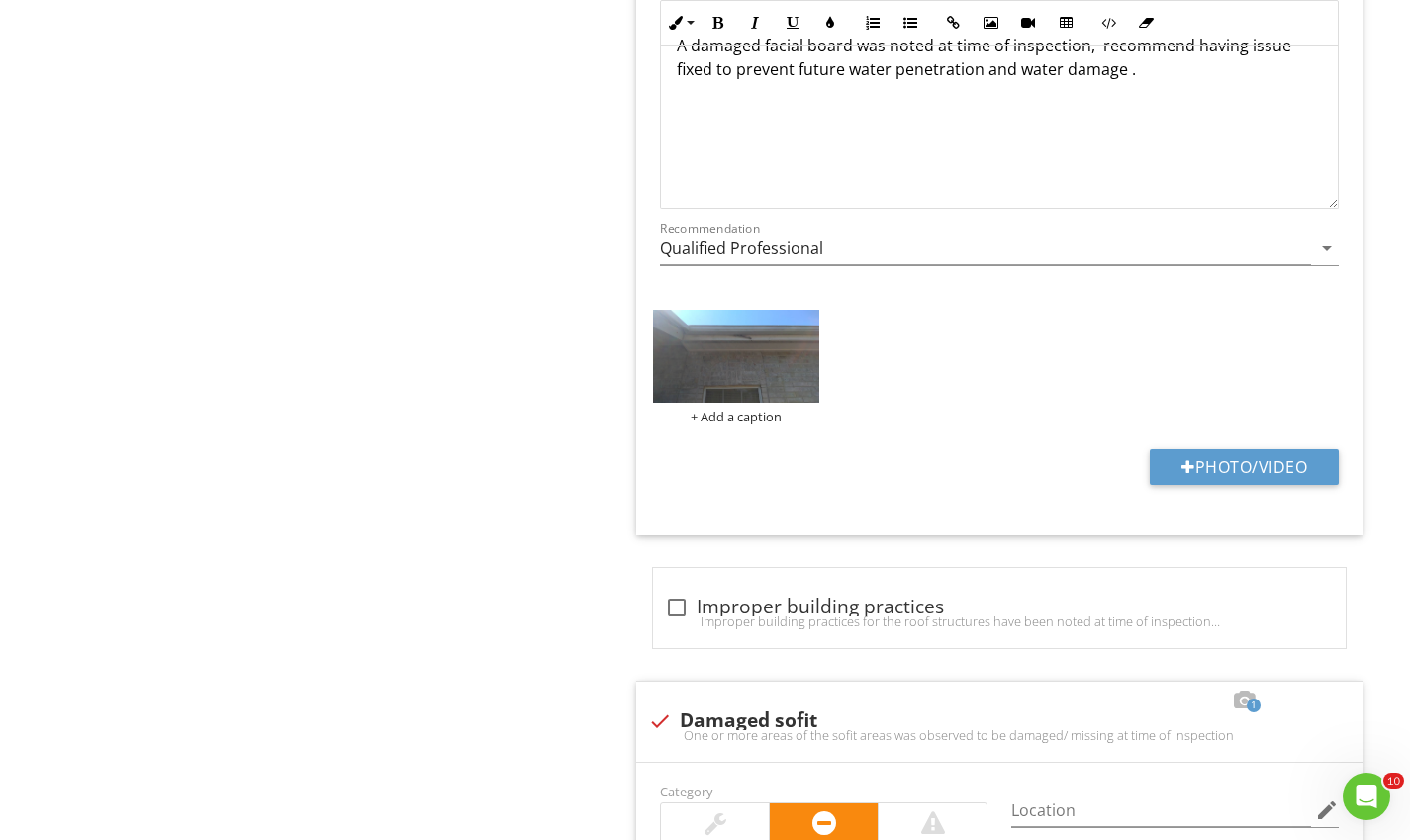click on "+ Add a caption" at bounding box center [735, 417] 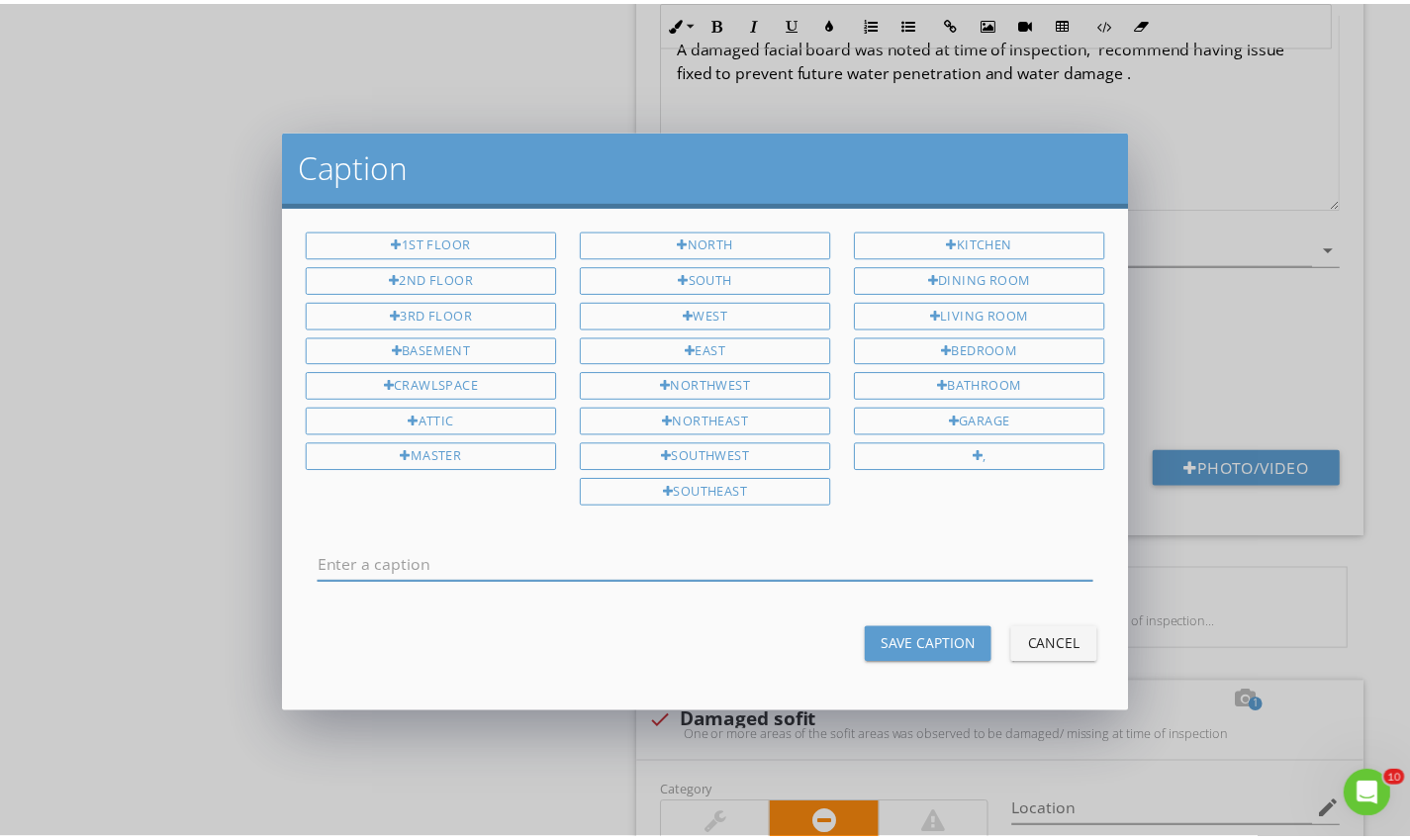 scroll, scrollTop: 0, scrollLeft: 0, axis: both 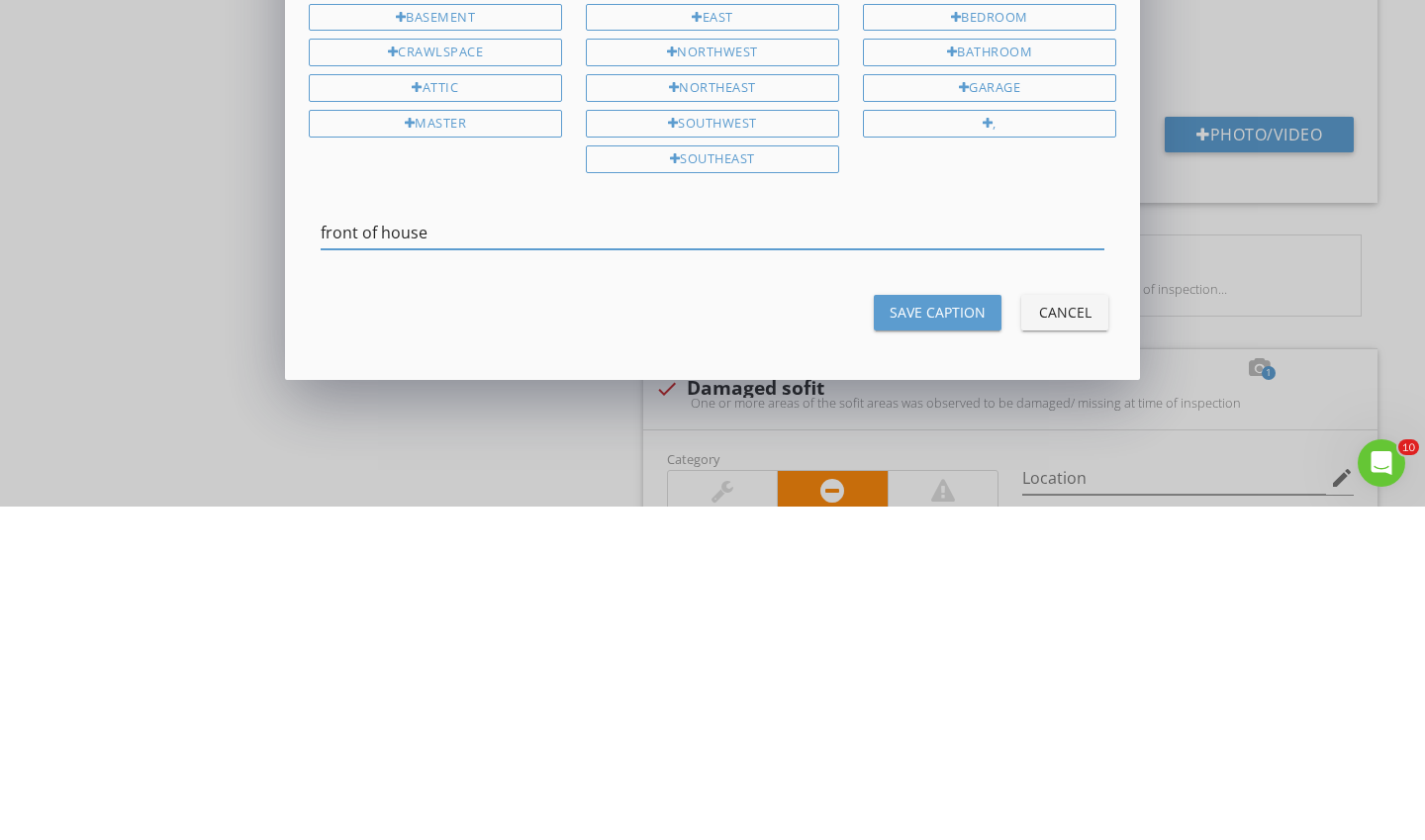 type on "front of house" 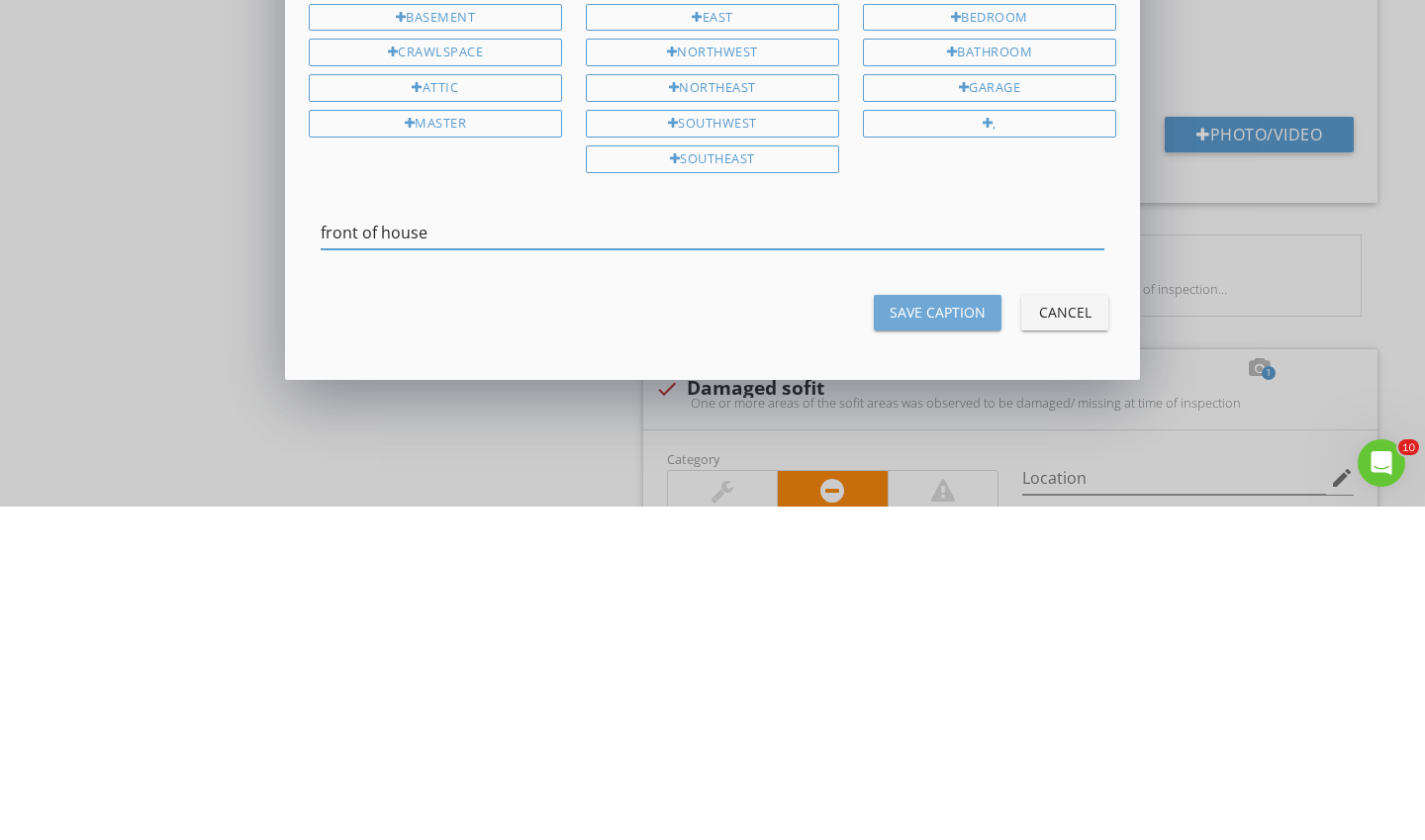 click on "Save Caption" at bounding box center [937, 645] 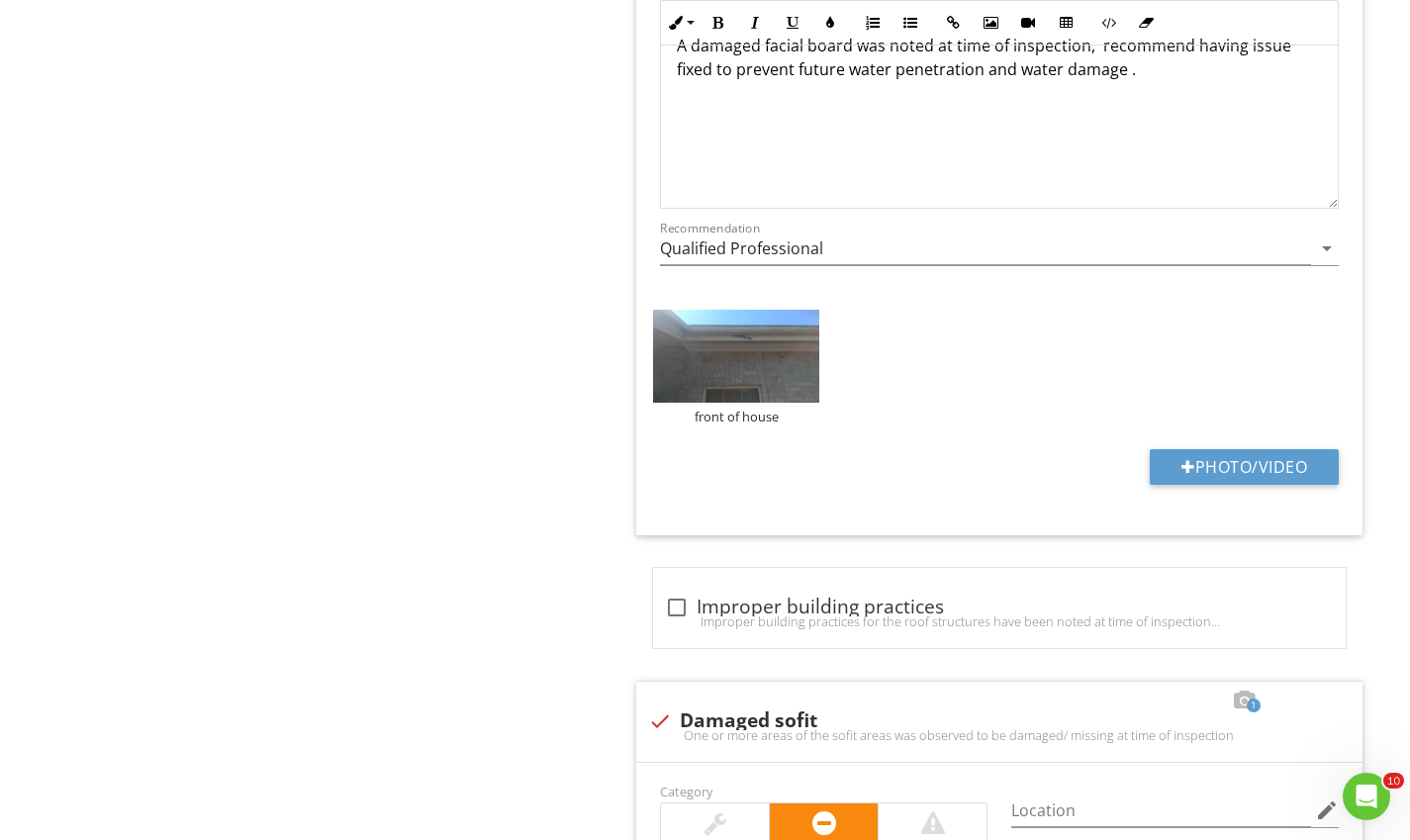 click at bounding box center (735, 356) 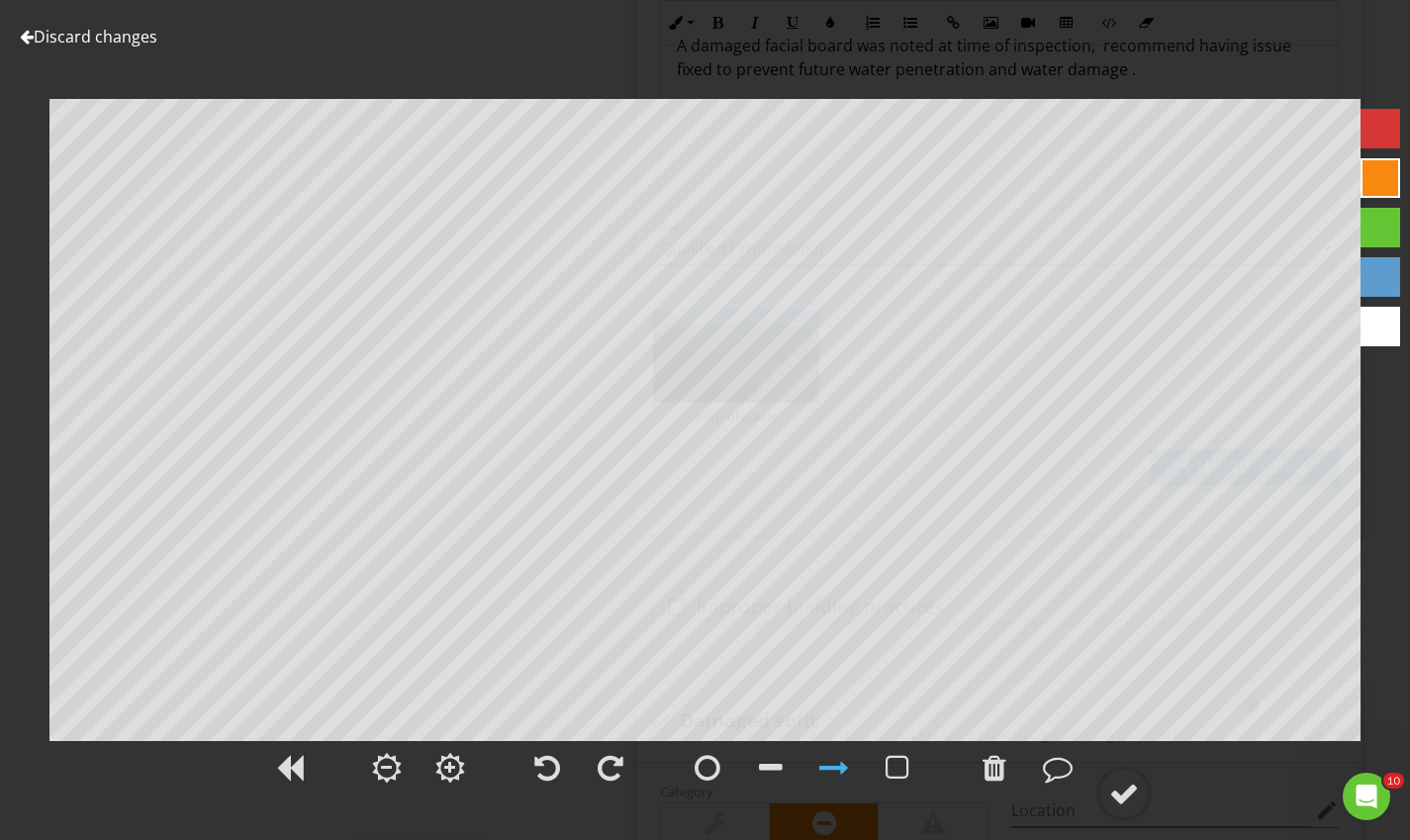 click at bounding box center [994, 768] 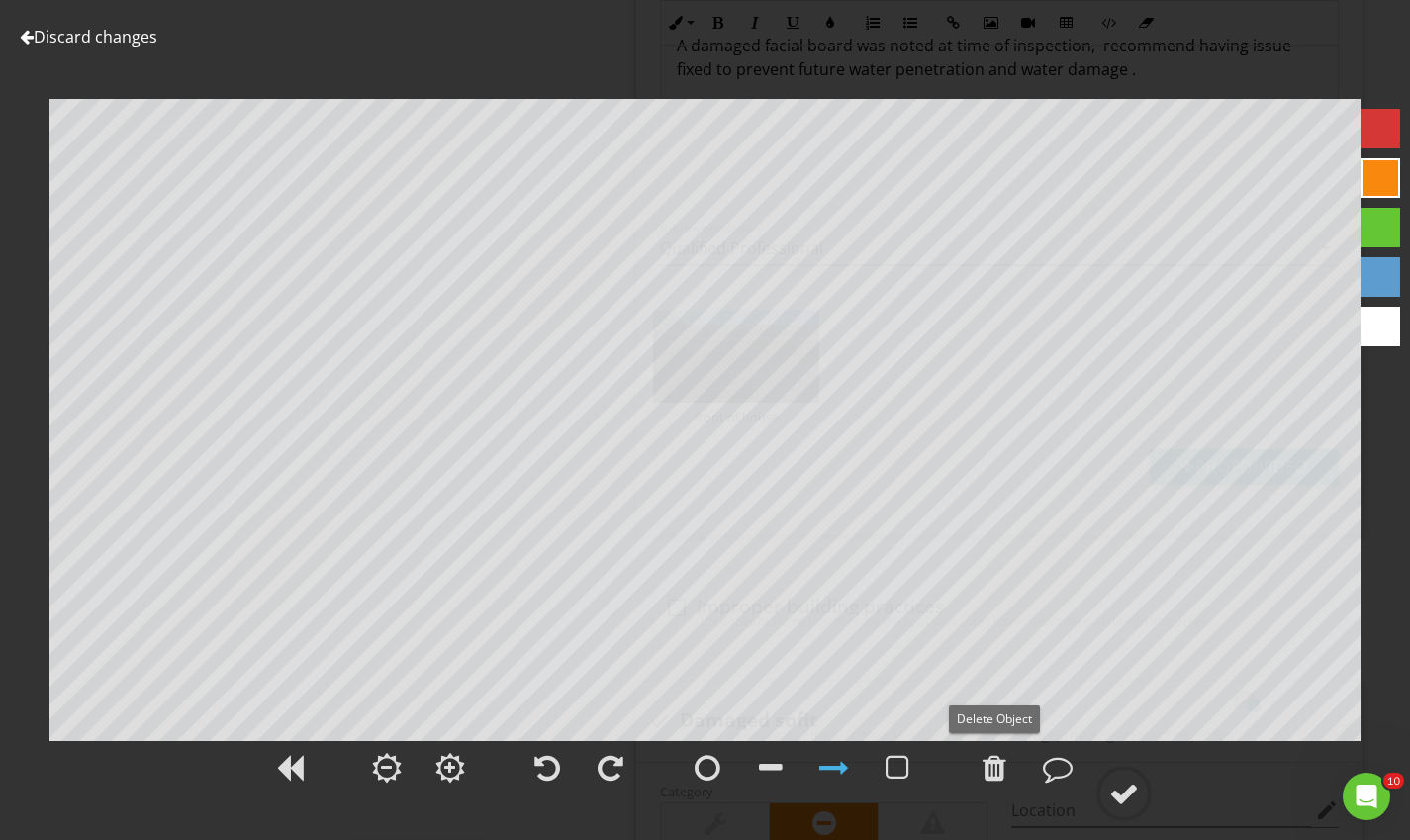 click at bounding box center [1124, 793] 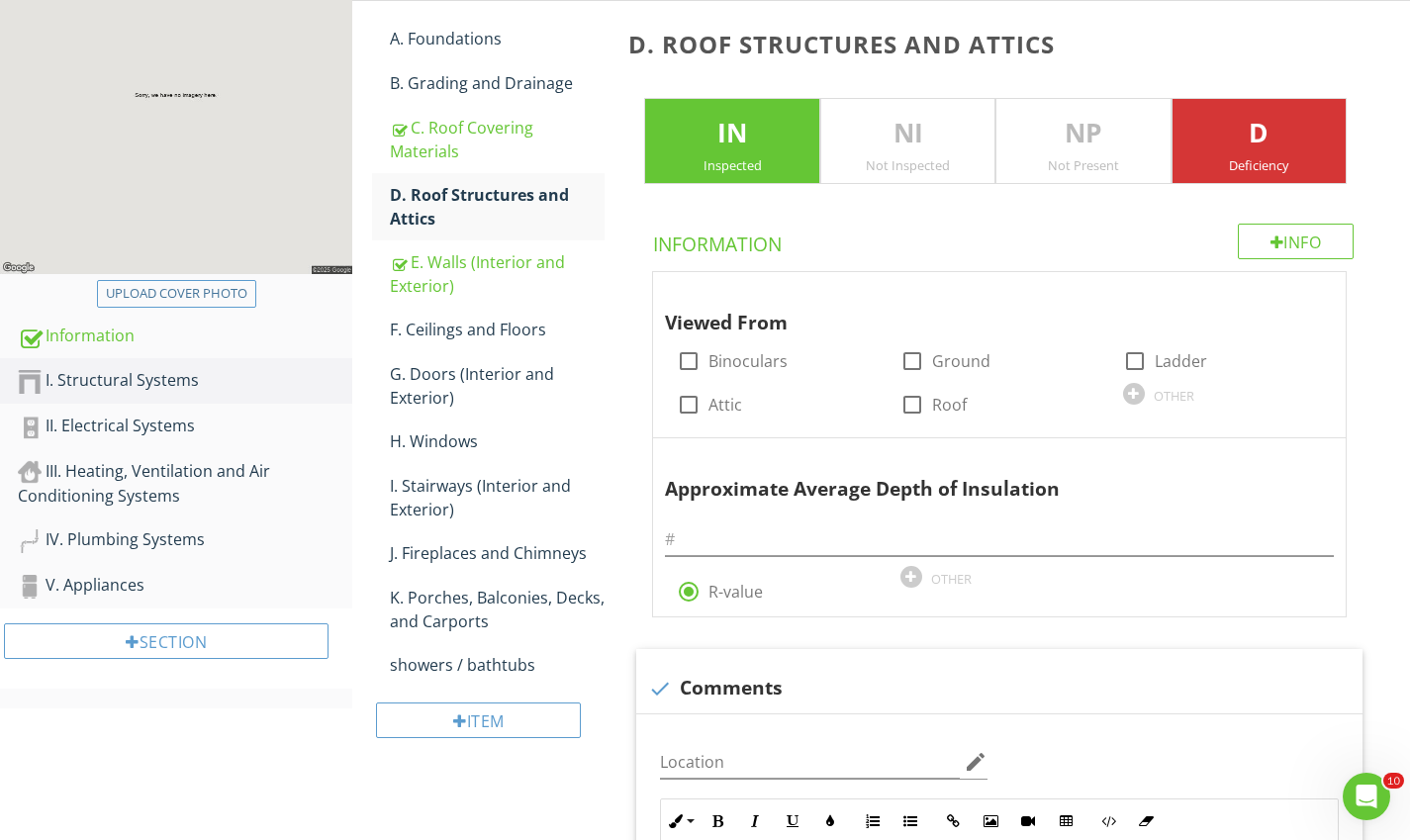 scroll, scrollTop: 273, scrollLeft: 0, axis: vertical 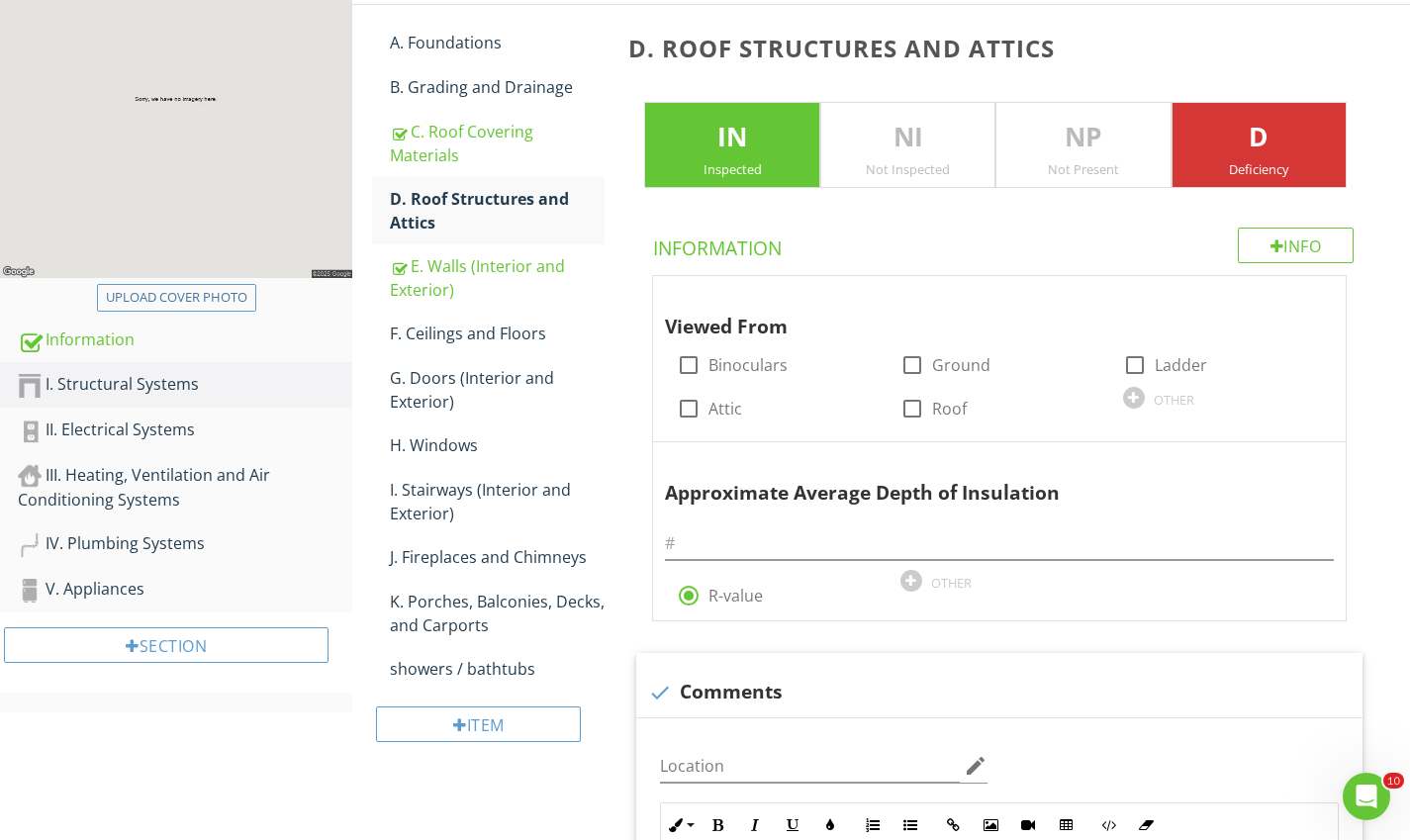 click on "E. Walls (Interior and Exterior)" at bounding box center [497, 278] 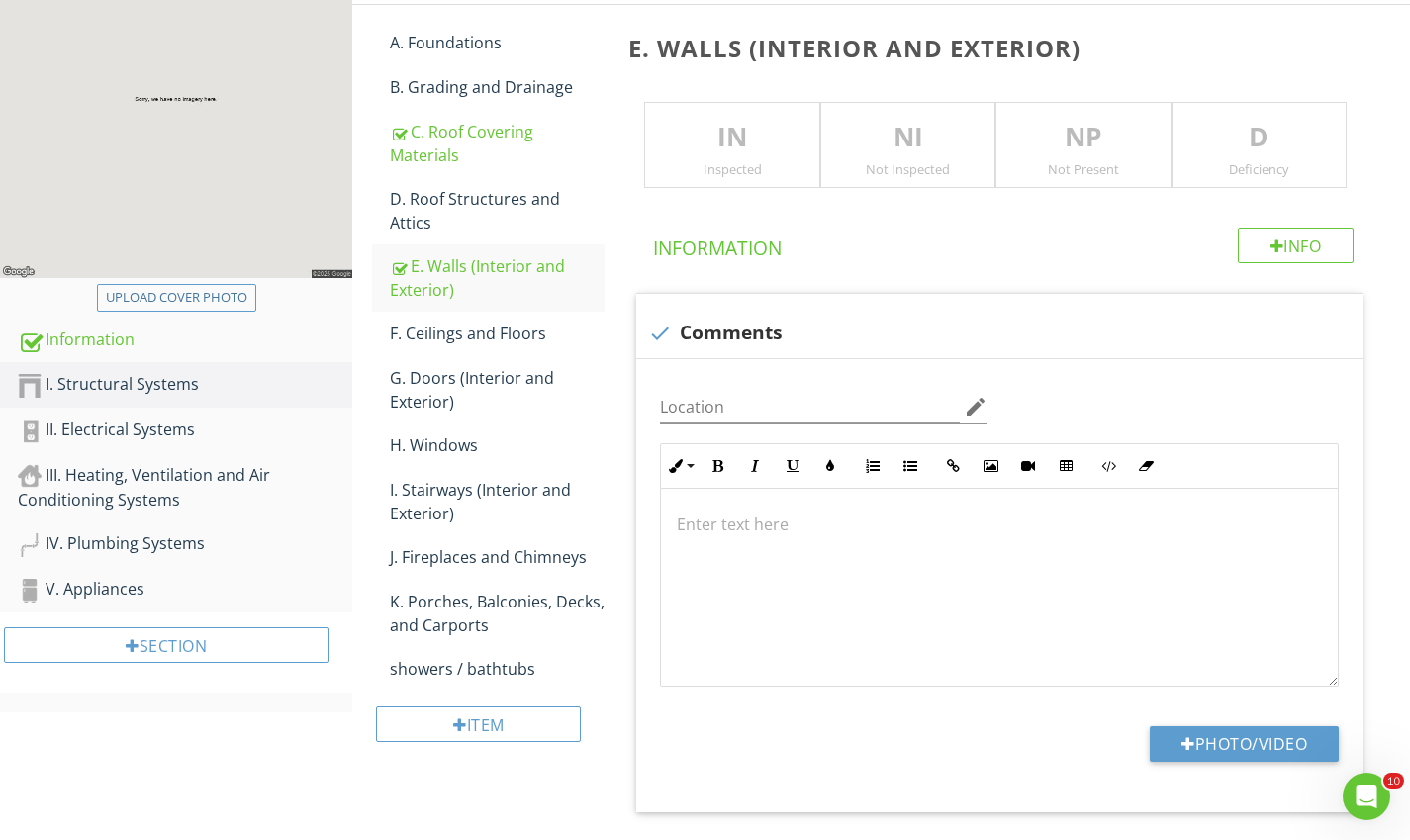 scroll, scrollTop: 1, scrollLeft: 0, axis: vertical 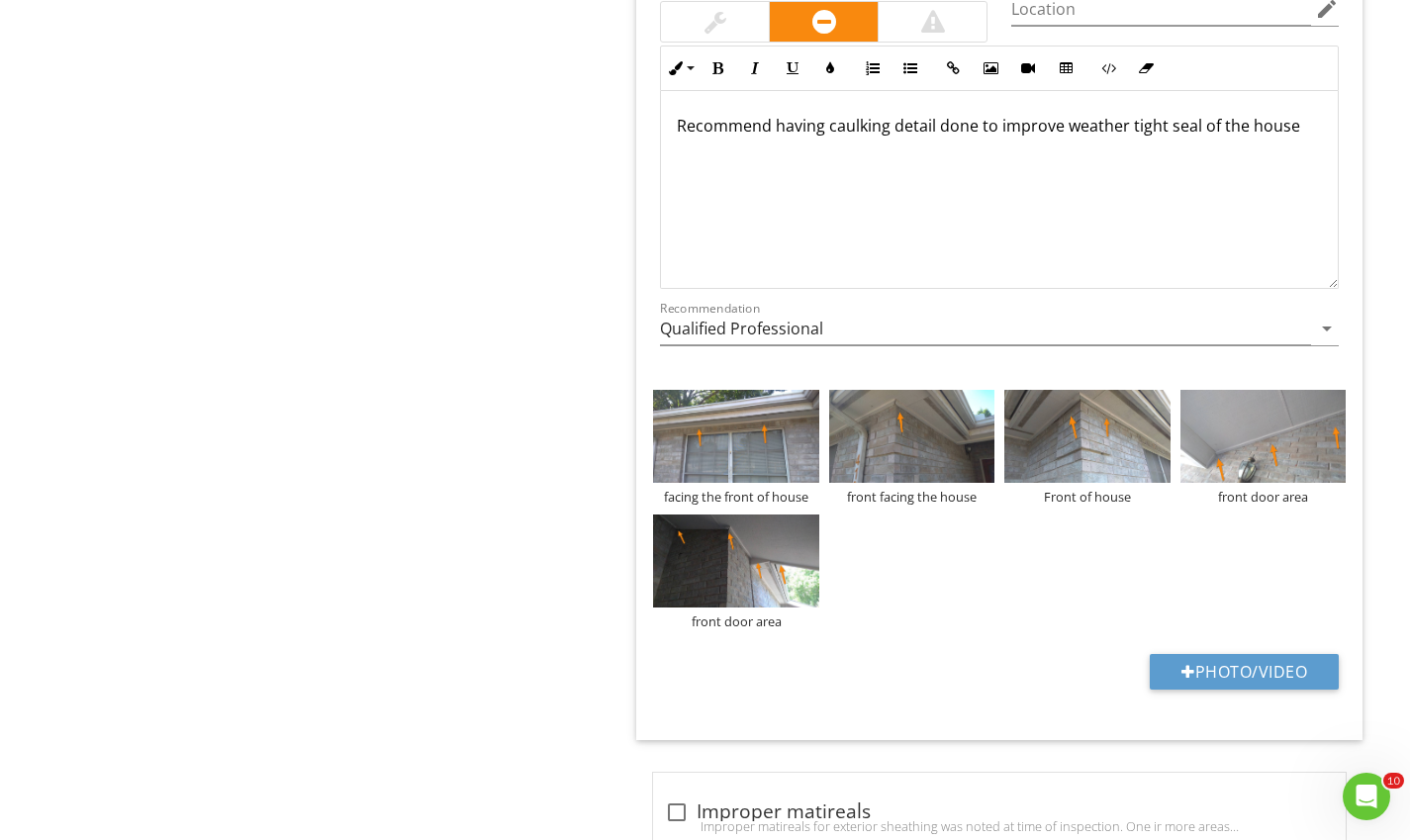 click on "Photo/Video" at bounding box center [1244, 672] 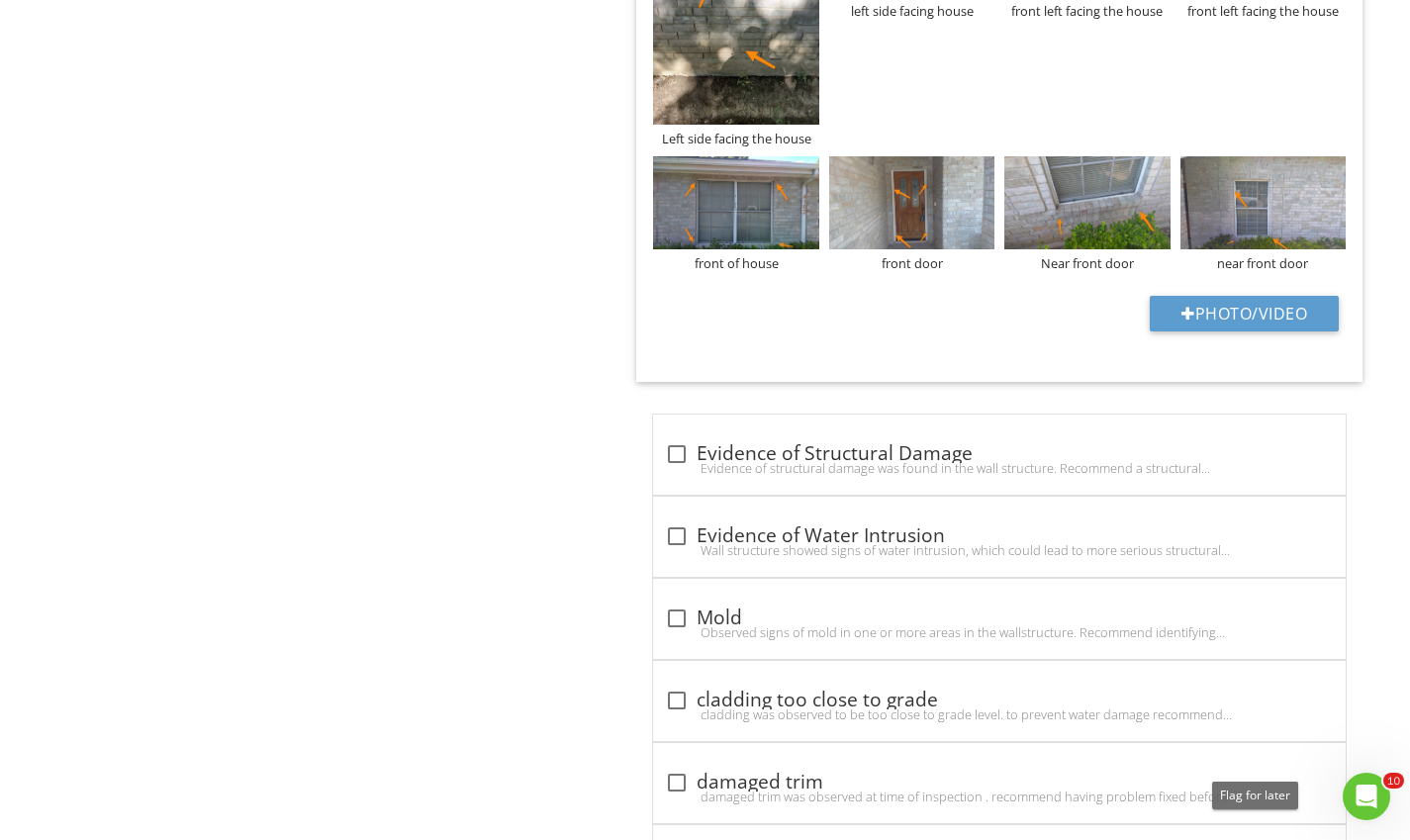 scroll, scrollTop: 2055, scrollLeft: 0, axis: vertical 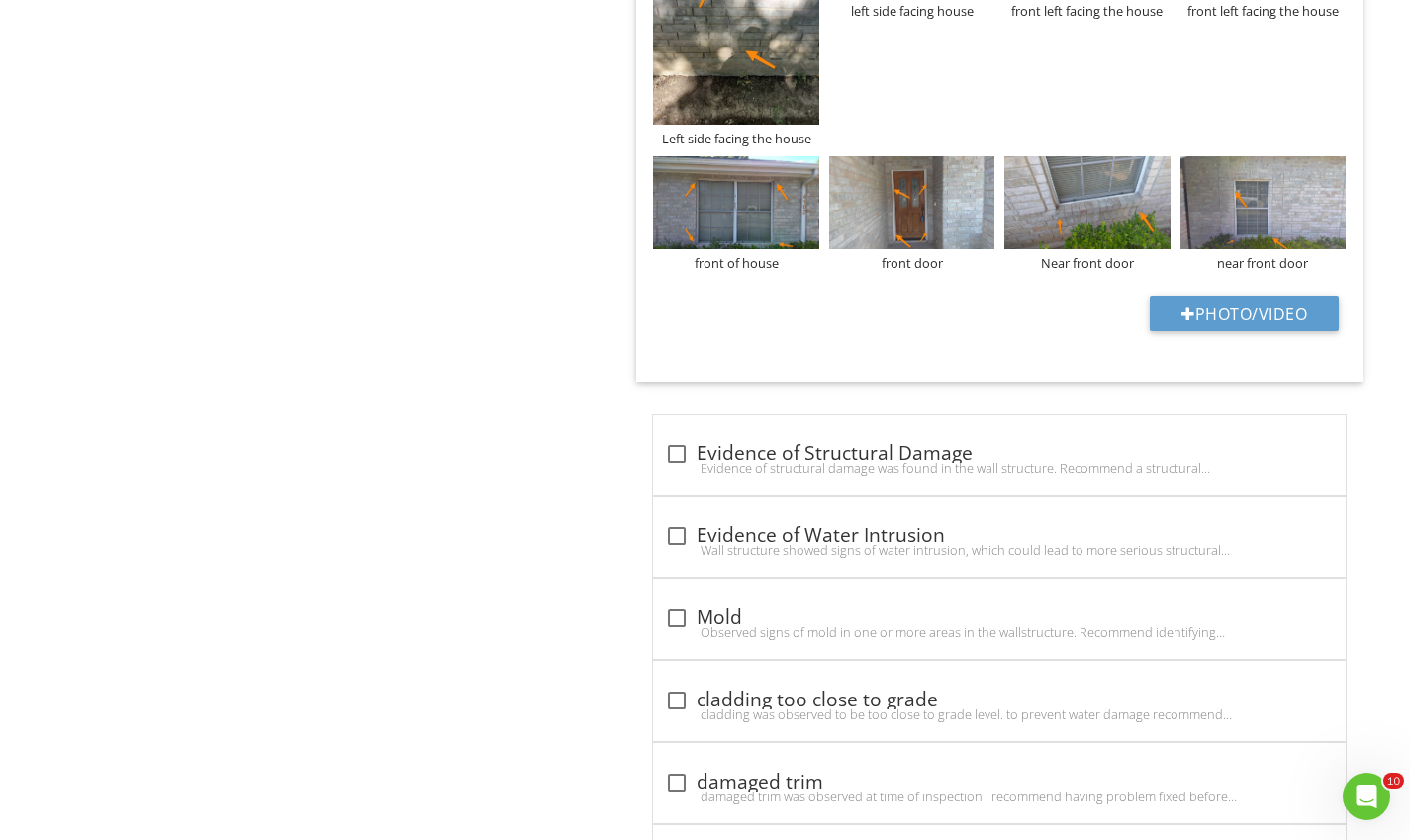 click on "Photo/Video" at bounding box center [1244, 314] 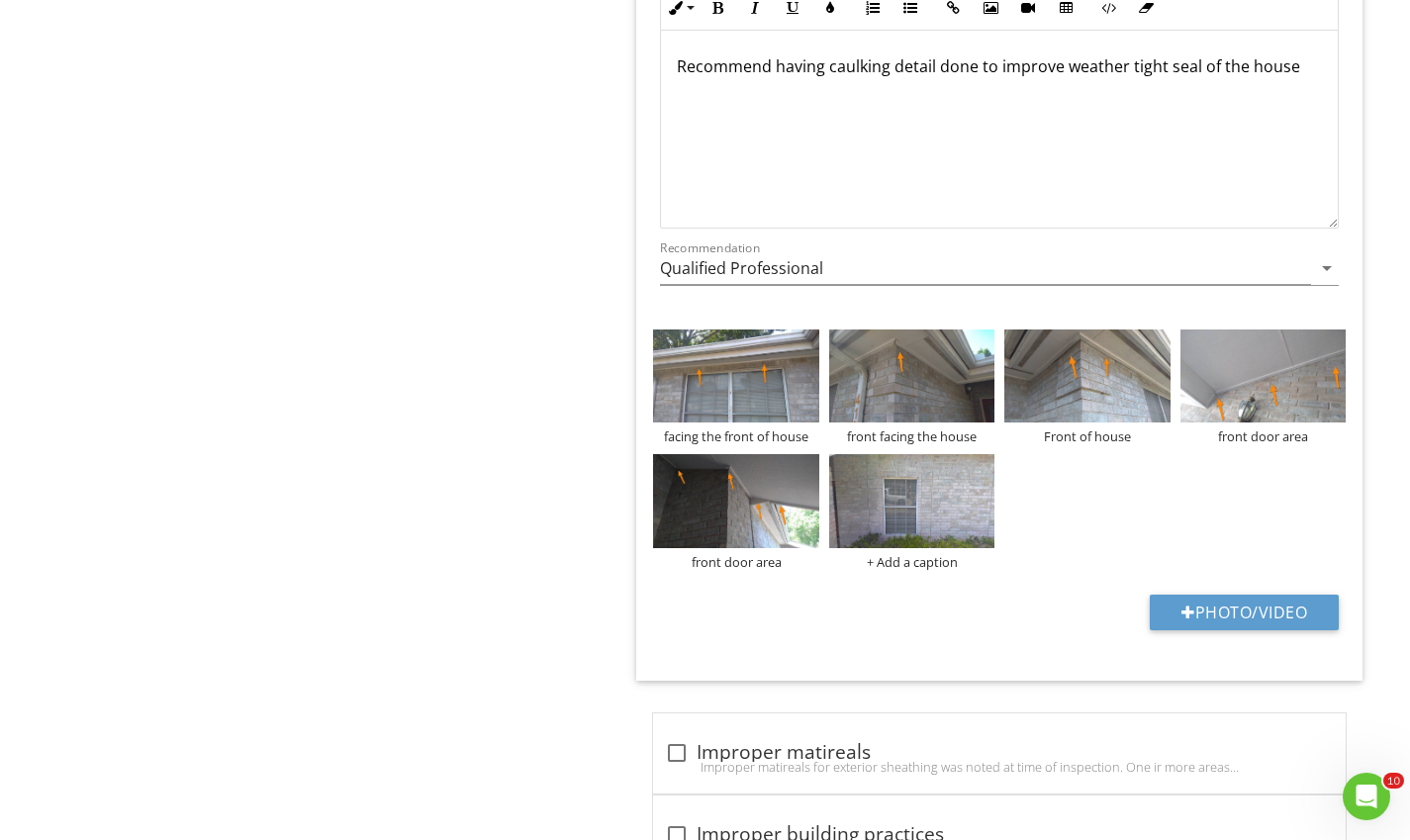 scroll, scrollTop: 3516, scrollLeft: 0, axis: vertical 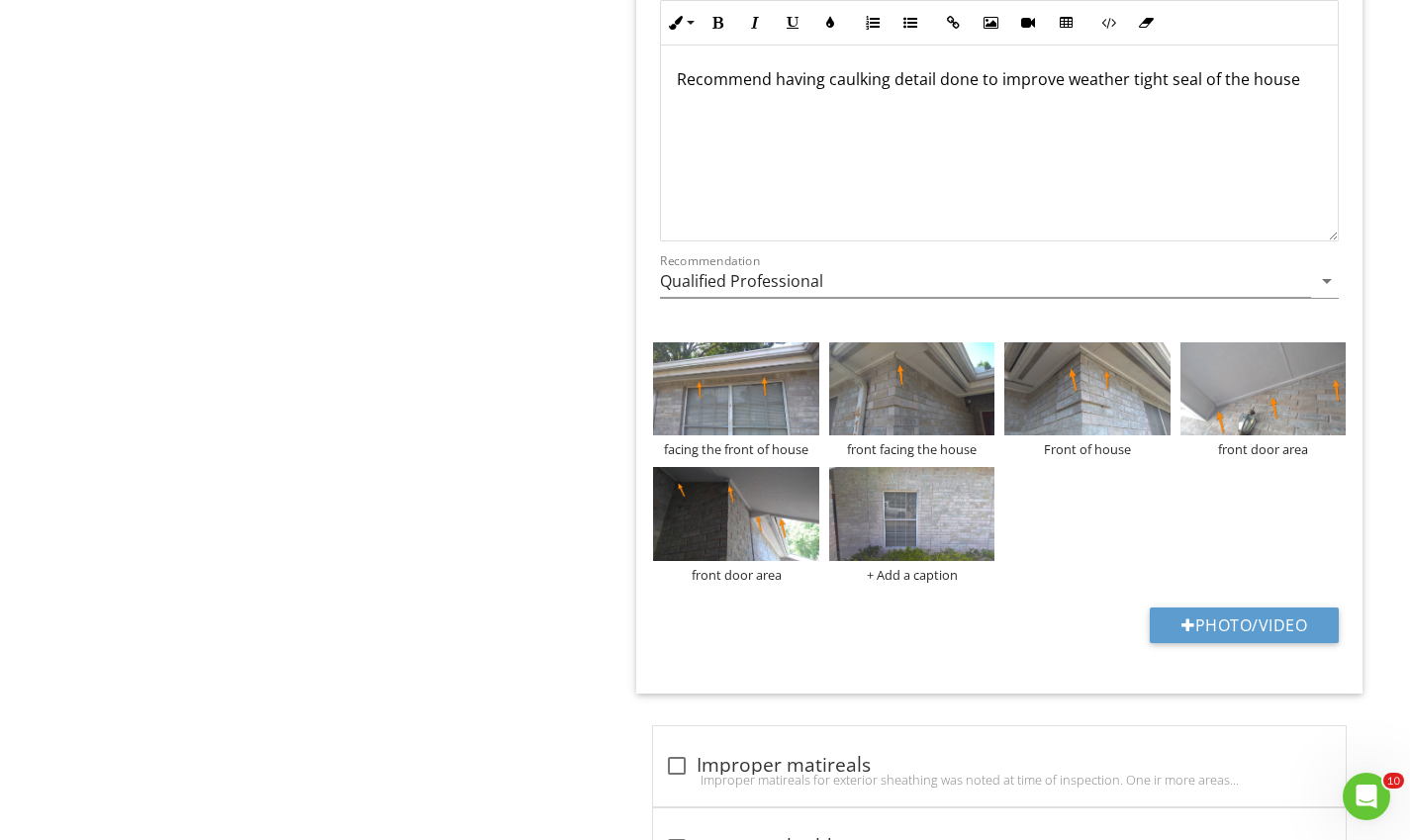 click at bounding box center (911, 513) 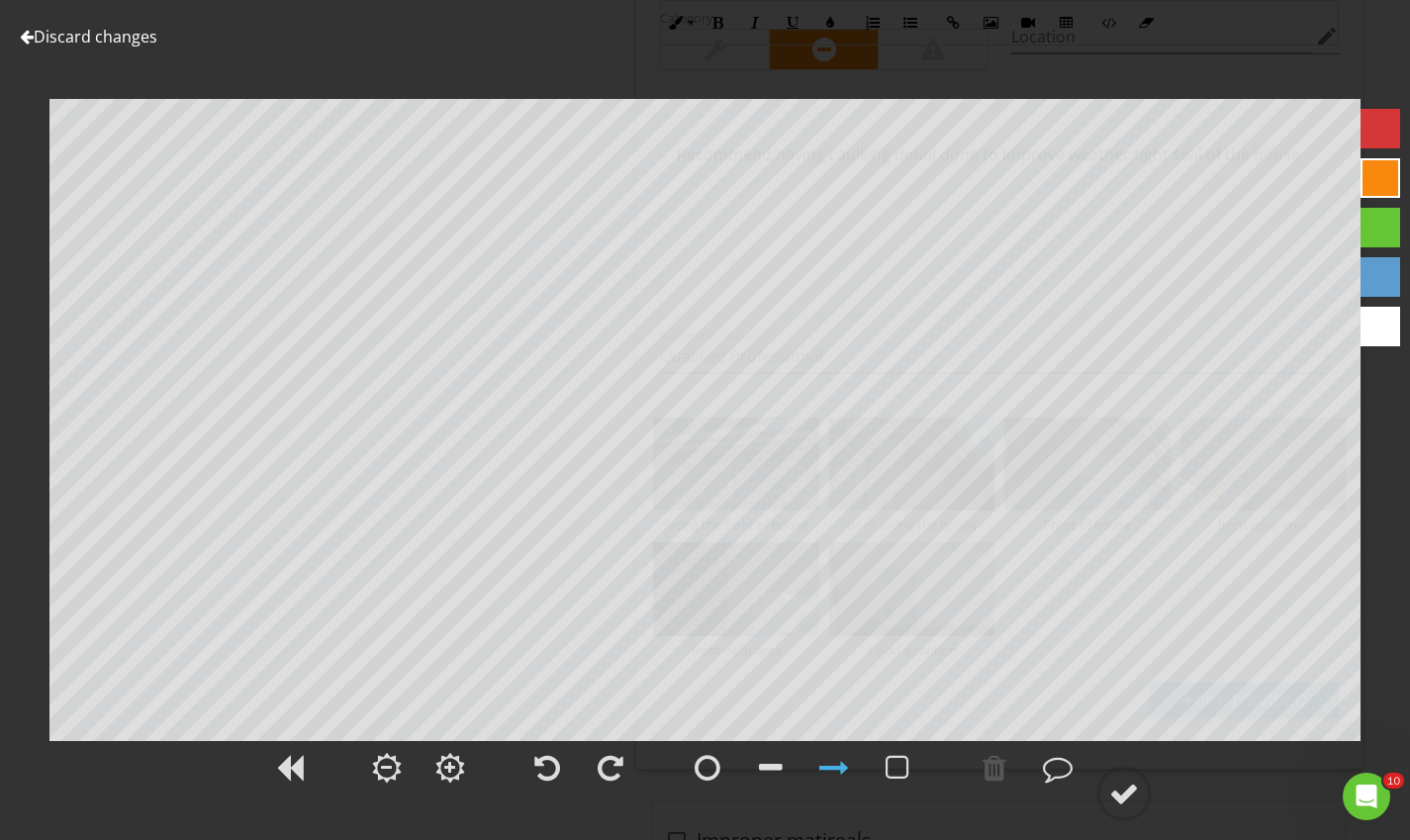 scroll, scrollTop: 3532, scrollLeft: 0, axis: vertical 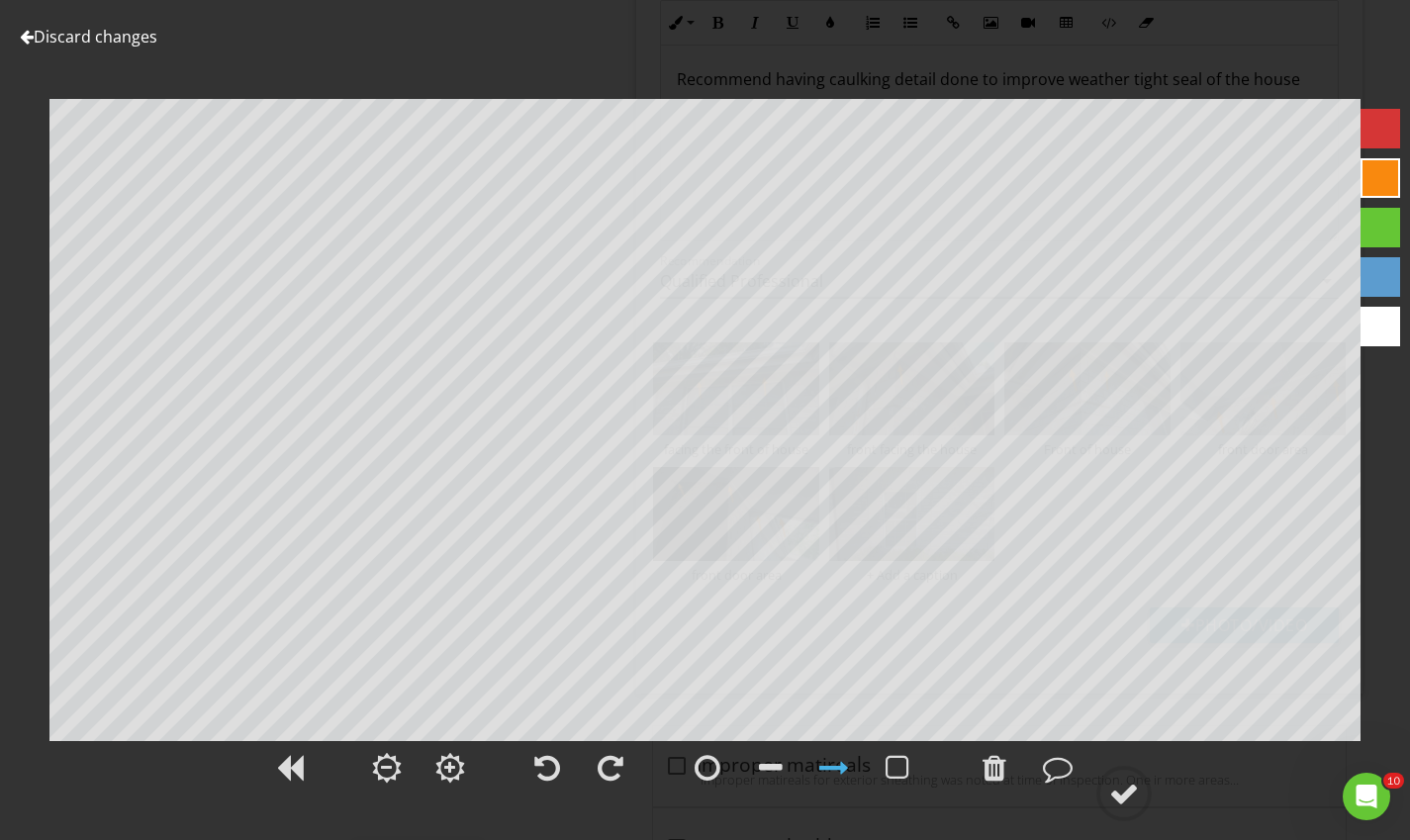 click at bounding box center (994, 768) 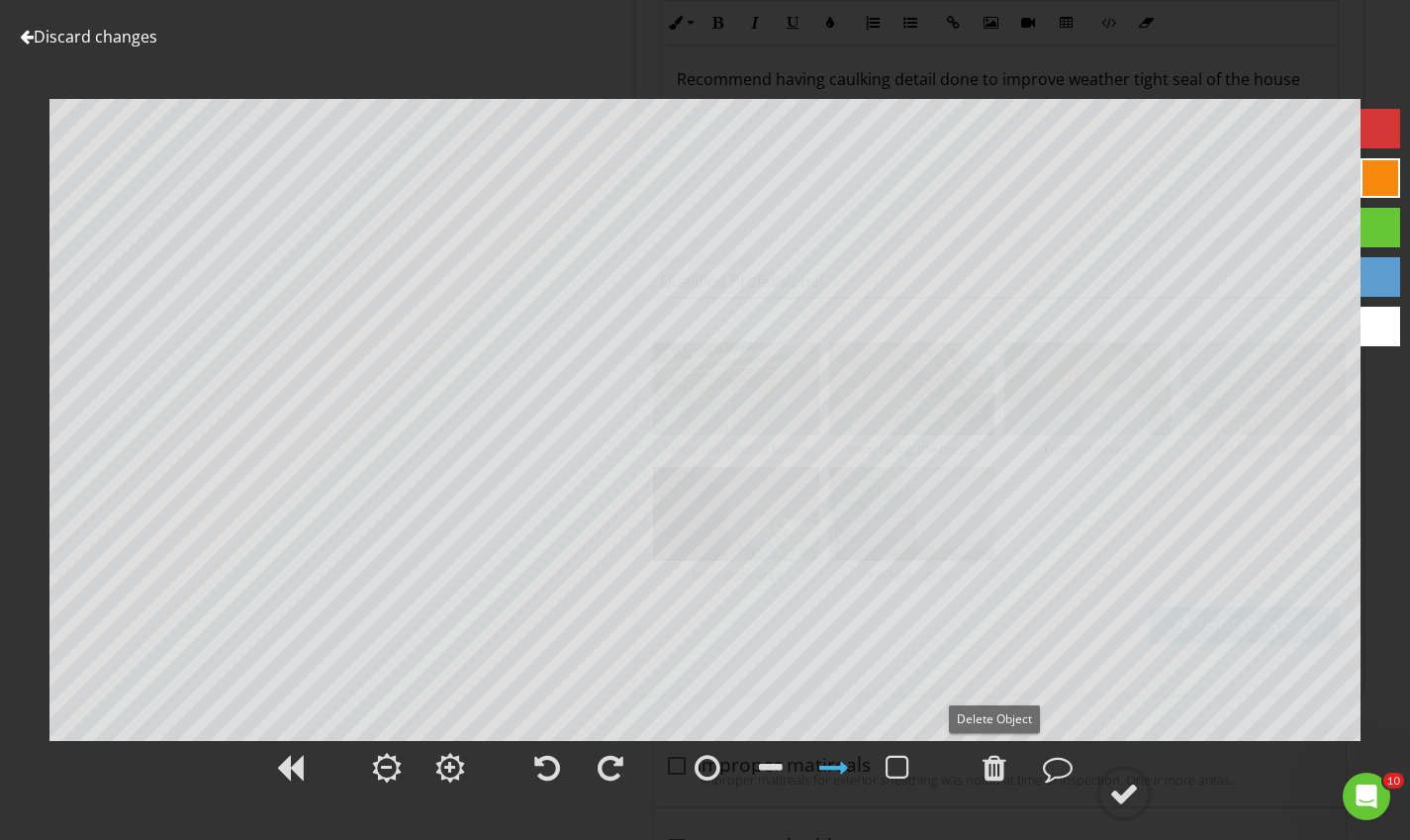 click at bounding box center (994, 768) 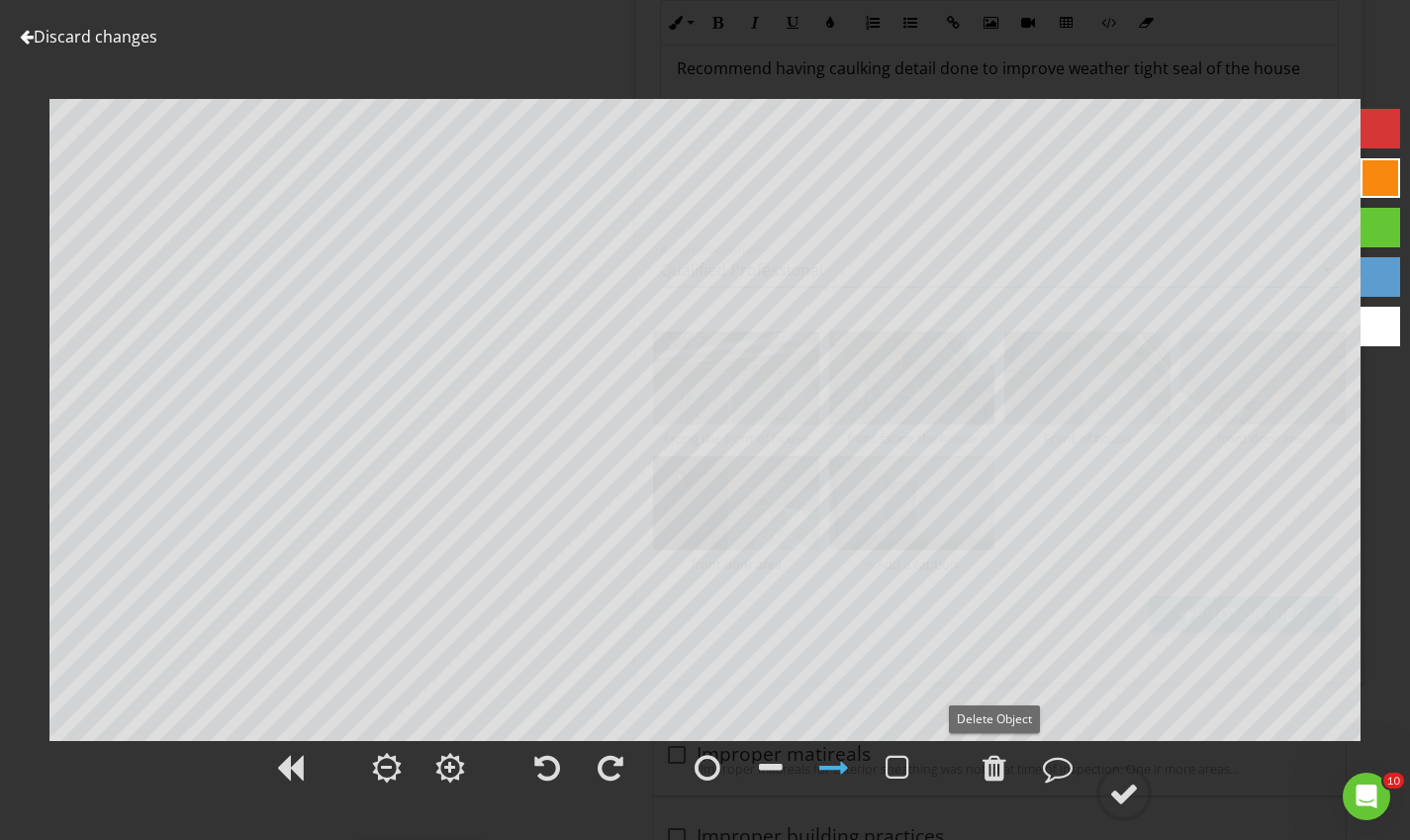 click at bounding box center [1124, 793] 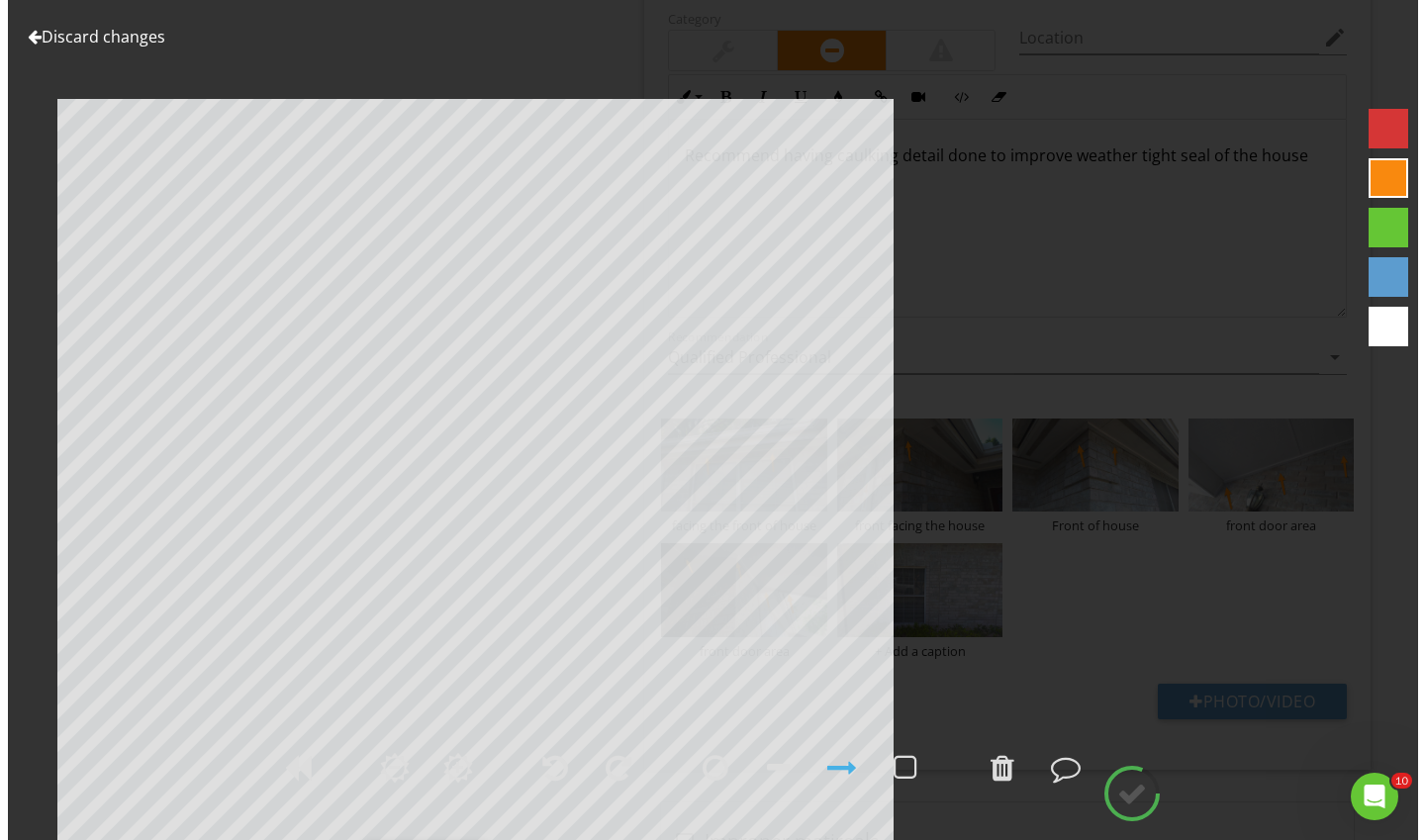 scroll, scrollTop: 3369, scrollLeft: 0, axis: vertical 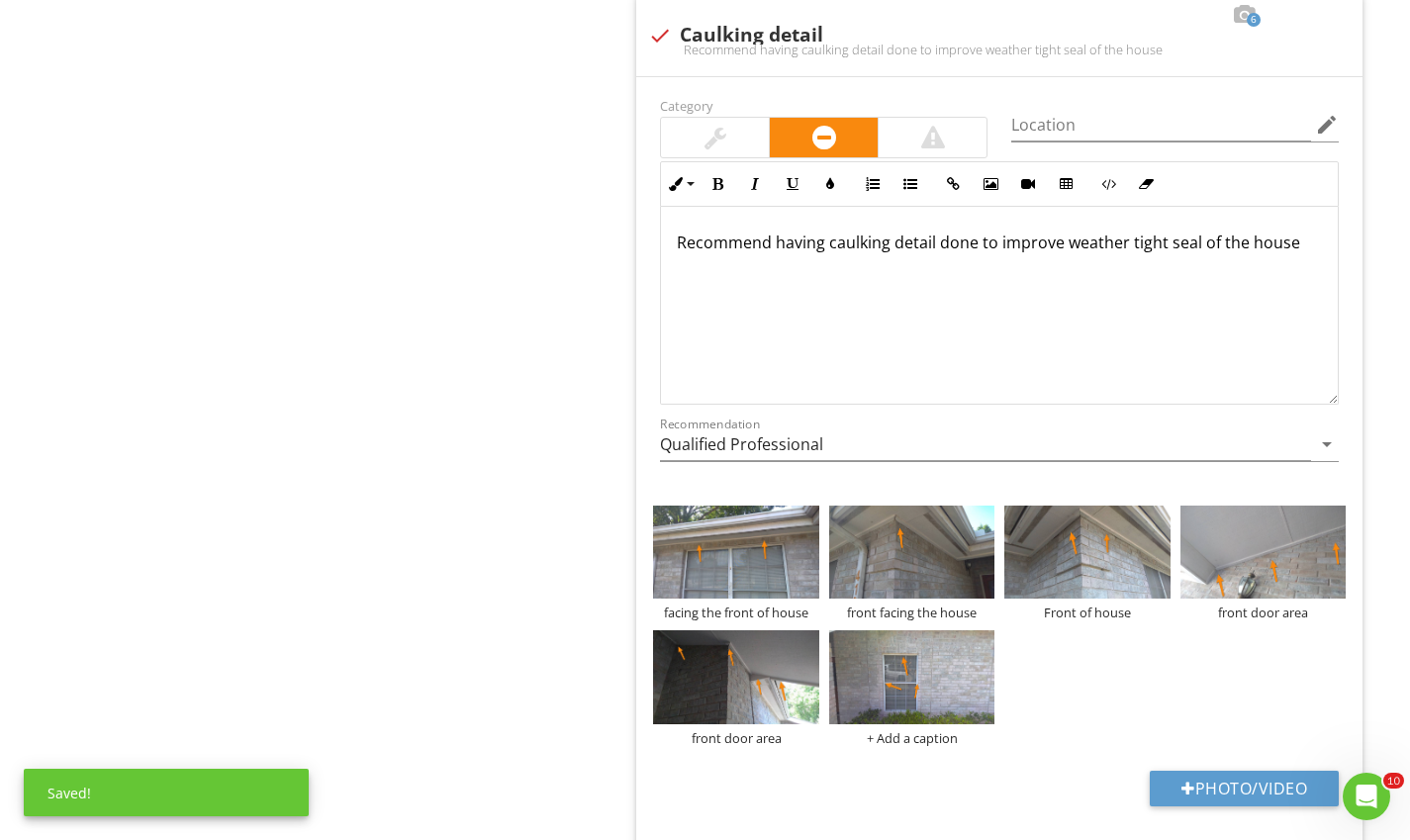click on "+ Add a caption" at bounding box center [911, 738] 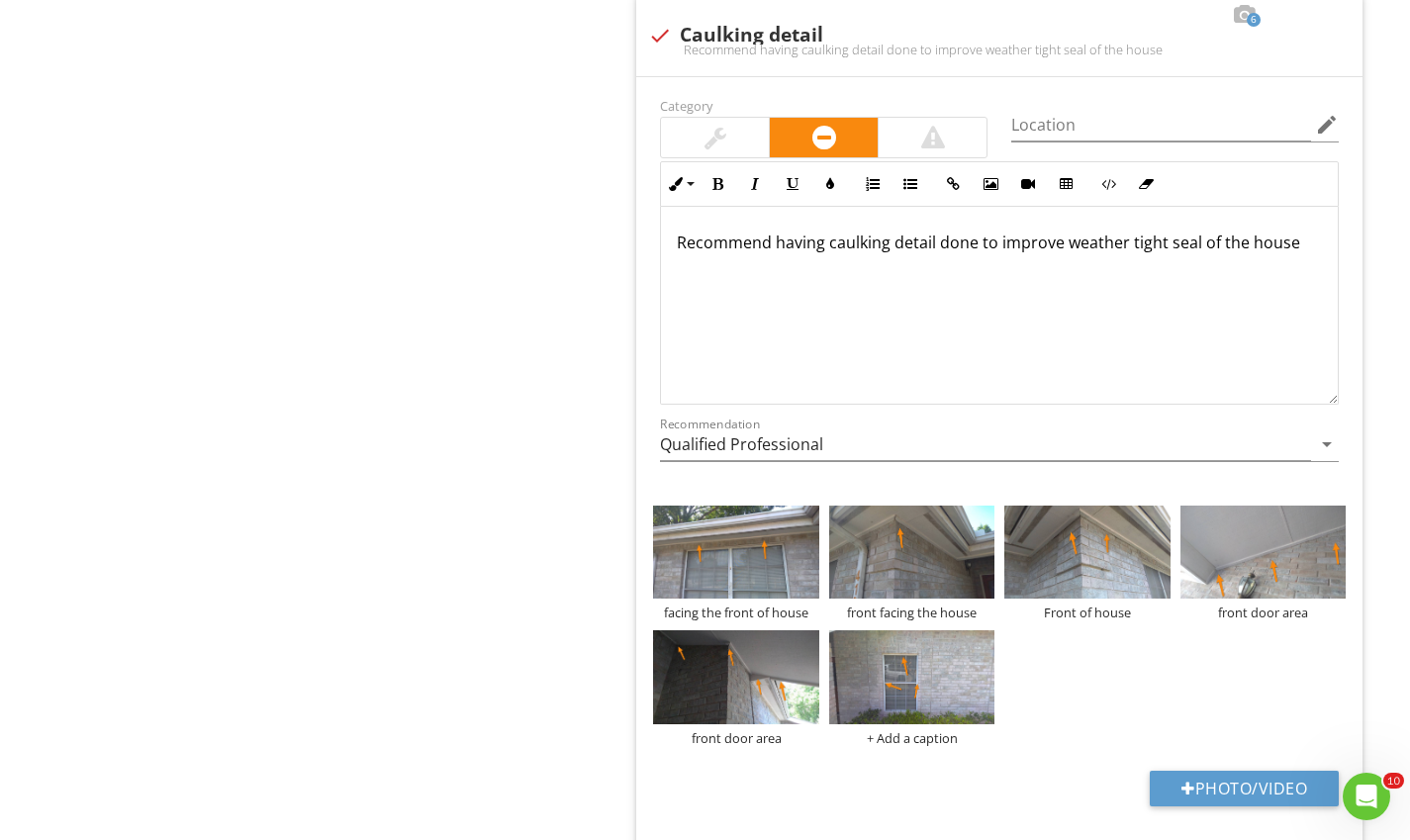 click on "+ Add a caption" at bounding box center (911, 738) 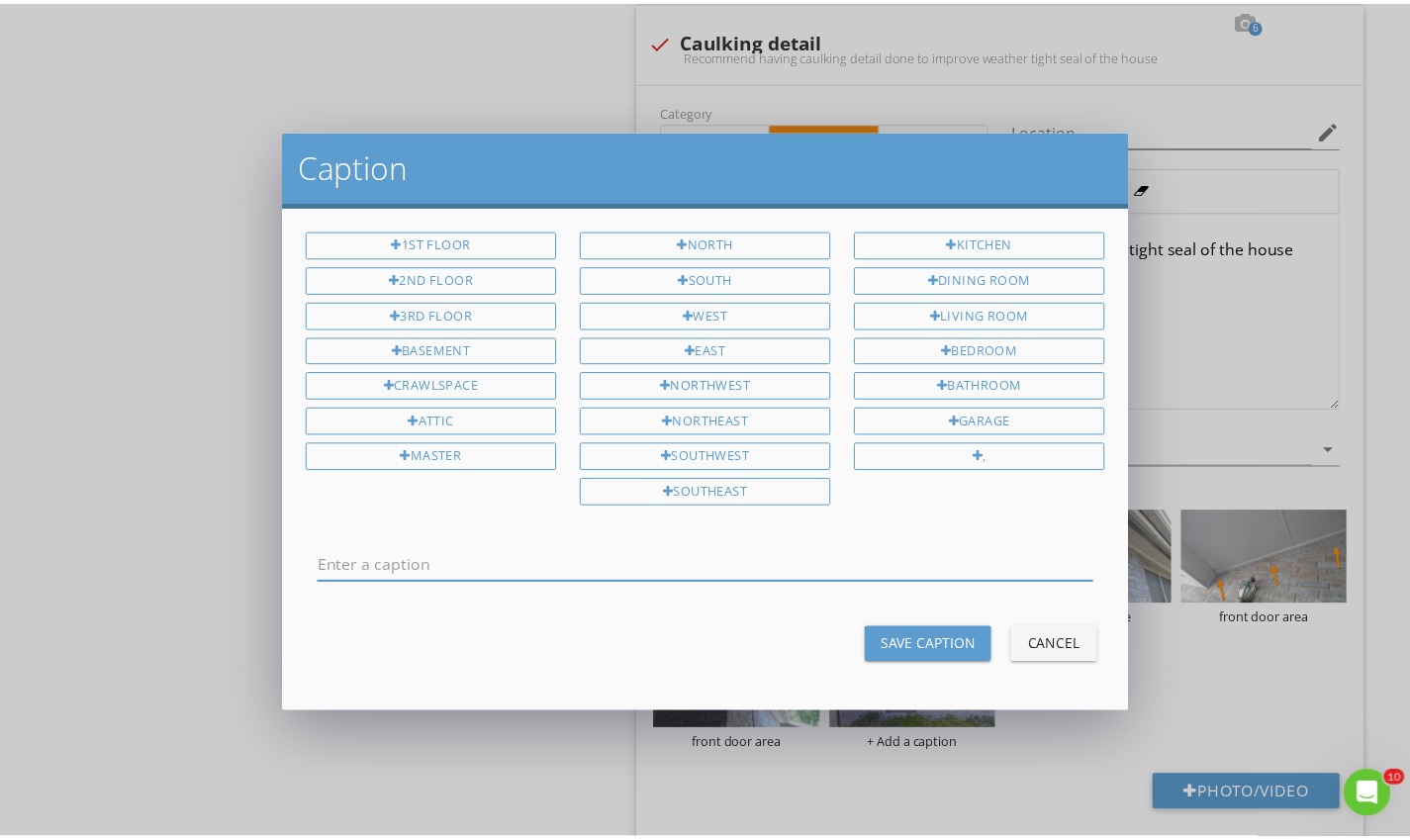 scroll, scrollTop: 0, scrollLeft: 0, axis: both 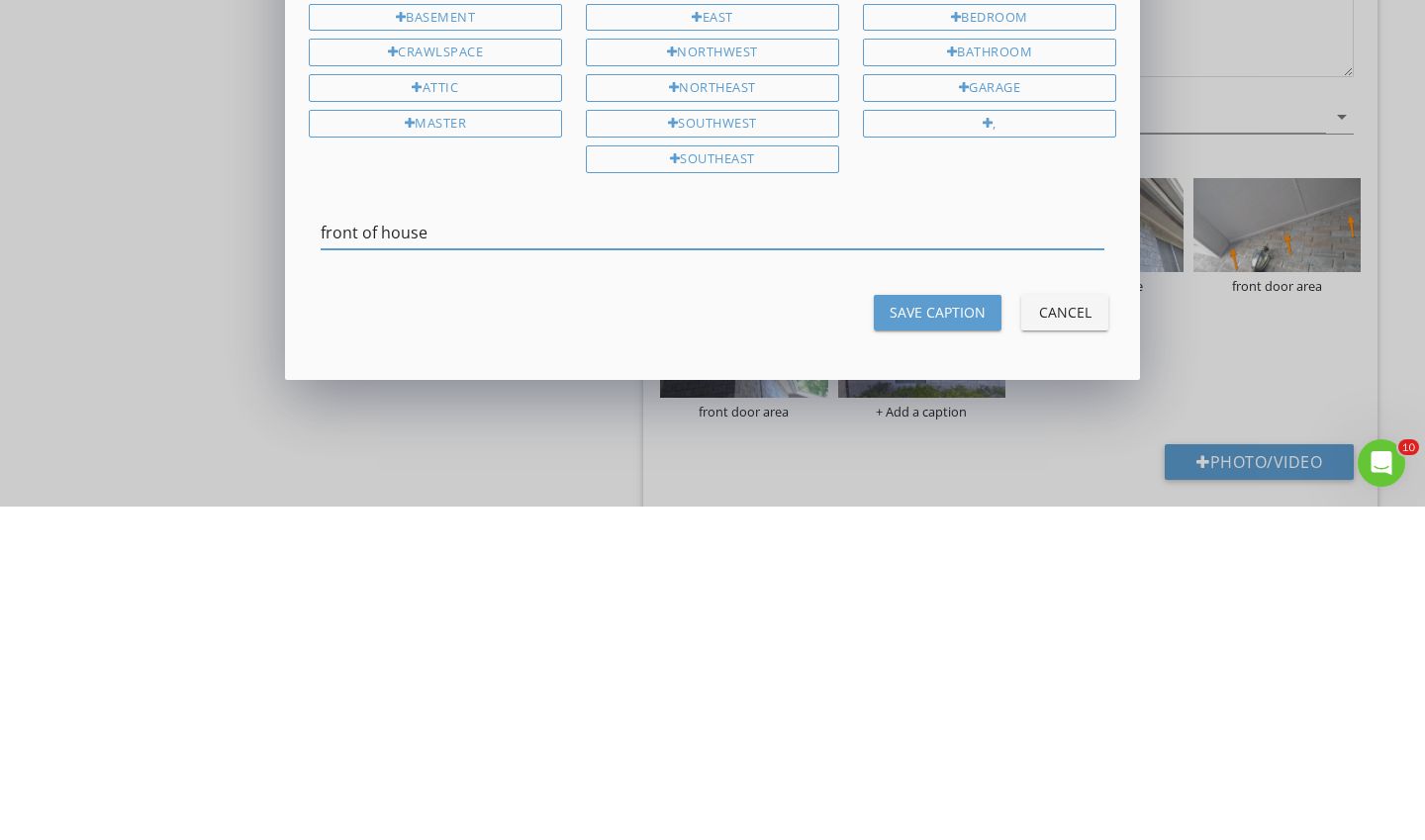 type on "front of house" 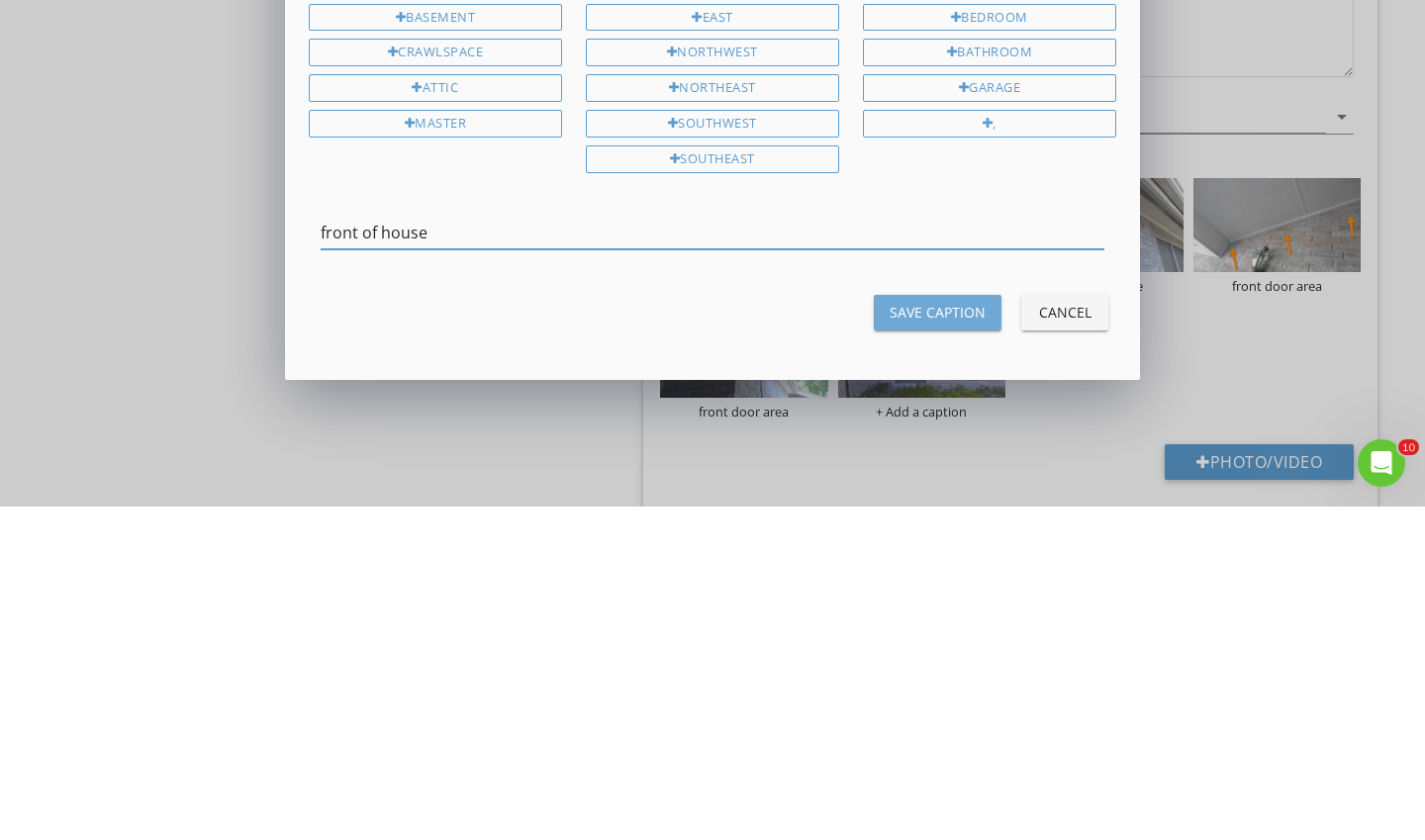 click on "Save Caption" at bounding box center (937, 645) 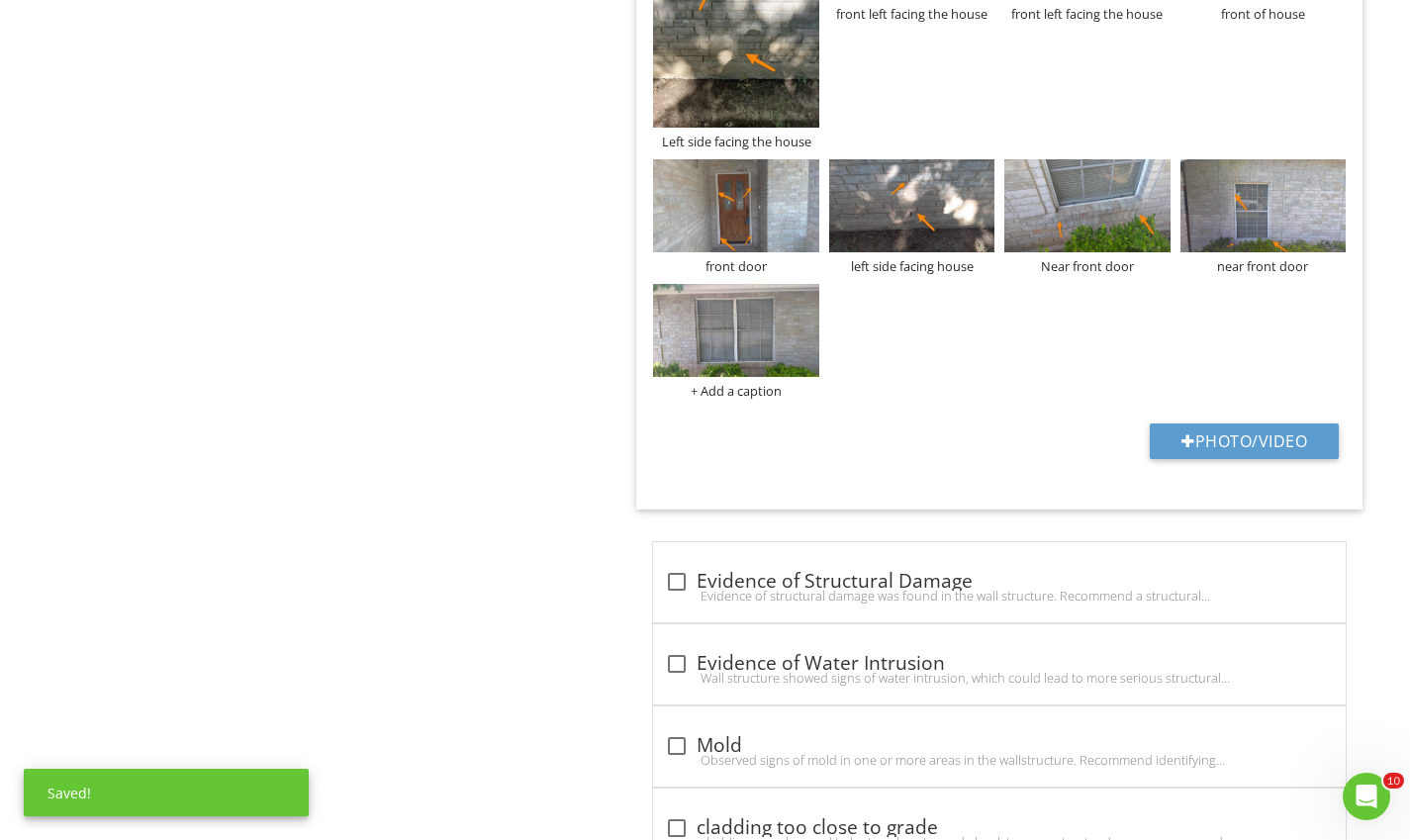 scroll, scrollTop: 2042, scrollLeft: 0, axis: vertical 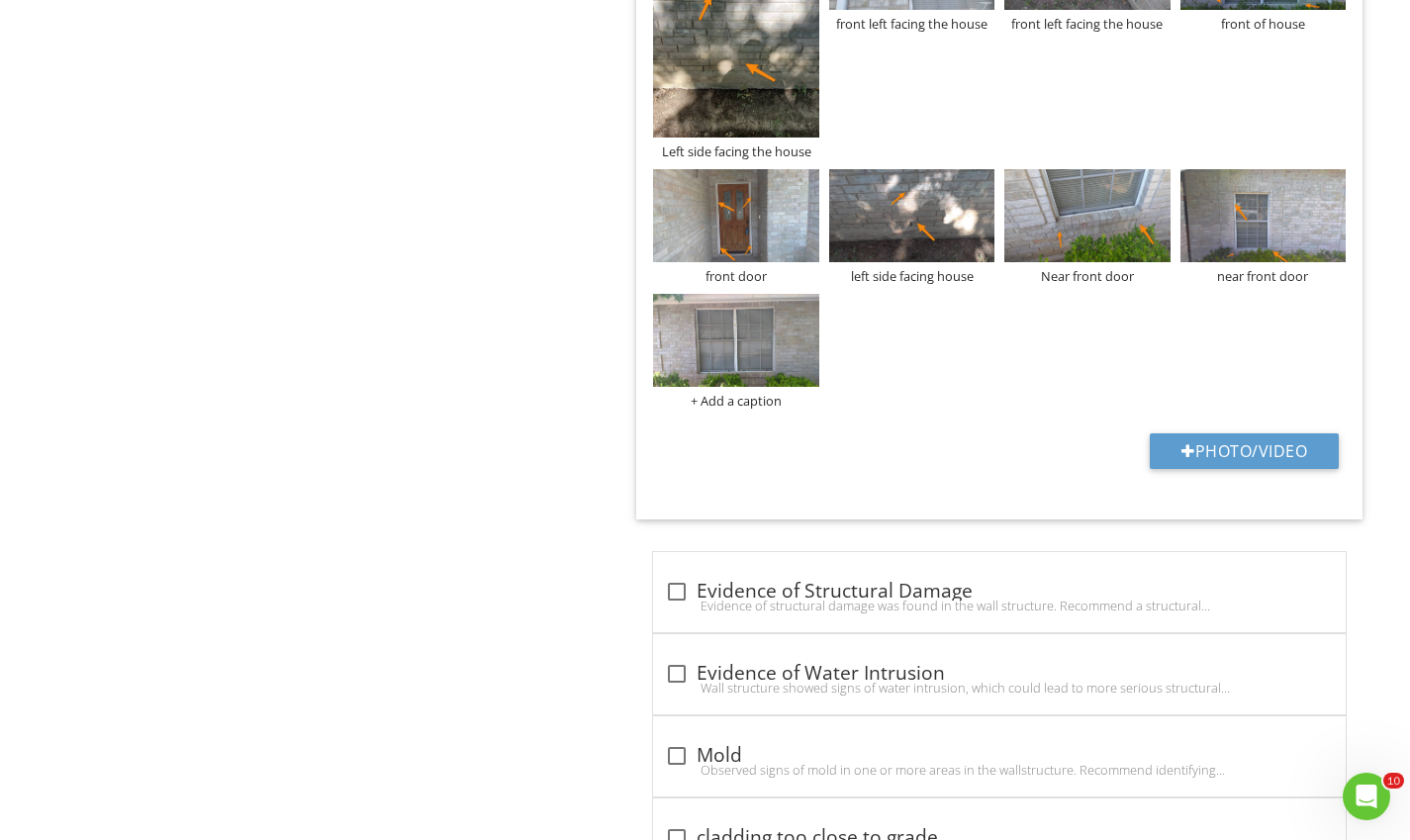 click on "+ Add a caption" at bounding box center (735, 401) 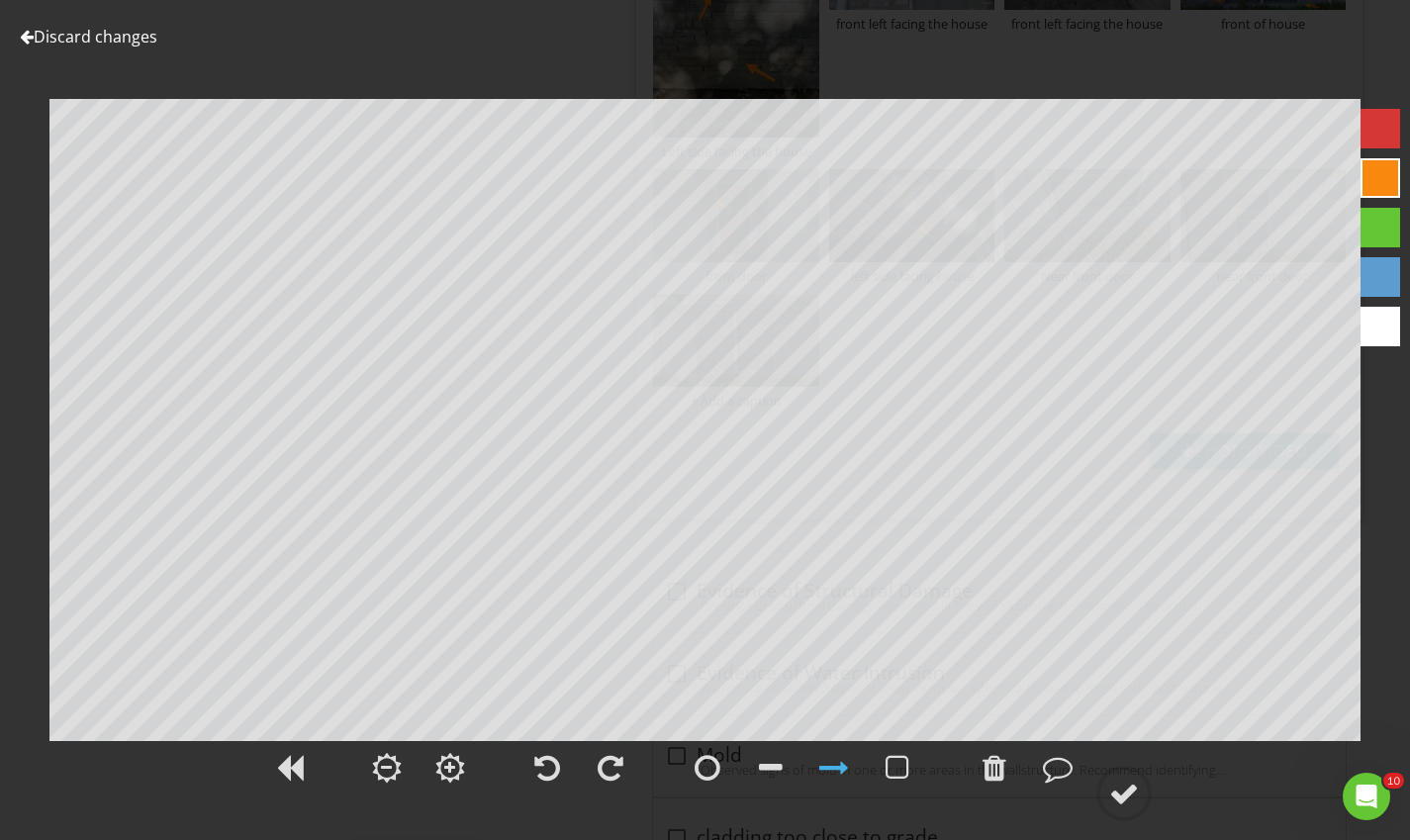 click at bounding box center (994, 768) 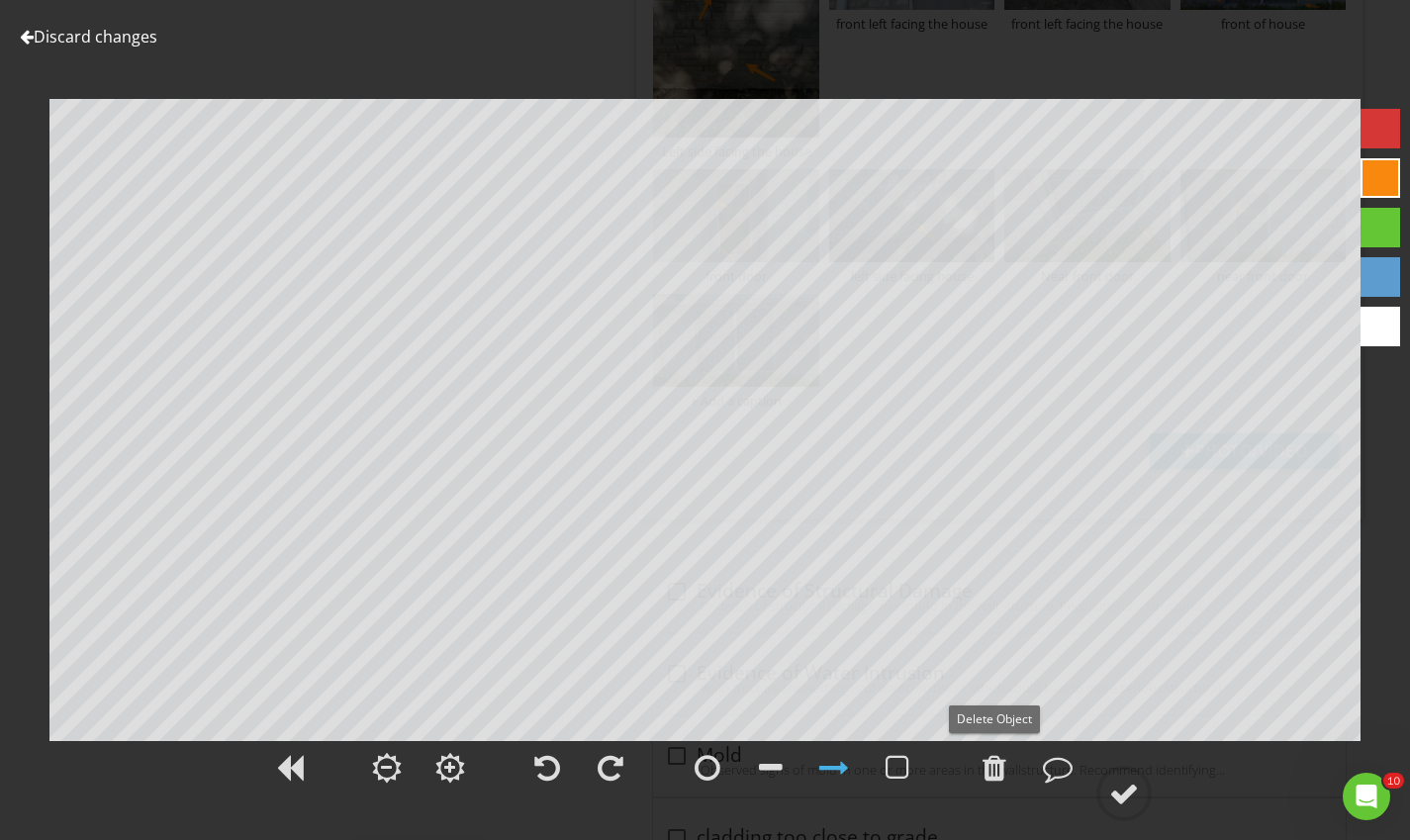 click at bounding box center [1124, 793] 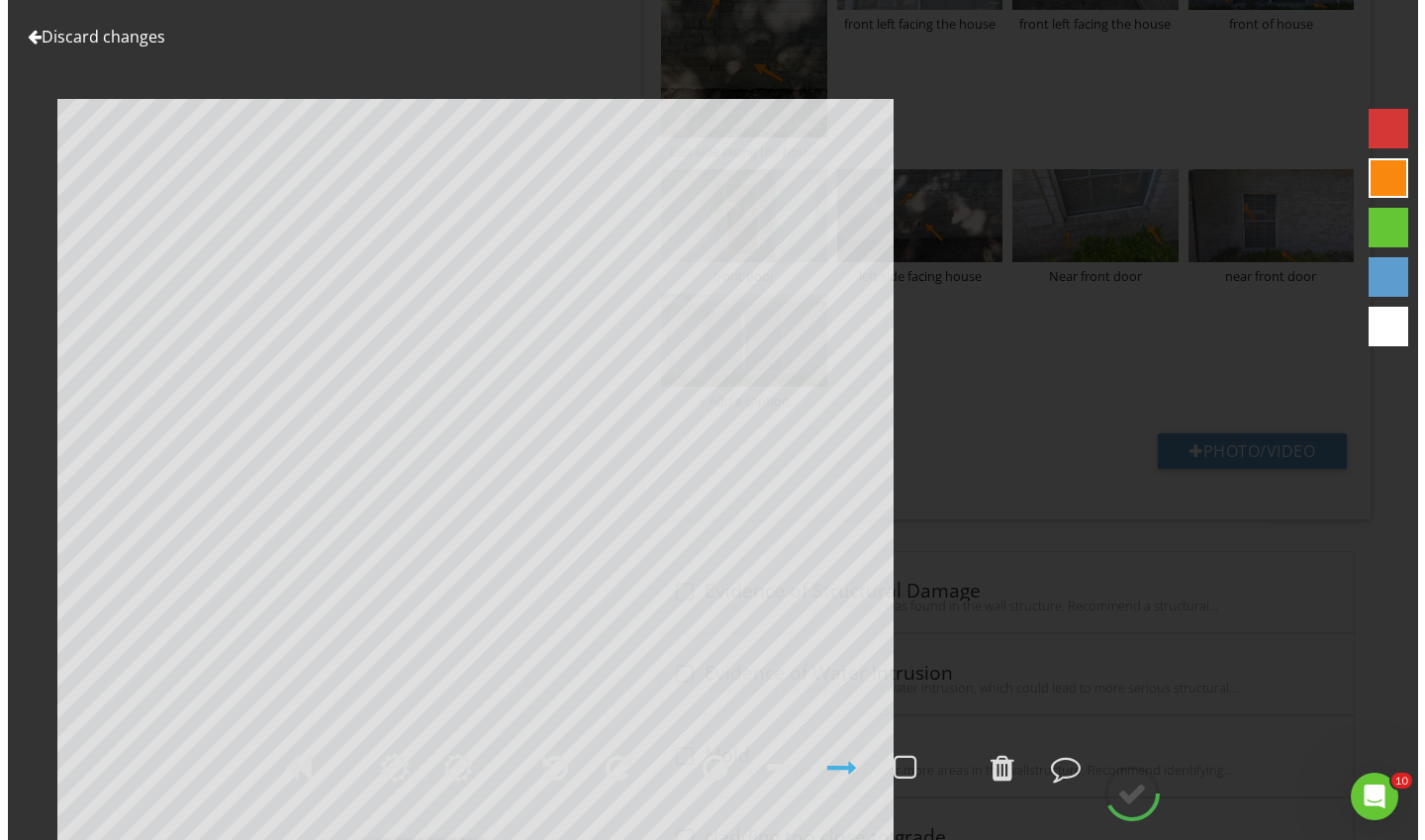 scroll, scrollTop: 1955, scrollLeft: 0, axis: vertical 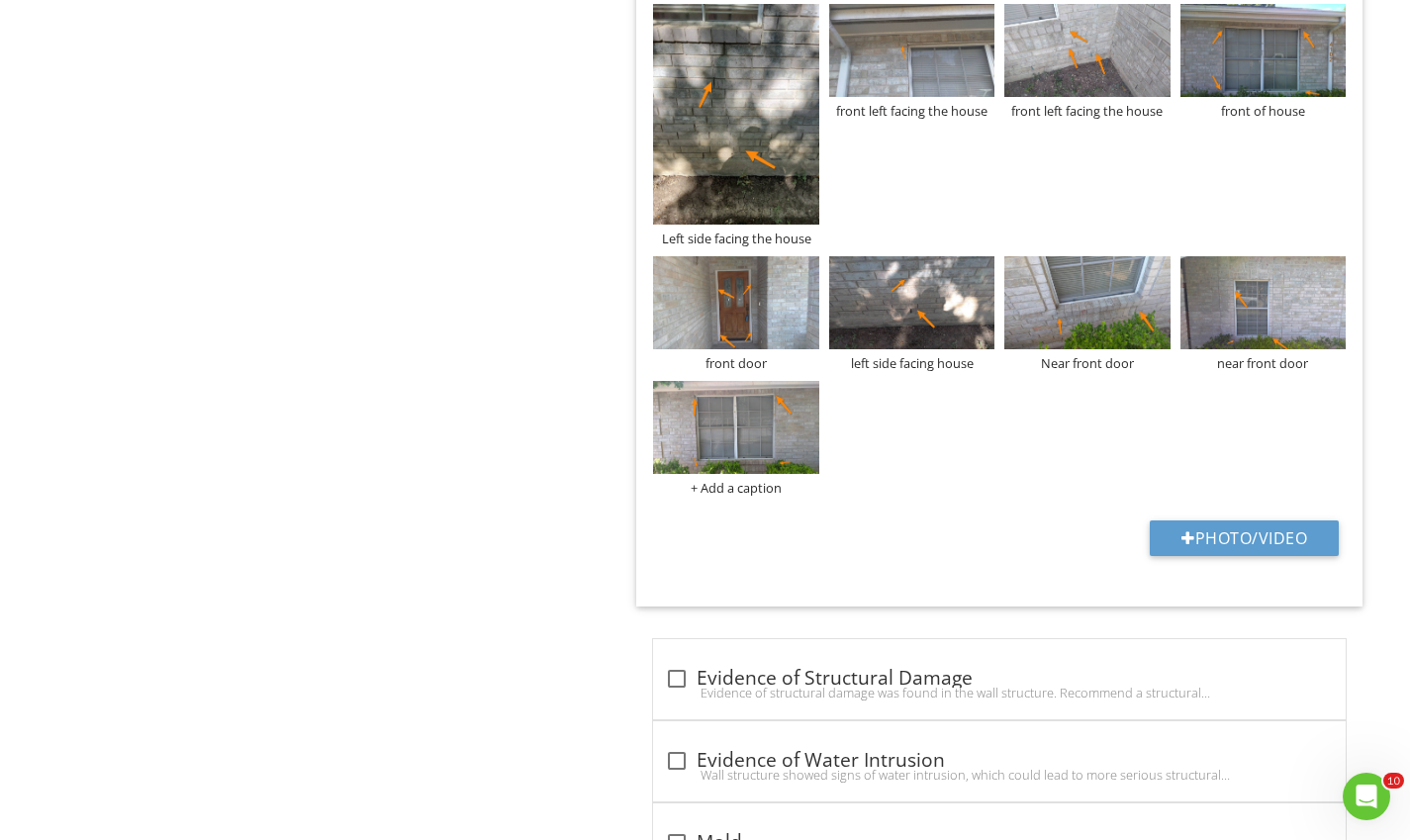 click on "+ Add a caption" at bounding box center [735, 488] 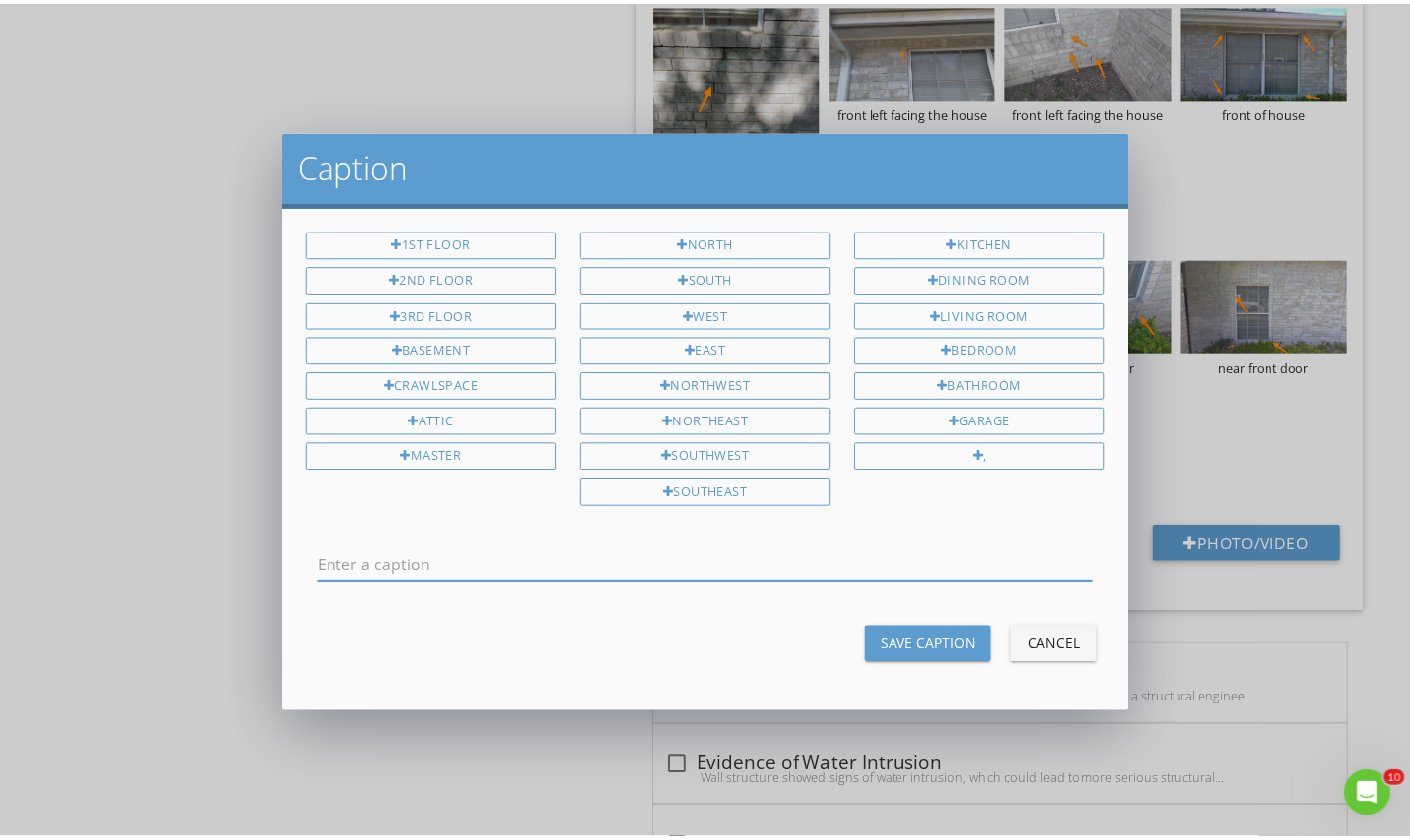 scroll, scrollTop: 0, scrollLeft: 0, axis: both 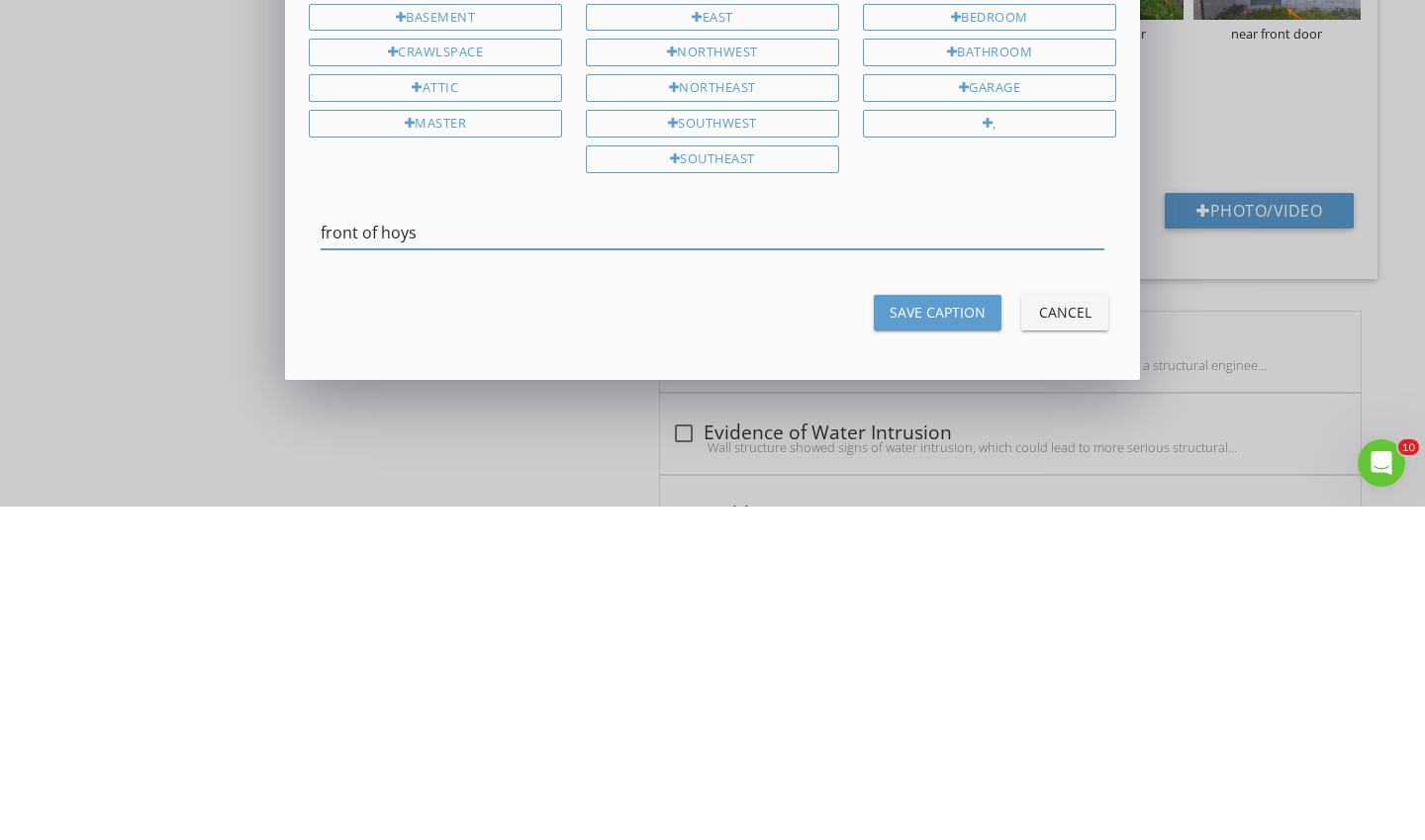 type on "front of house" 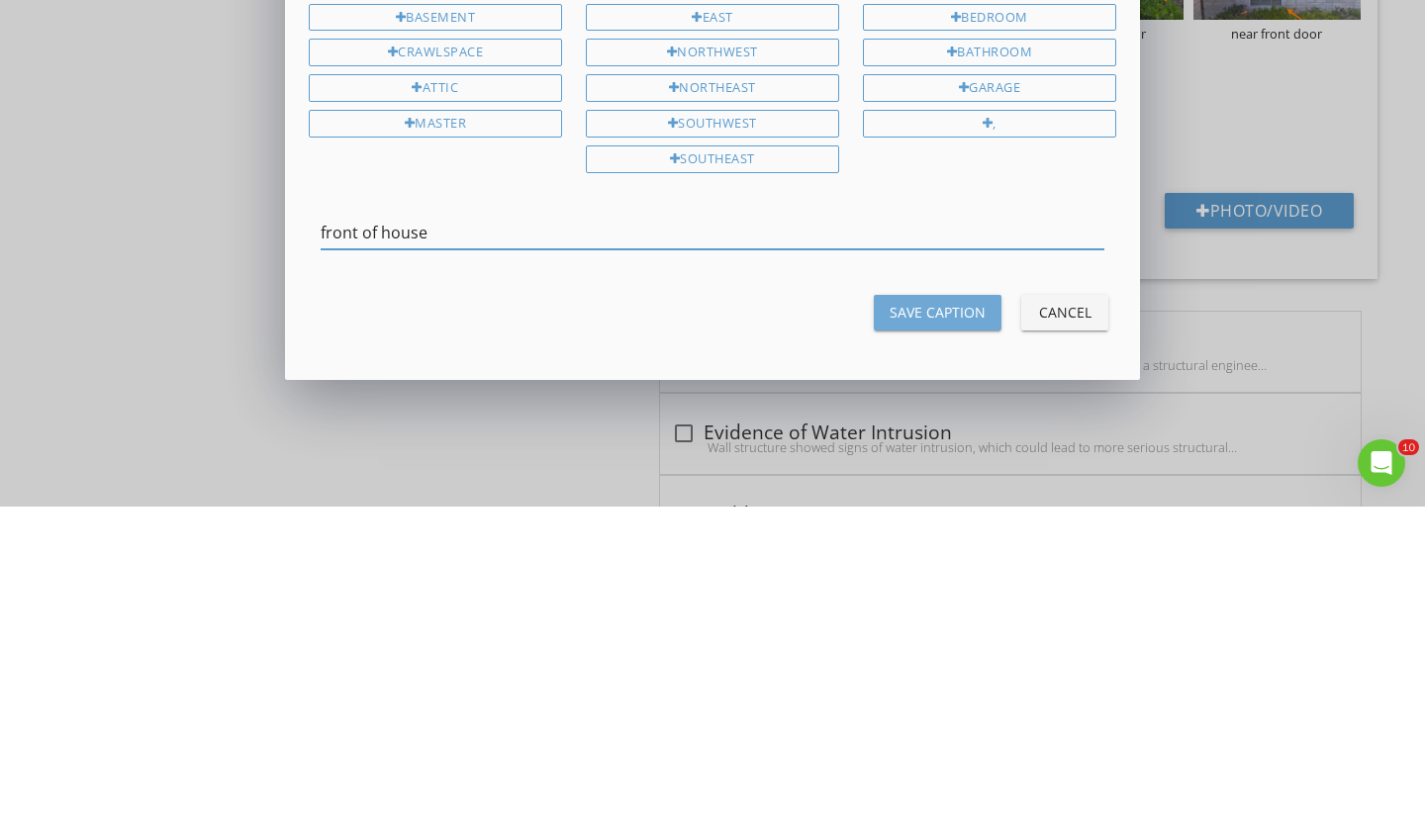 click on "Save Caption" at bounding box center [937, 645] 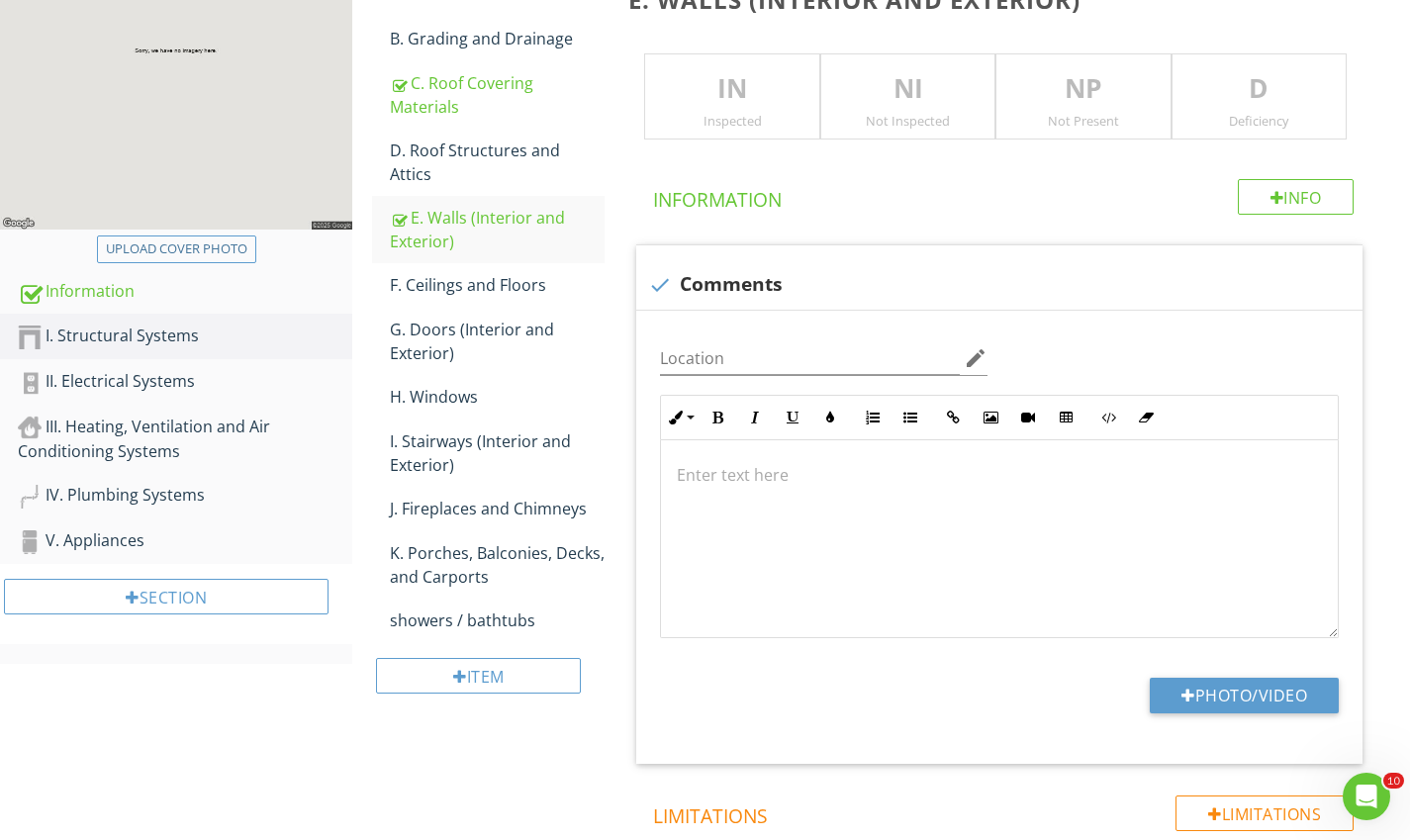 scroll, scrollTop: 325, scrollLeft: 0, axis: vertical 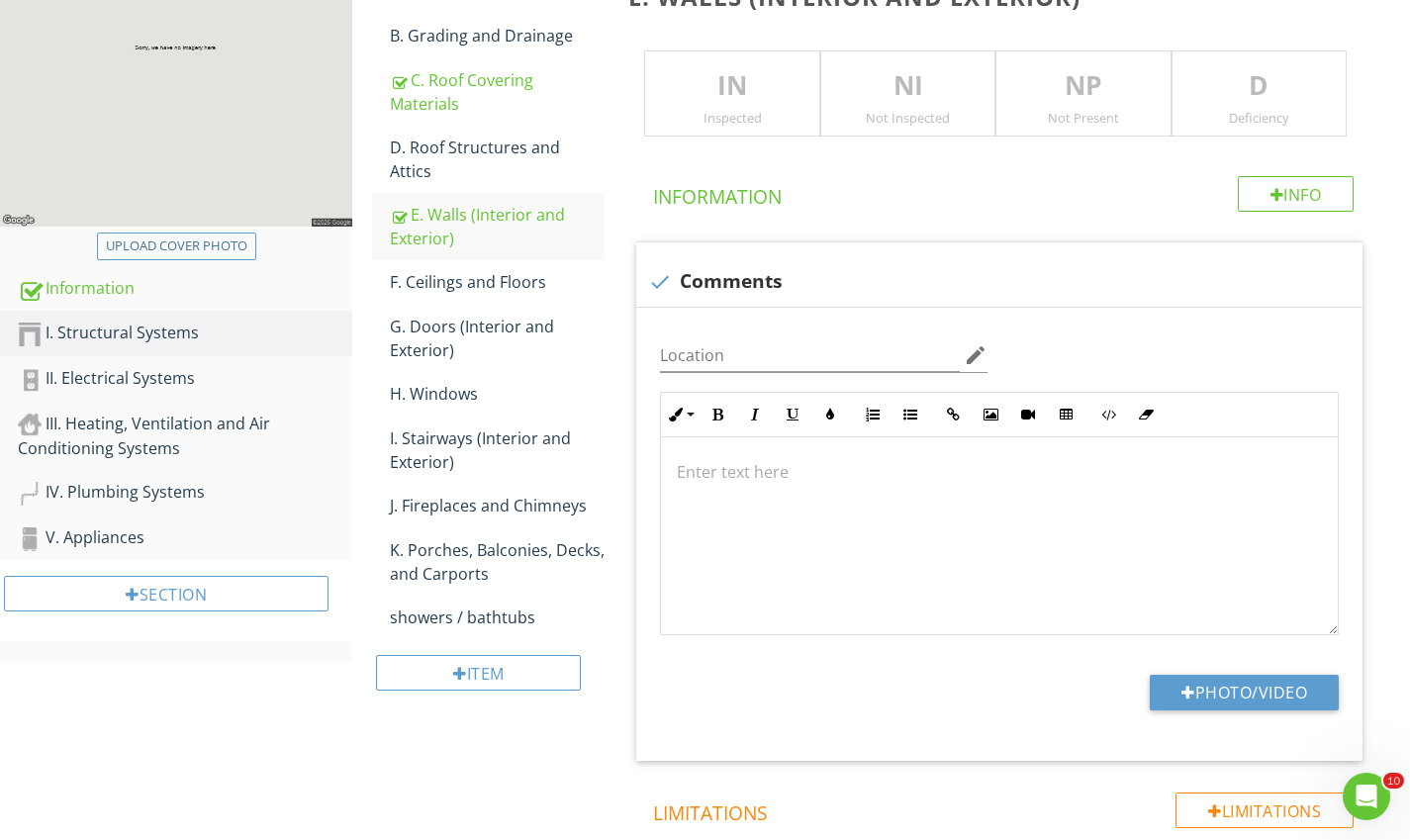 click on "Information" at bounding box center [185, 289] 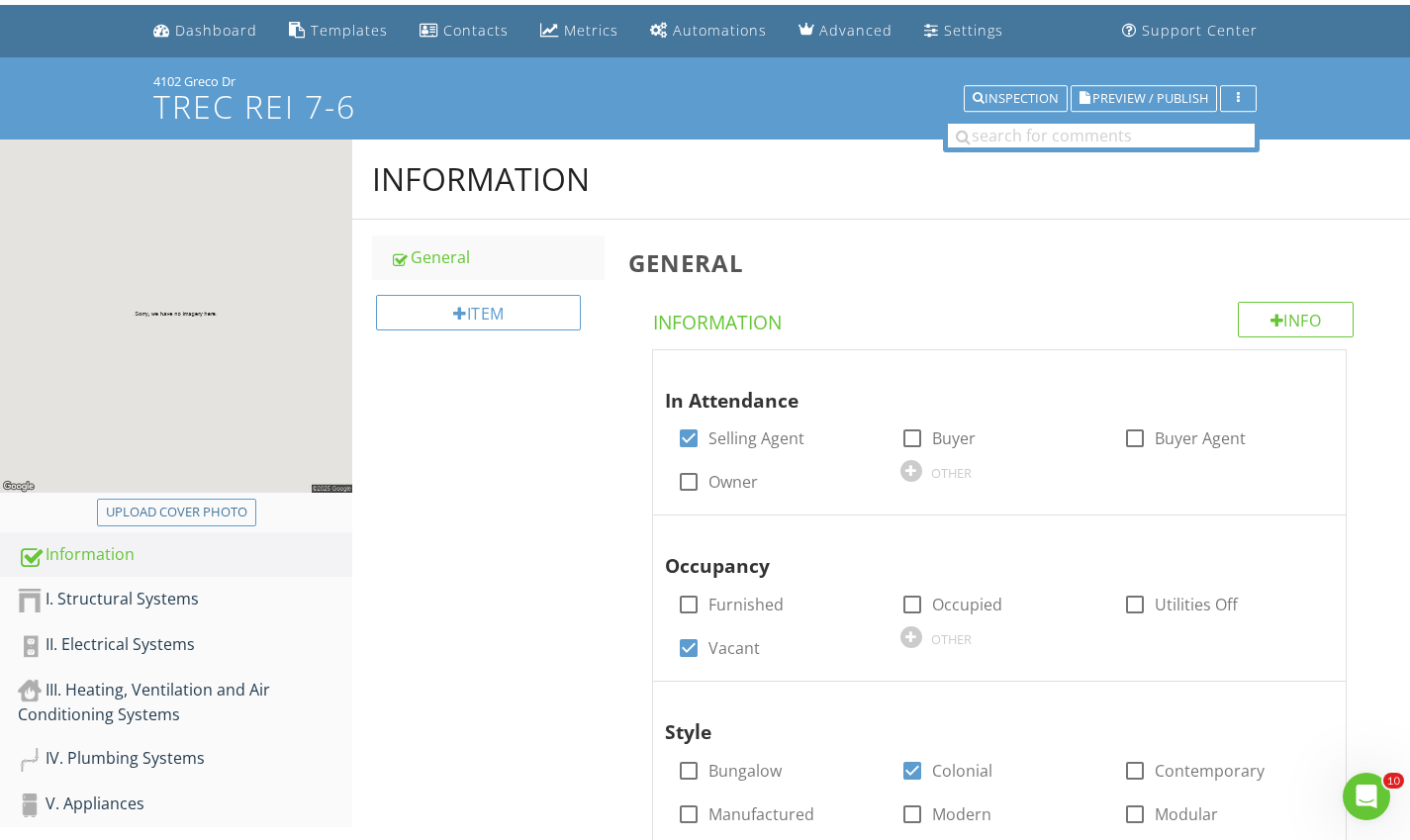 scroll, scrollTop: 0, scrollLeft: 0, axis: both 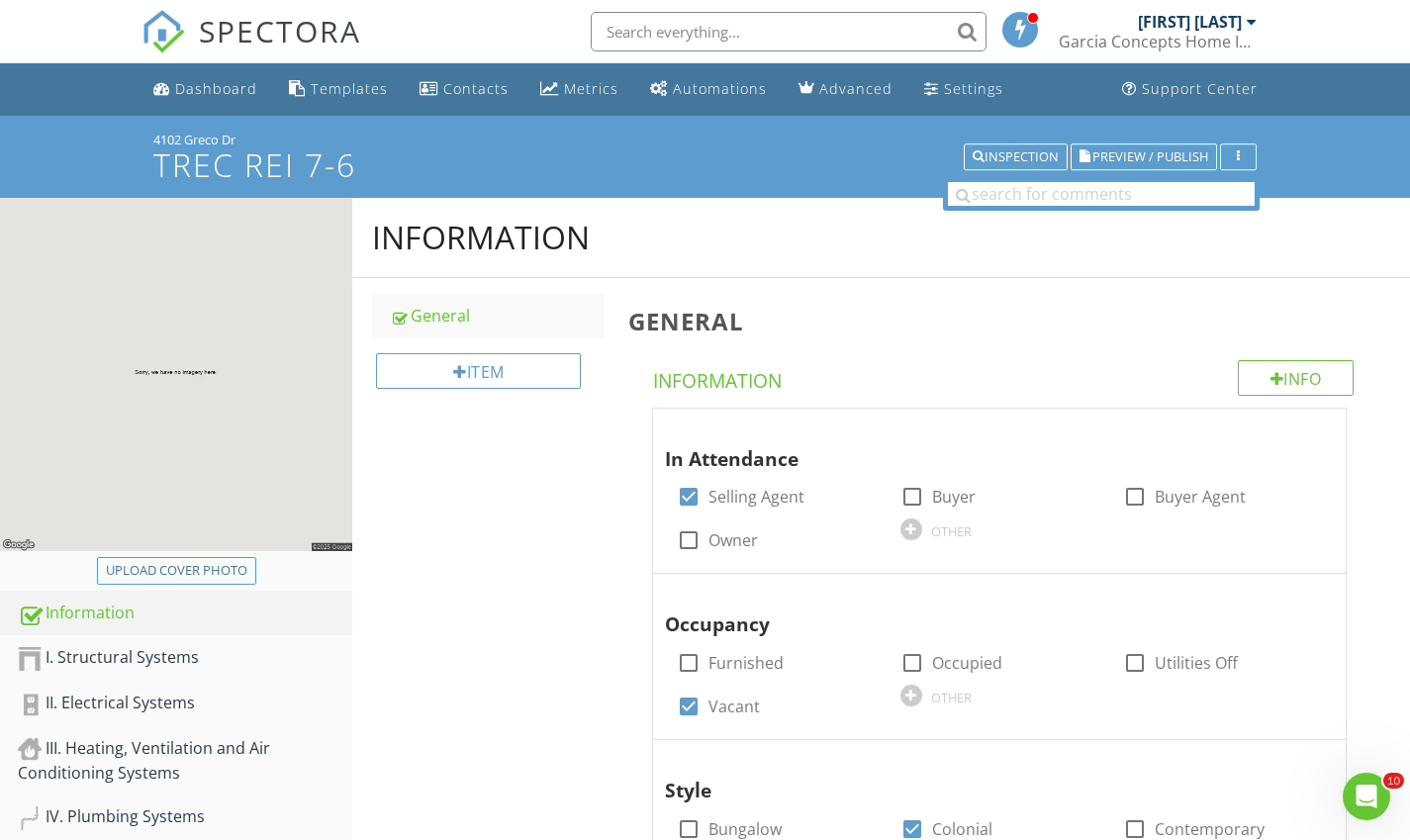 click on "Dashboard" at bounding box center (216, 88) 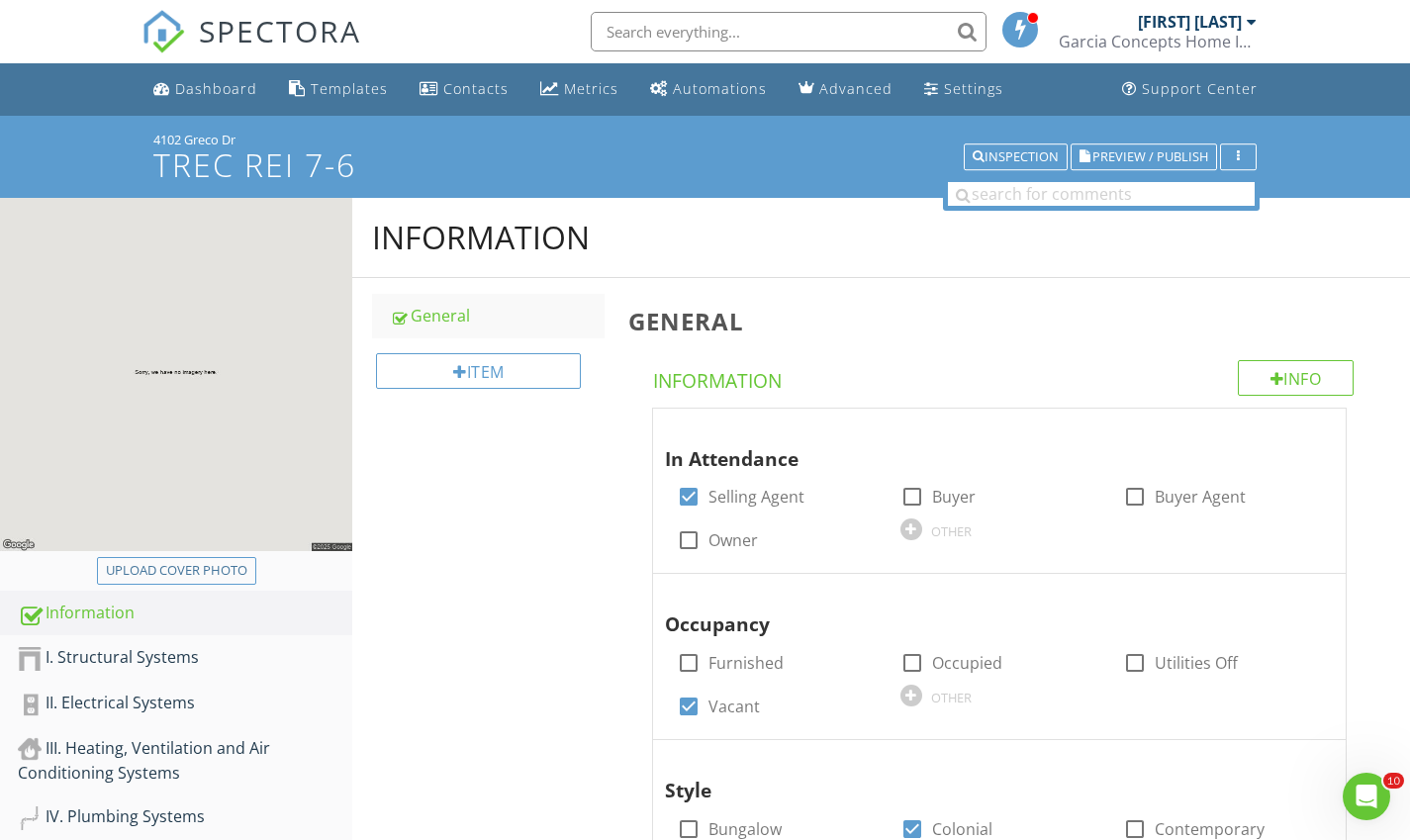 click on "Dashboard" at bounding box center (216, 88) 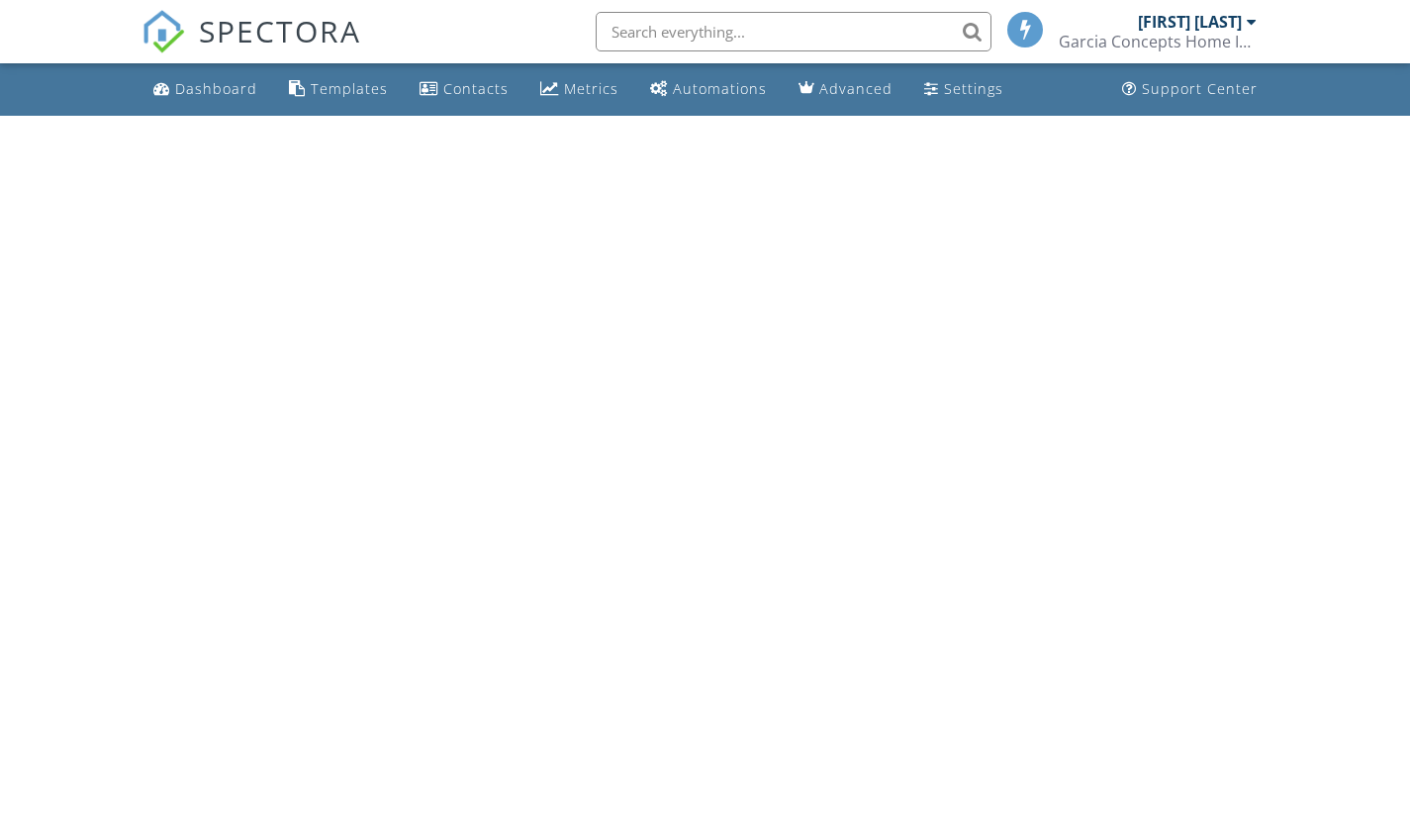 scroll, scrollTop: 0, scrollLeft: 0, axis: both 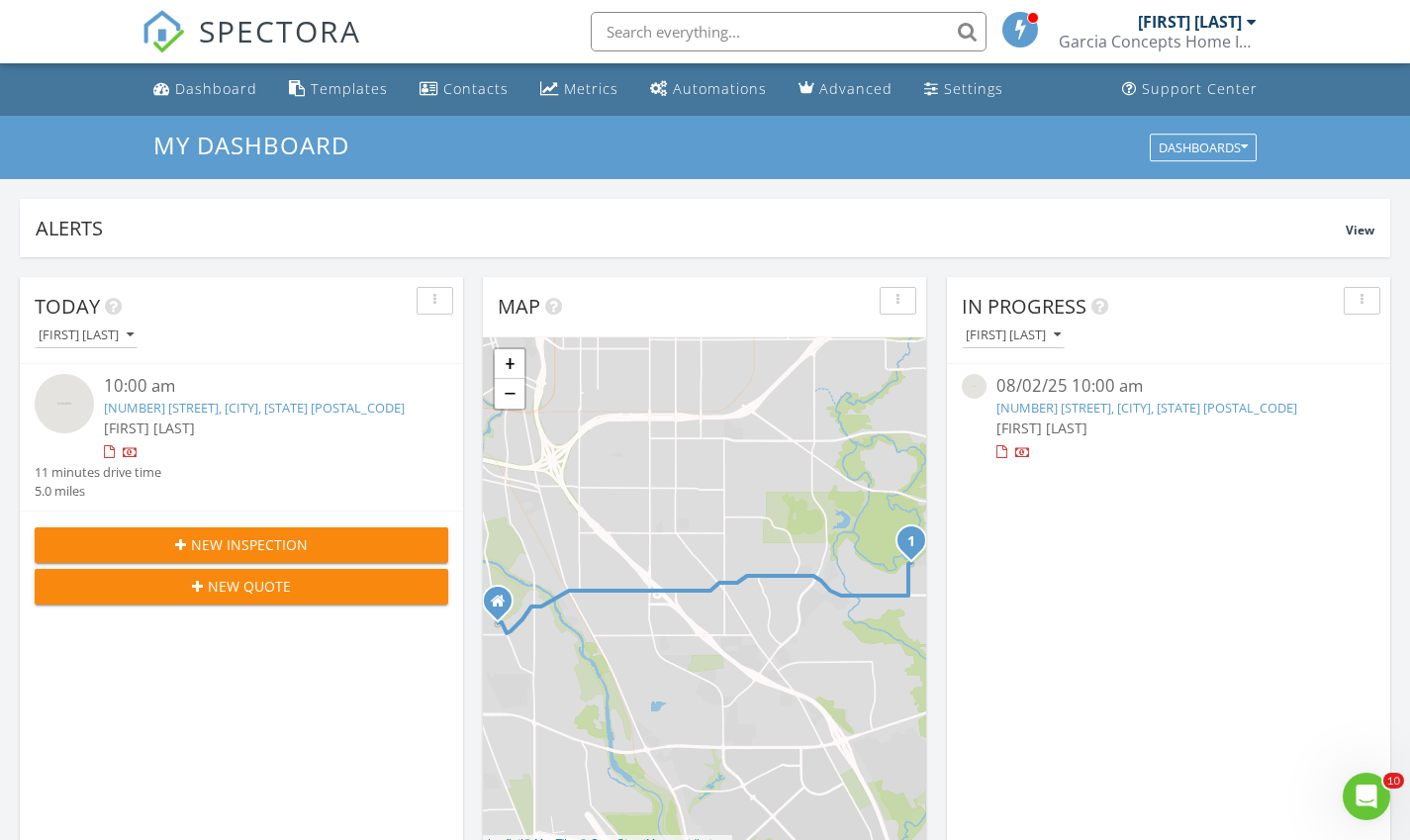 click on "[NUMBER] [STREET], [CITY], [STATE] [POSTAL_CODE]" at bounding box center [254, 408] 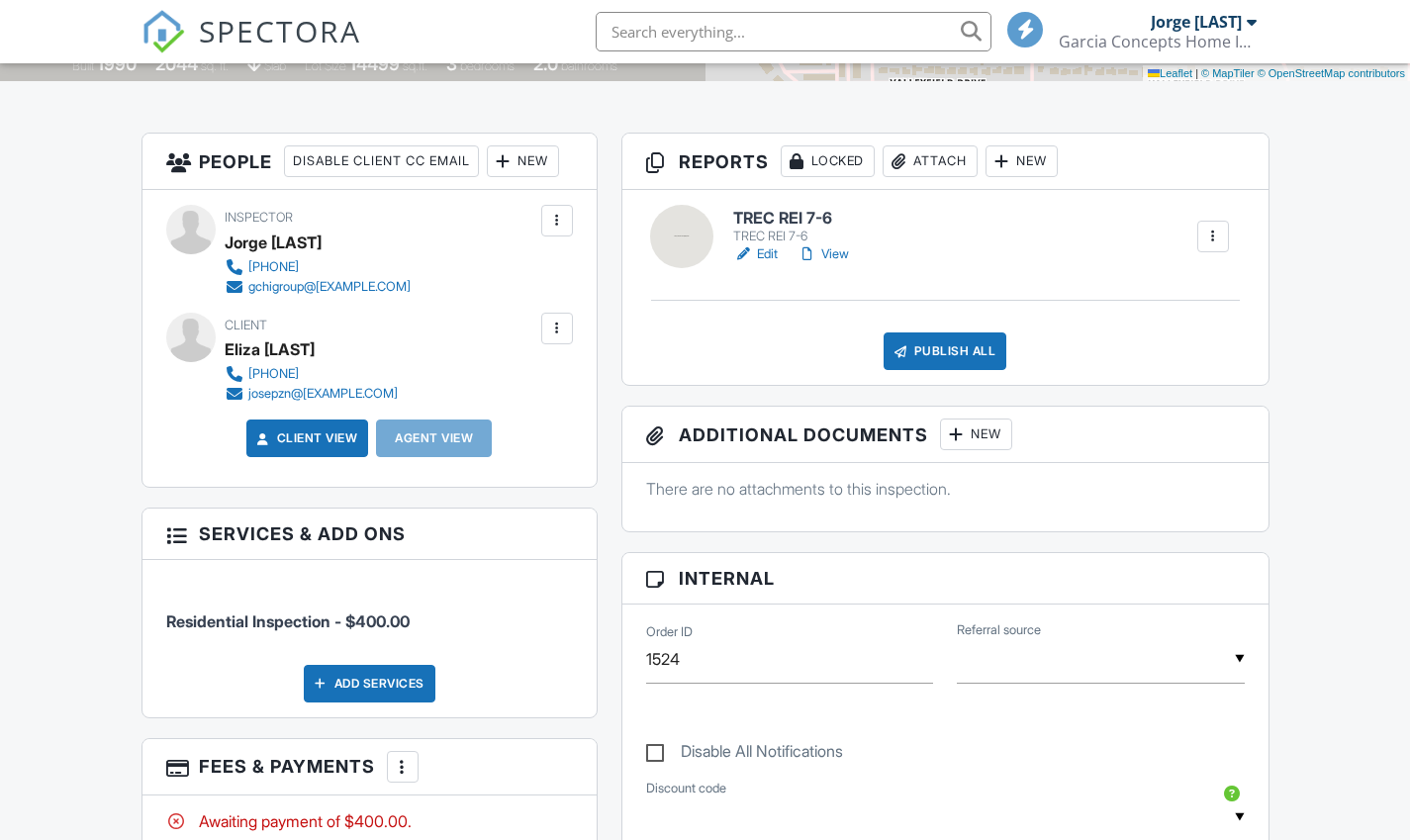 scroll, scrollTop: 579, scrollLeft: 0, axis: vertical 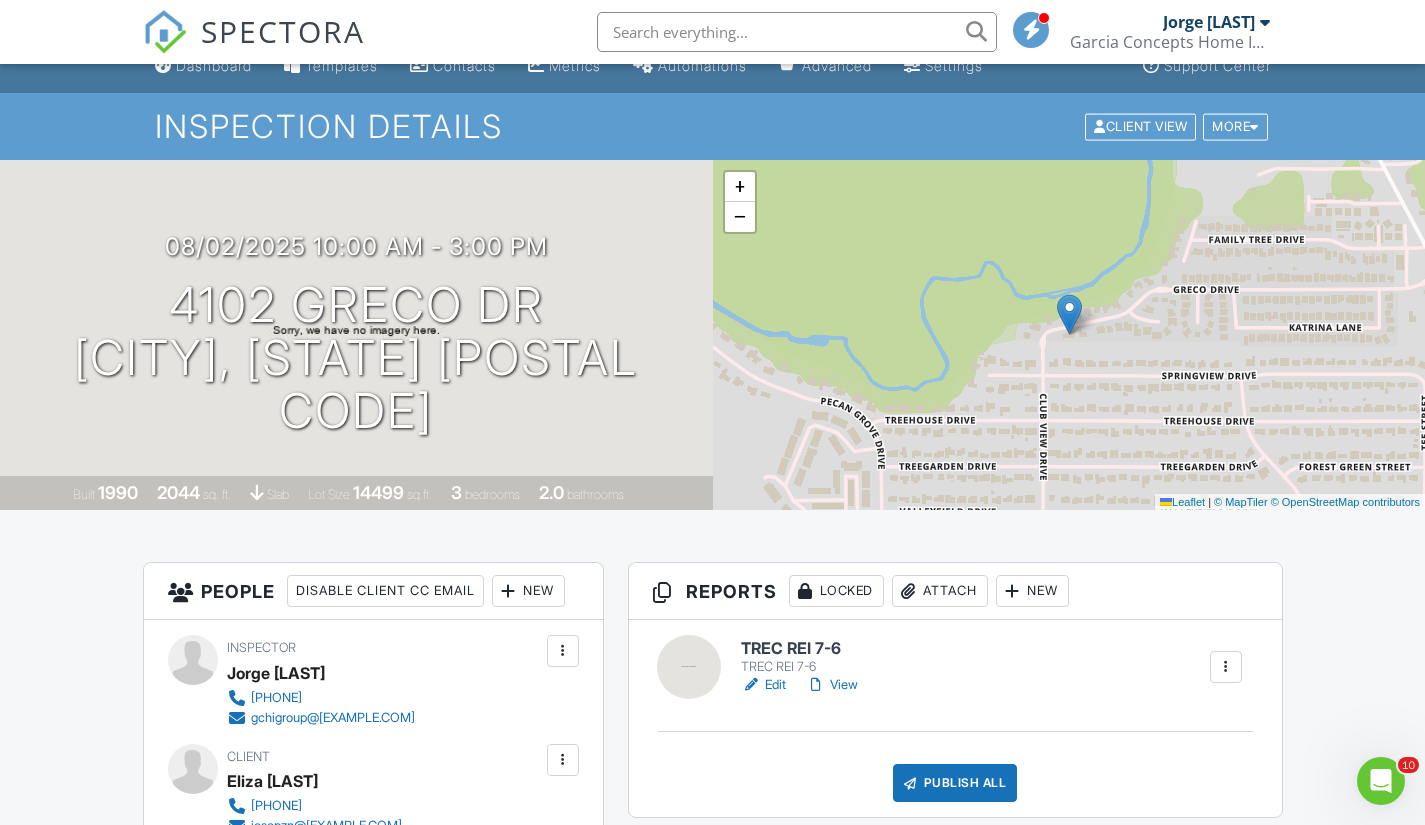 click on "Edit" at bounding box center [763, 685] 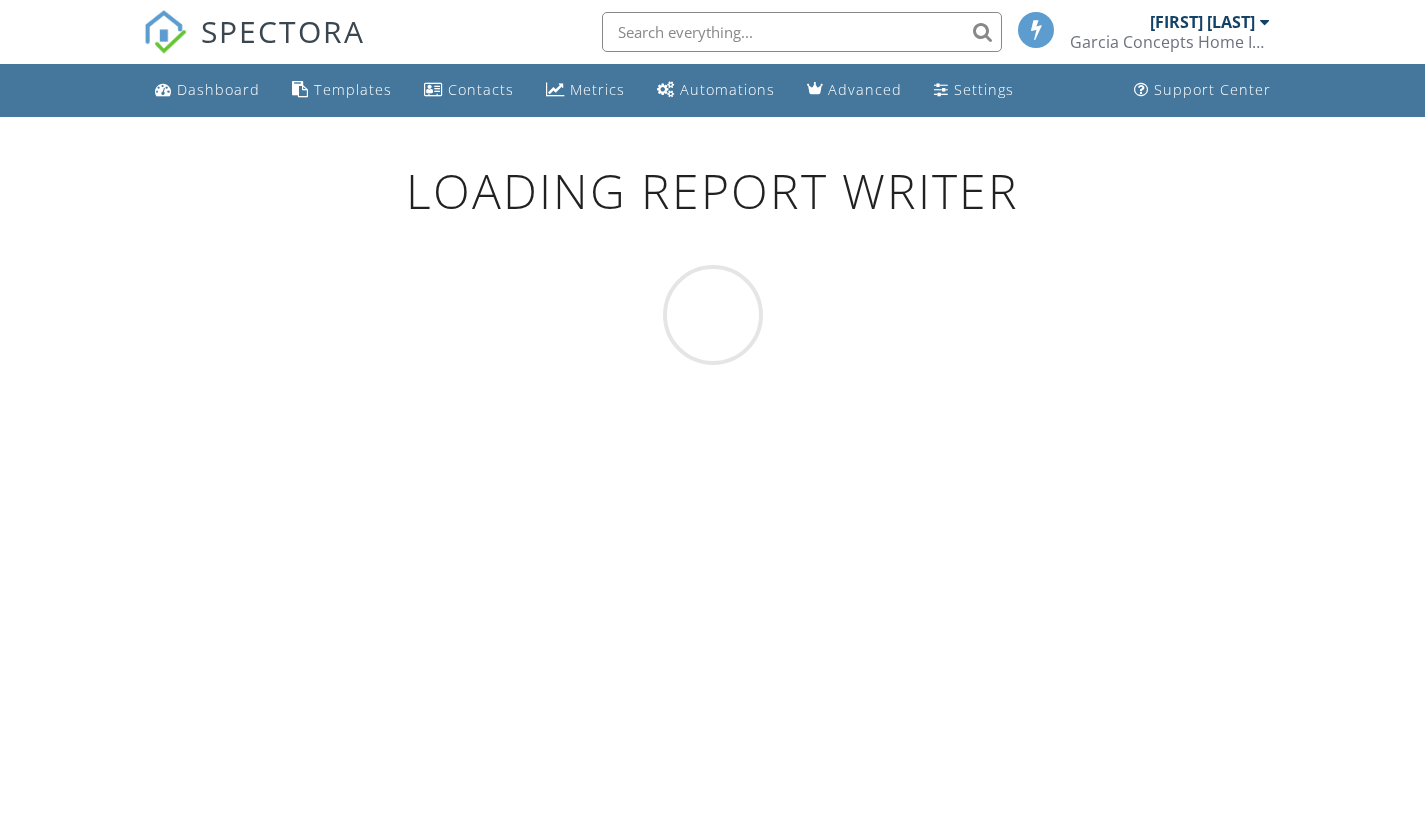 scroll, scrollTop: 0, scrollLeft: 0, axis: both 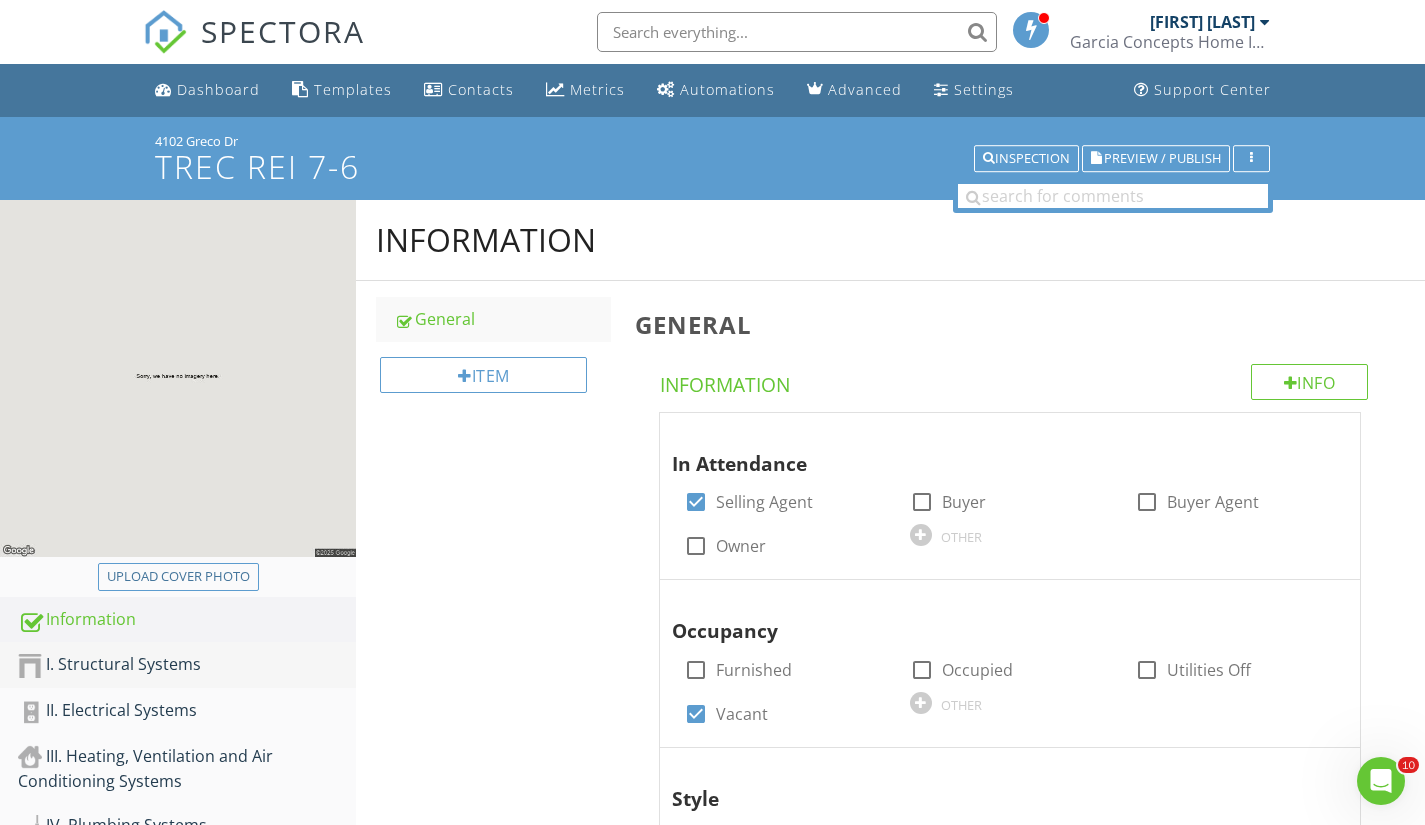 click on "I. Structural Systems" at bounding box center (187, 665) 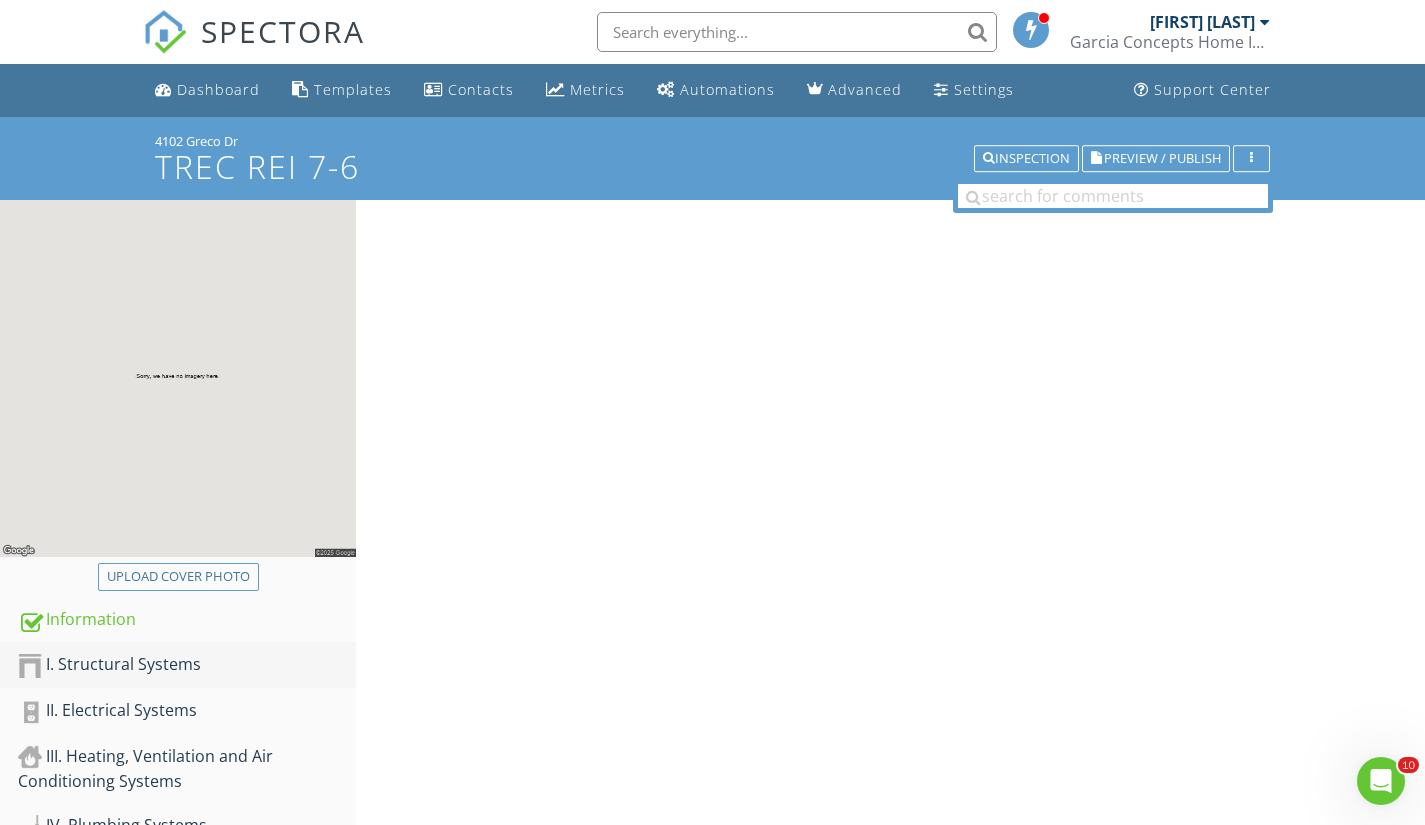 click on "I. Structural Systems" at bounding box center (187, 665) 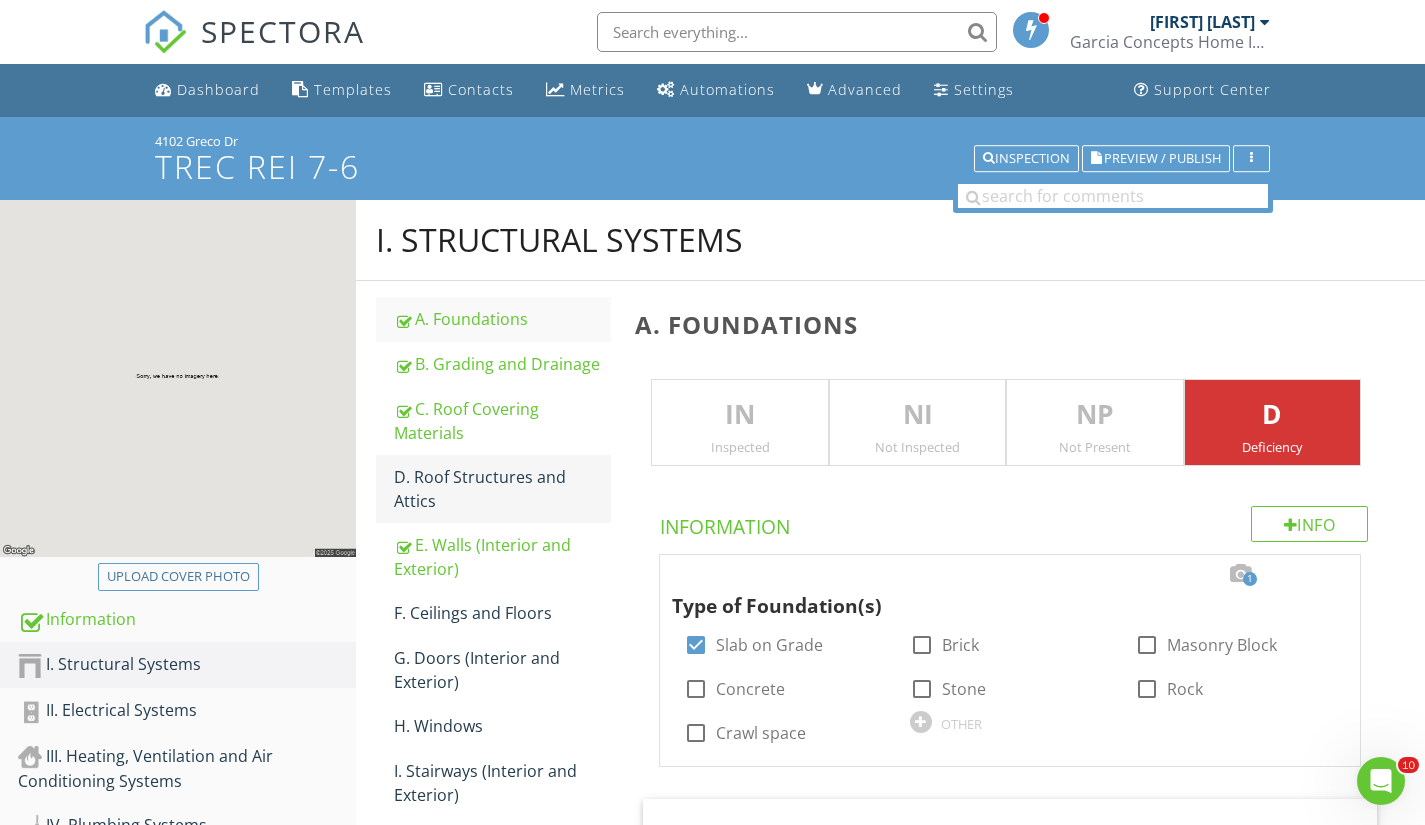 click on "D. Roof Structures and Attics" at bounding box center (502, 489) 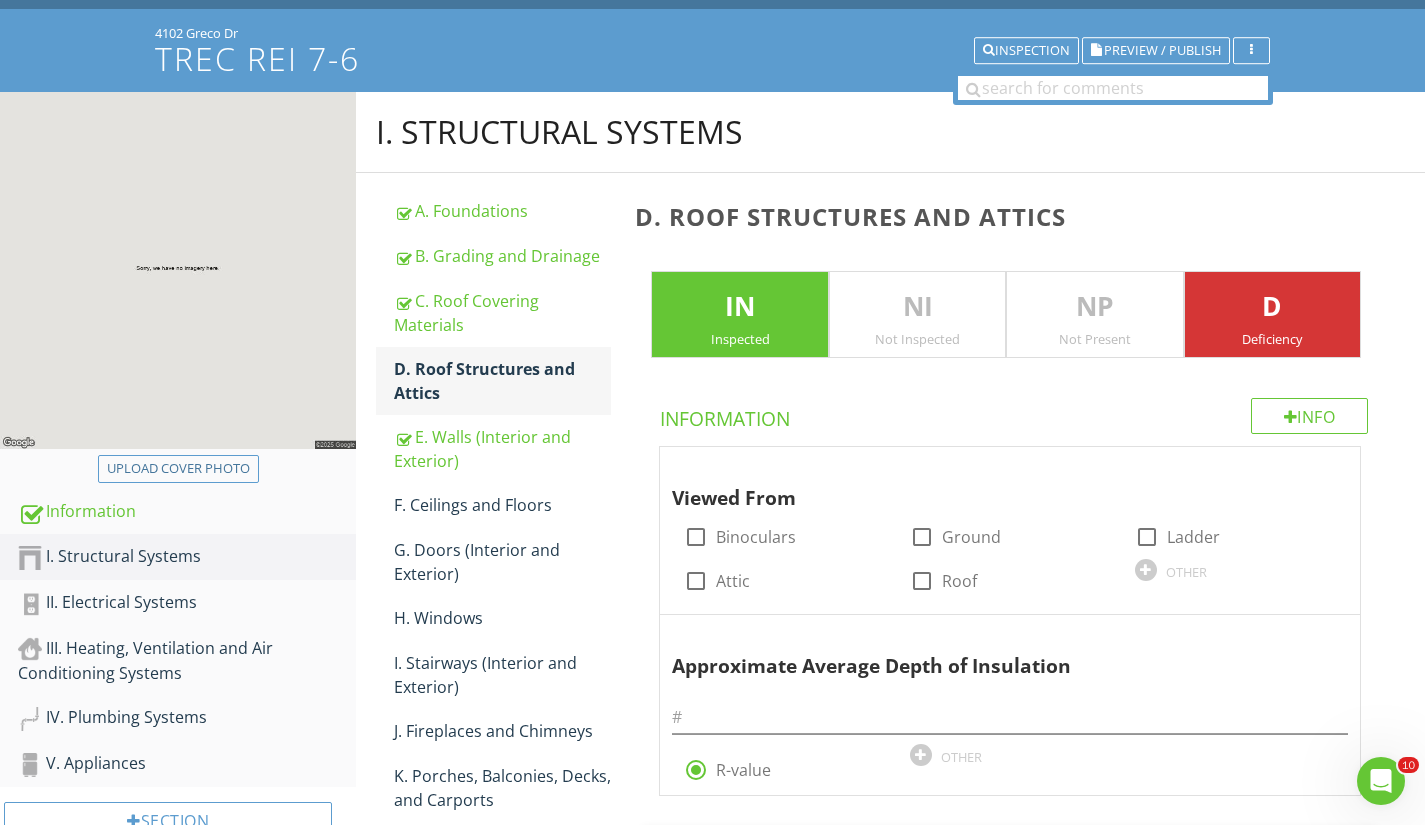 scroll, scrollTop: 109, scrollLeft: 0, axis: vertical 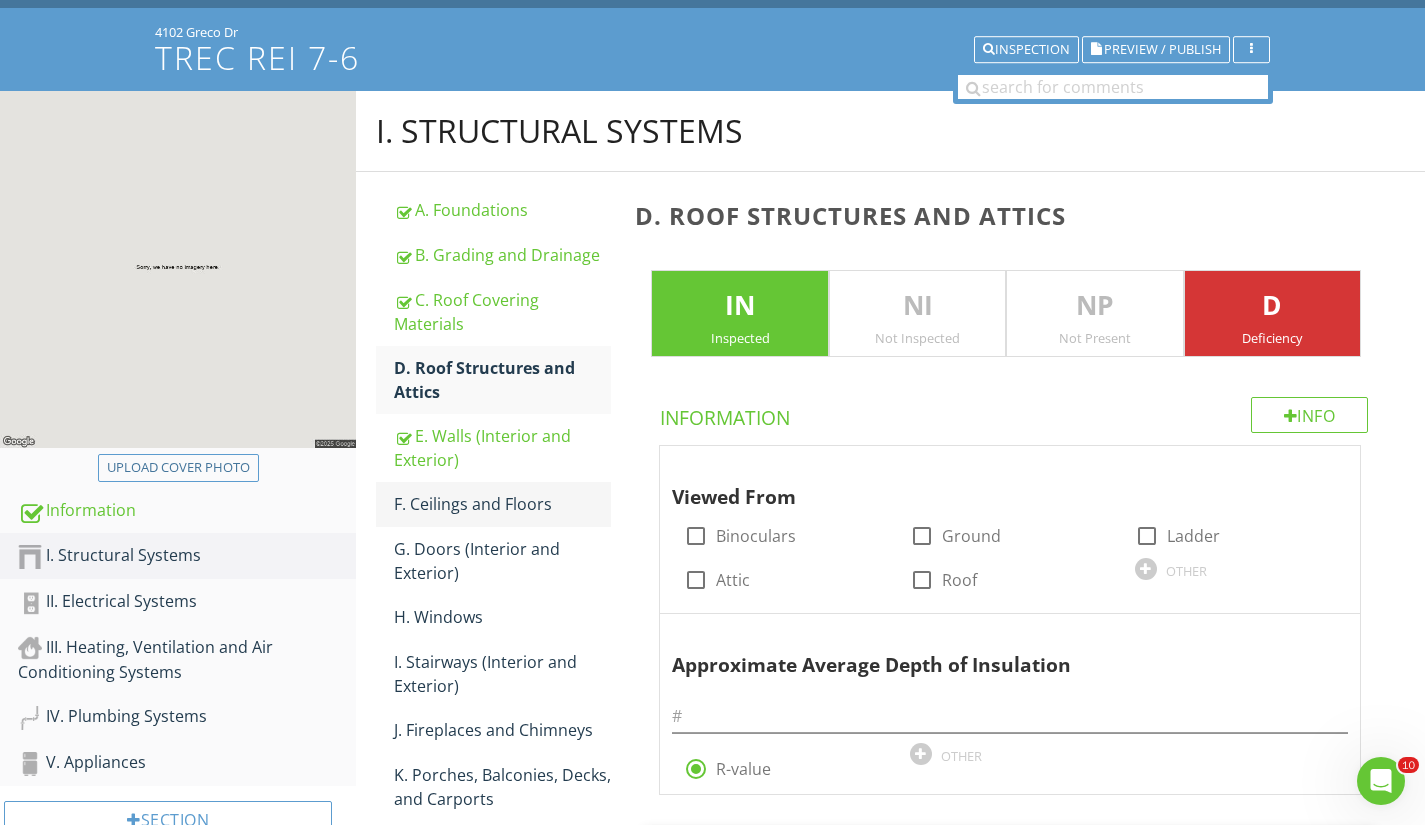 click on "F. Ceilings and Floors" at bounding box center (502, 504) 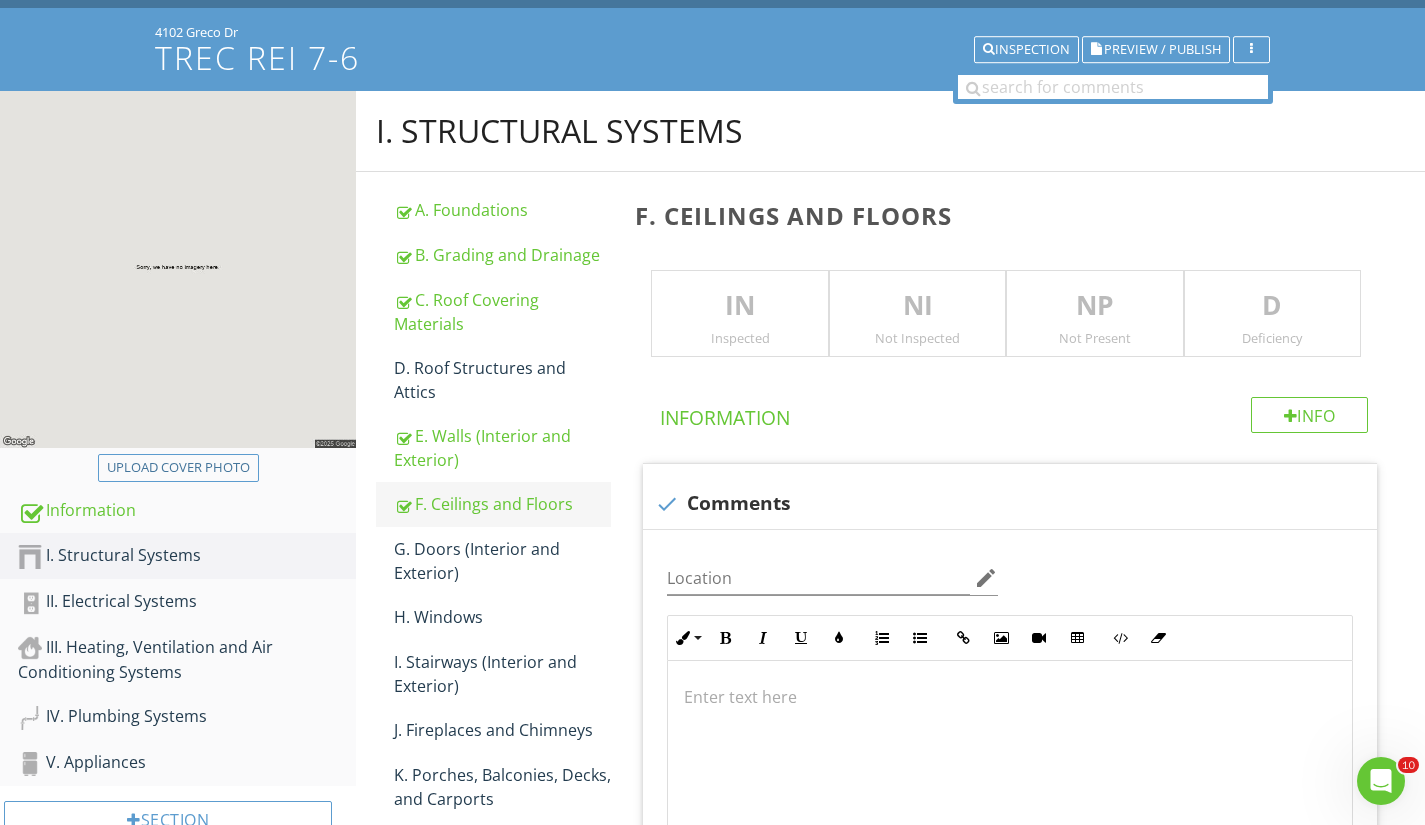 scroll, scrollTop: 1, scrollLeft: 0, axis: vertical 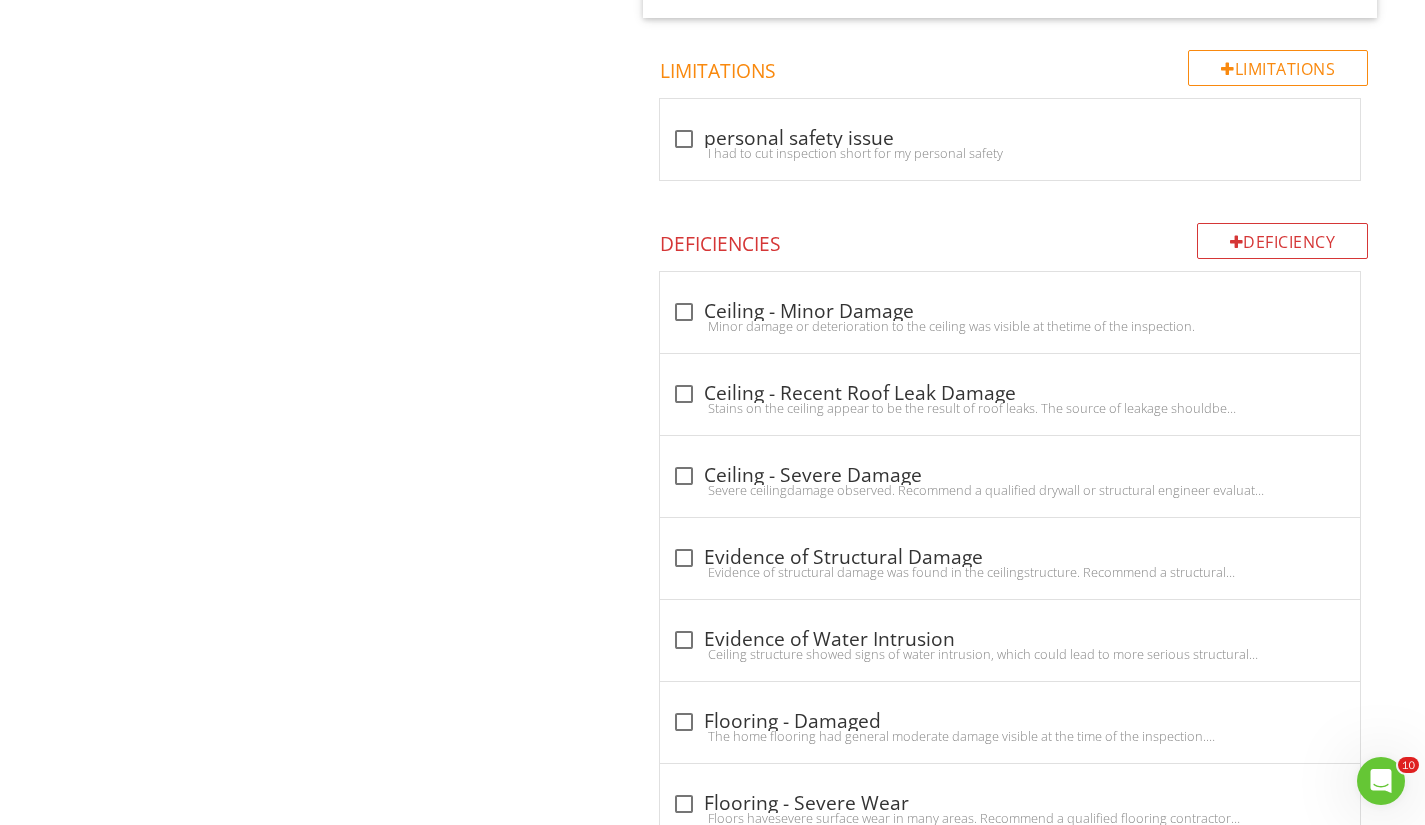 click on "I. Structural Systems
A. Foundations
B. Grading and Drainage
C. Roof Covering Materials
D. Roof Structures and Attics
E. Walls (Interior and Exterior)
F. Ceilings and Floors
G. Doors (Interior and Exterior)
H. Windows
I. Stairways (Interior and Exterior)
J. Fireplaces and Chimneys
K. Porches, Balconies, Decks, and Carports
showers / bathtubs
Item
F. Ceilings and Floors
IN   Inspected NI   Not Inspected NP   Not Present D   Deficiency
Info
Information                       check
Comments
Location edit" at bounding box center [890, 172] 